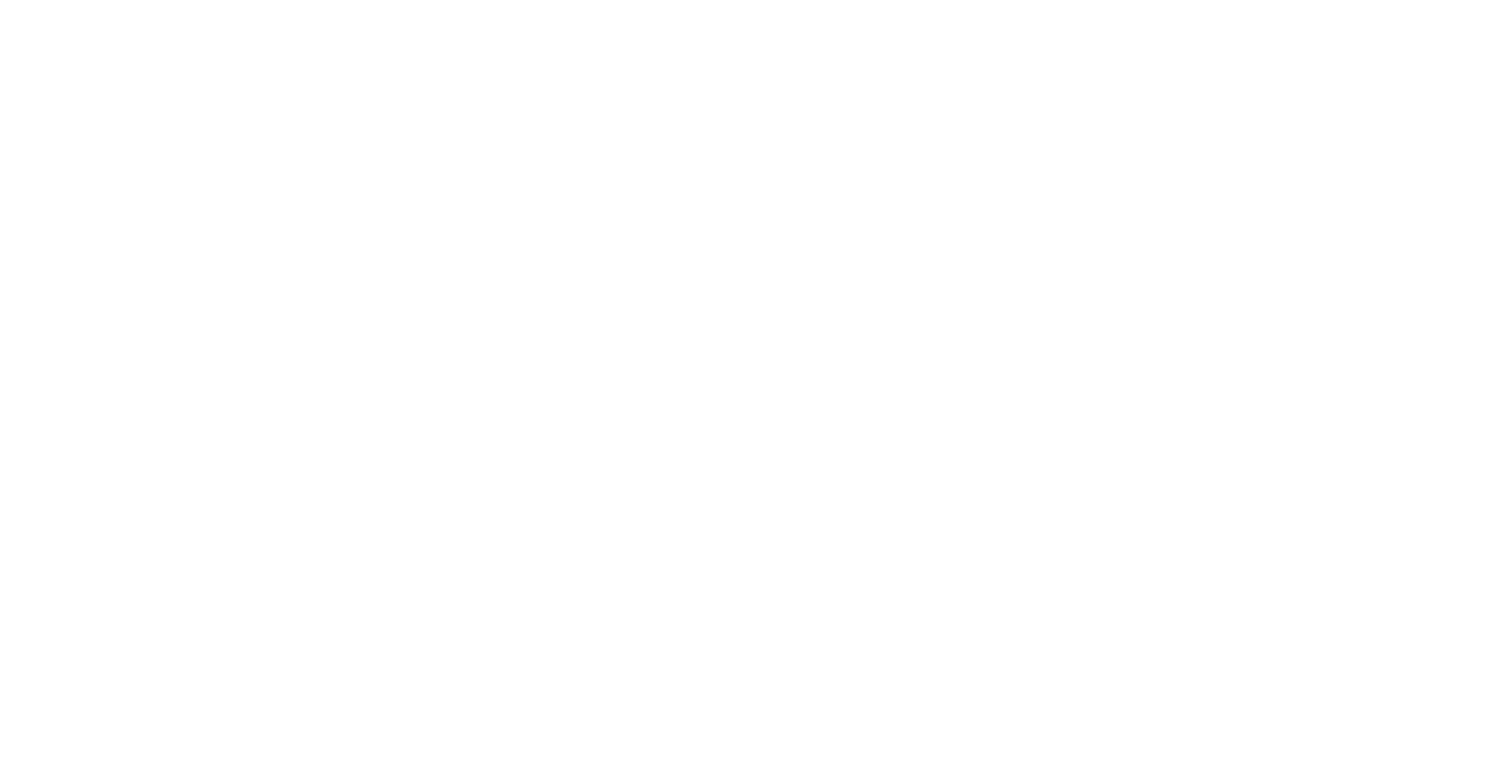scroll, scrollTop: 0, scrollLeft: 0, axis: both 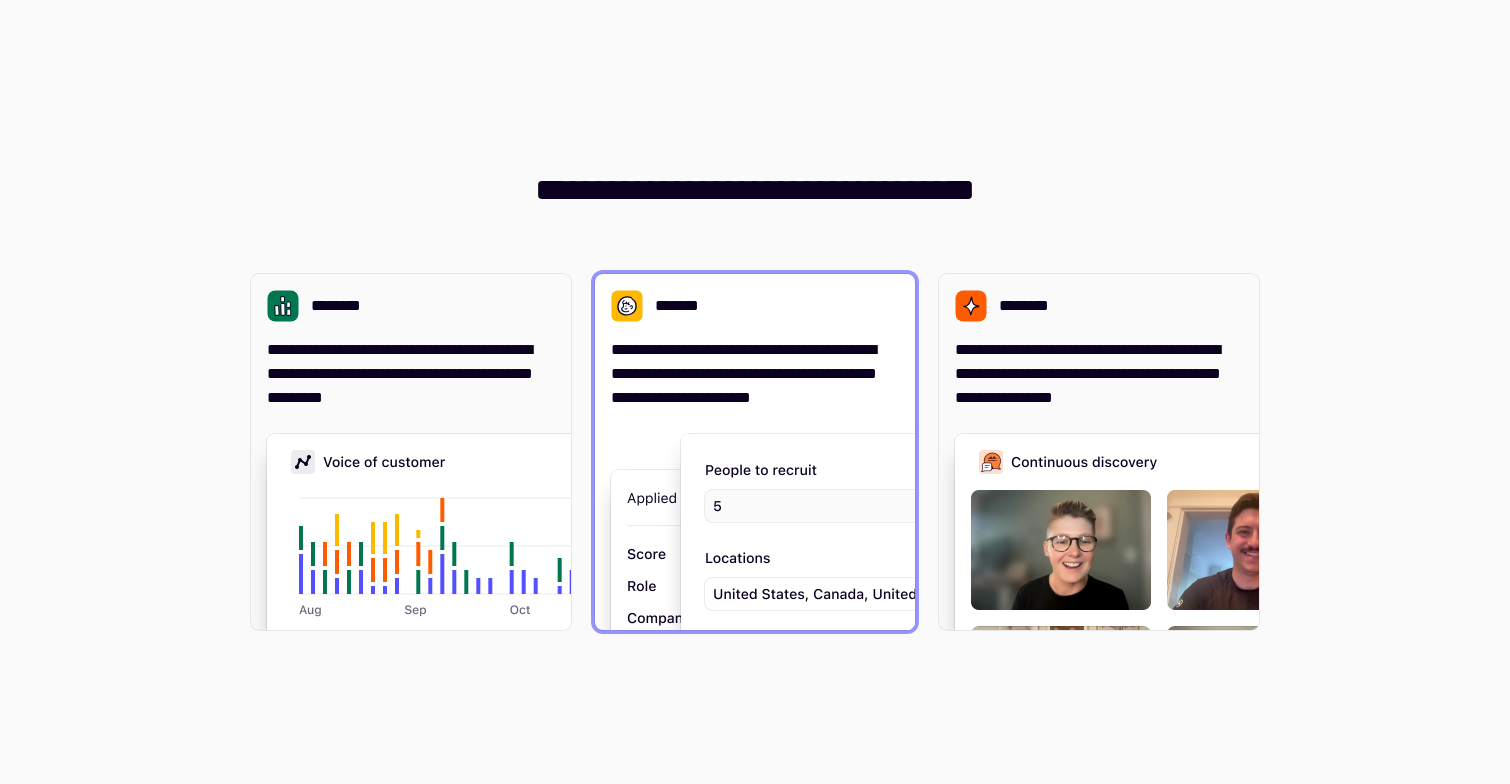 click on "**********" at bounding box center (755, 374) 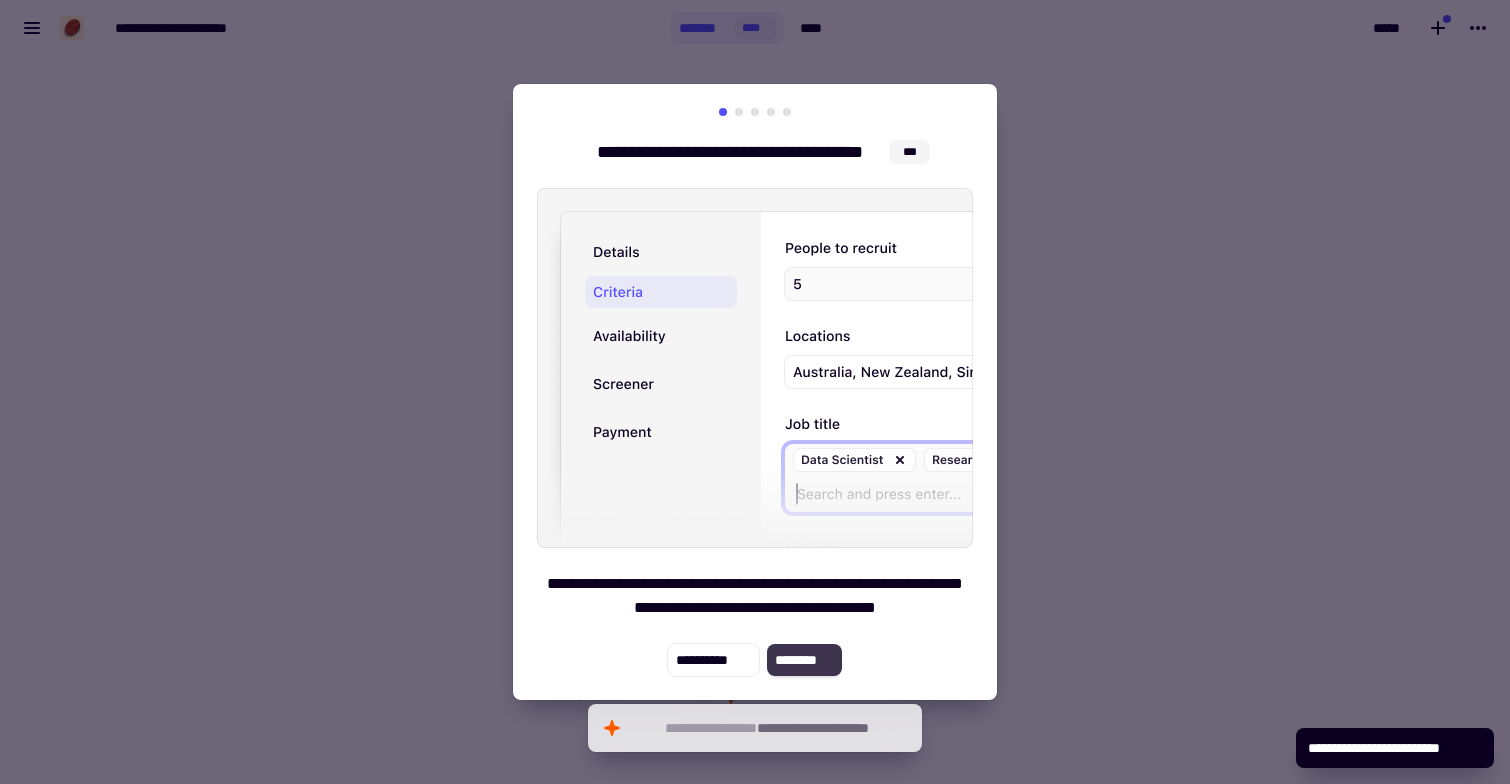 click on "********" 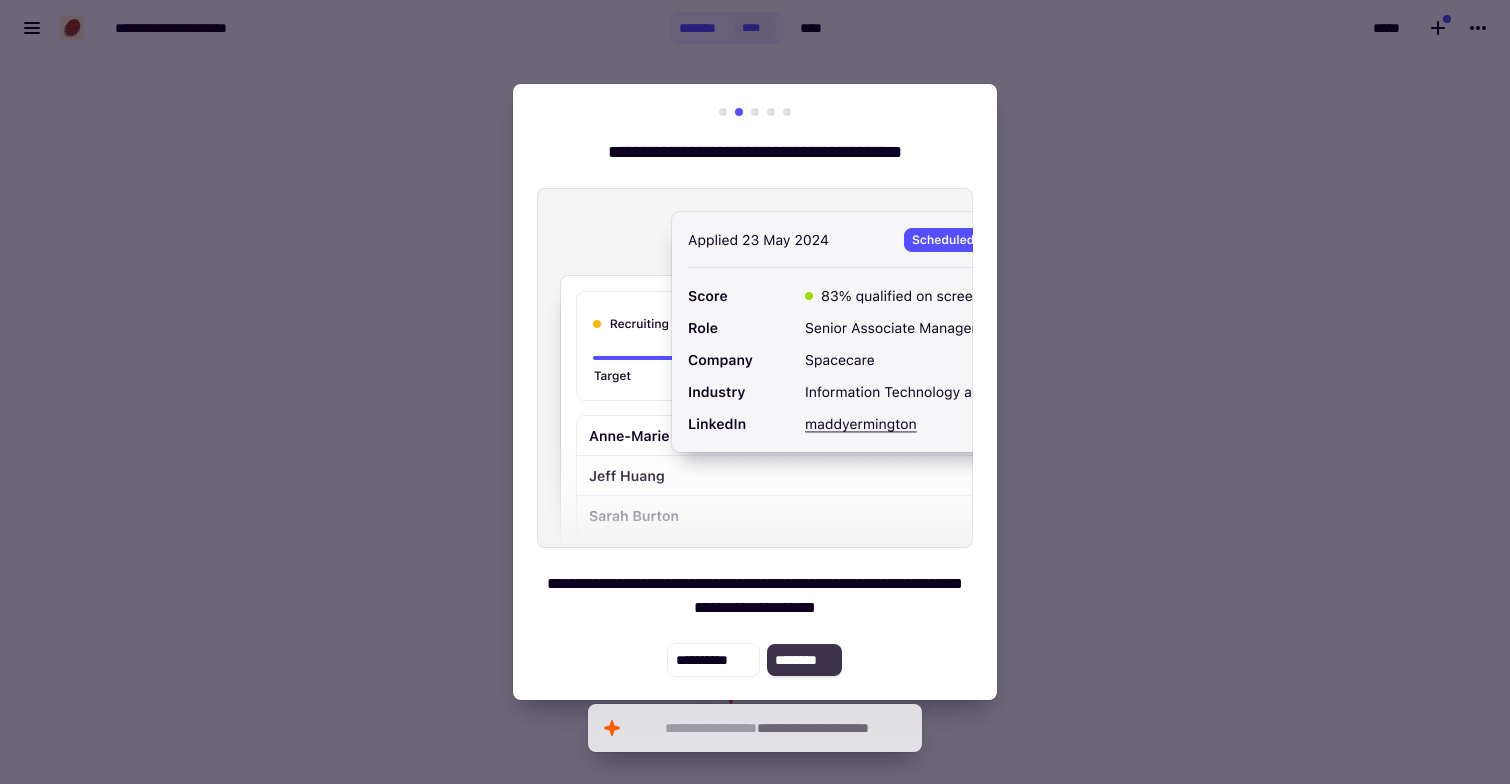 click on "********" 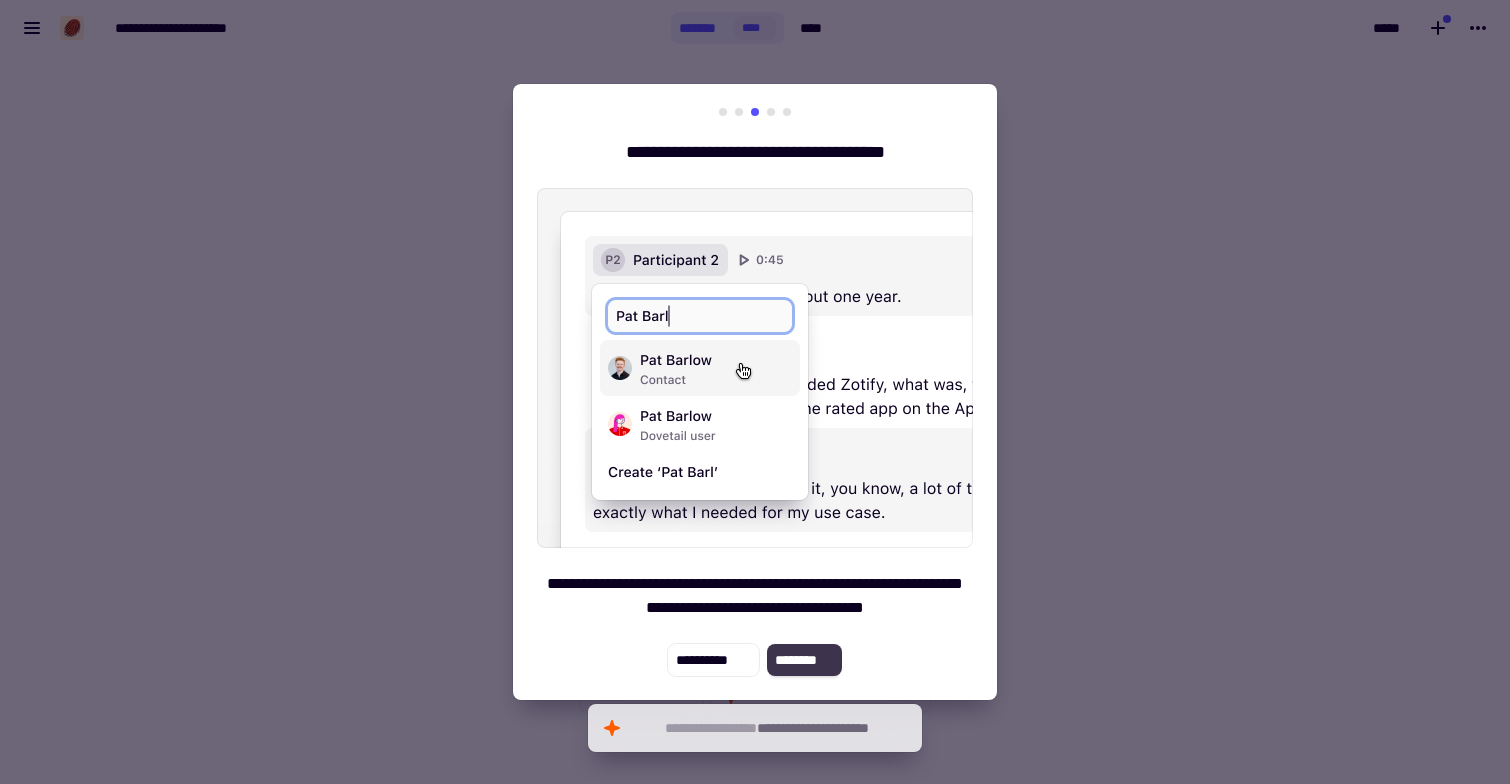 click on "********" 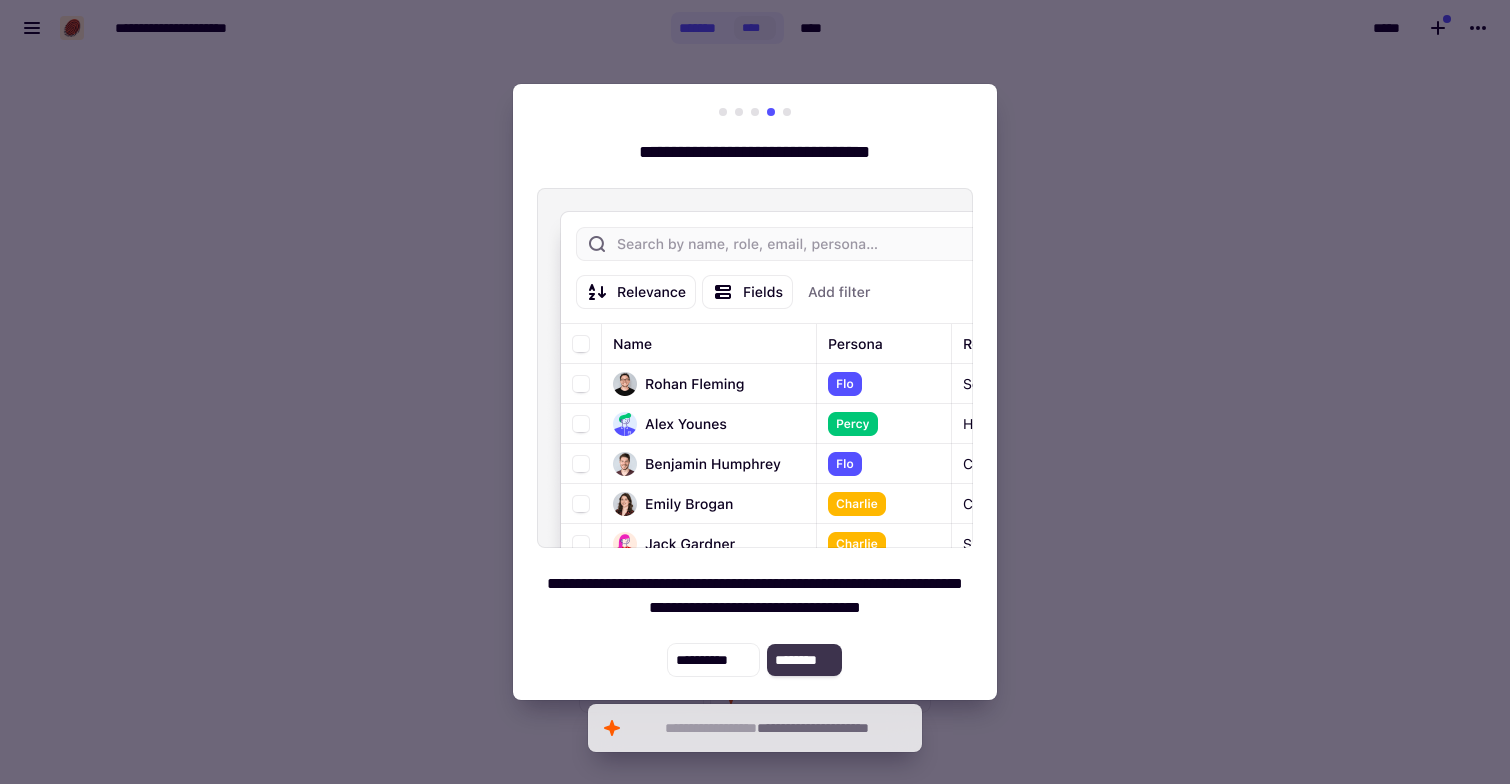 click on "********" 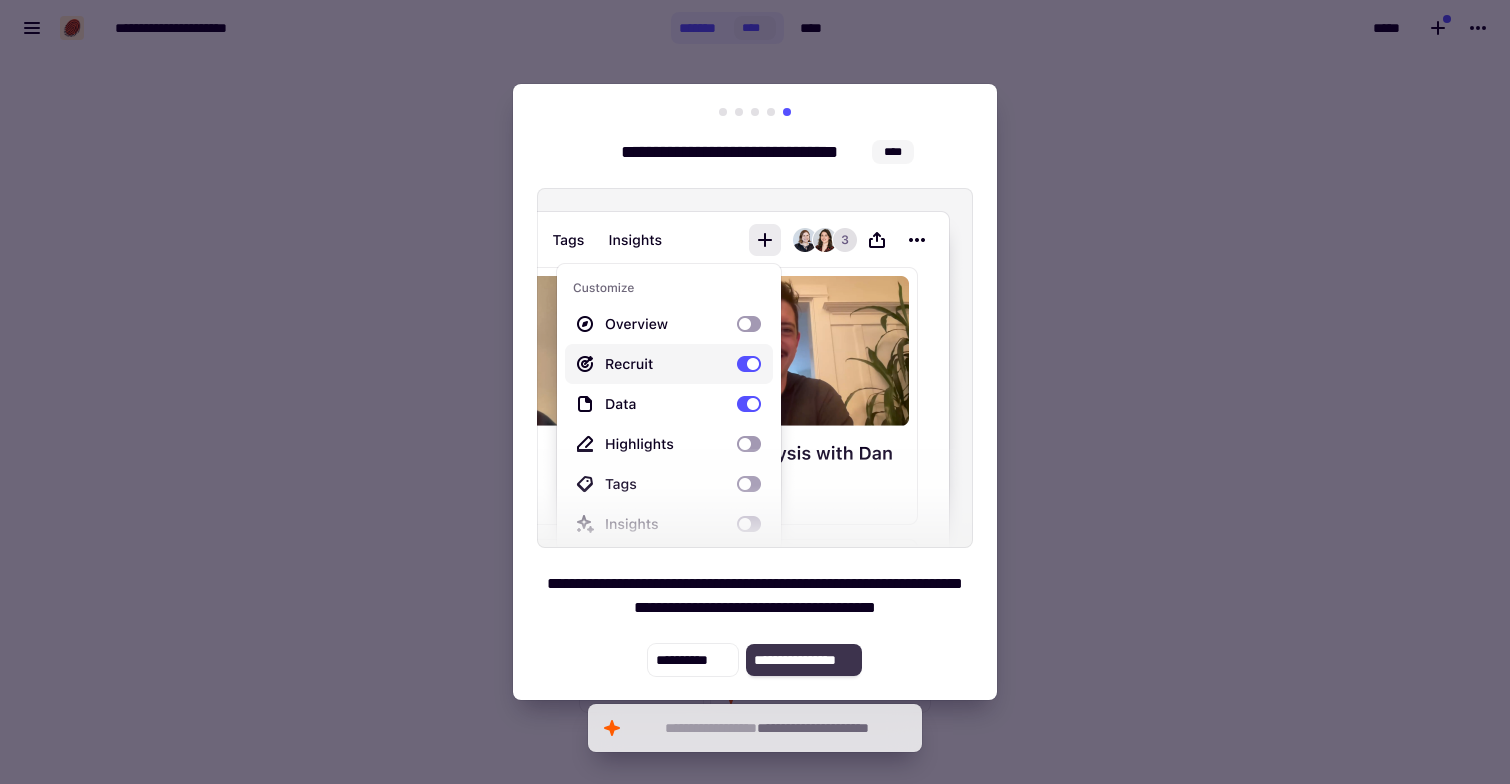 click on "**********" 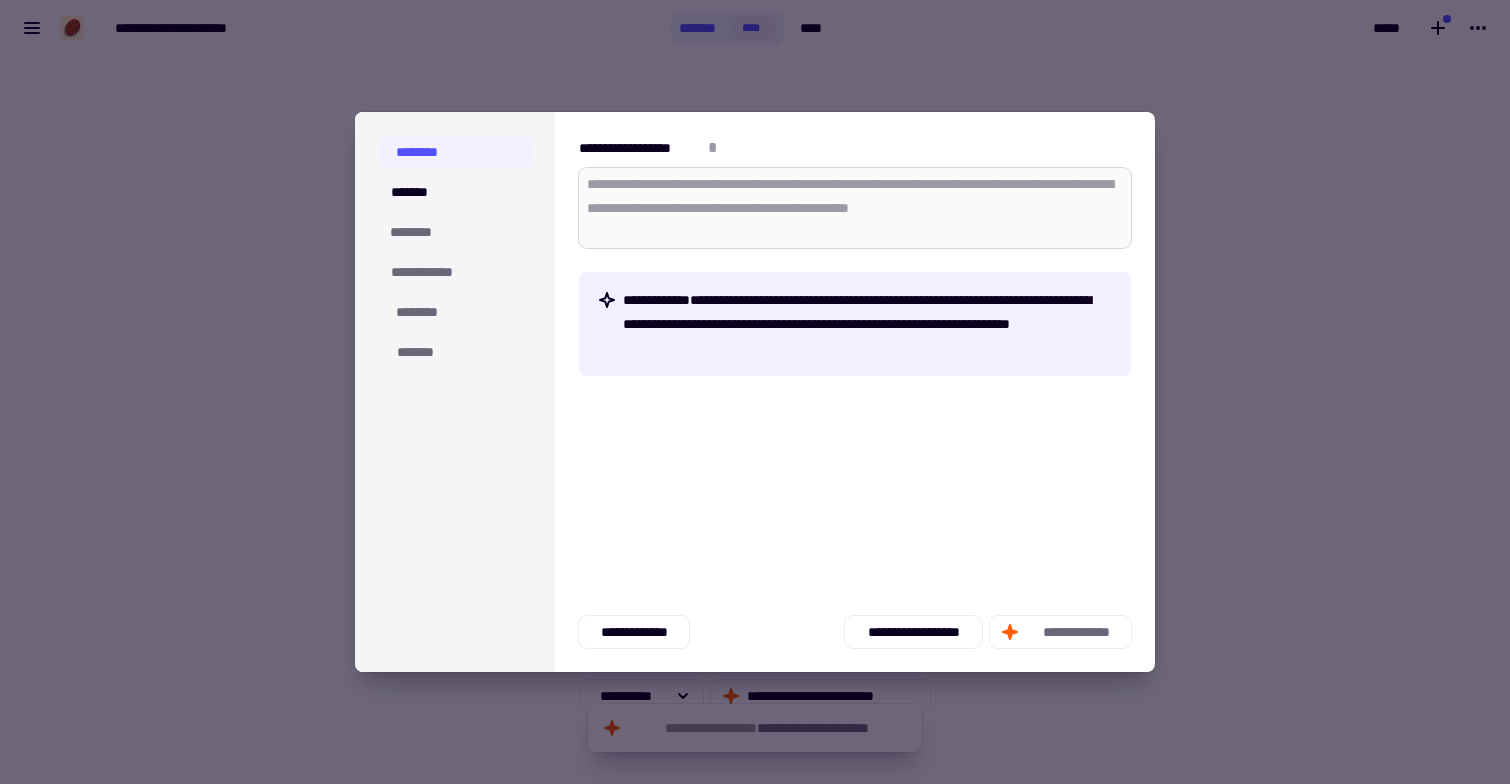 drag, startPoint x: 1072, startPoint y: 633, endPoint x: 726, endPoint y: 194, distance: 558.96063 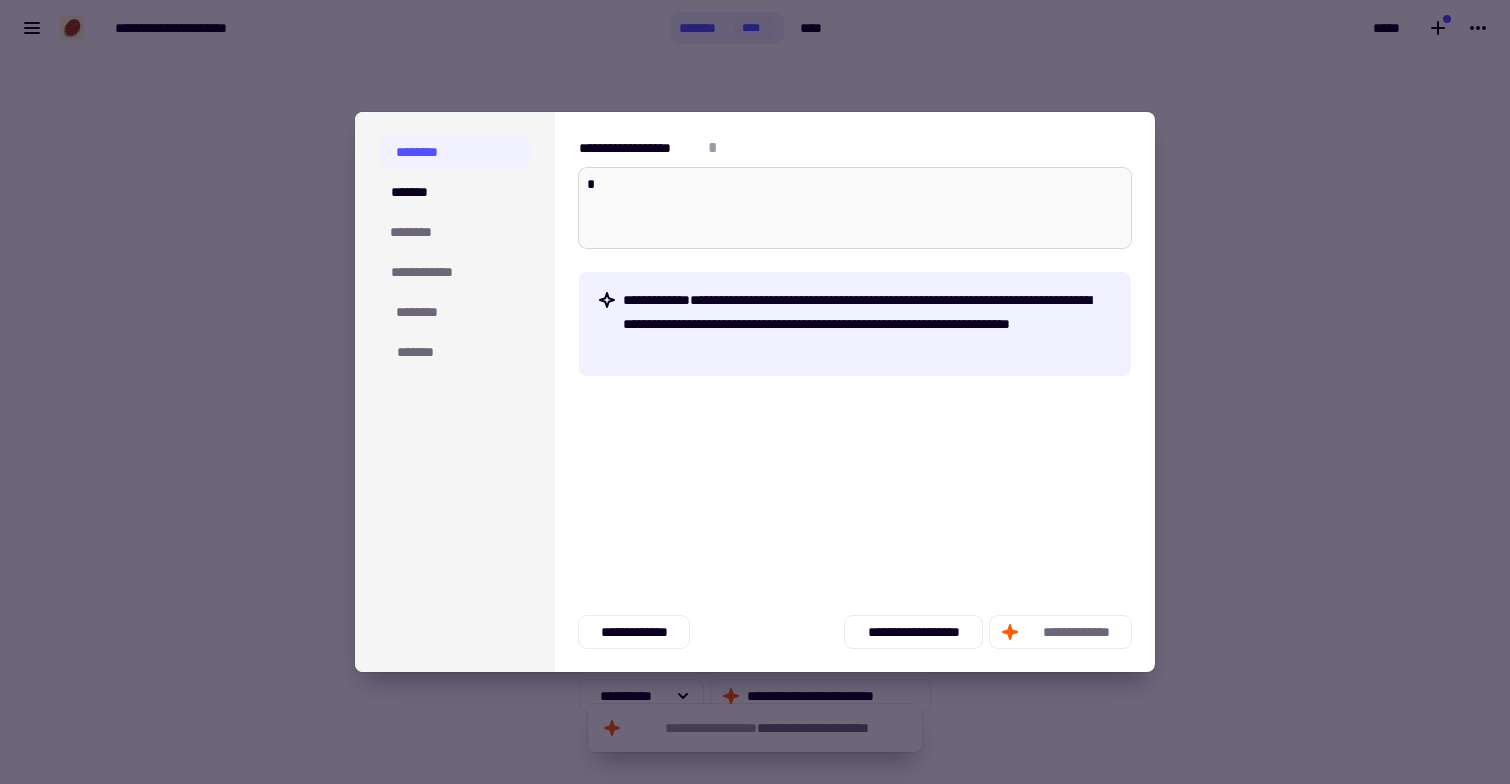 type on "*" 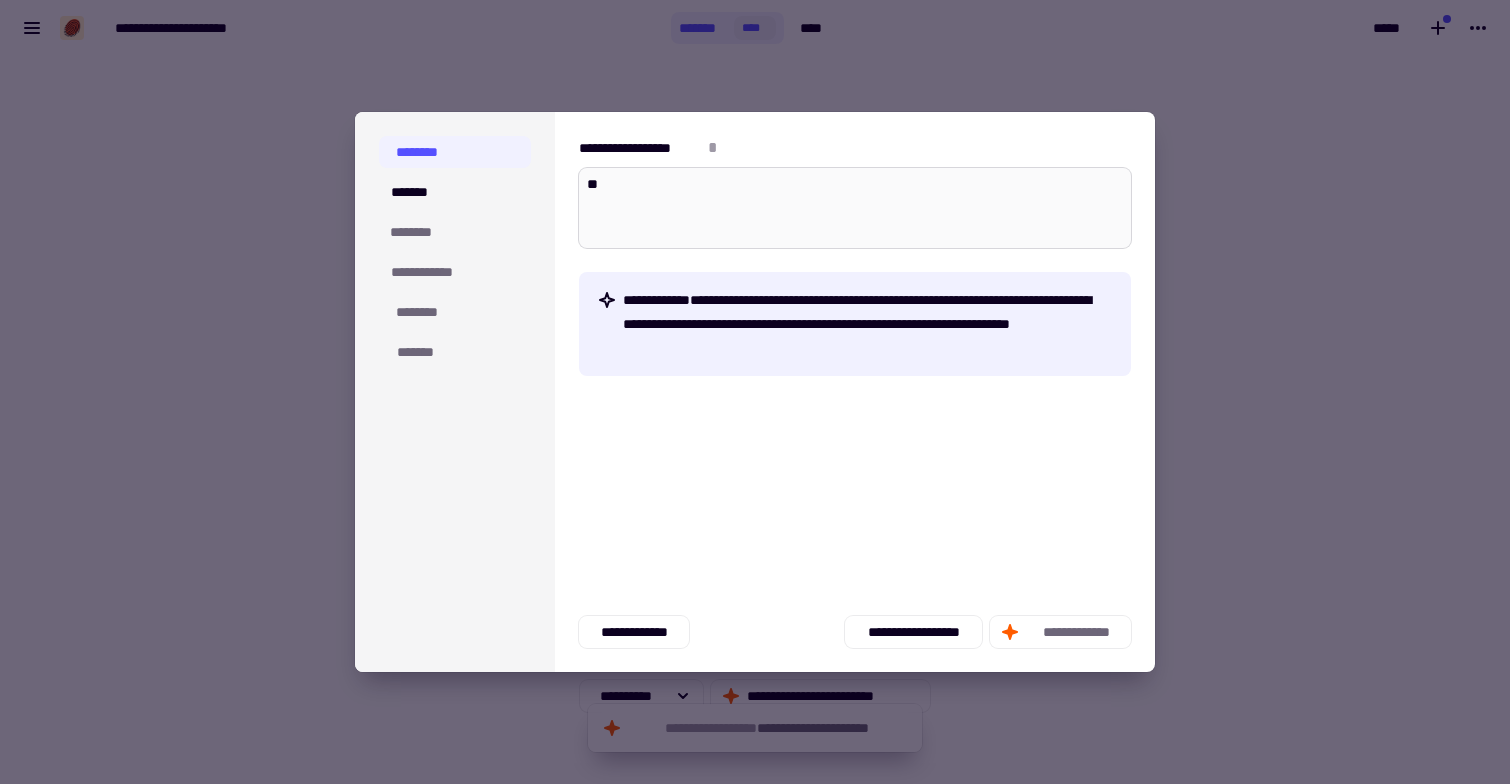 type on "*" 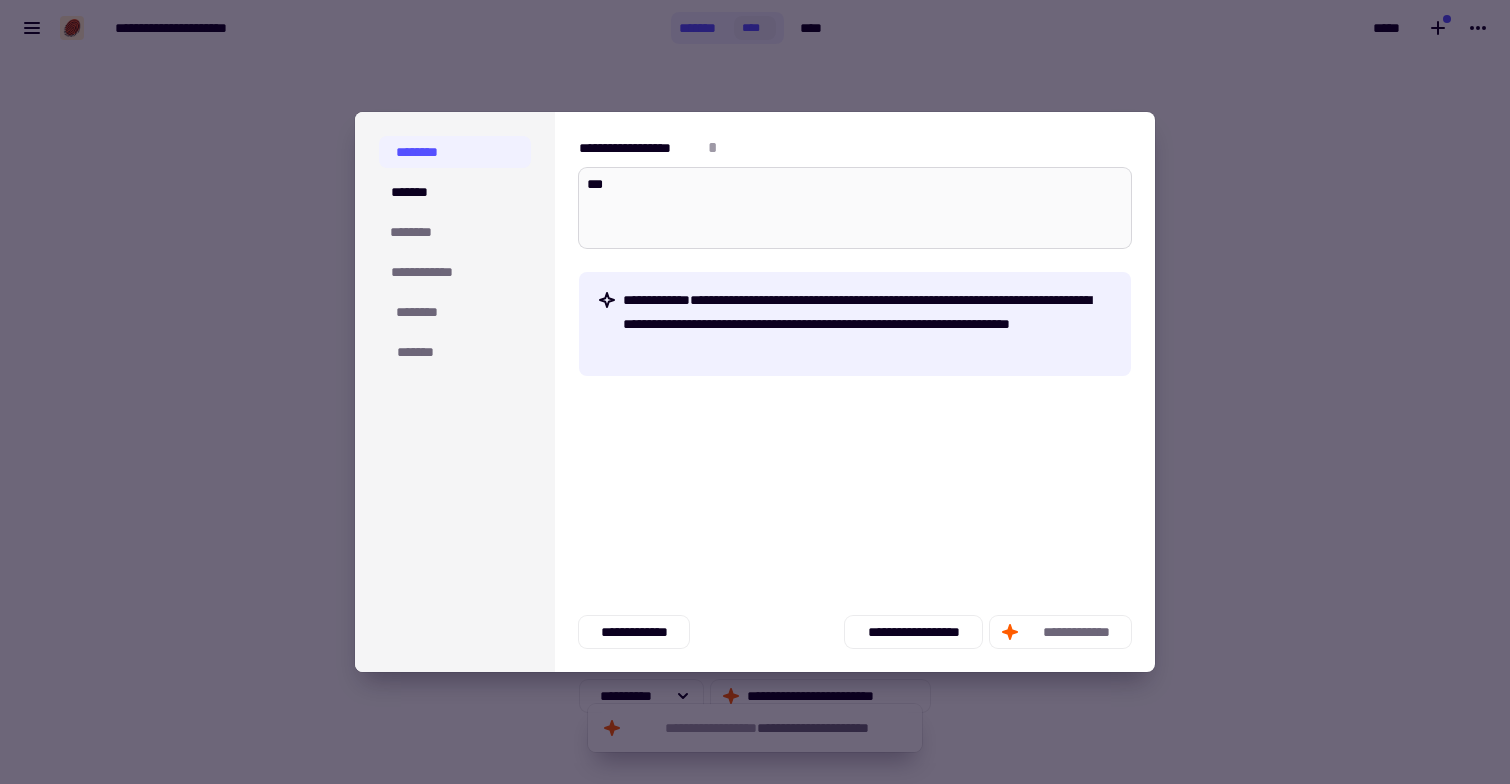 type on "*" 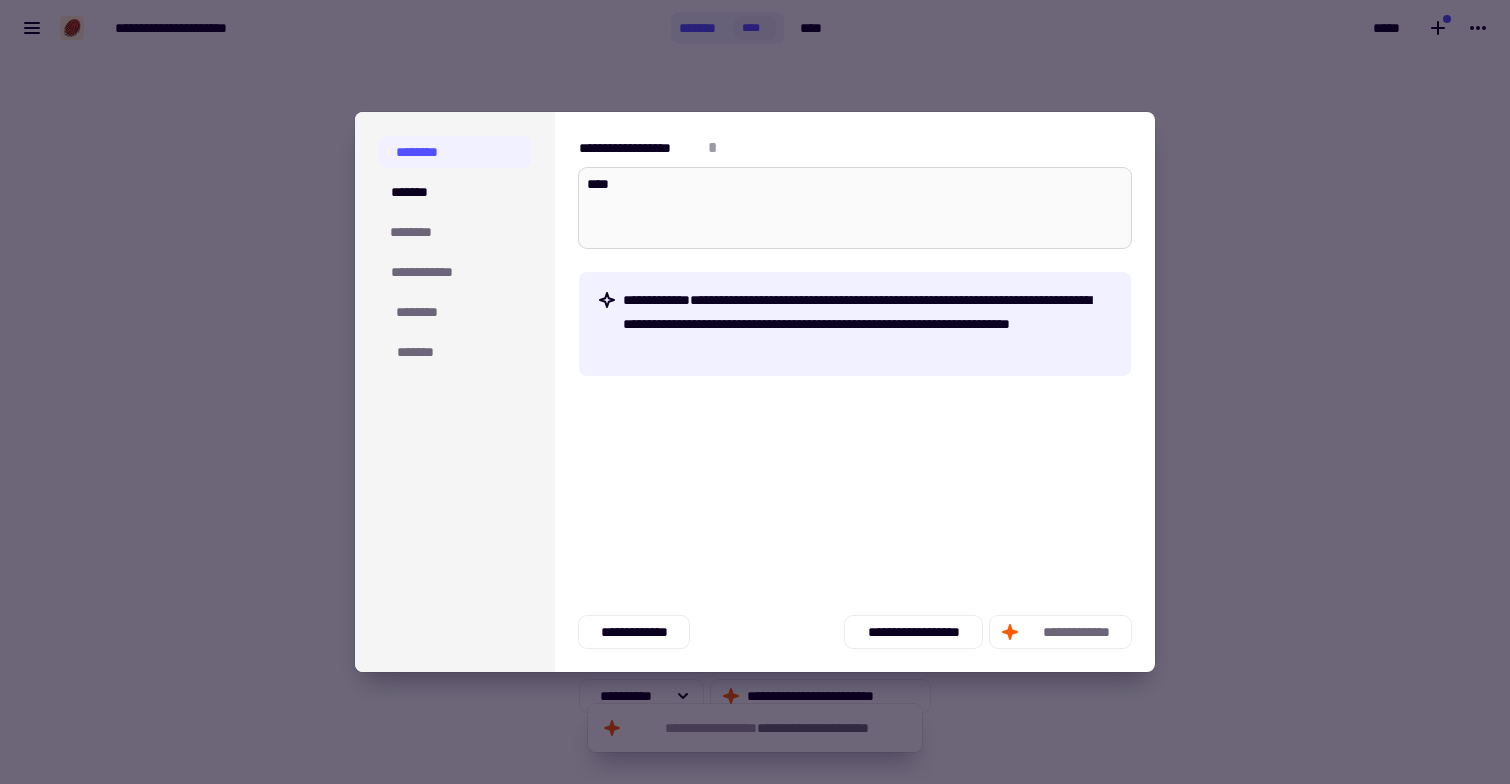 type on "*" 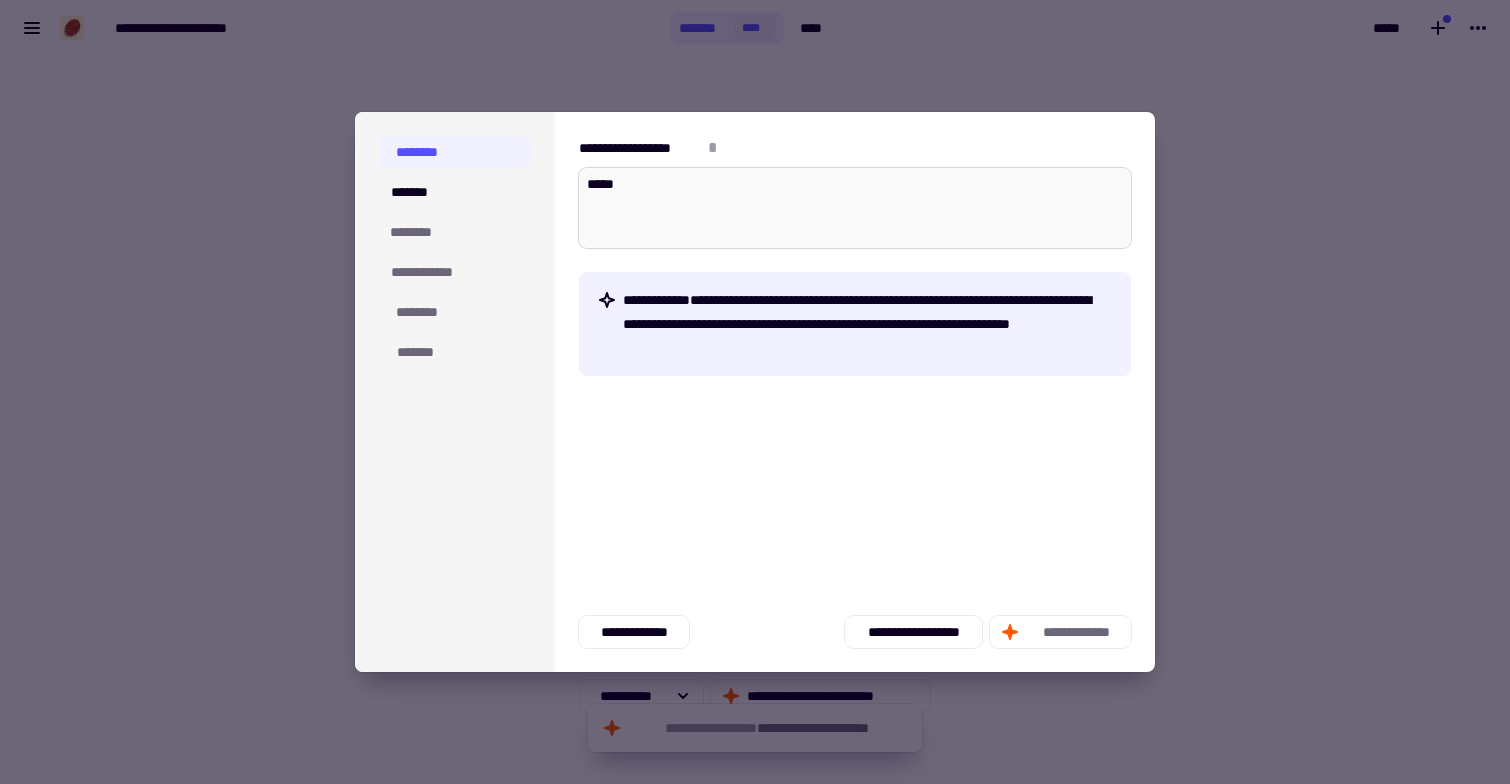 type on "*" 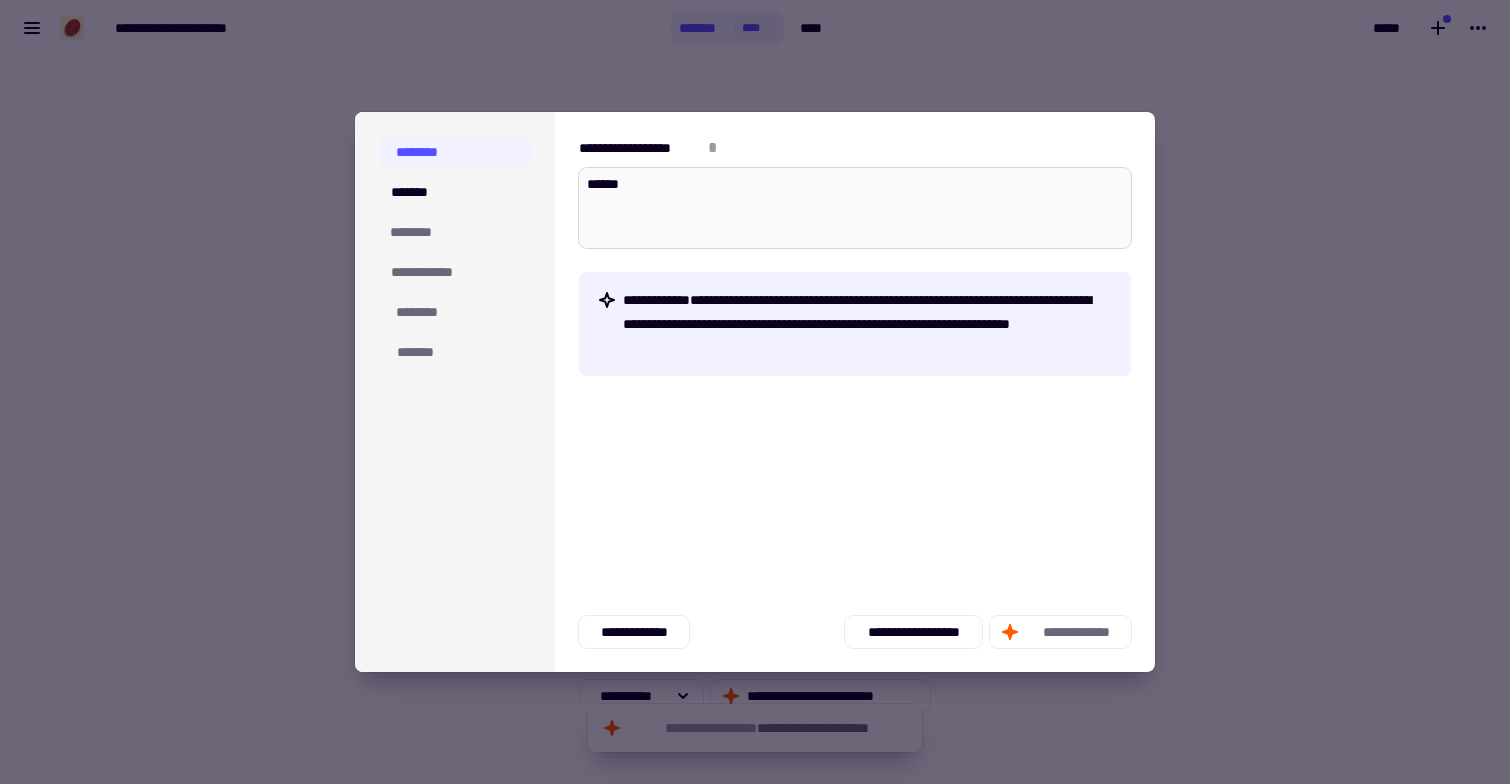type on "*" 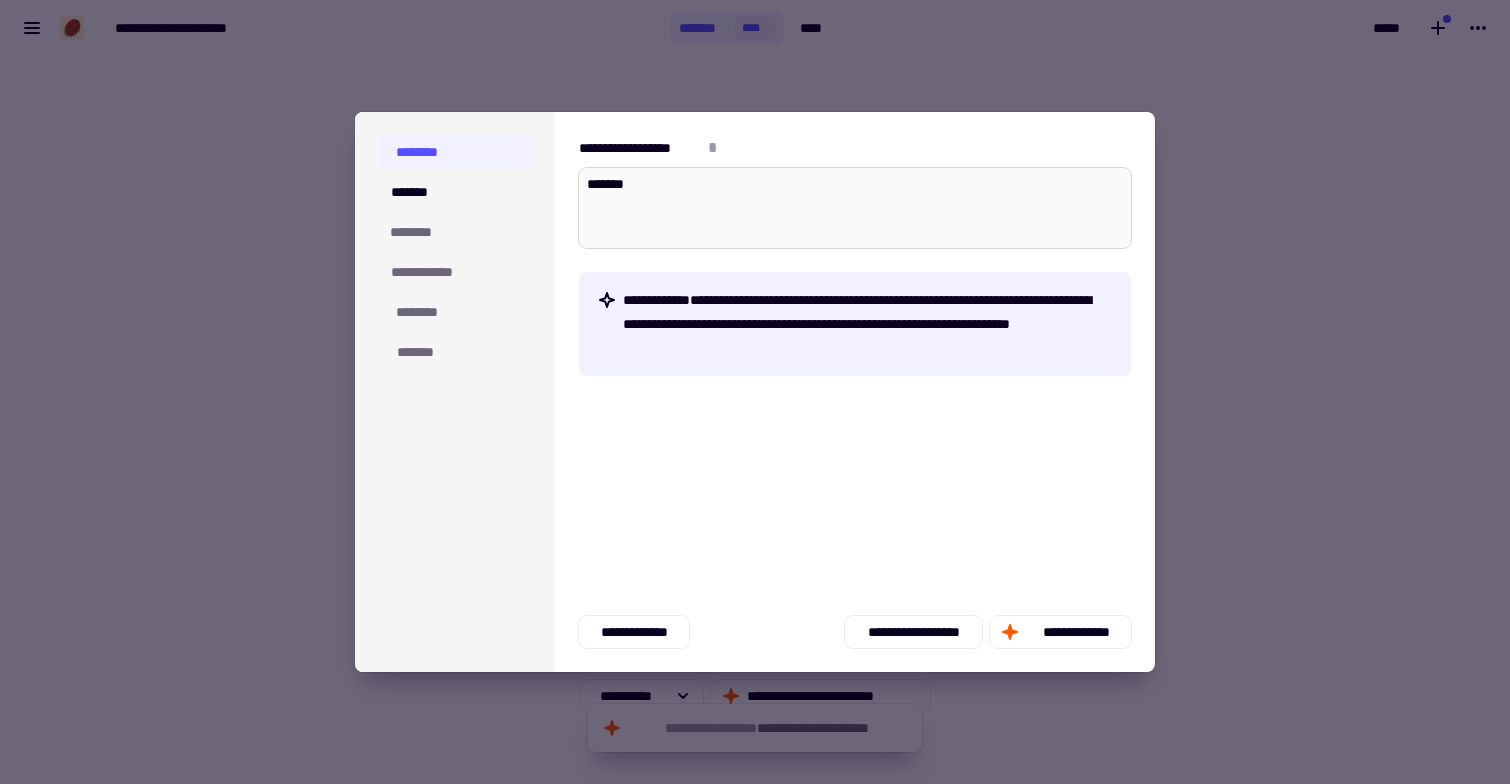type on "*" 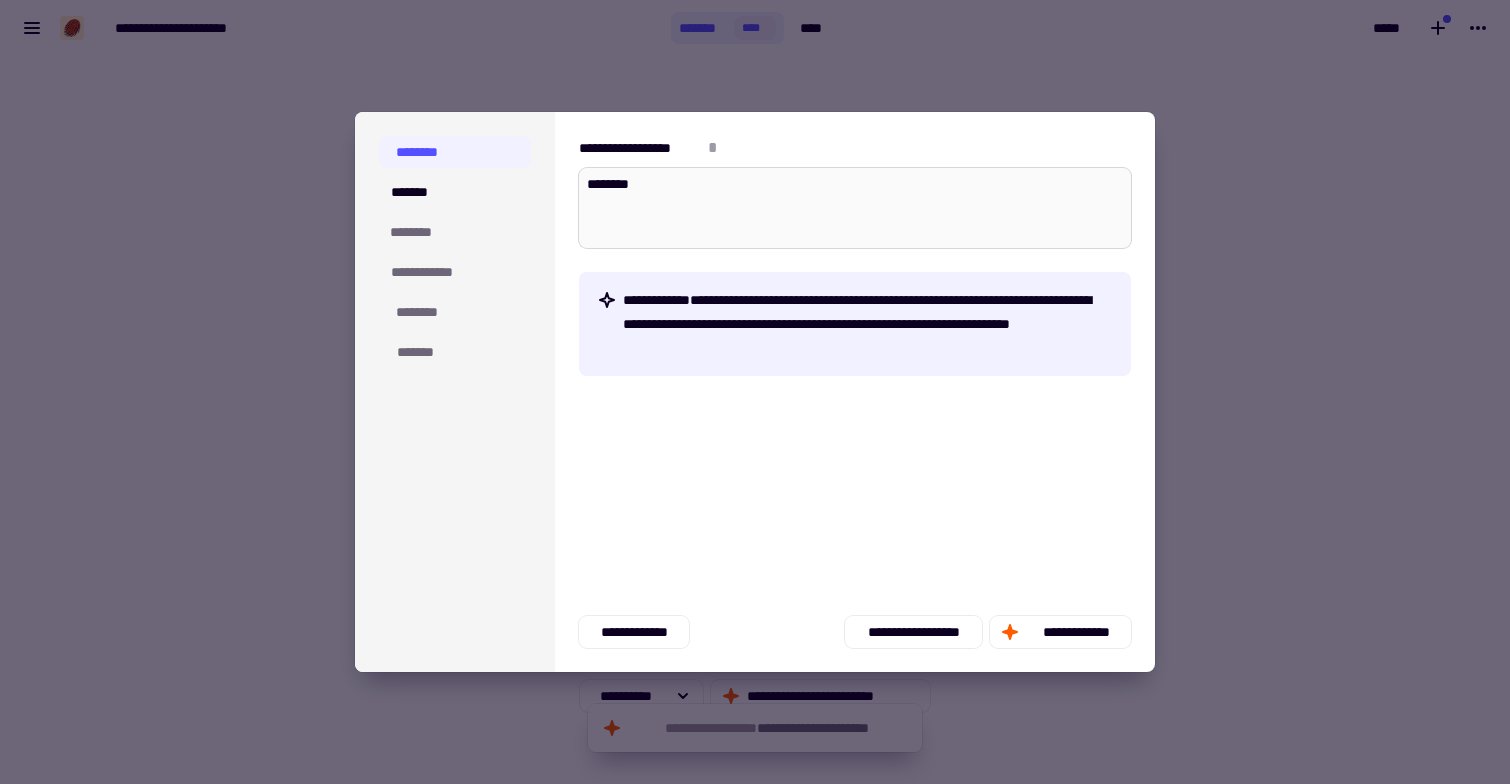 type on "*" 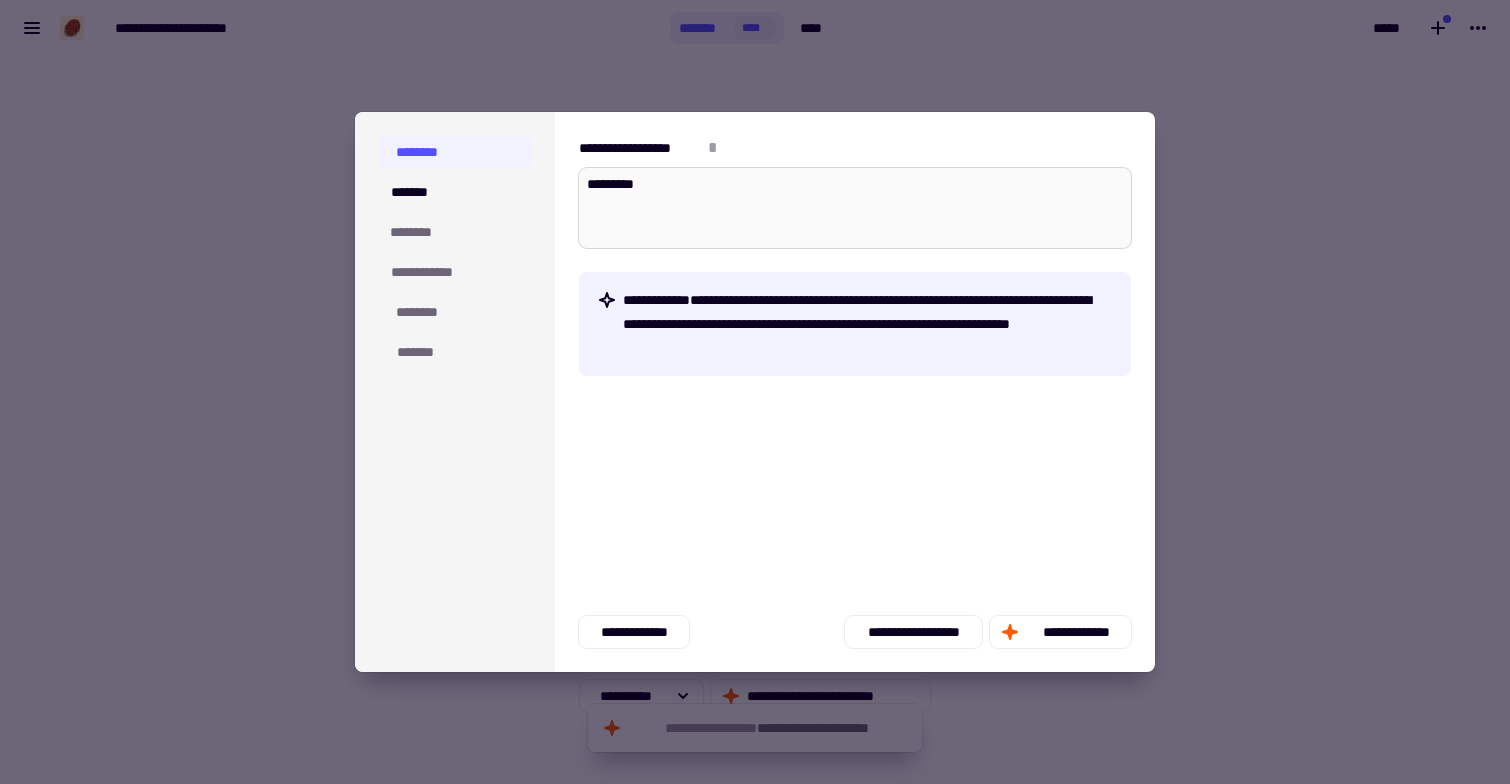 type on "*" 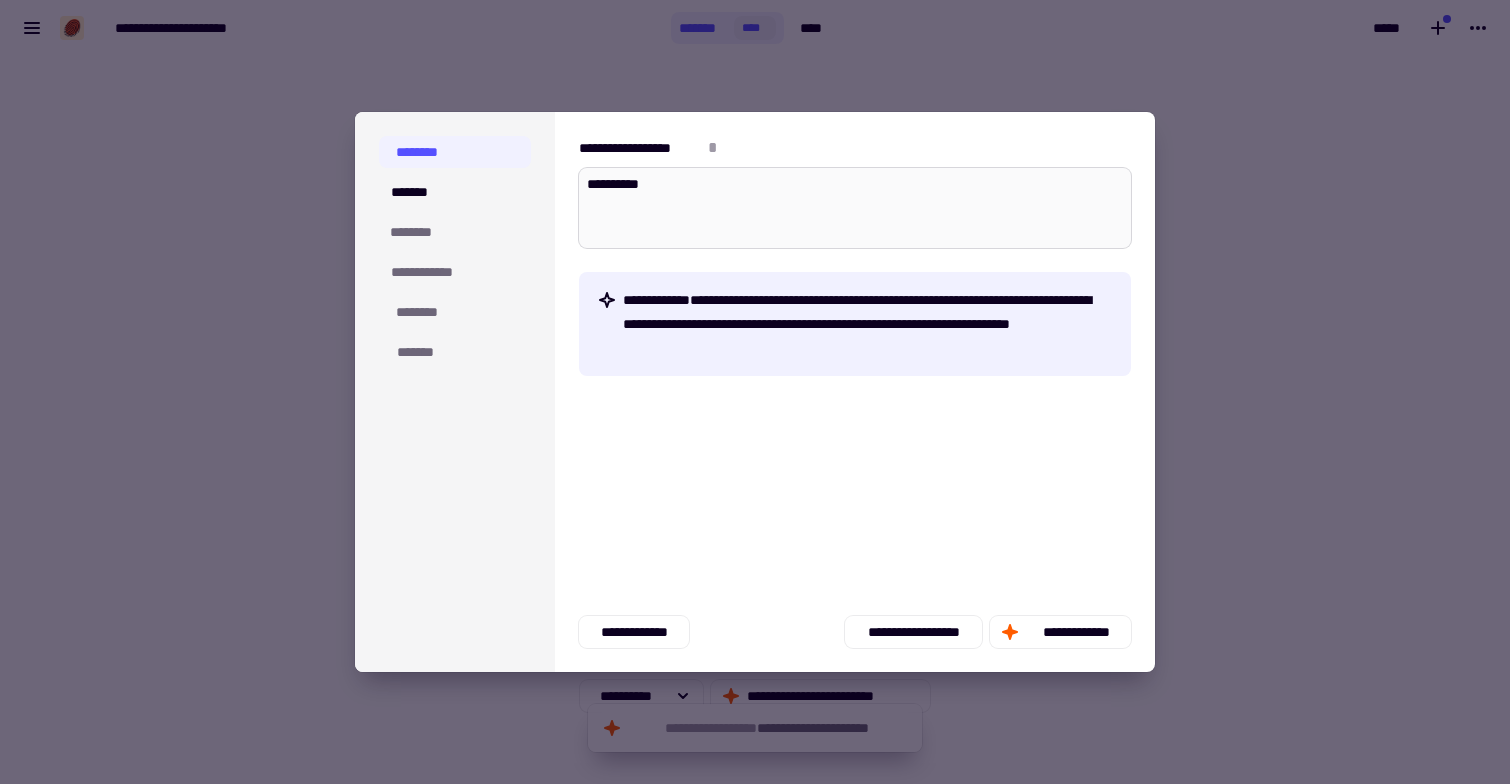 type on "*" 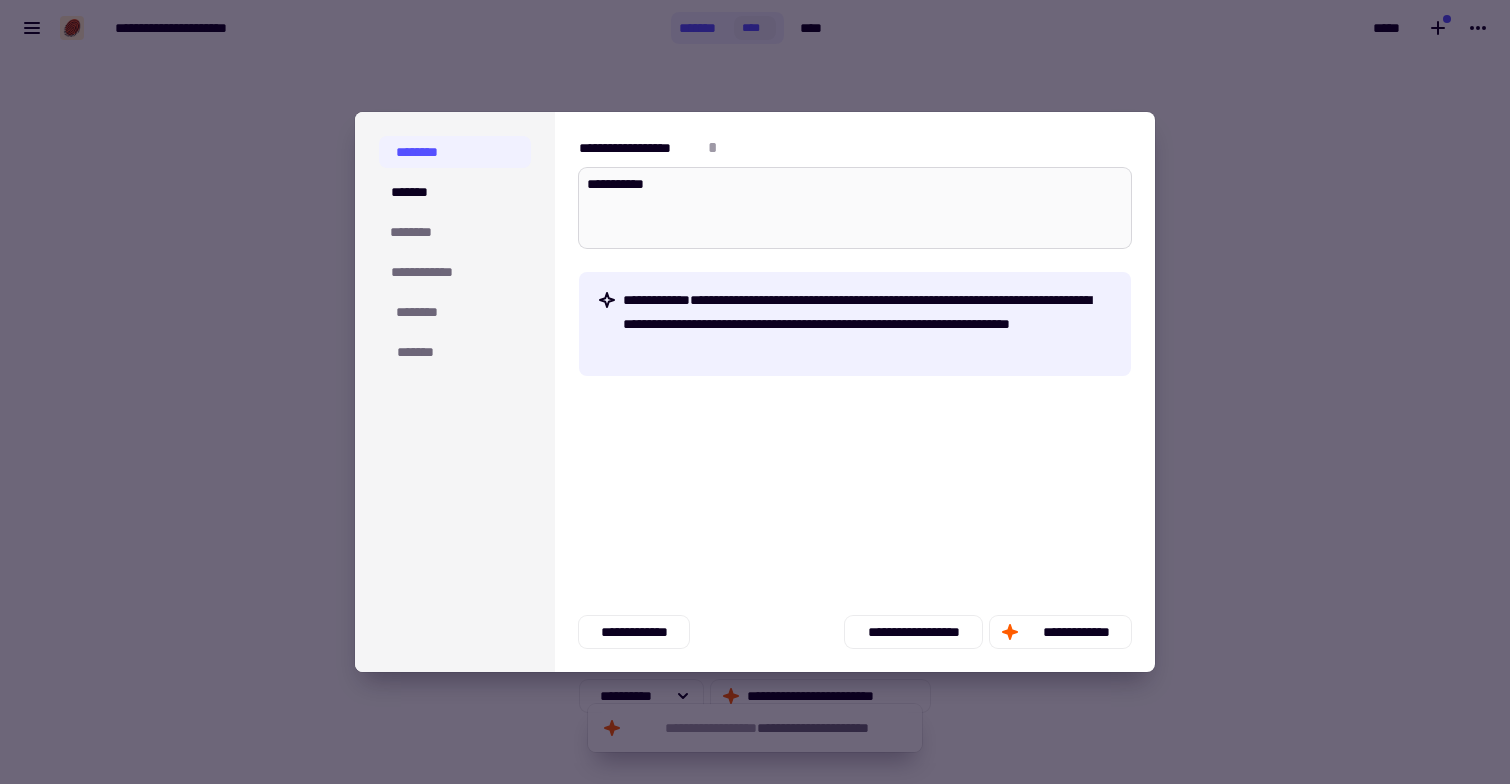type on "*" 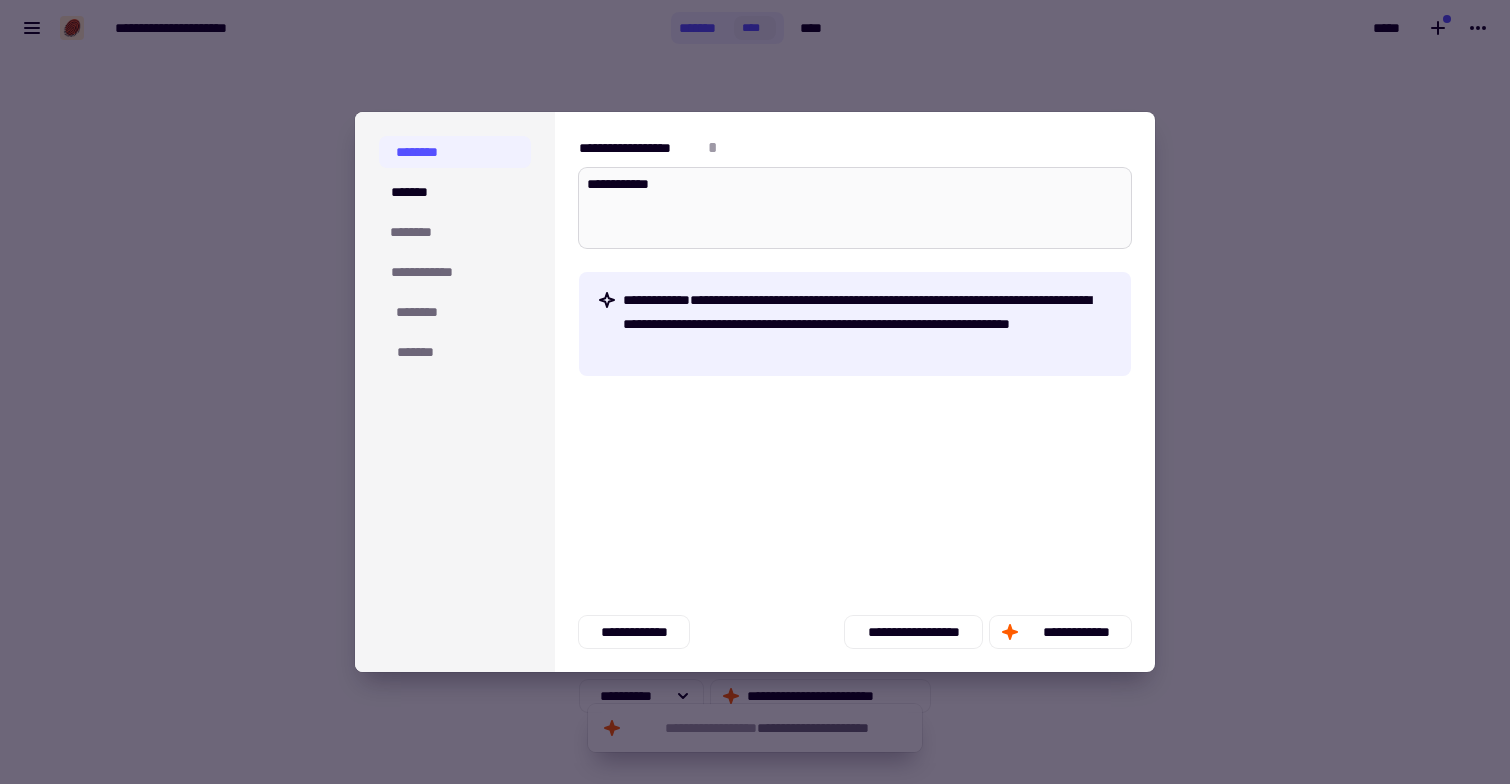 type on "**********" 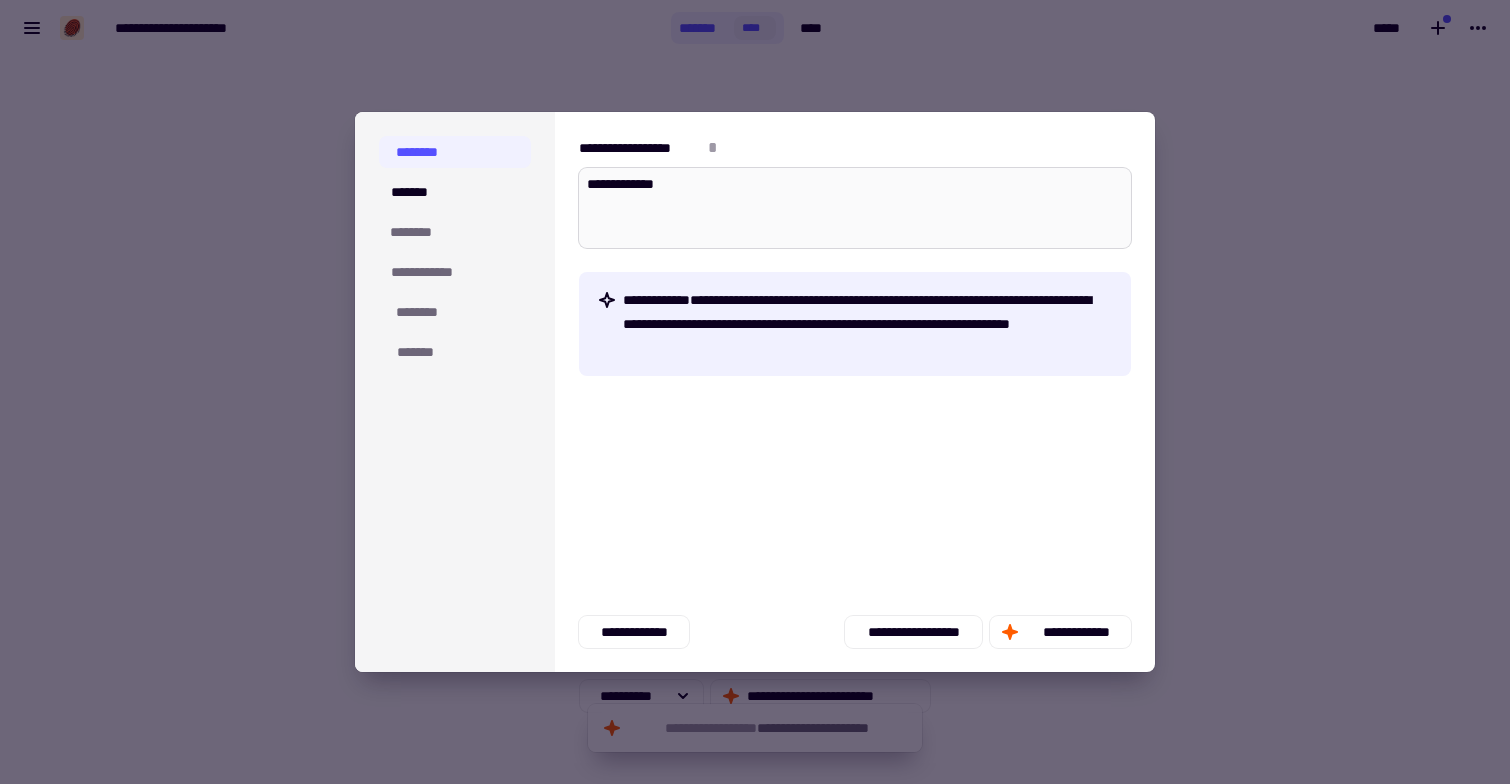 type on "*" 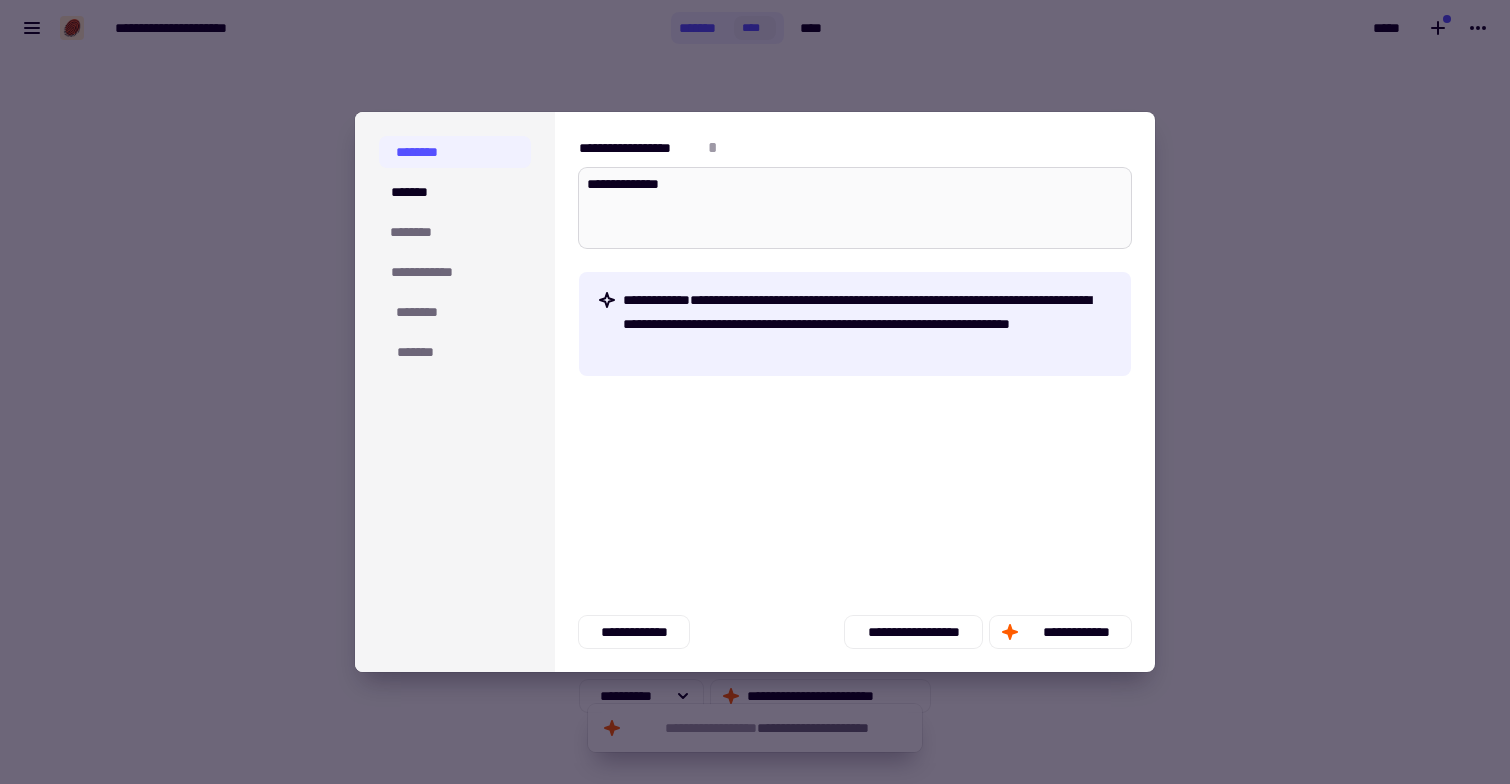 type on "*" 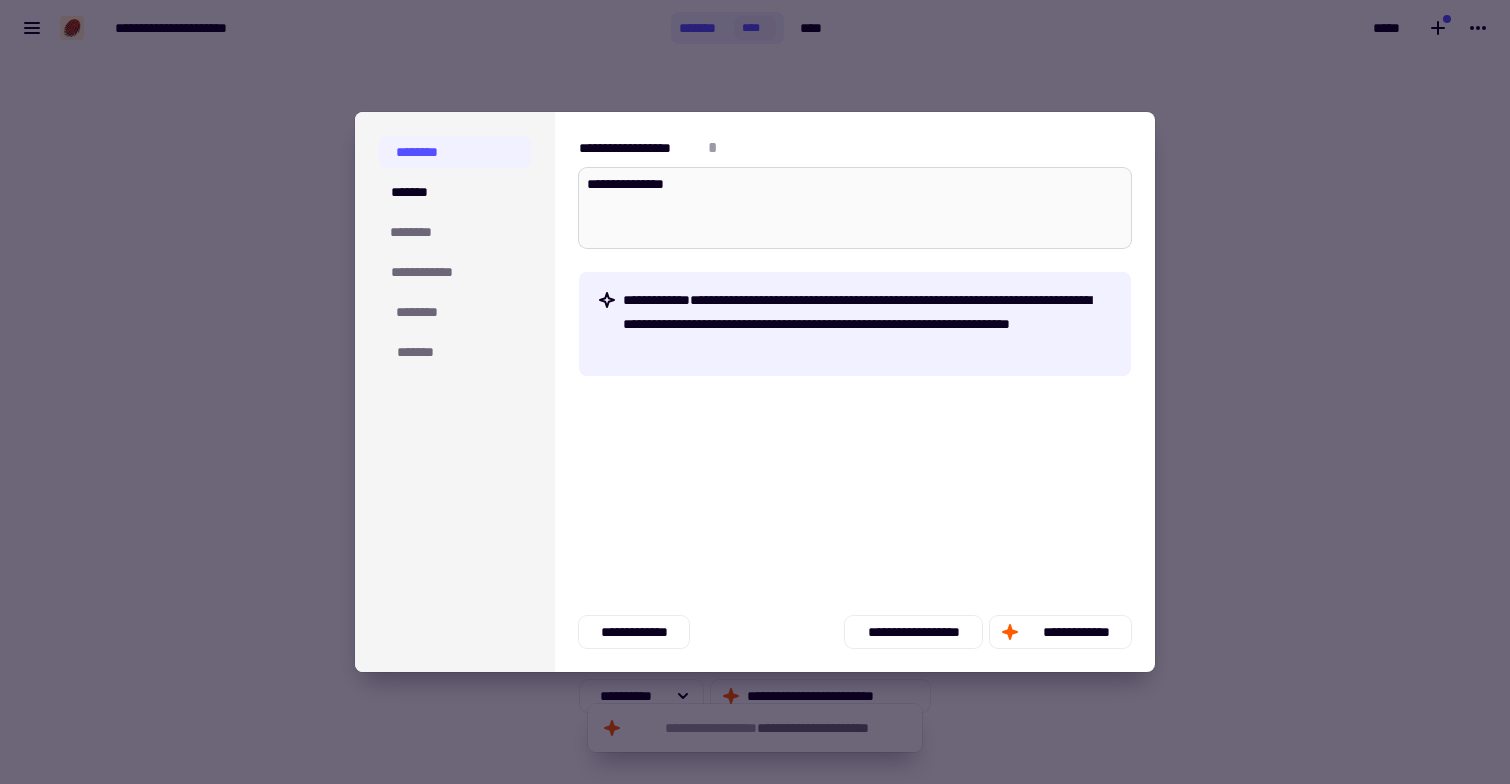 type on "*" 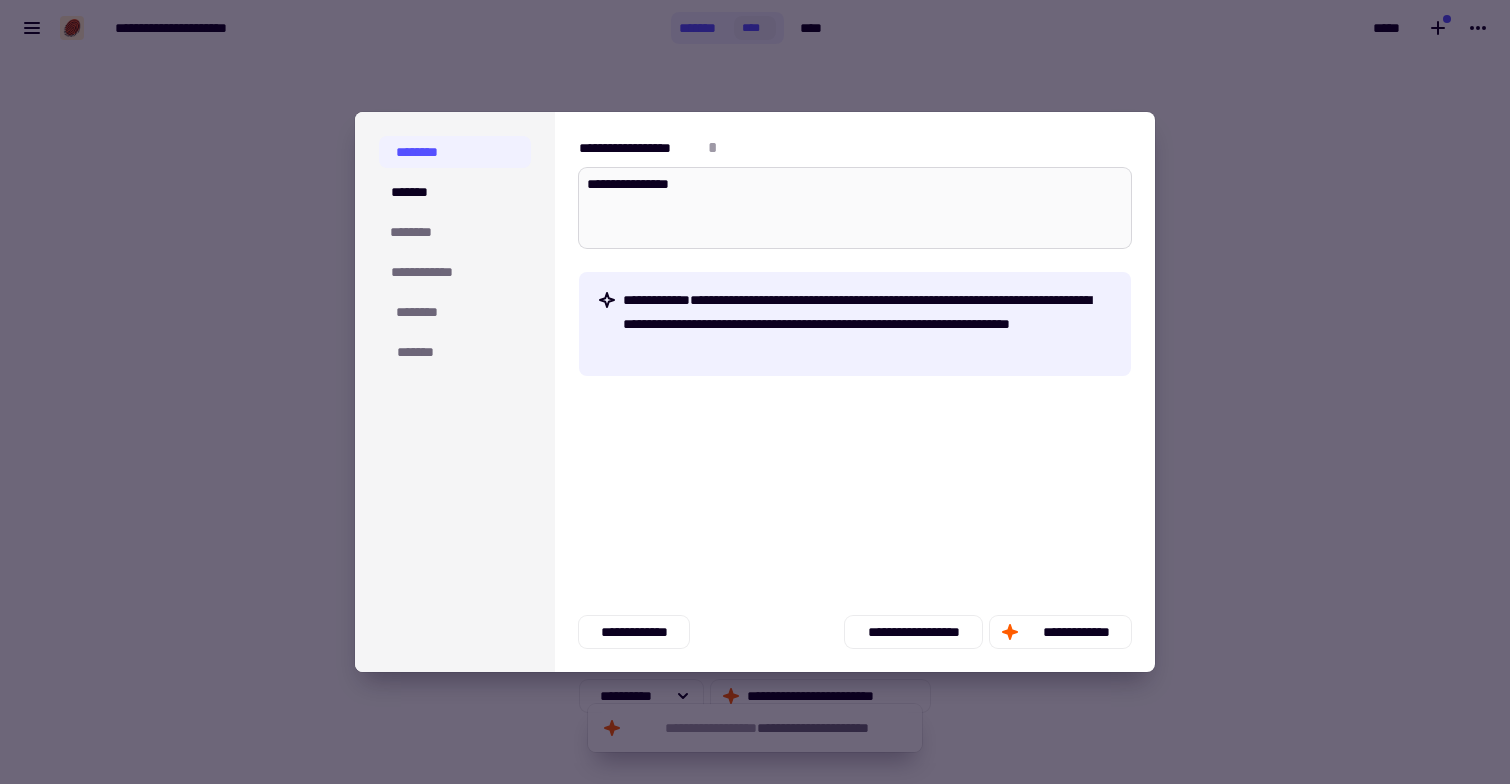 type on "*" 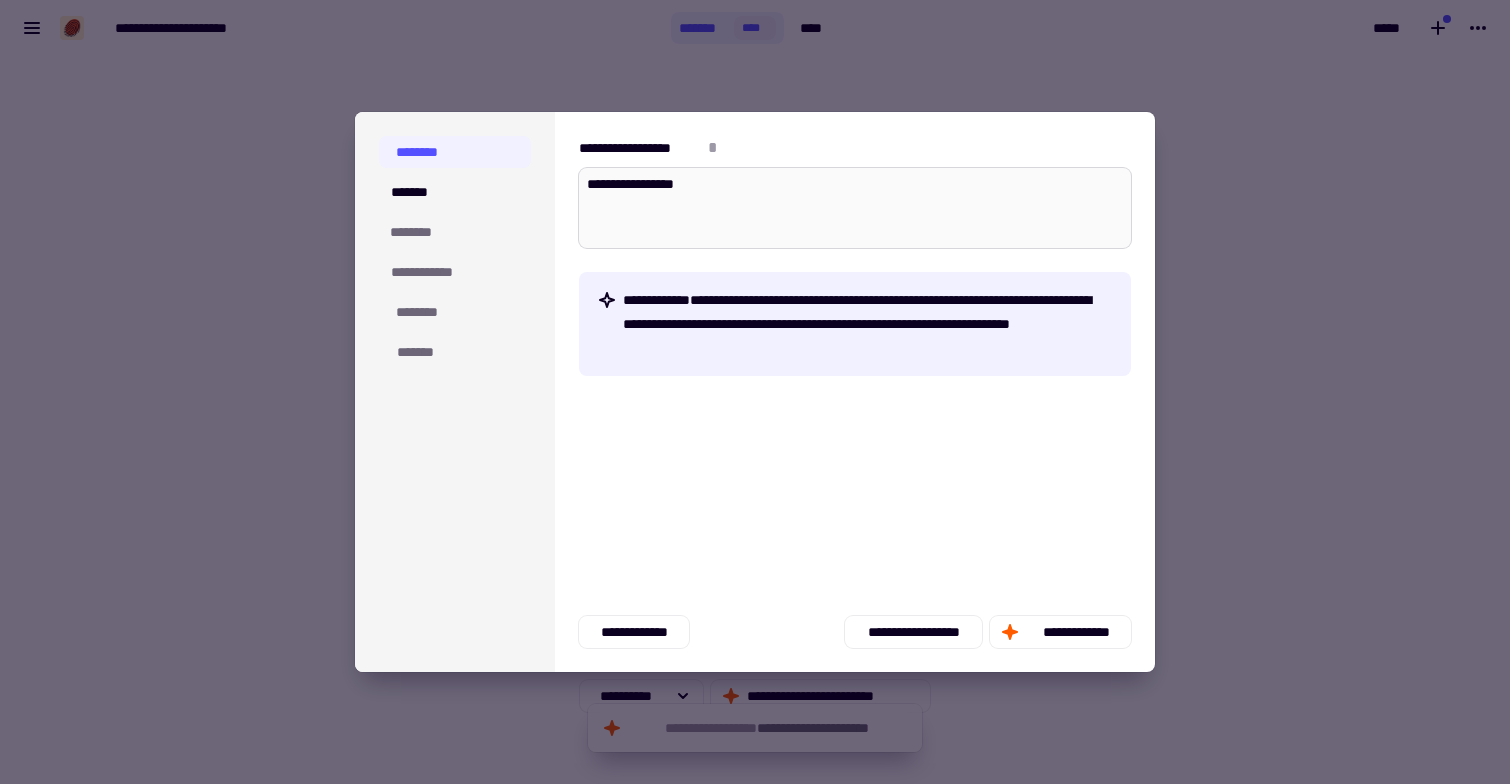 type on "*" 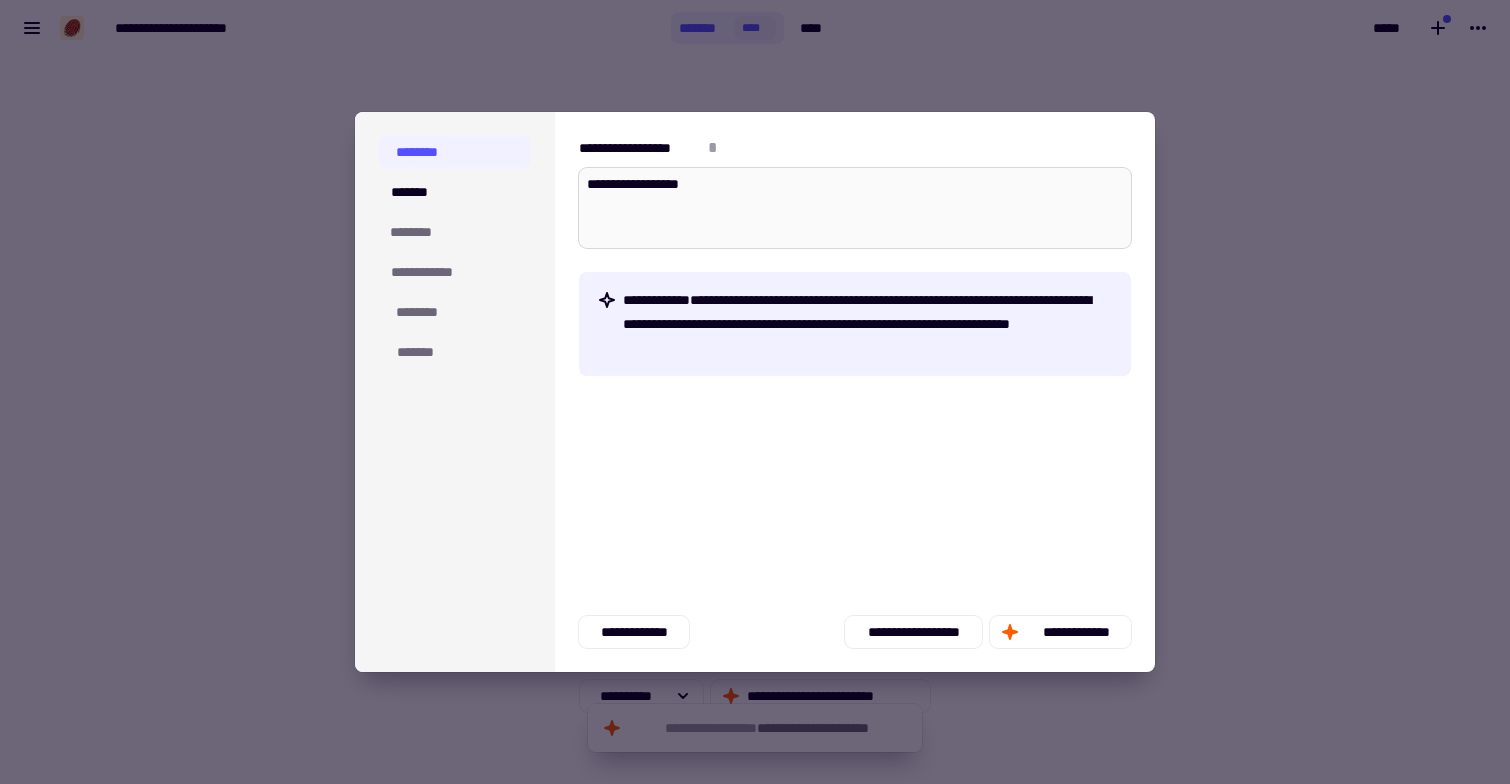 type on "*" 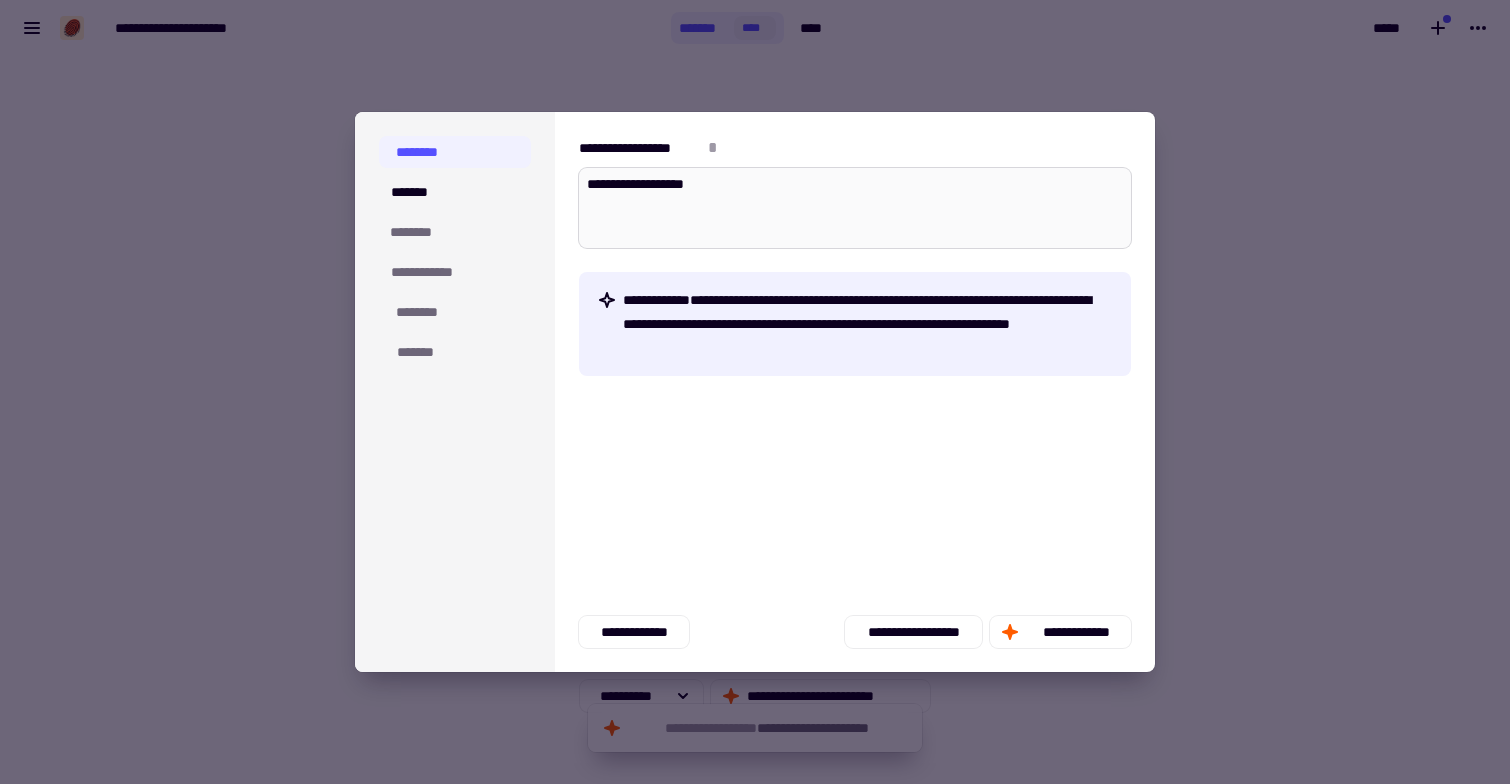 type on "*" 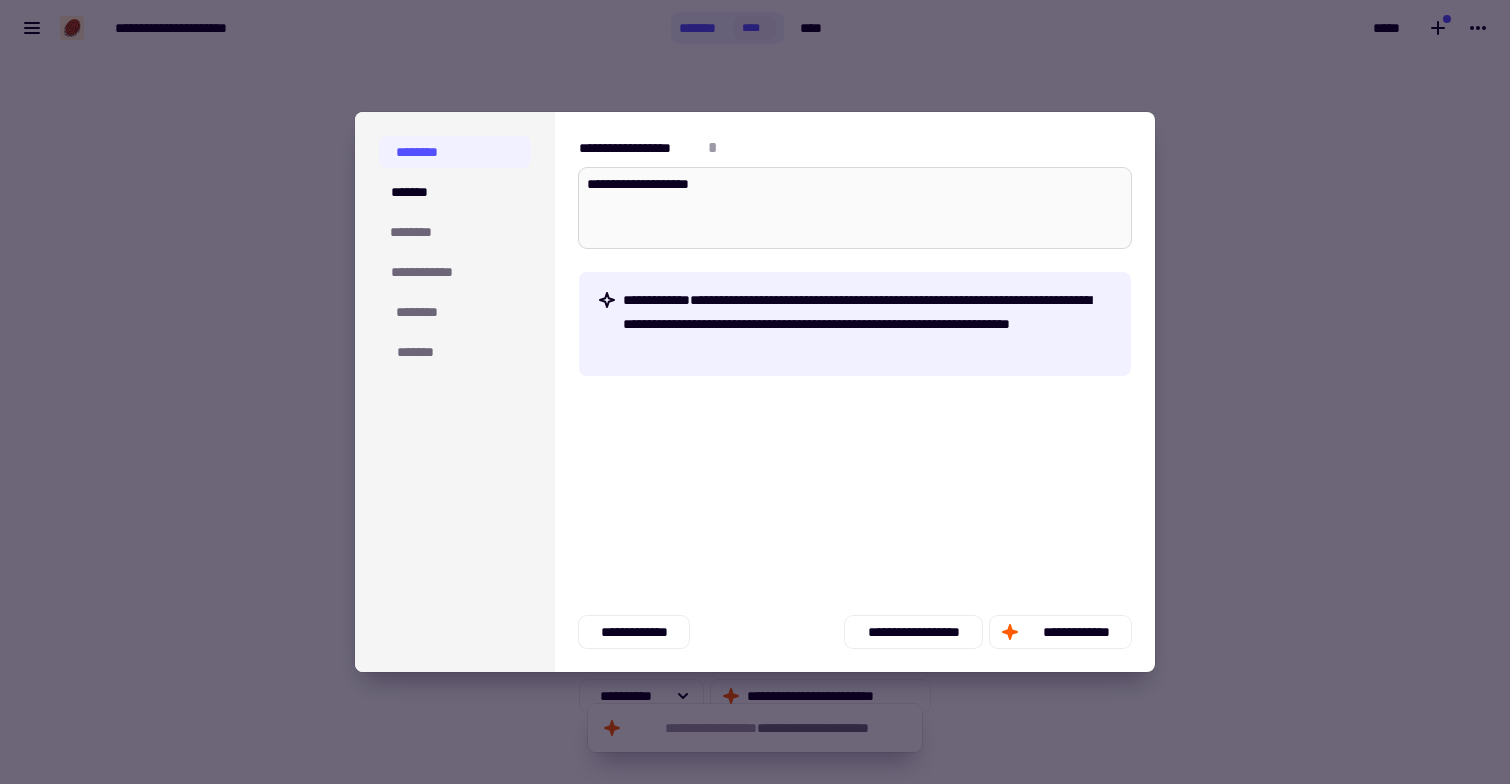 type on "*" 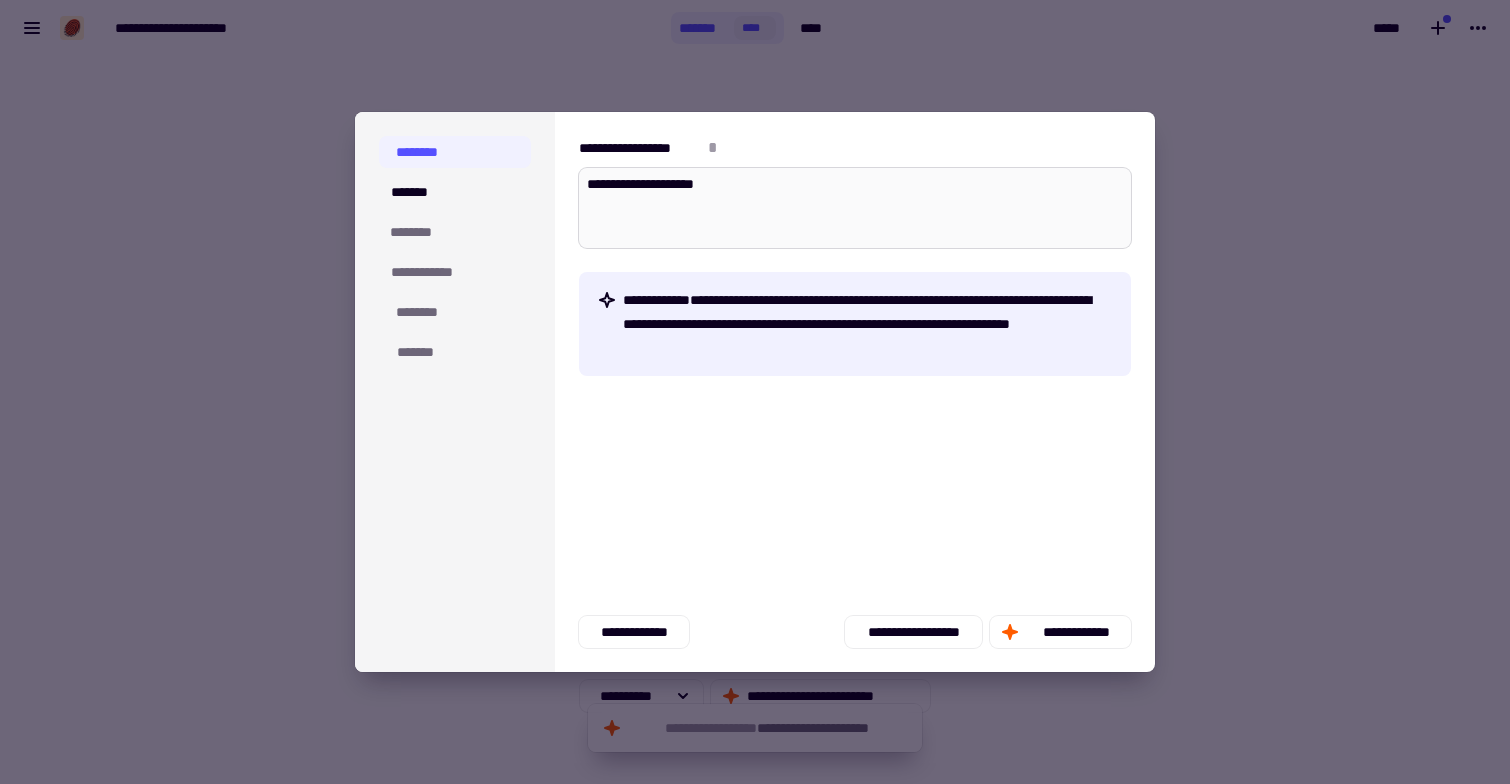 type on "*" 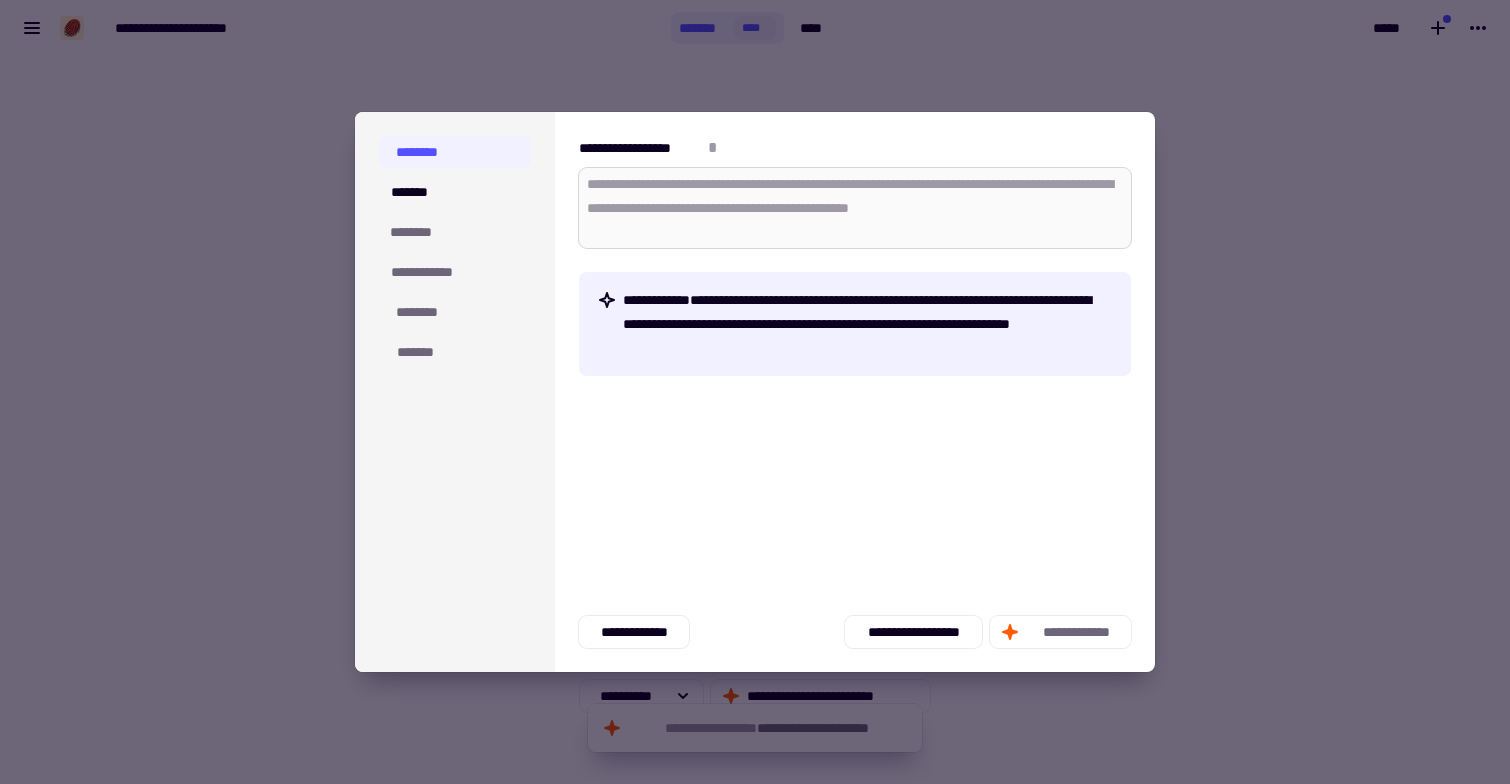 type on "*" 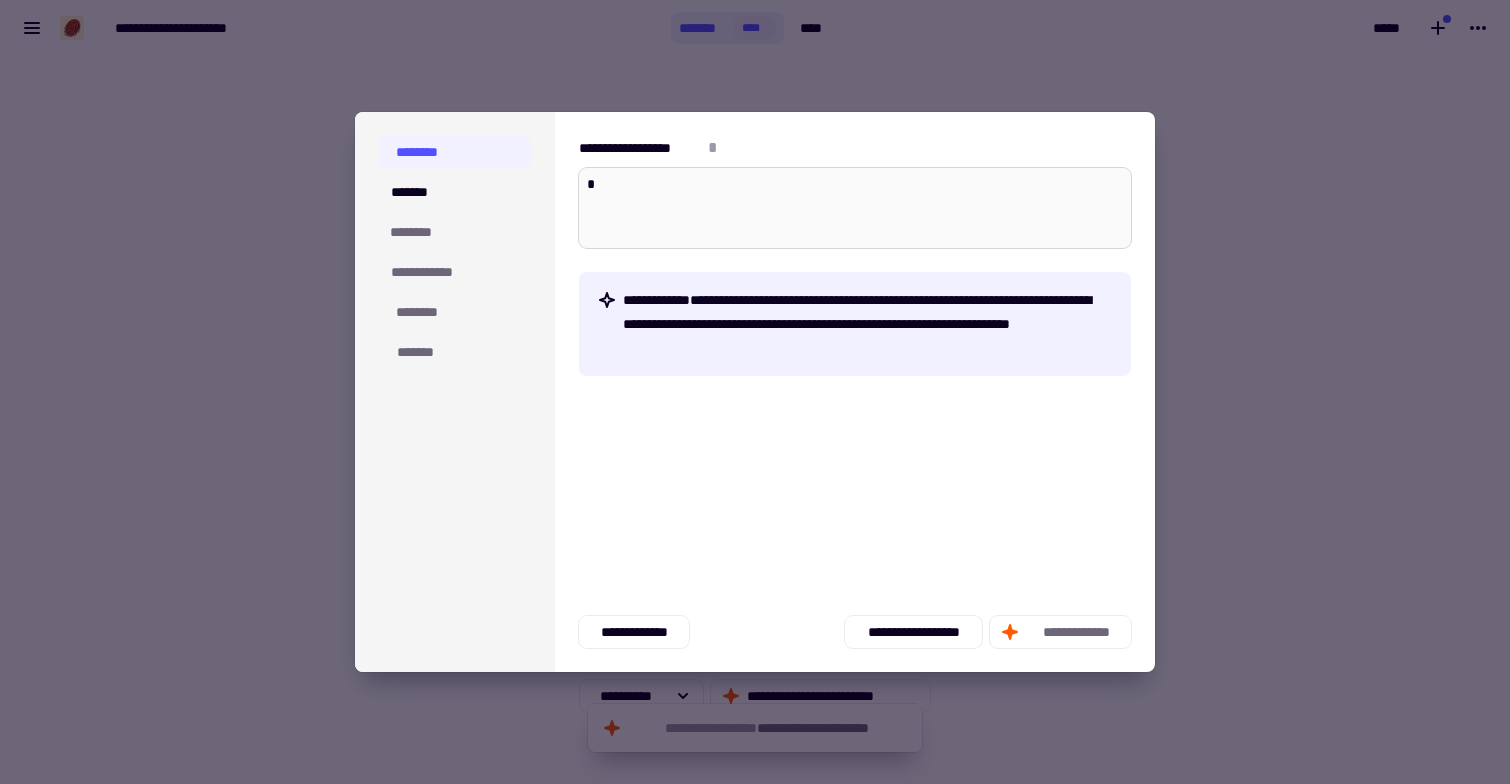 type on "*" 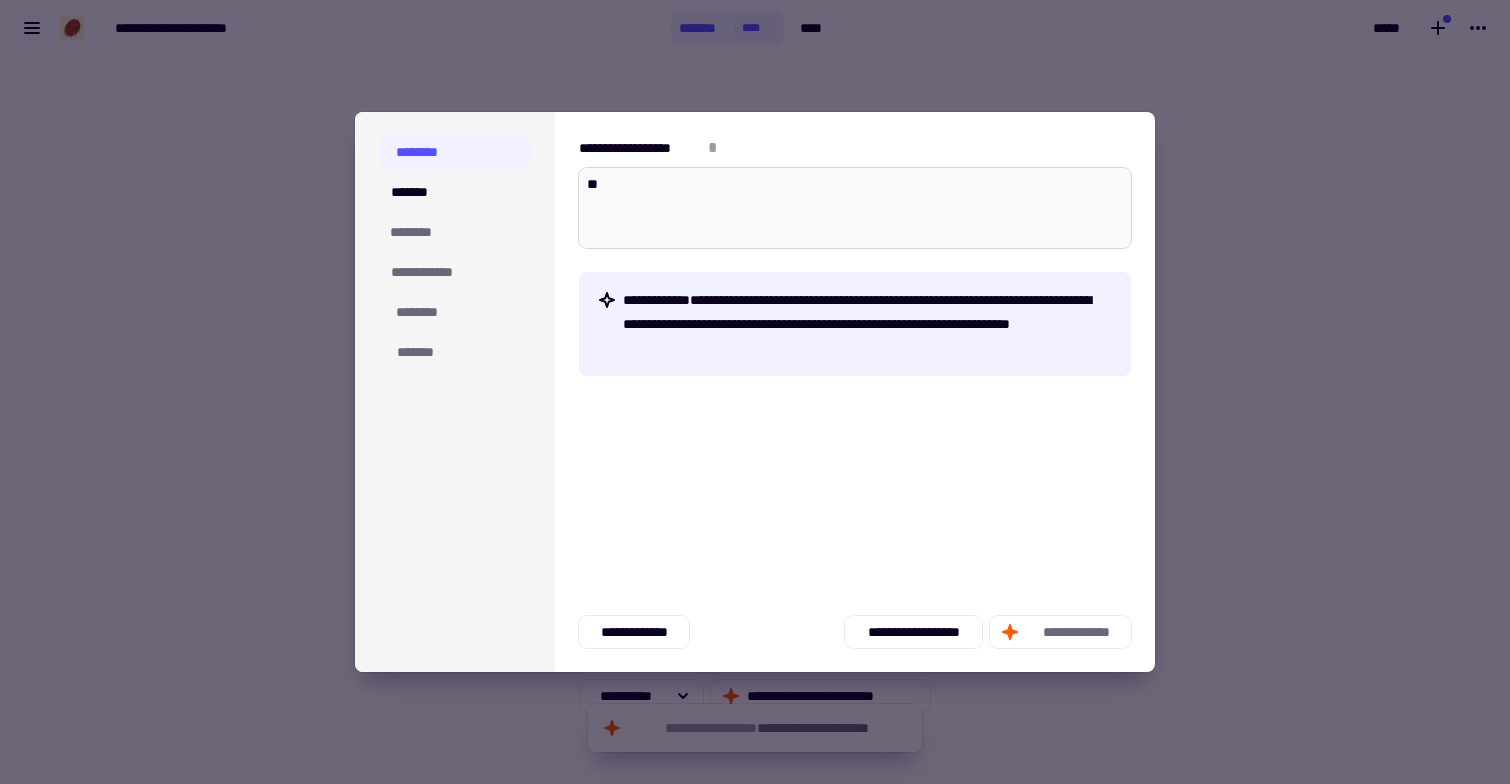 type on "*" 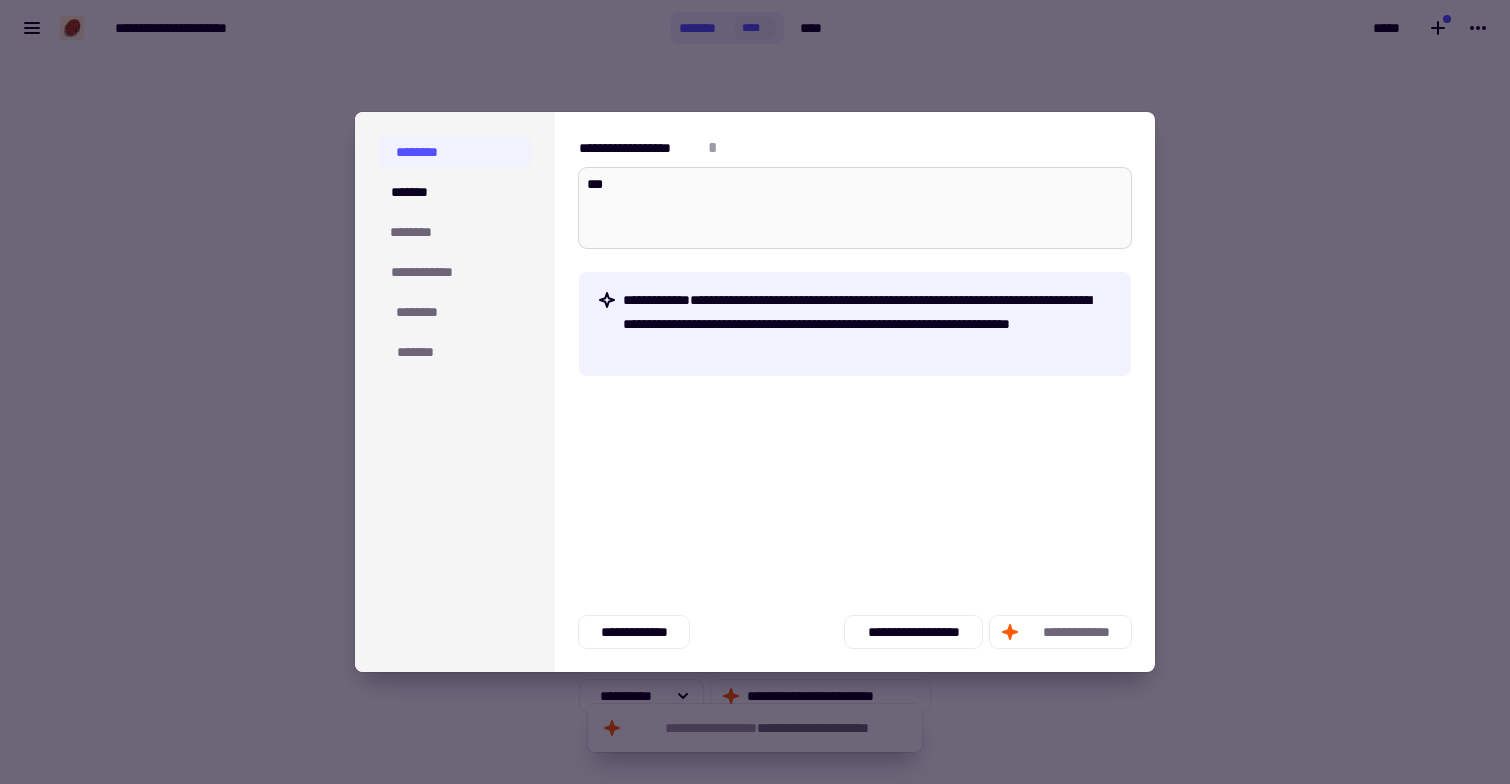 type on "****" 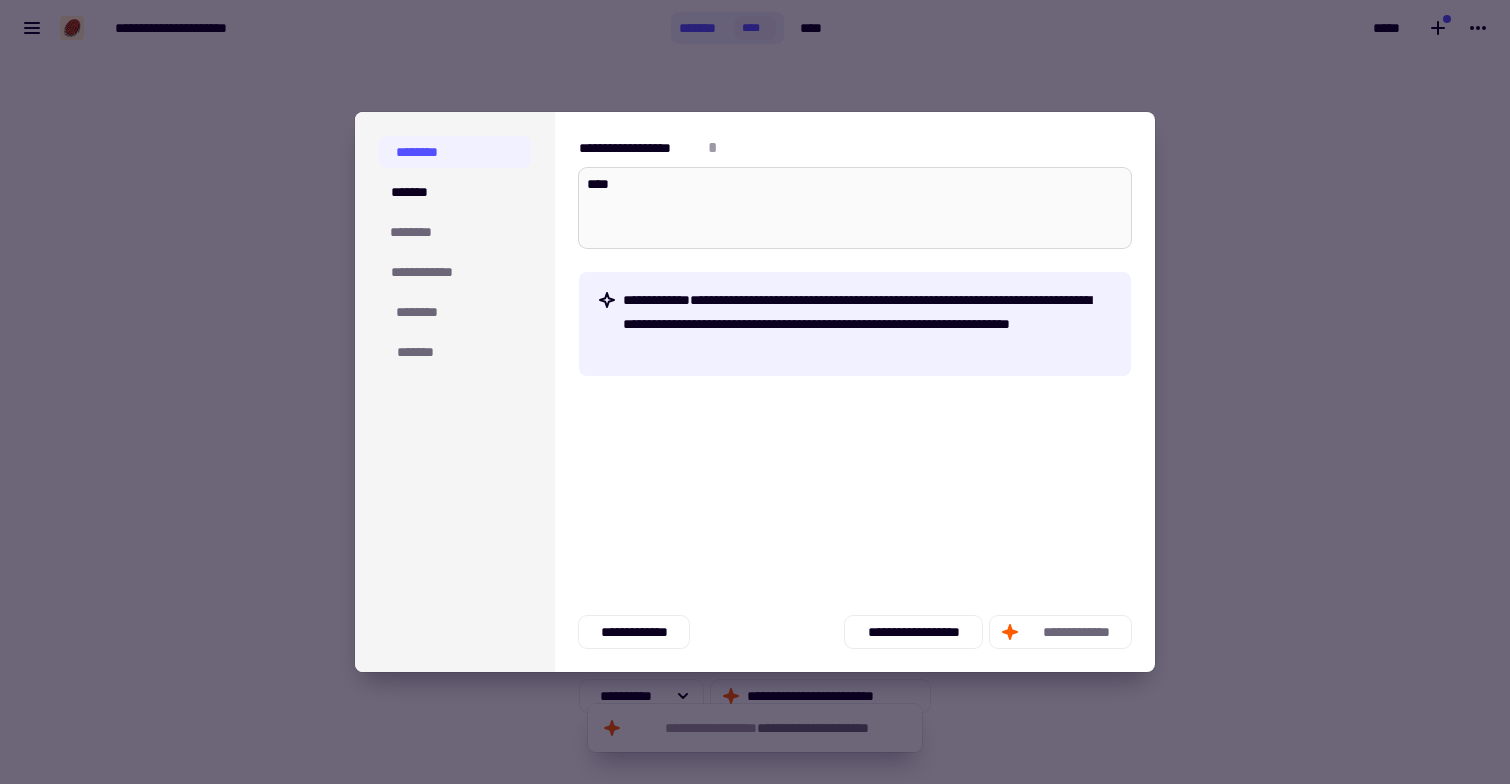 type on "*" 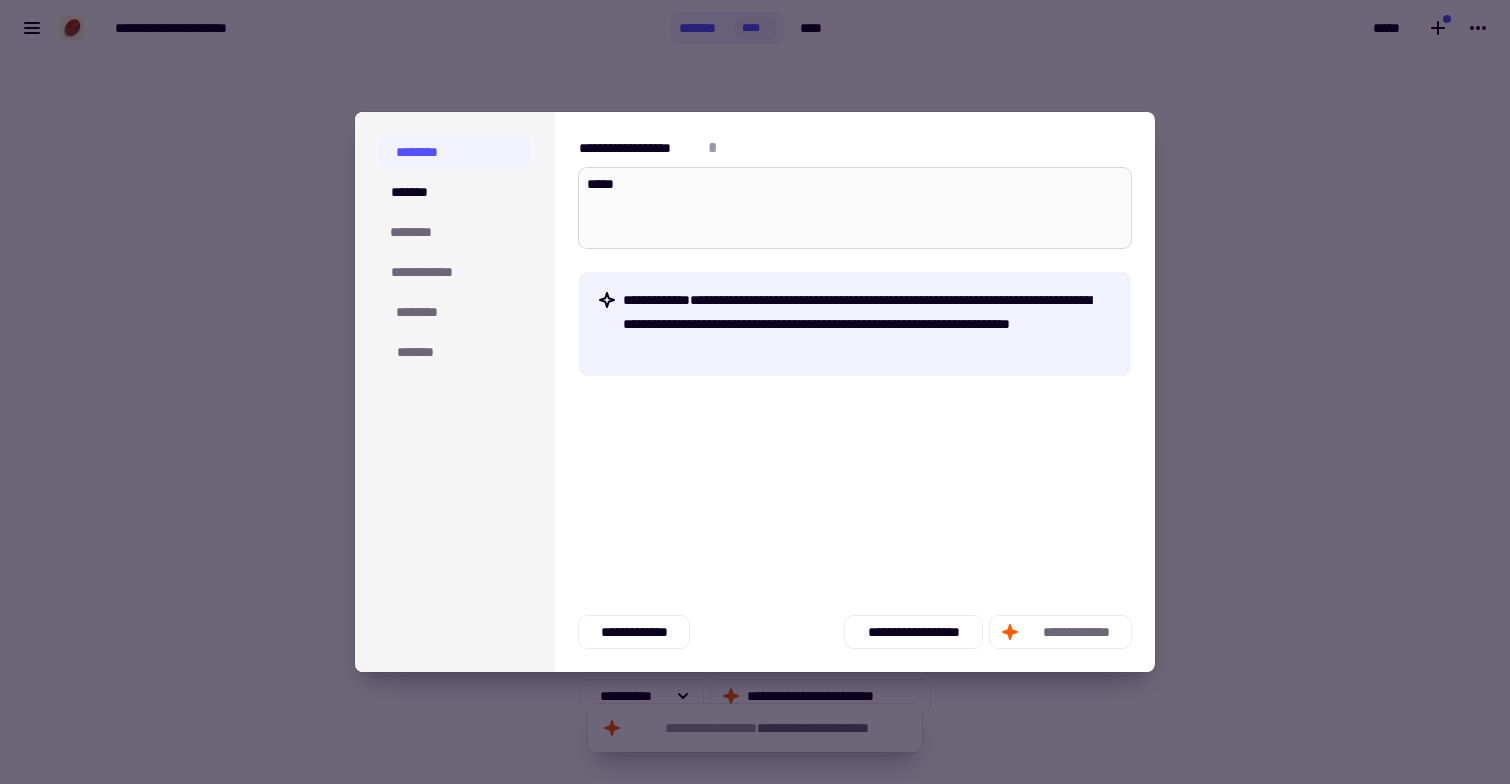 type on "*" 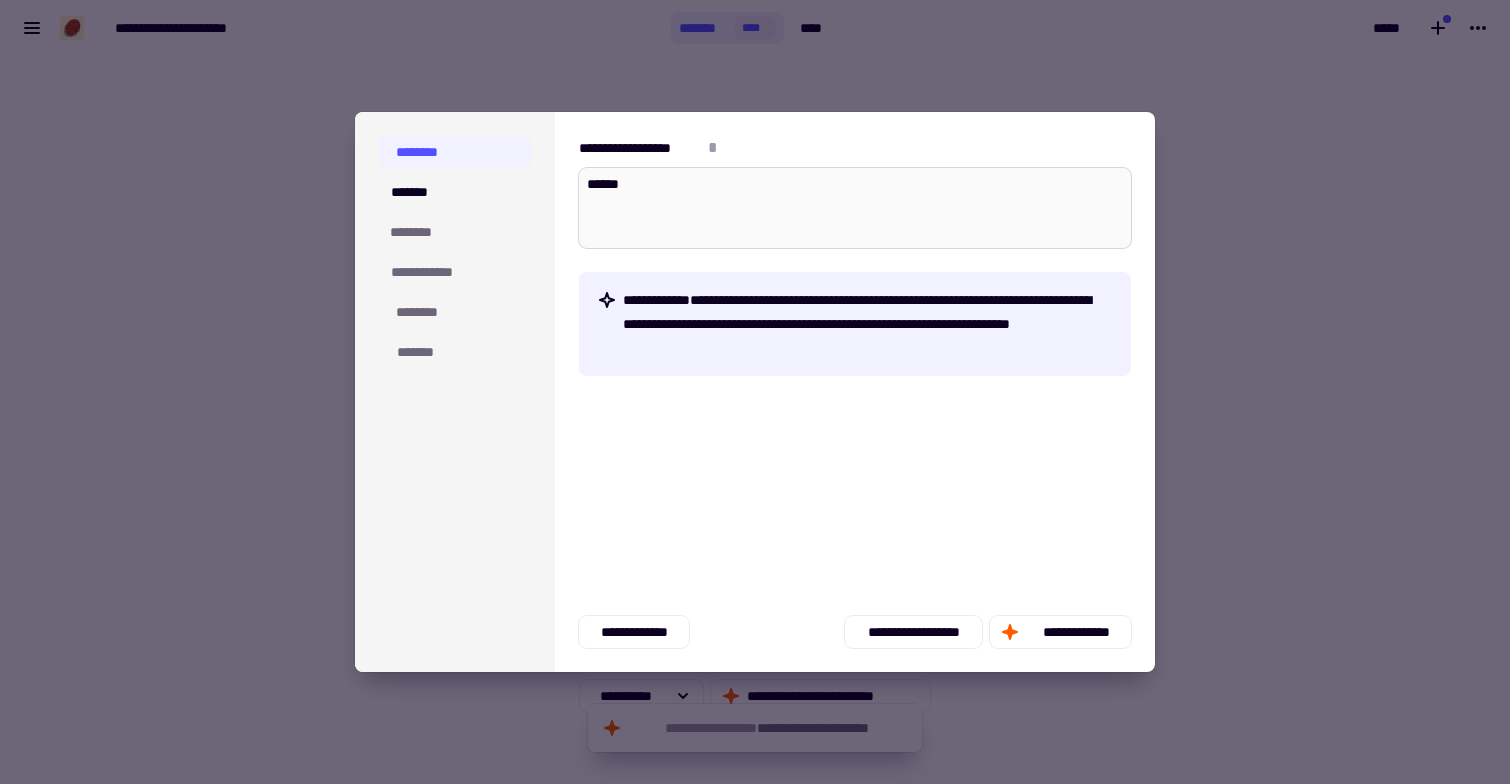 type on "*" 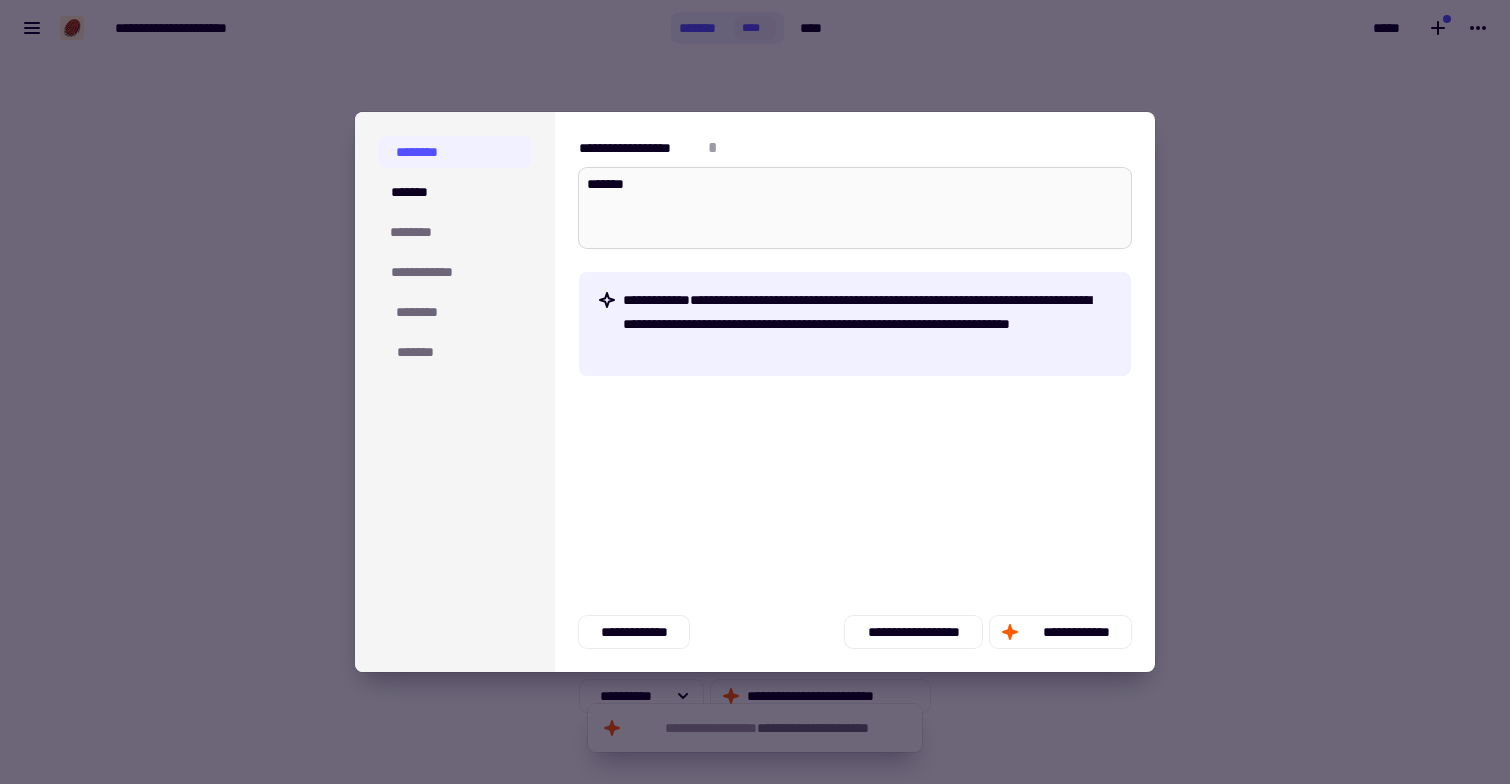 type on "*" 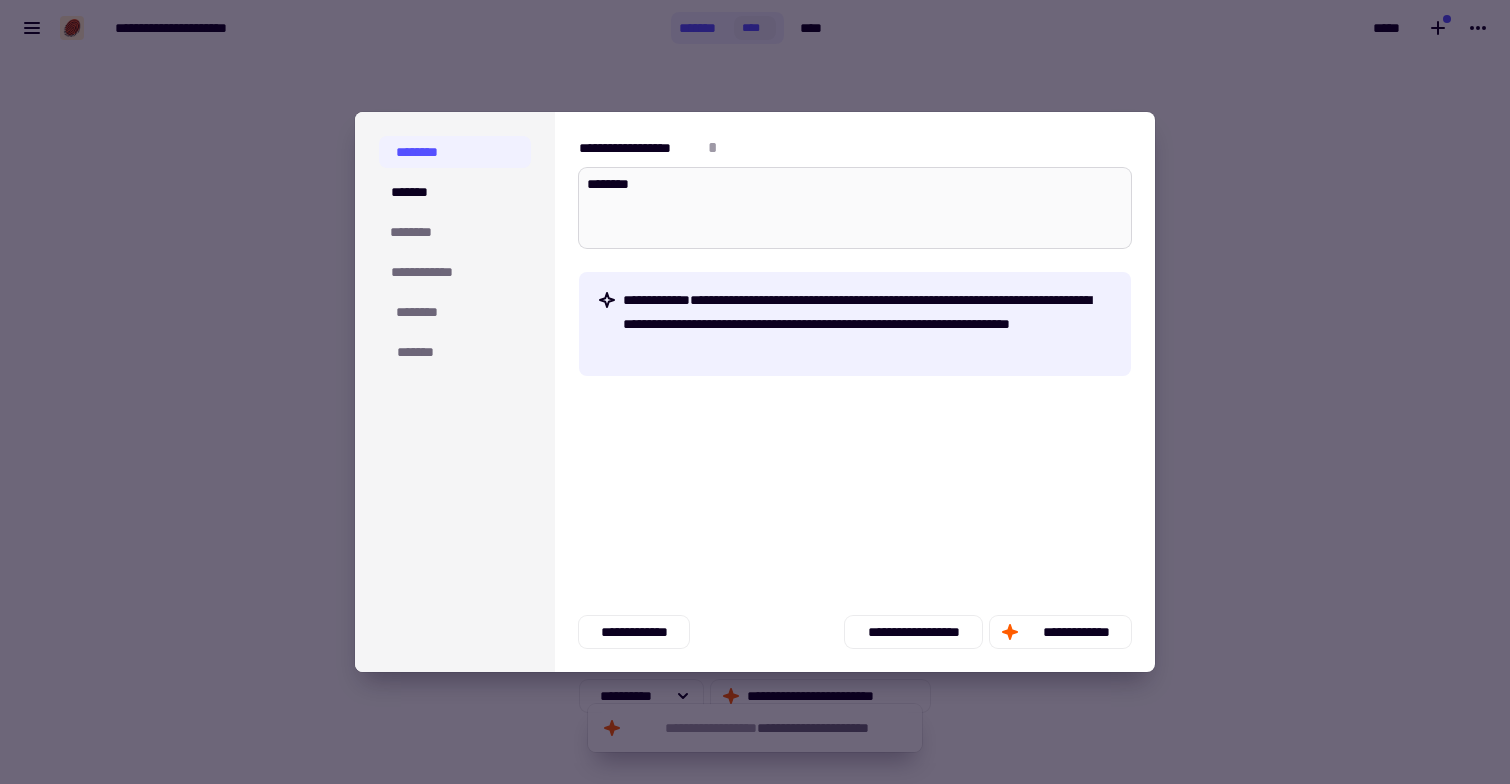 type on "*" 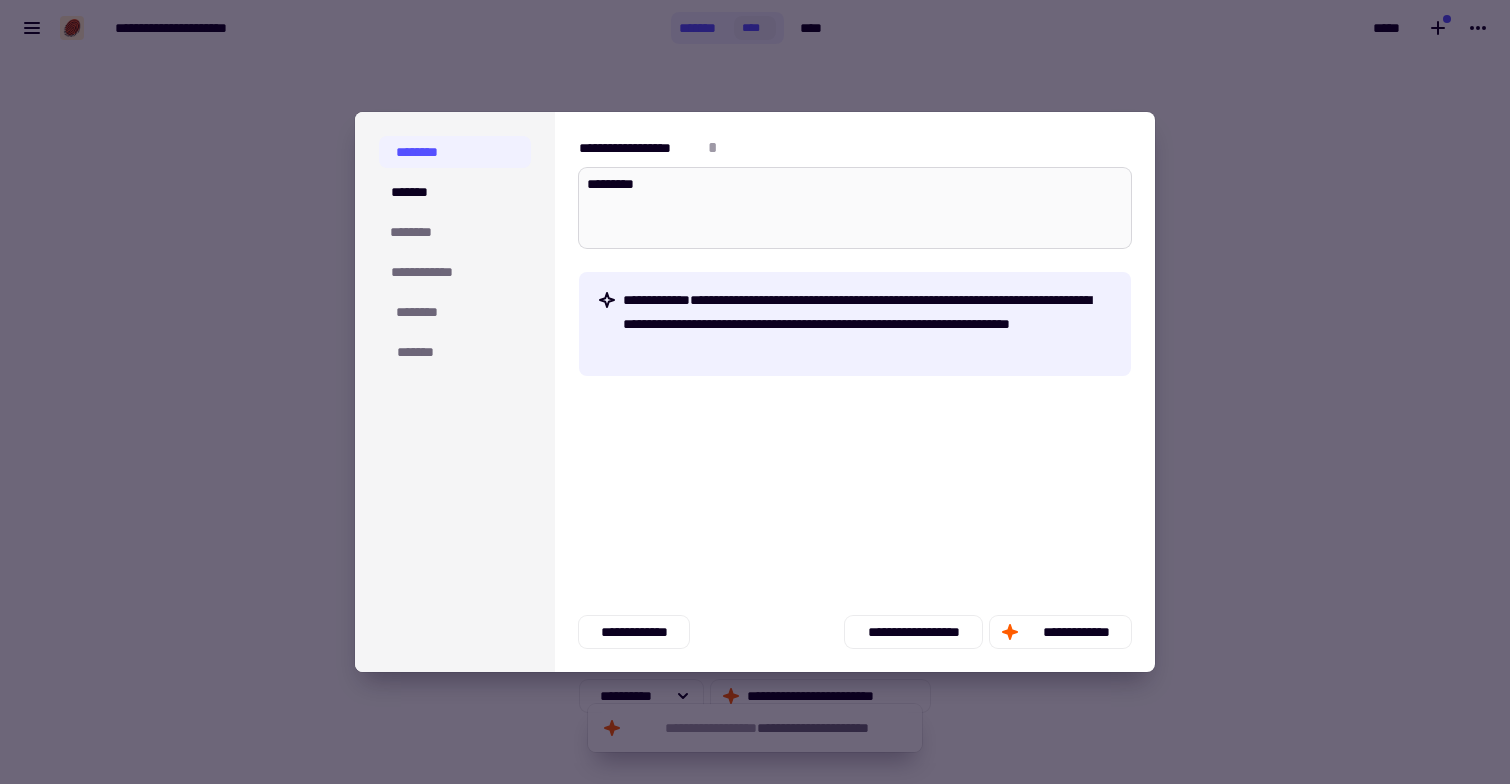 type on "*" 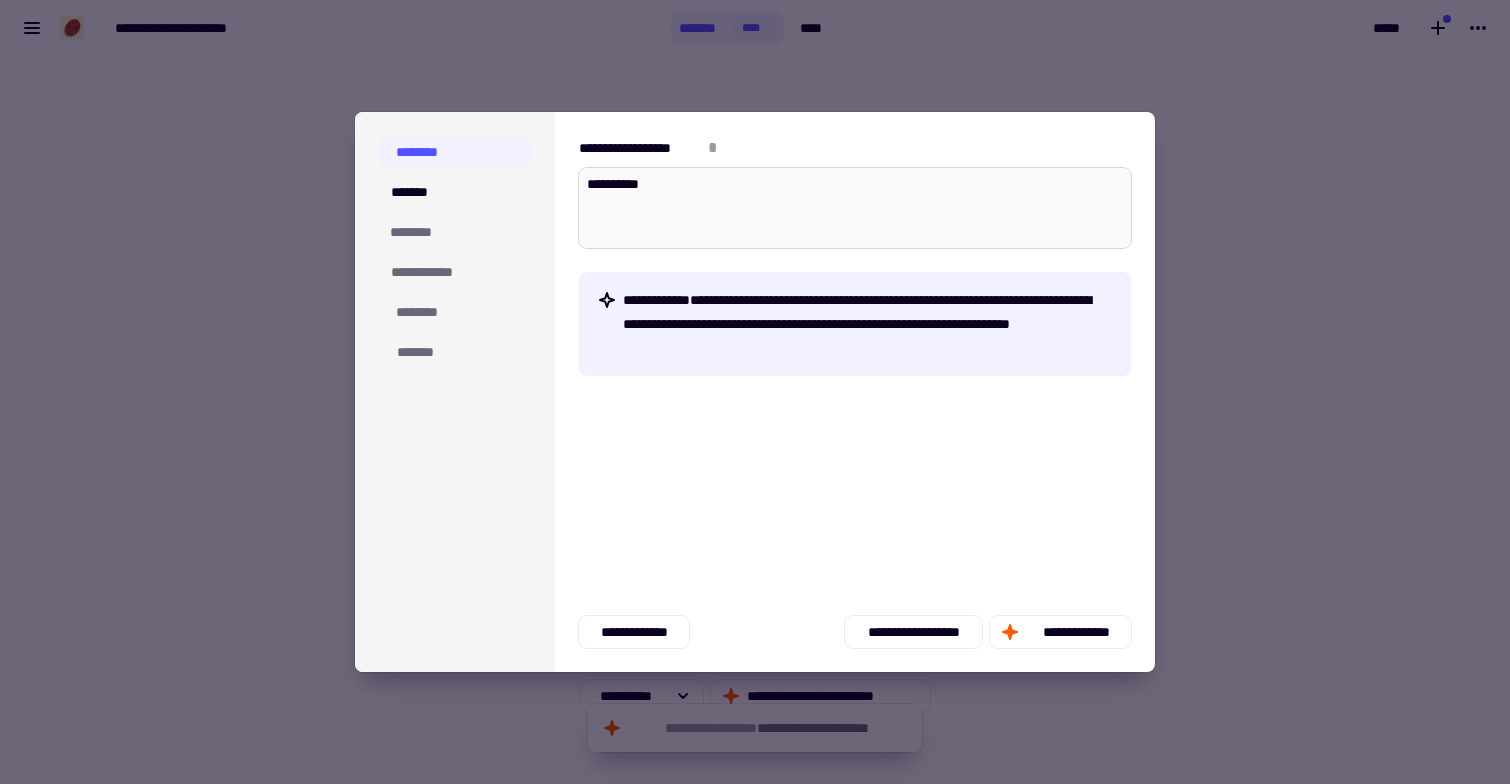 type on "*" 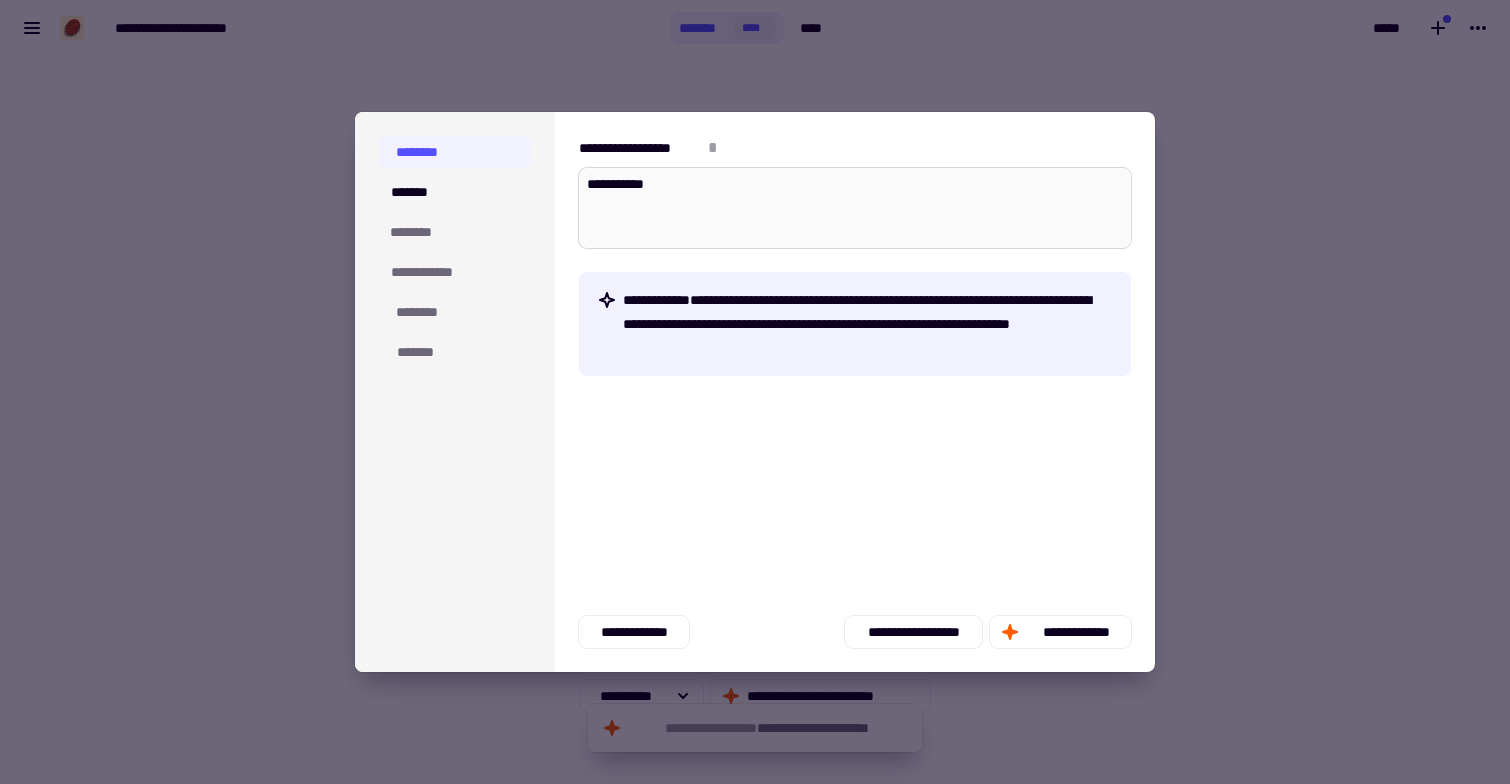 type on "*" 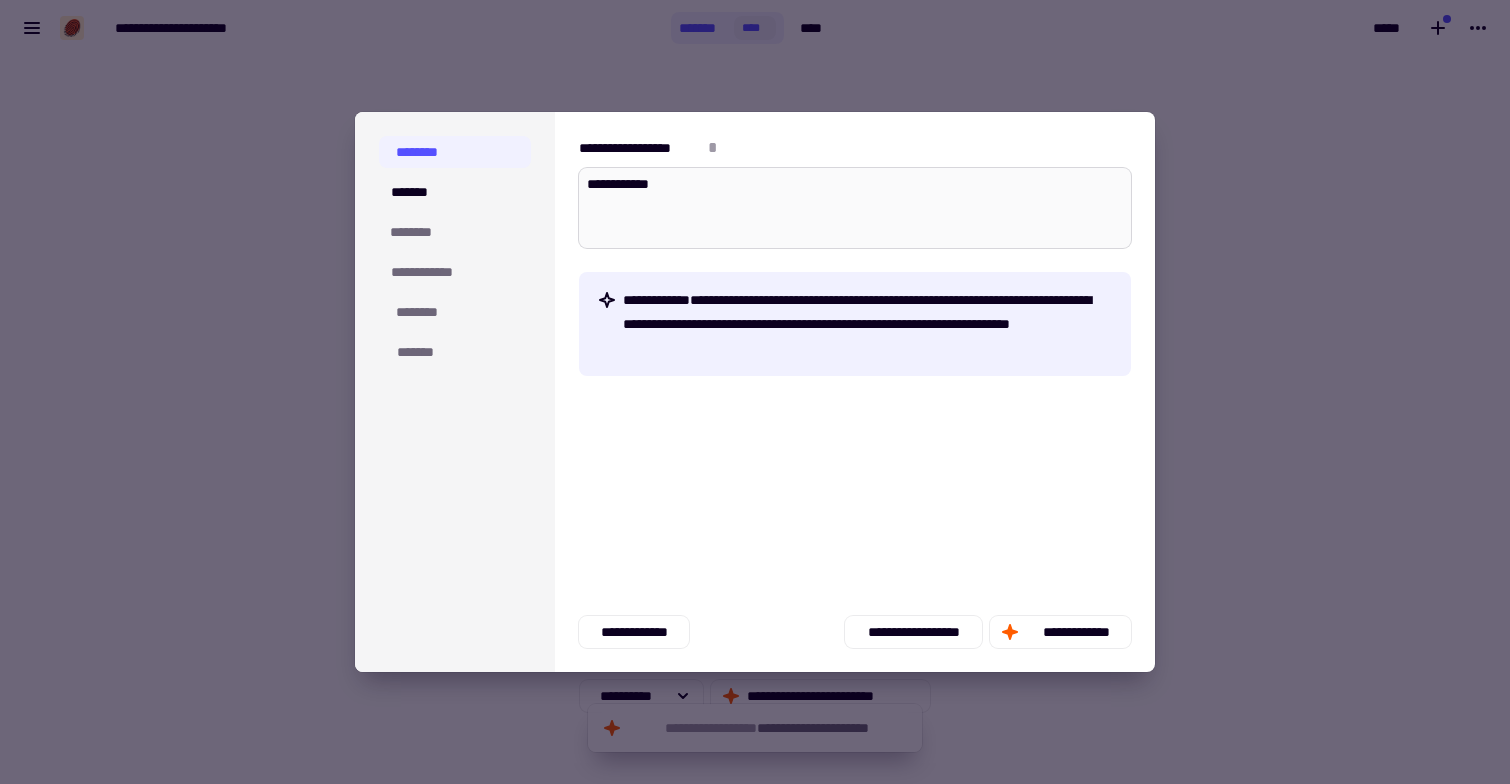 type on "*" 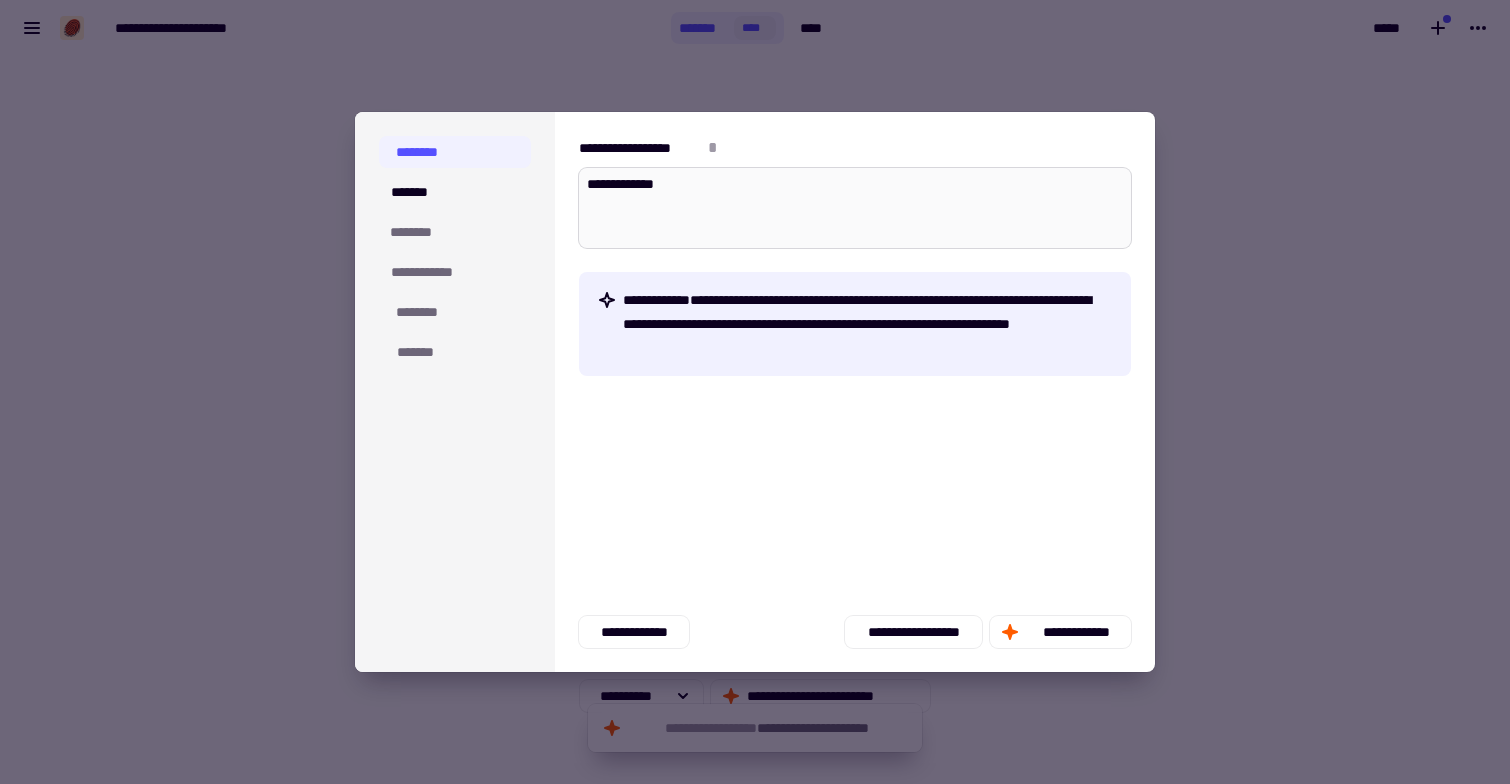 type on "*" 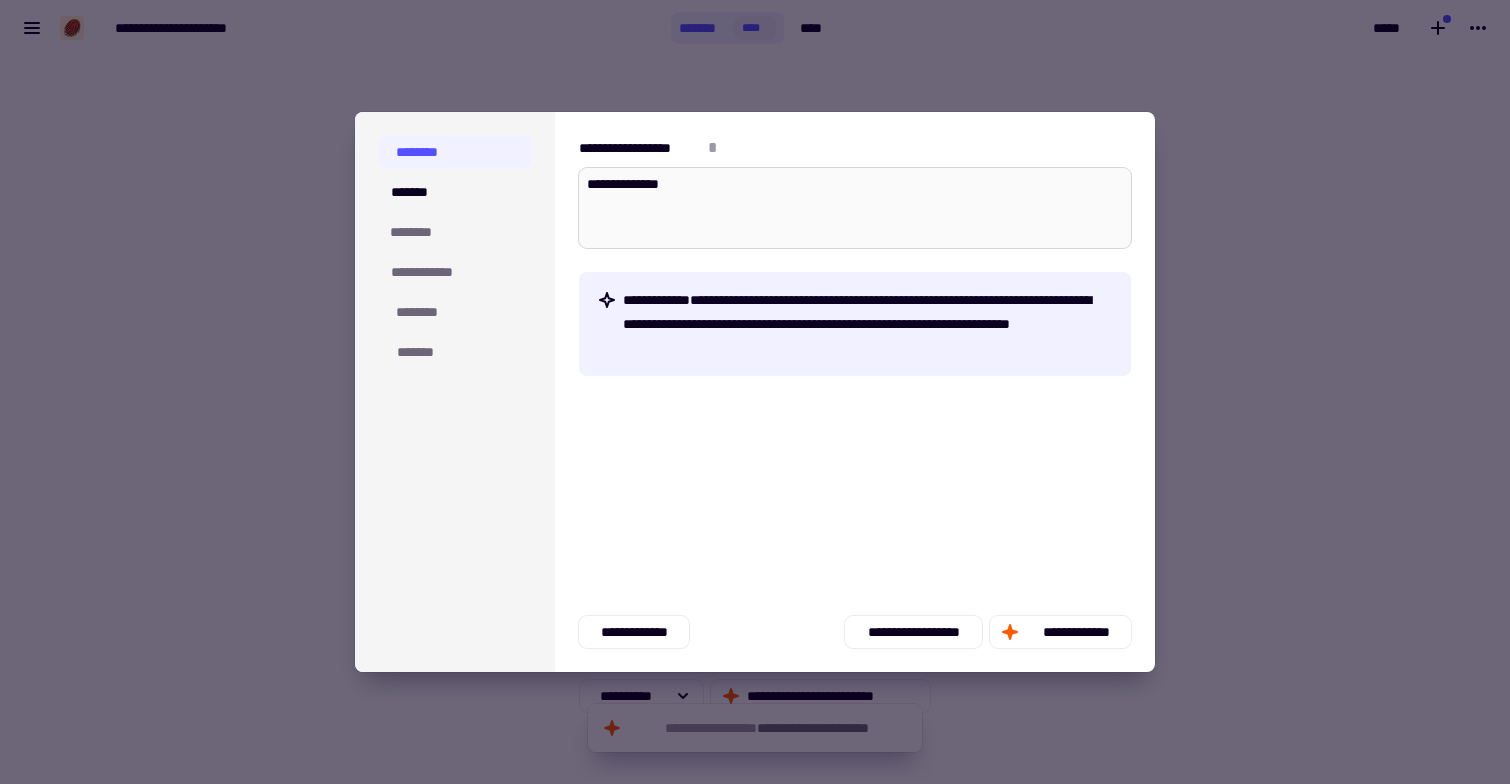 type on "*" 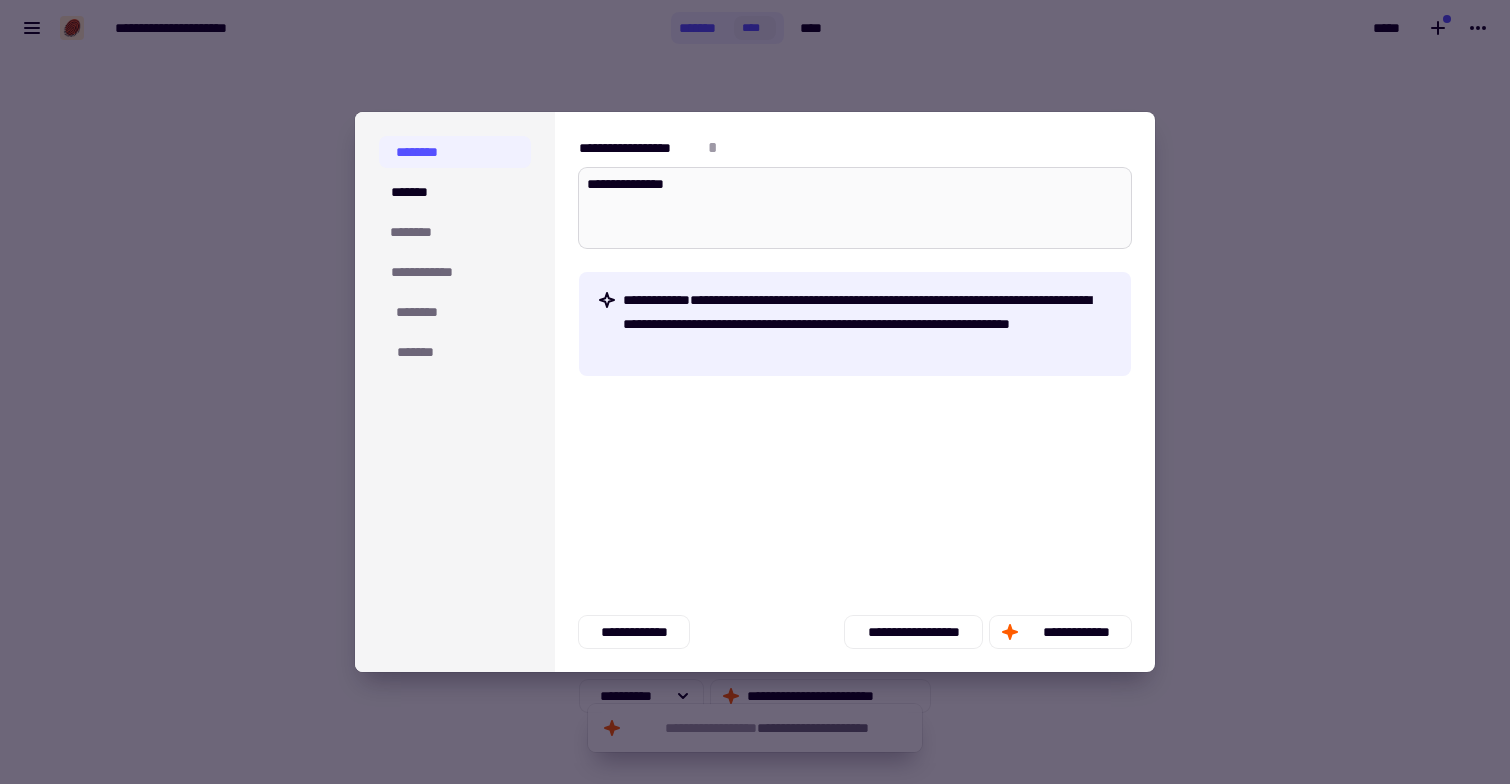 type on "*" 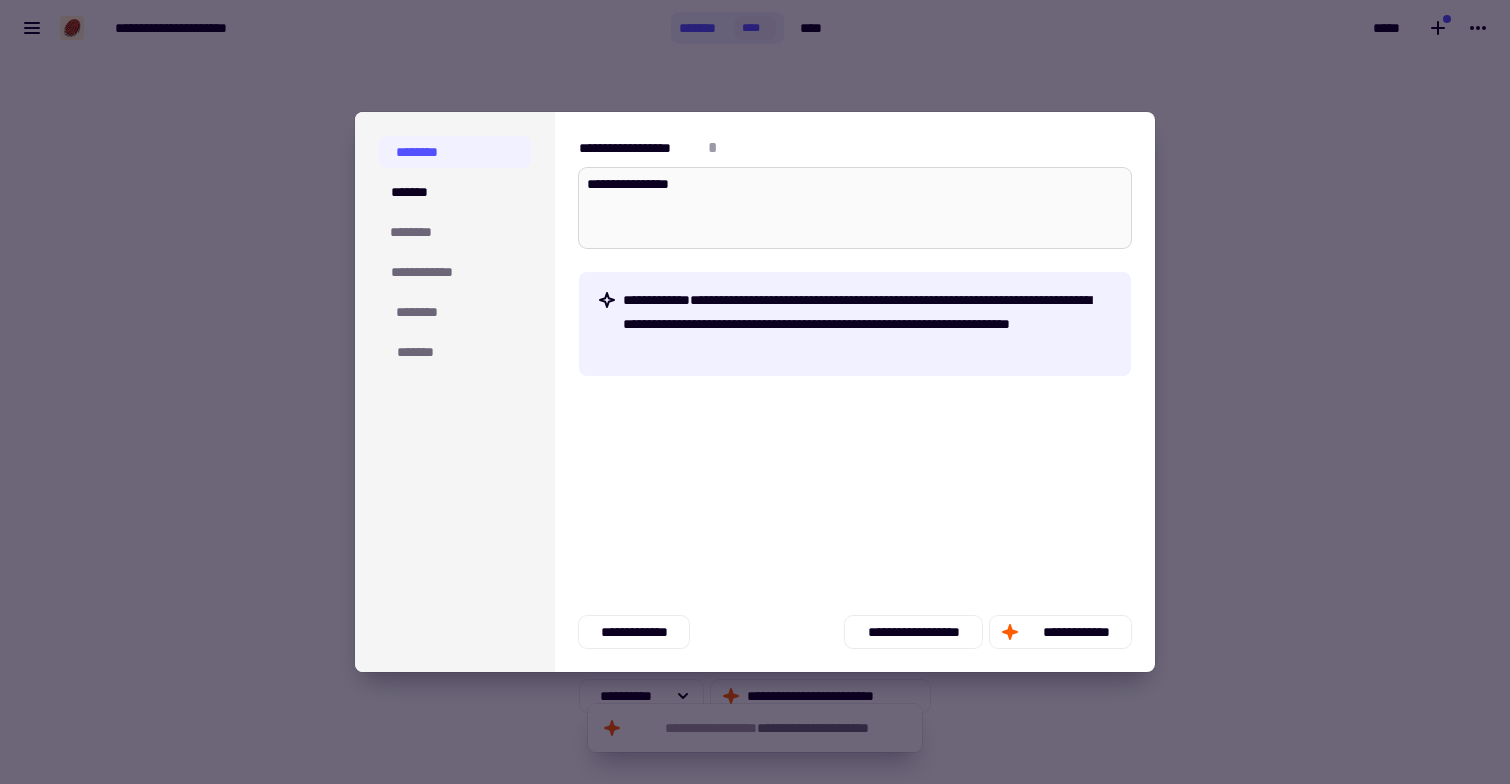 type on "*" 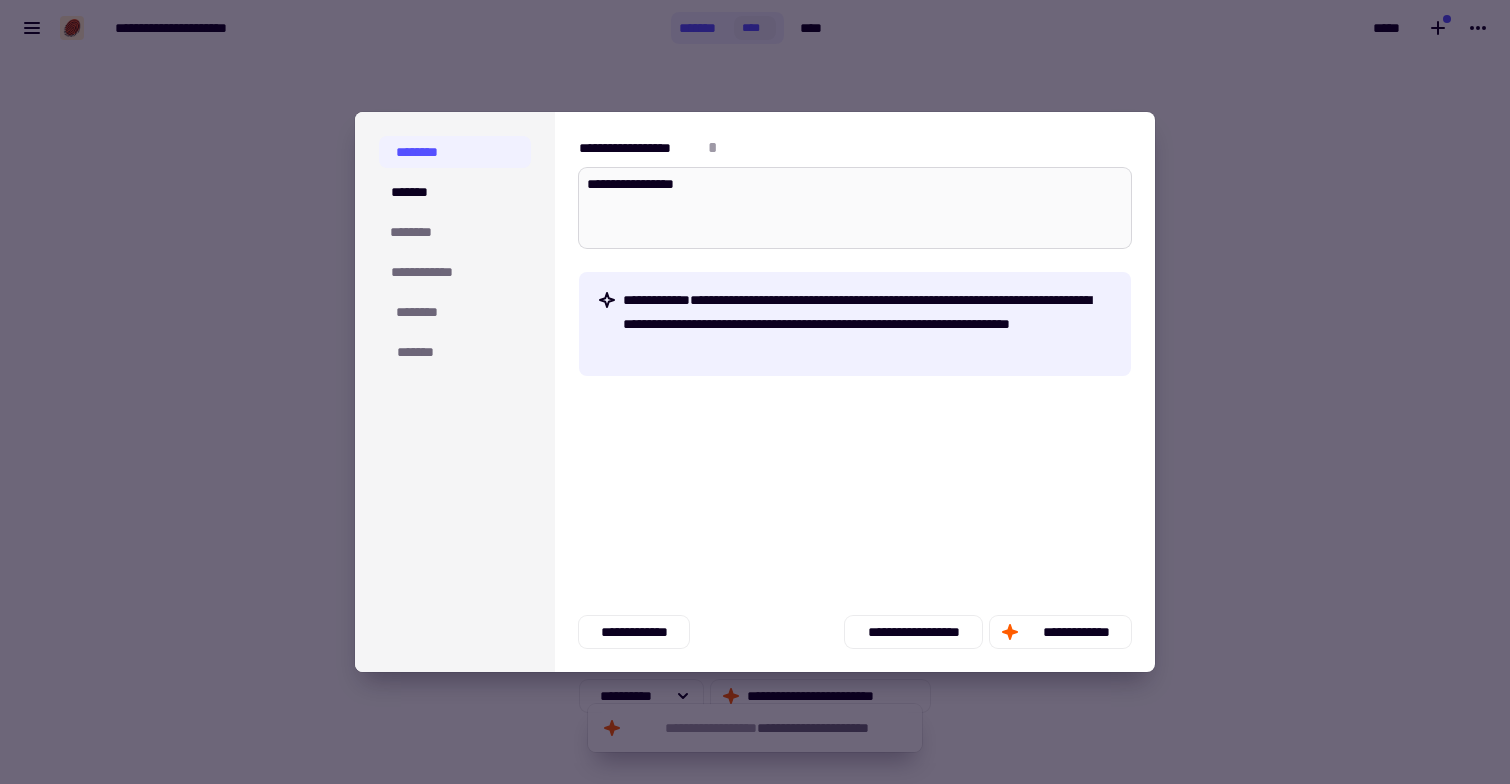 type on "*" 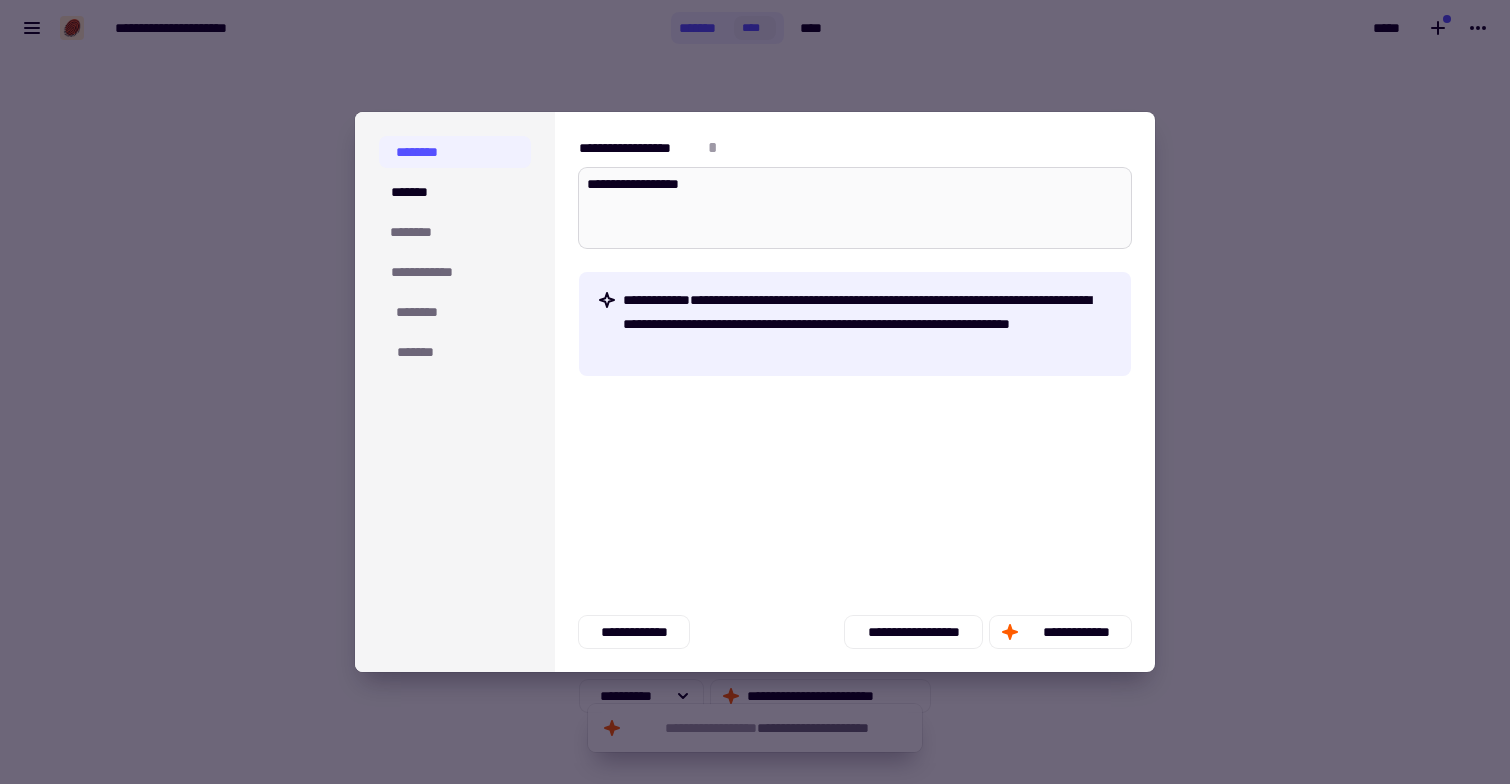 type on "*" 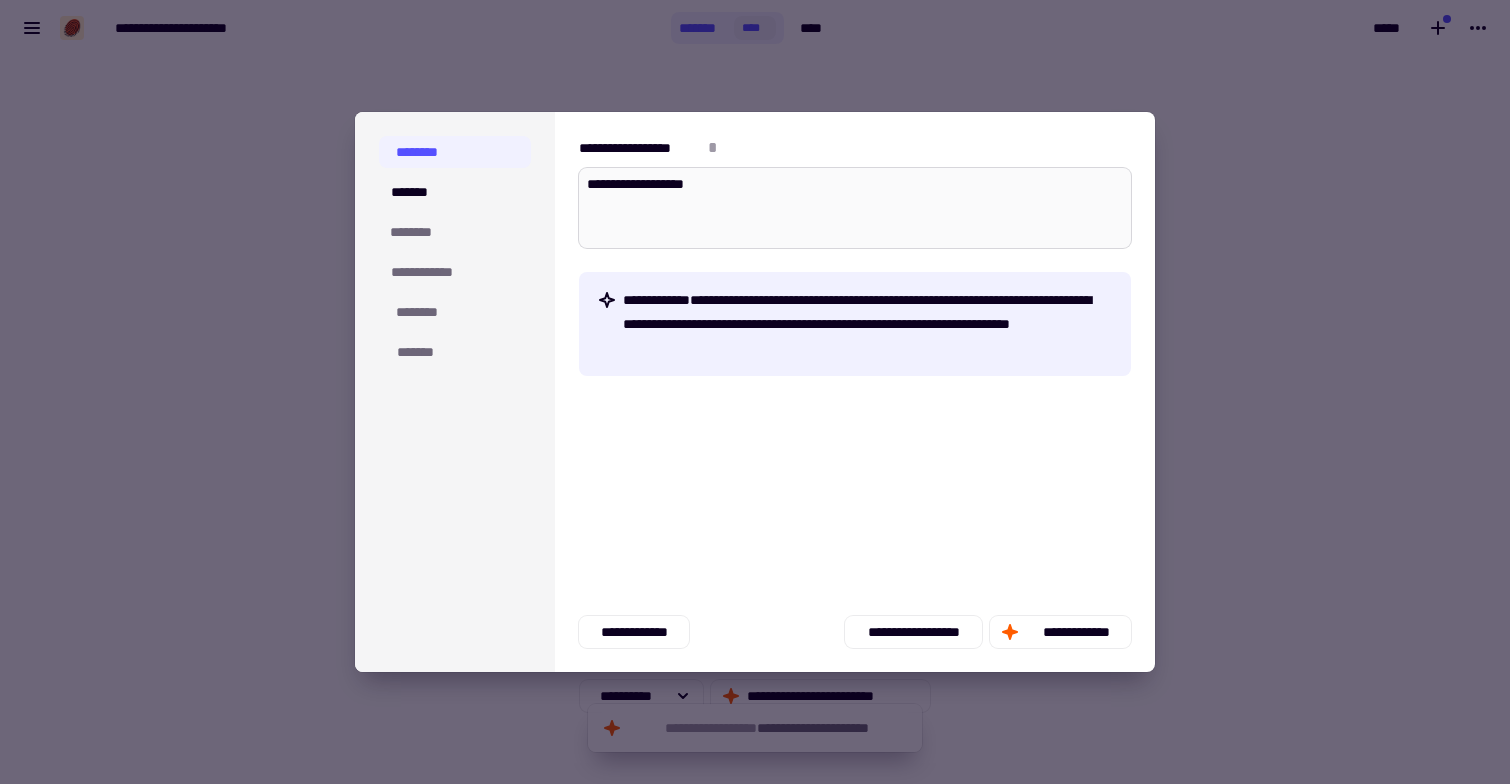 type on "*" 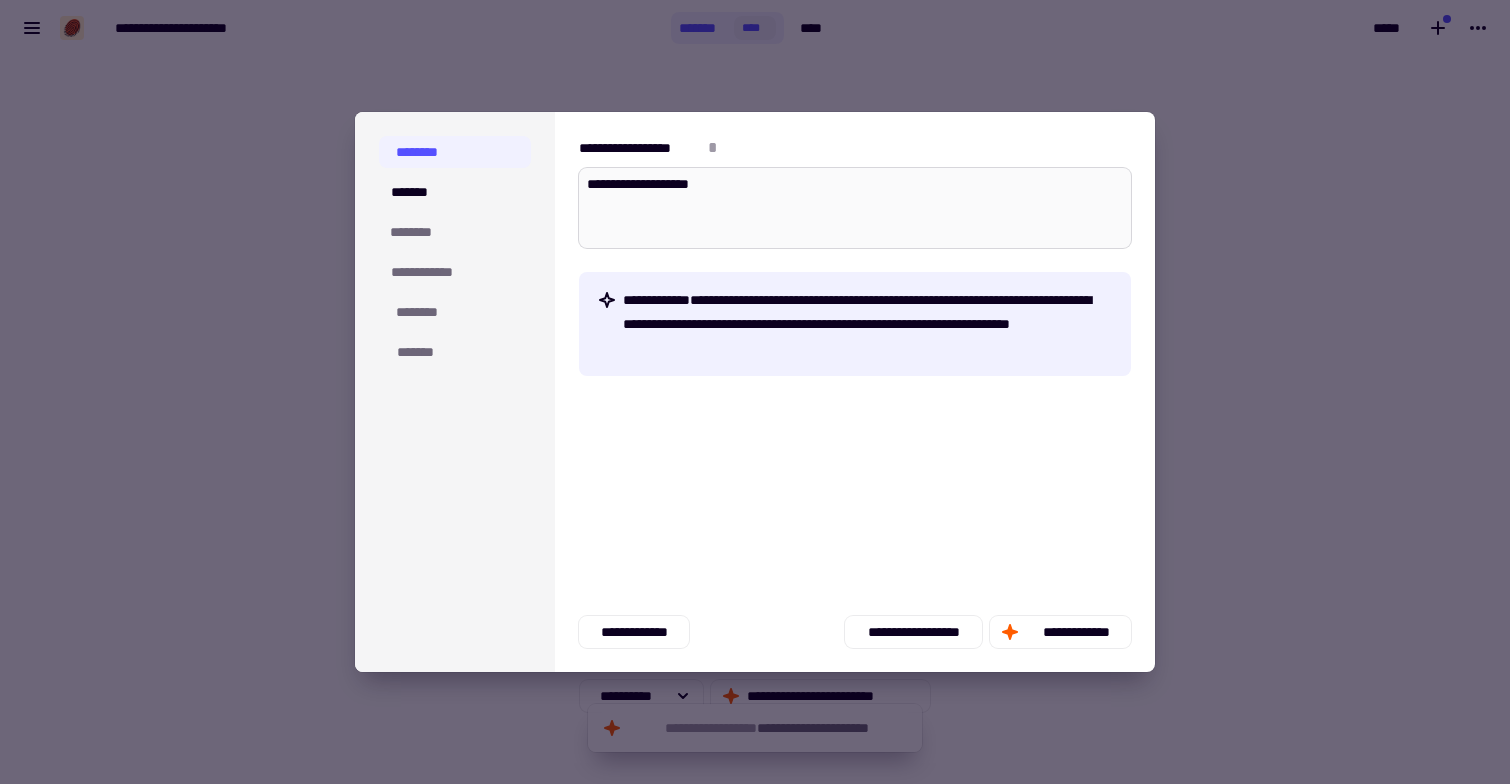 type on "*" 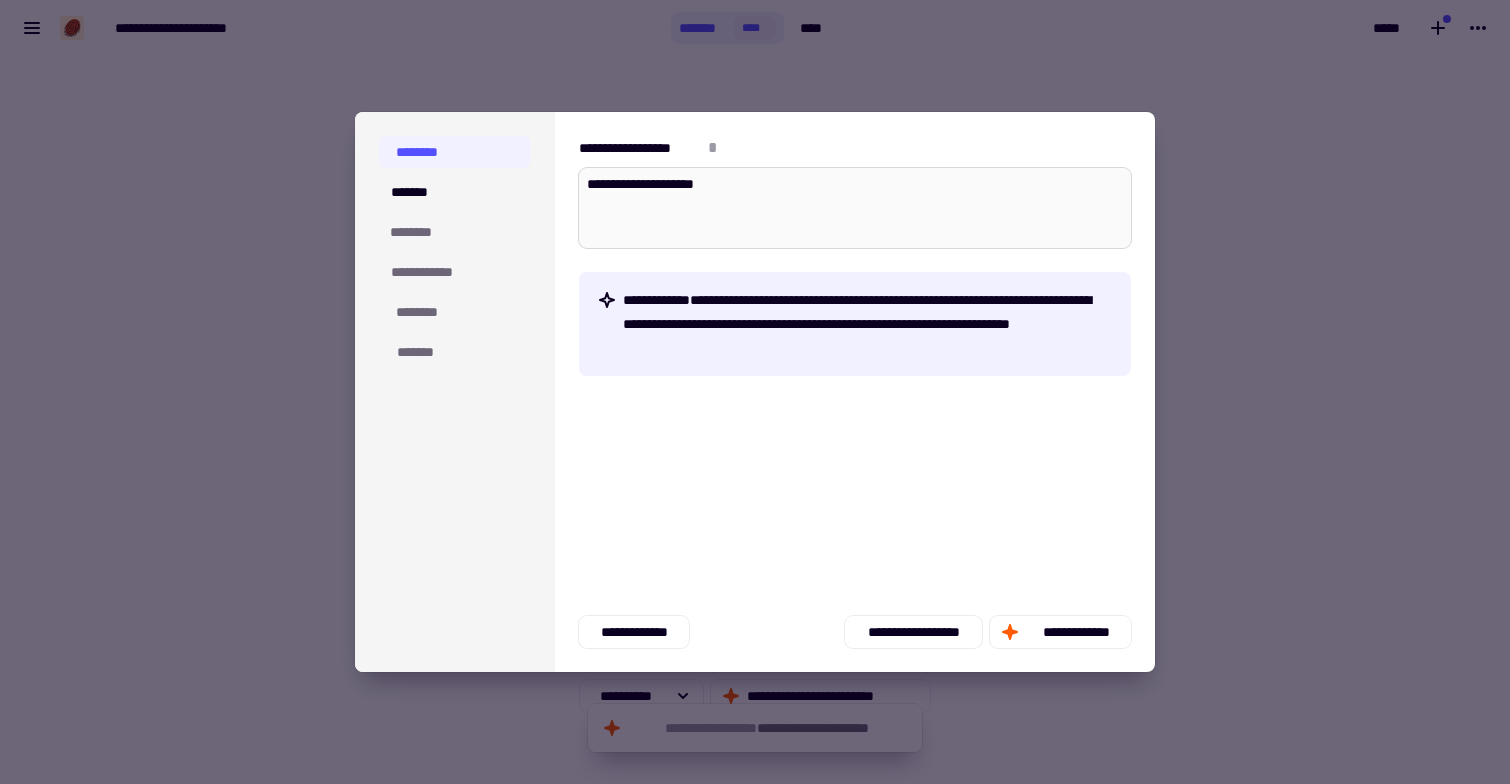 type on "*" 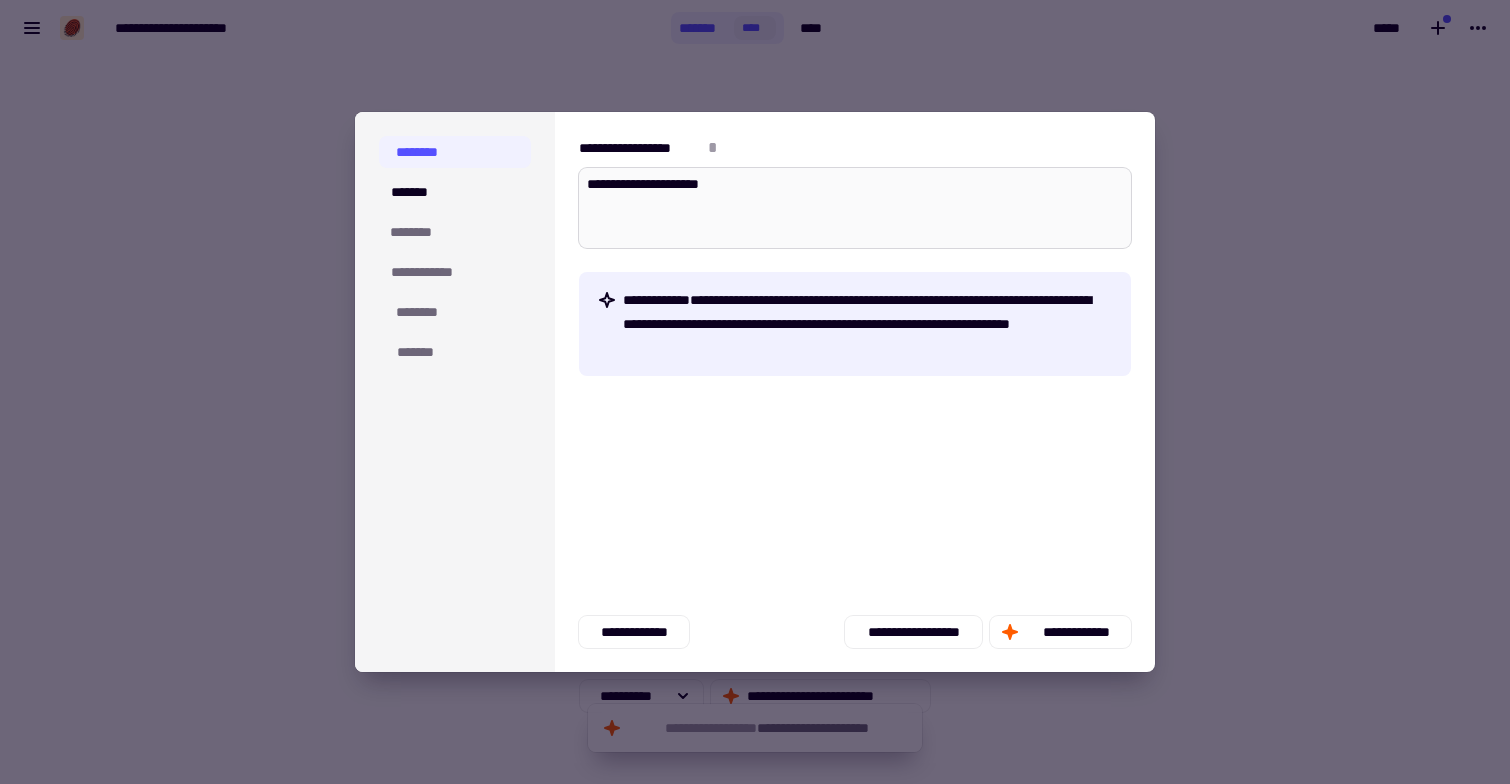 type on "*" 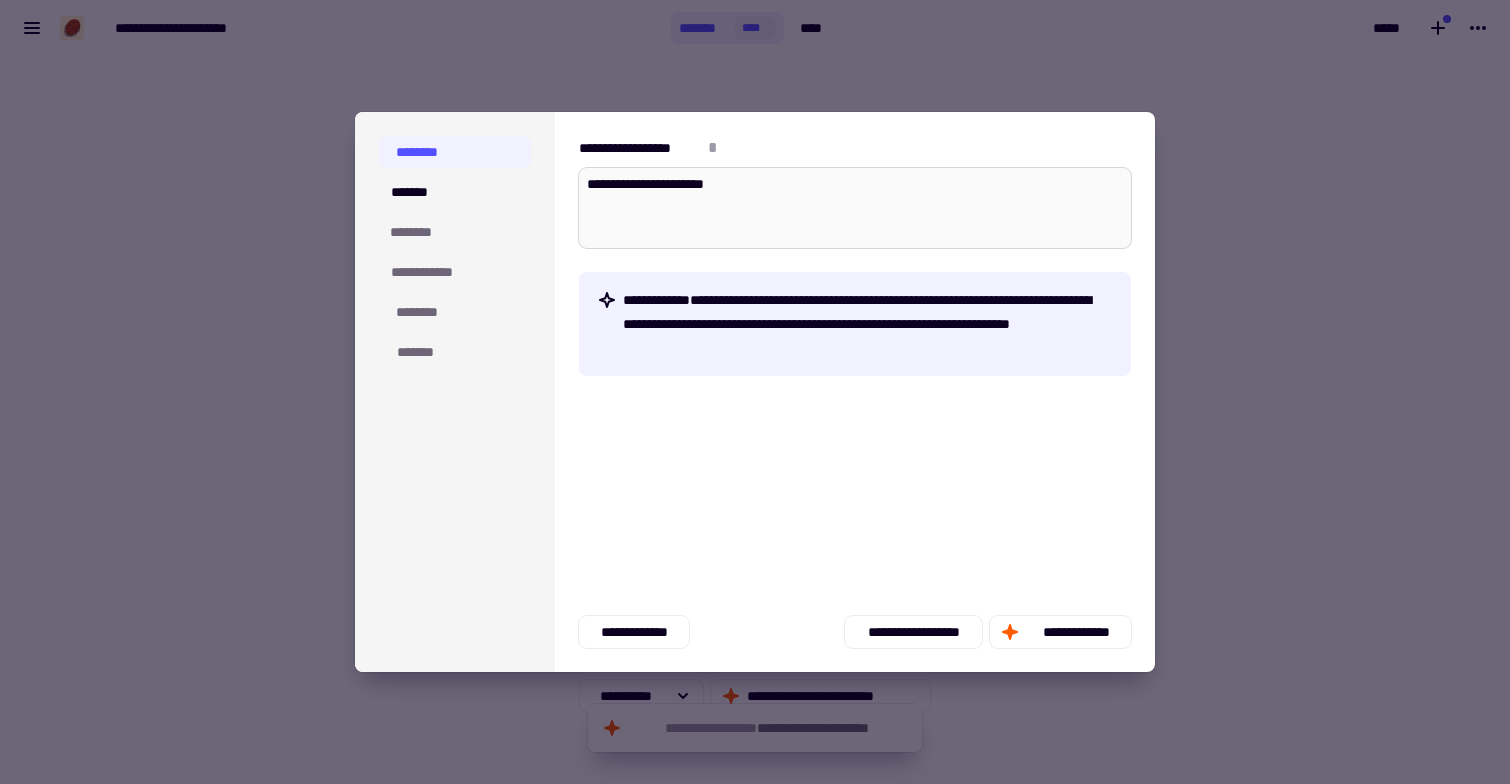 type on "*" 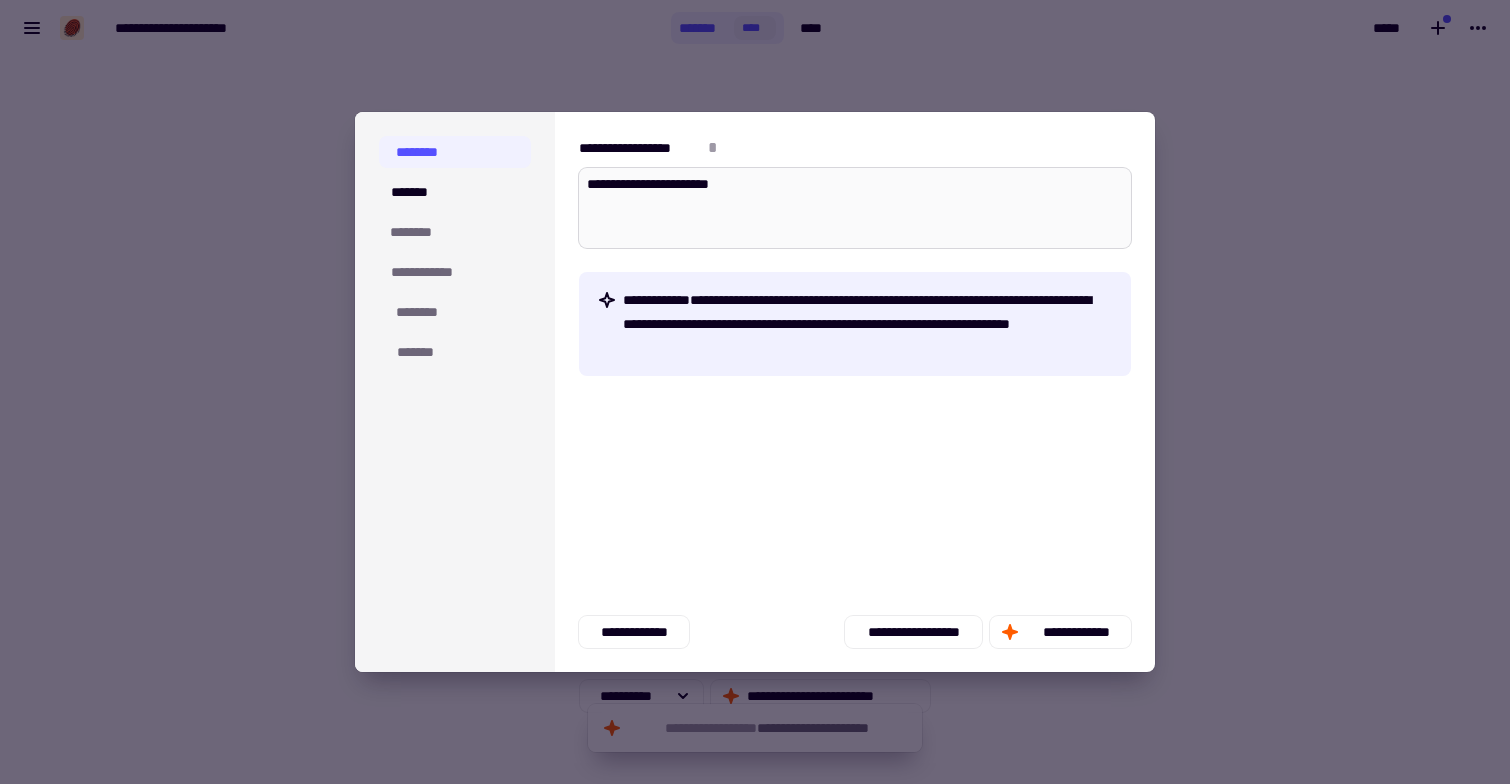 type on "*" 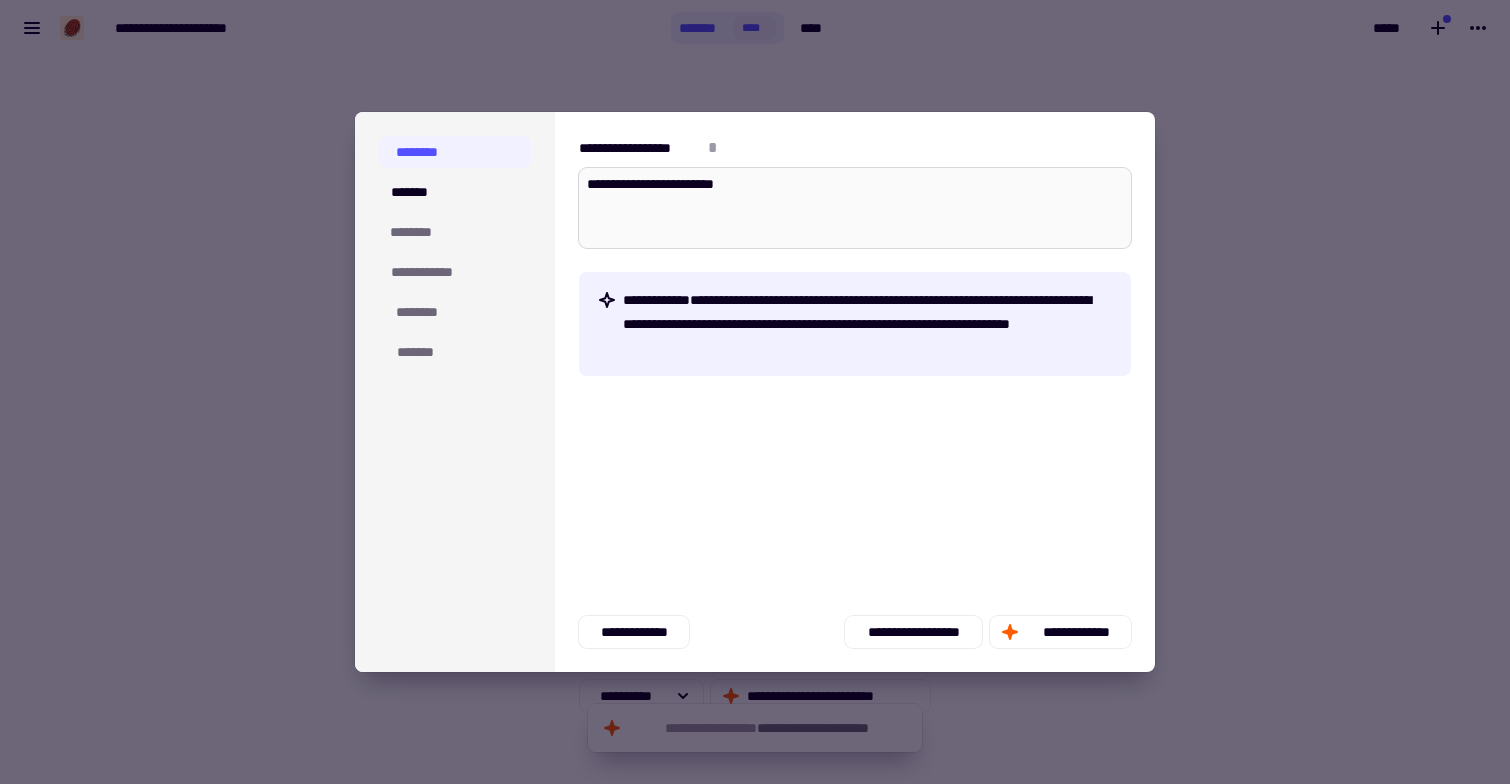 type on "*" 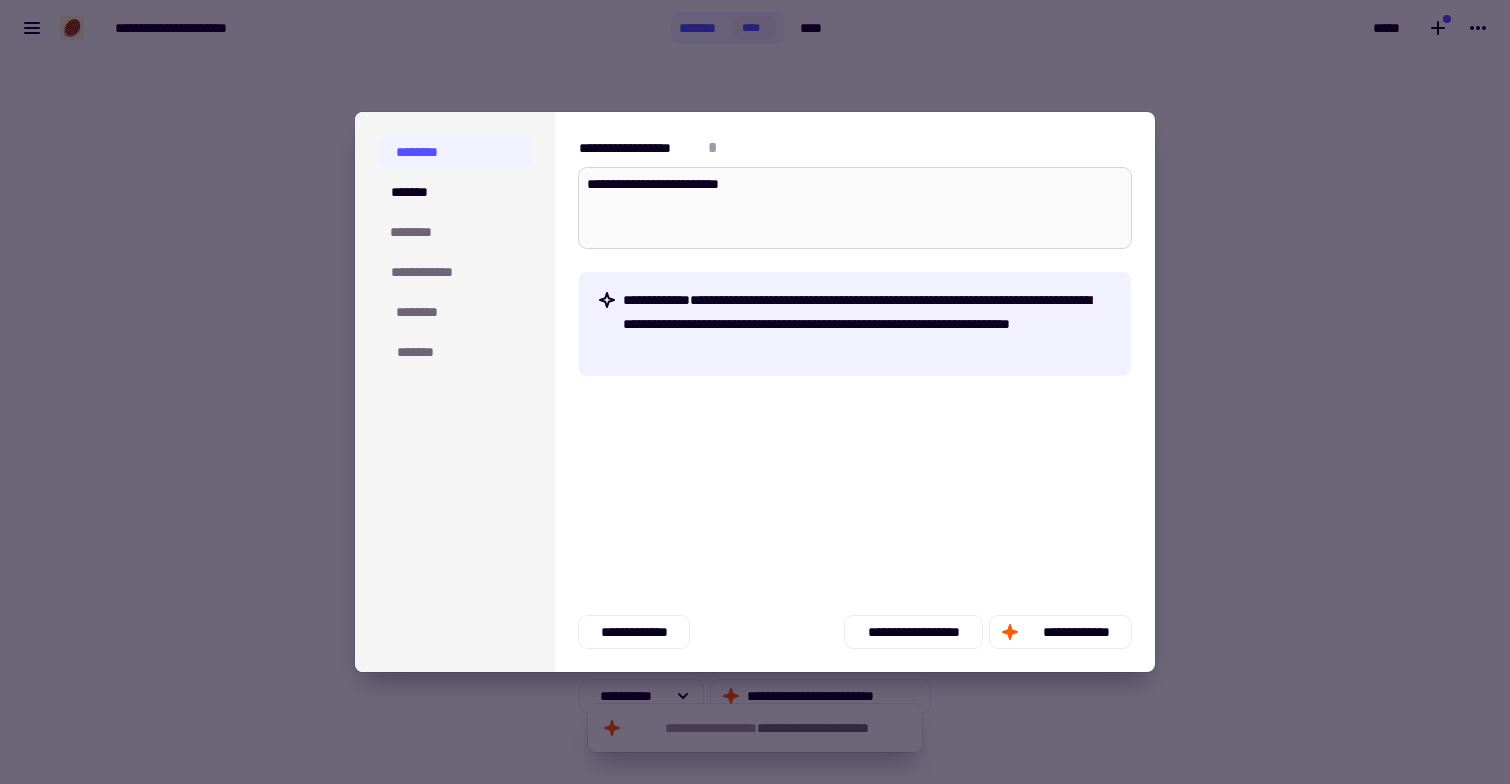 type on "*" 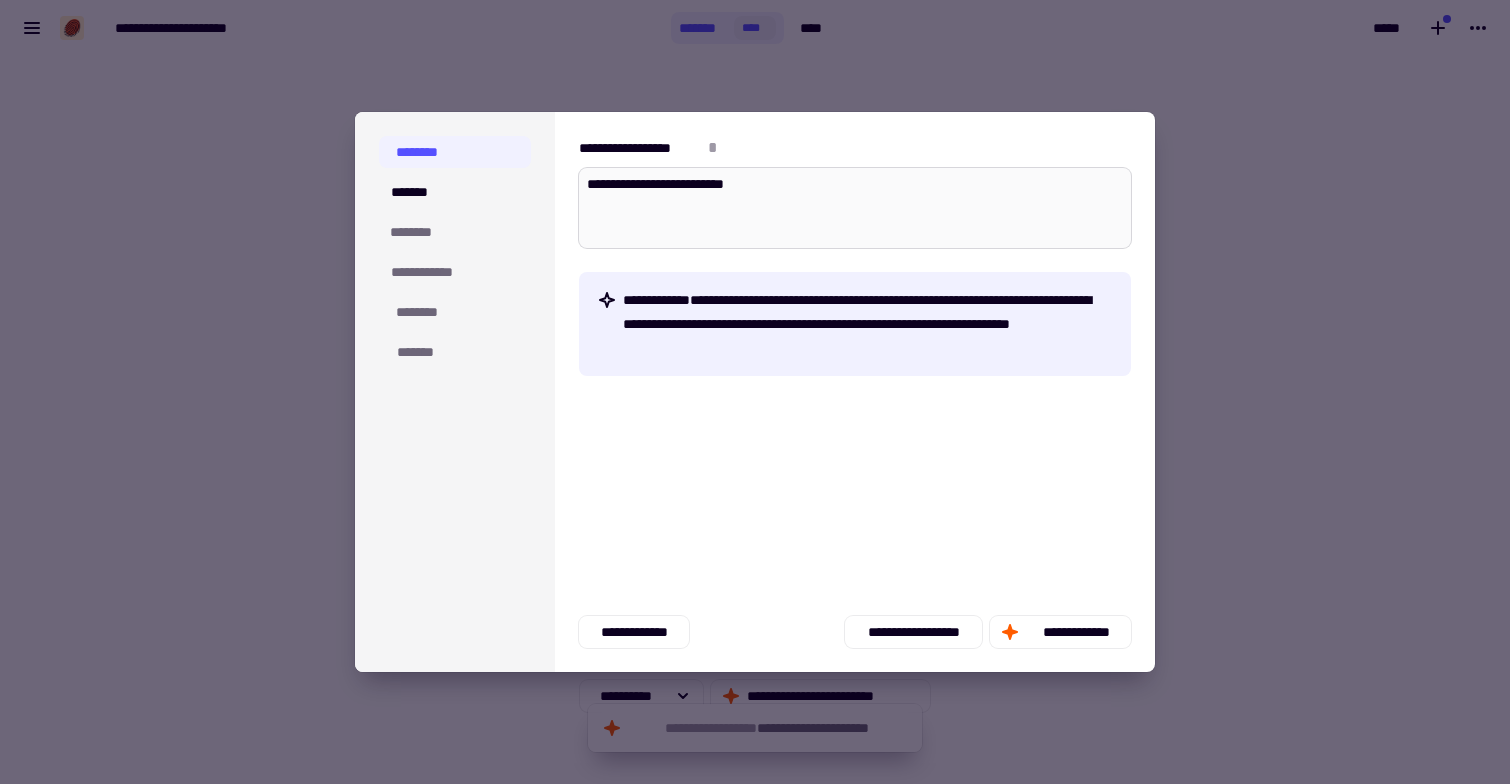 type on "*" 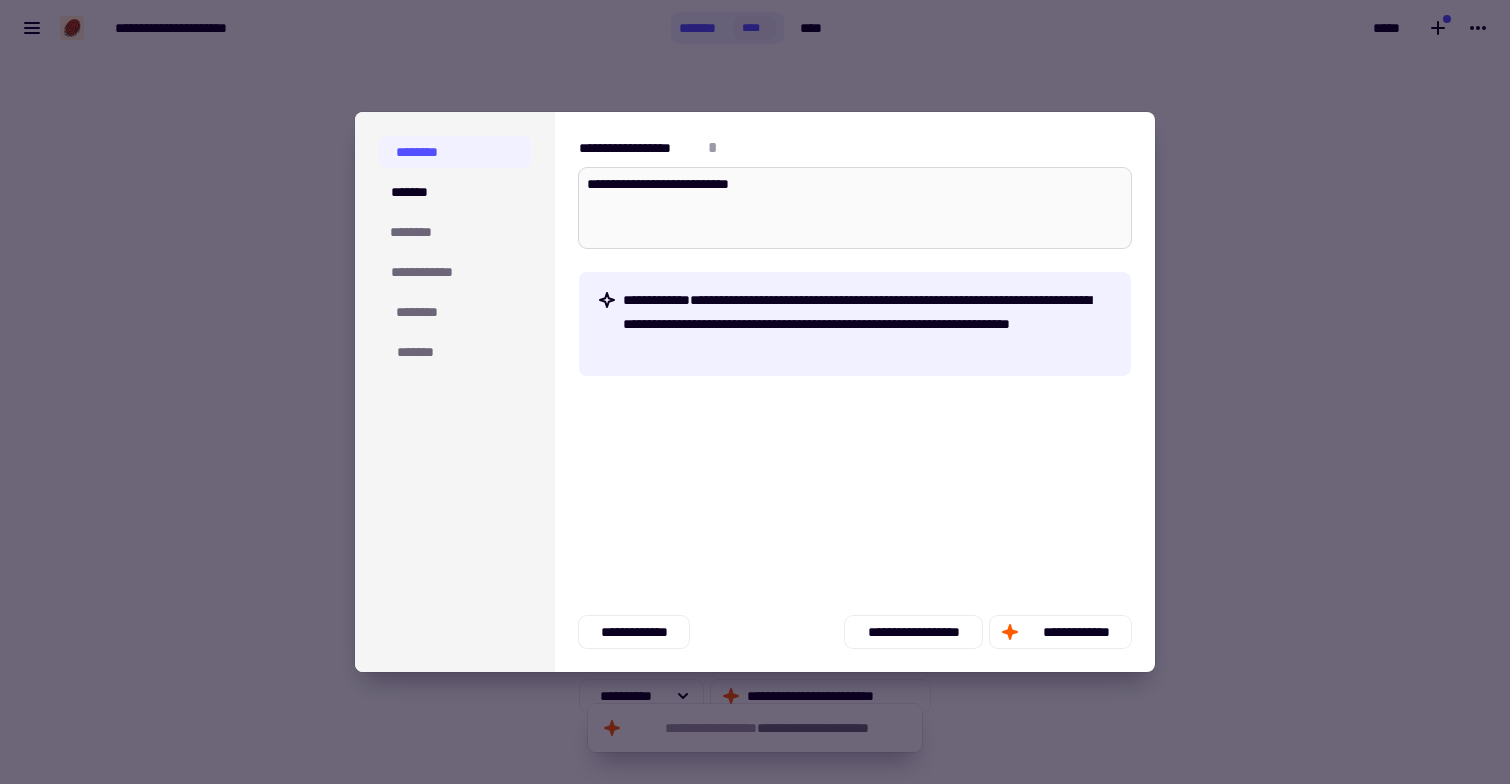type on "*" 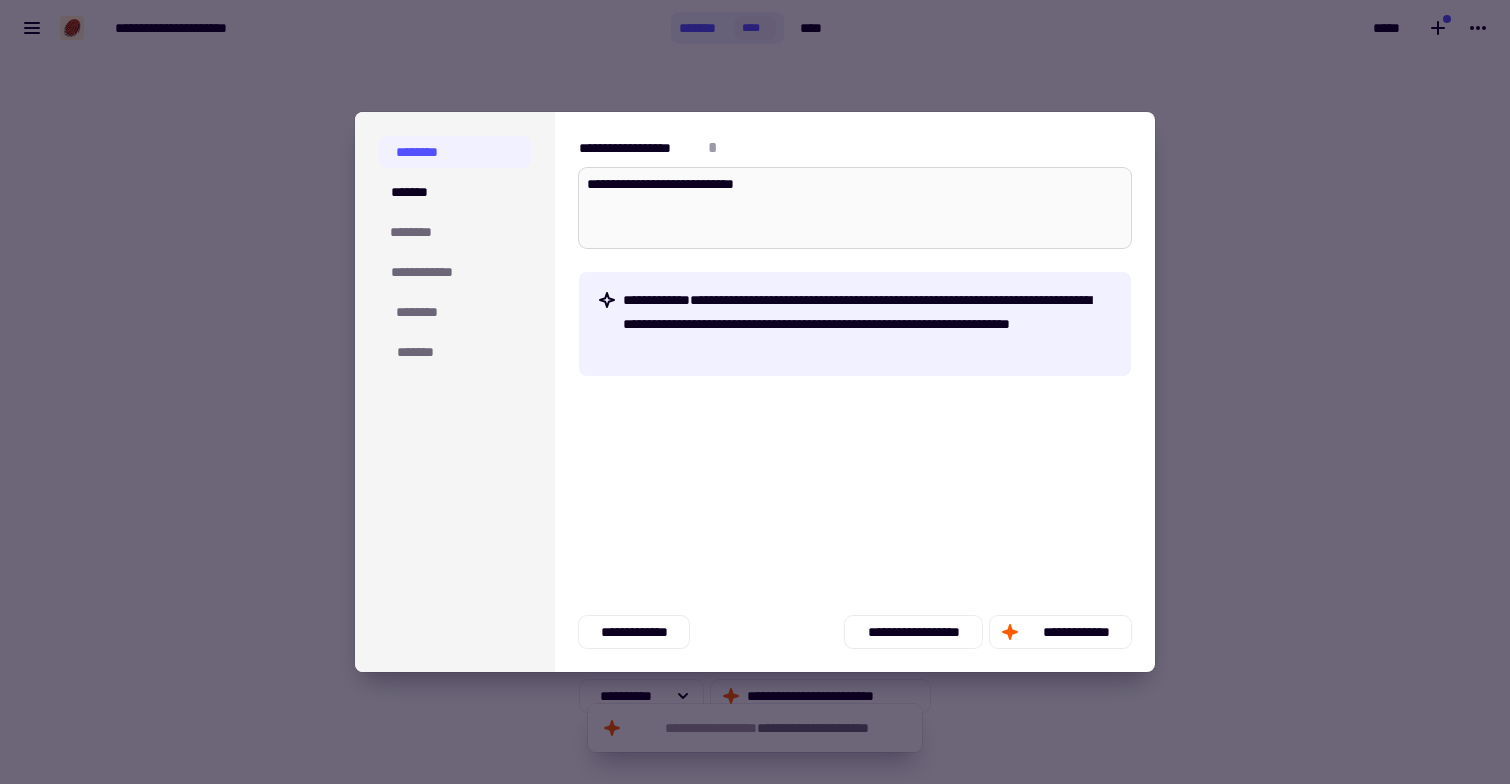 type on "*" 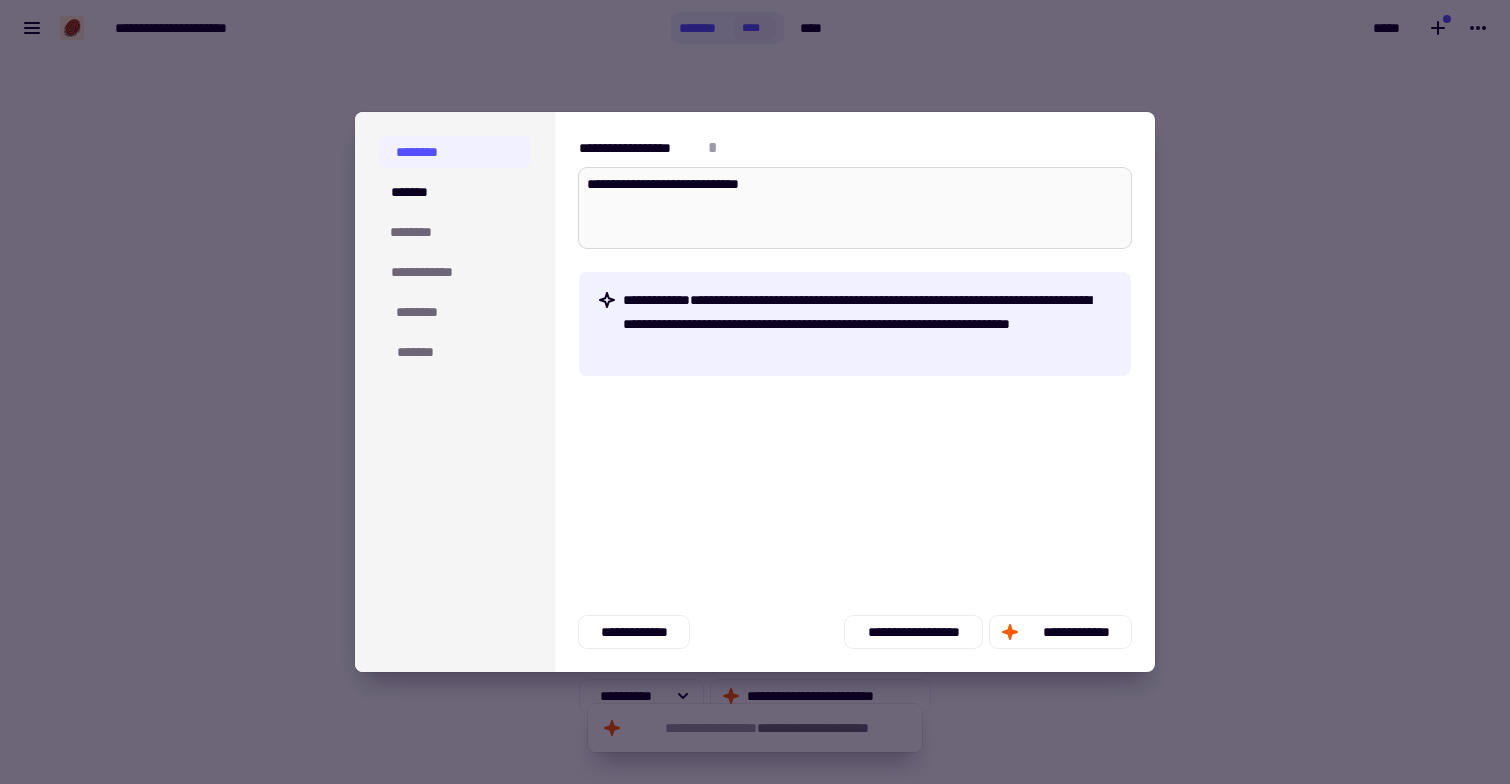 type on "*" 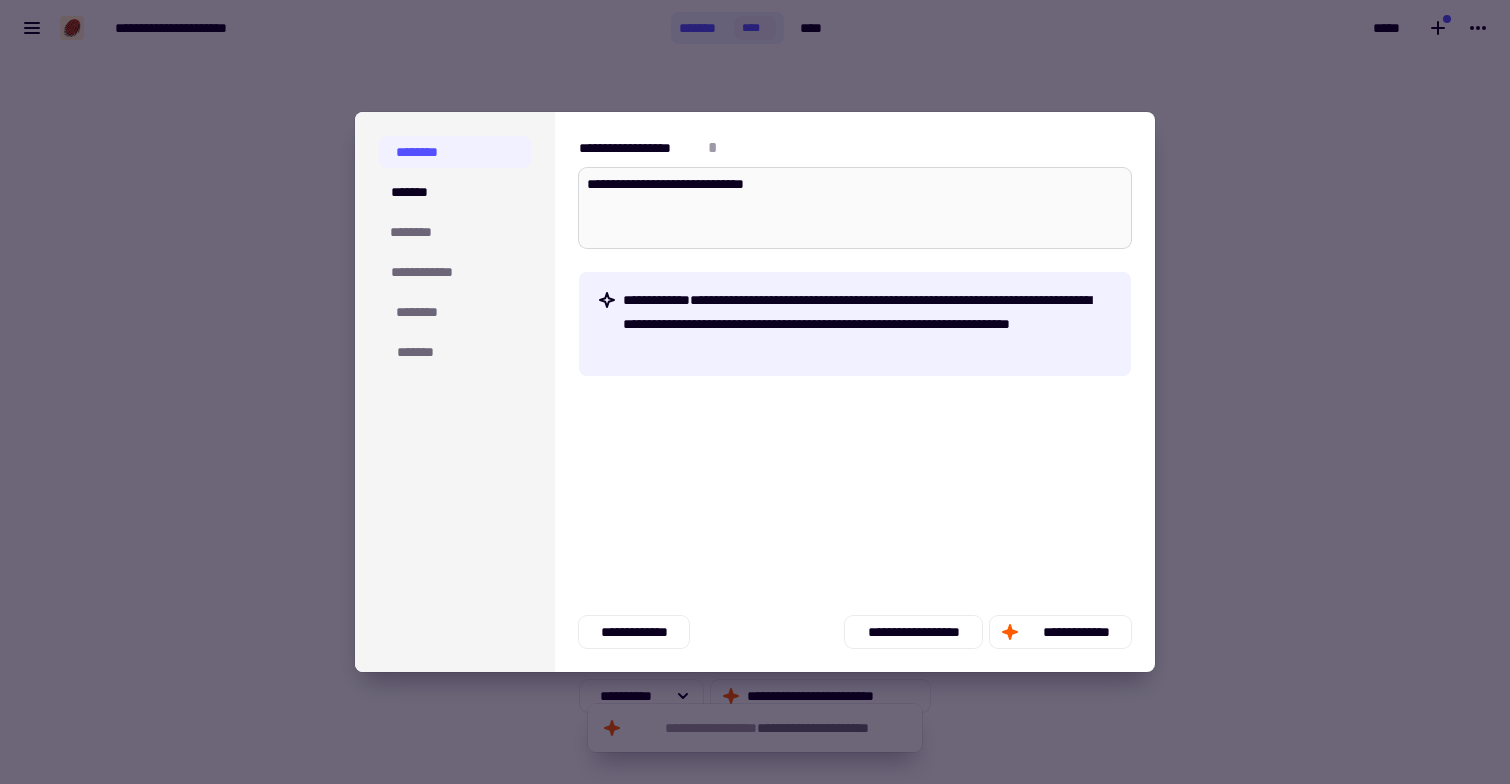 type on "*" 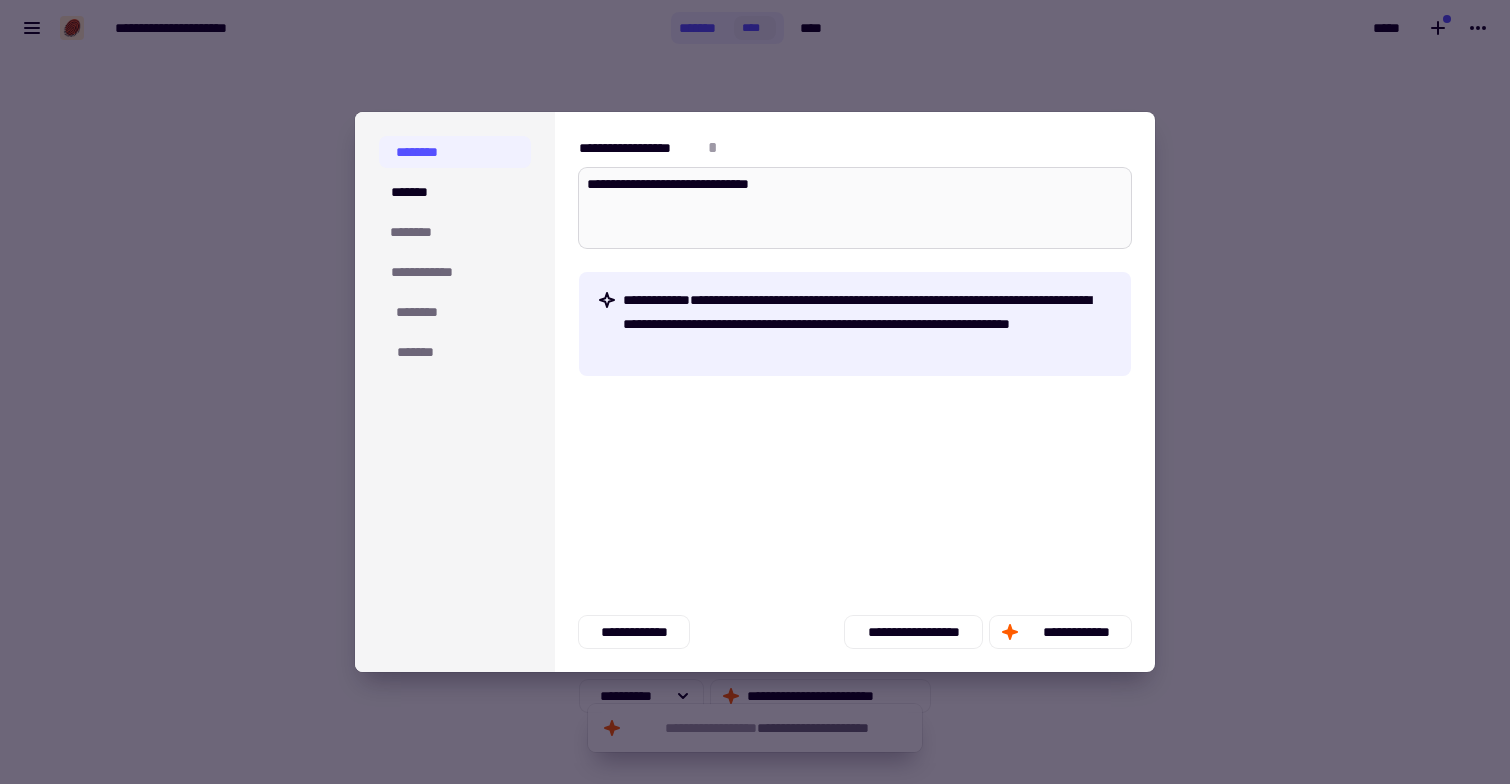 type on "*" 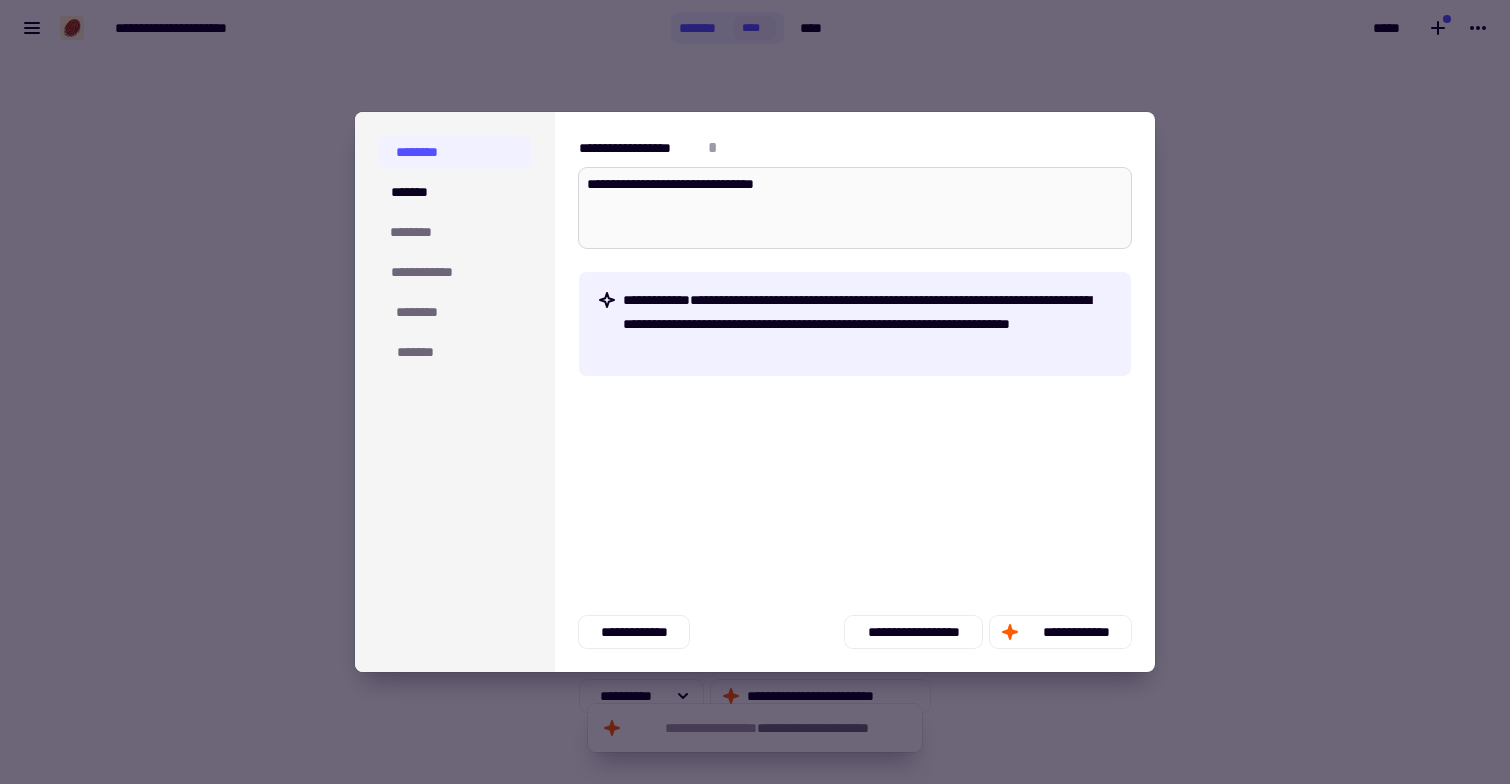 type on "*" 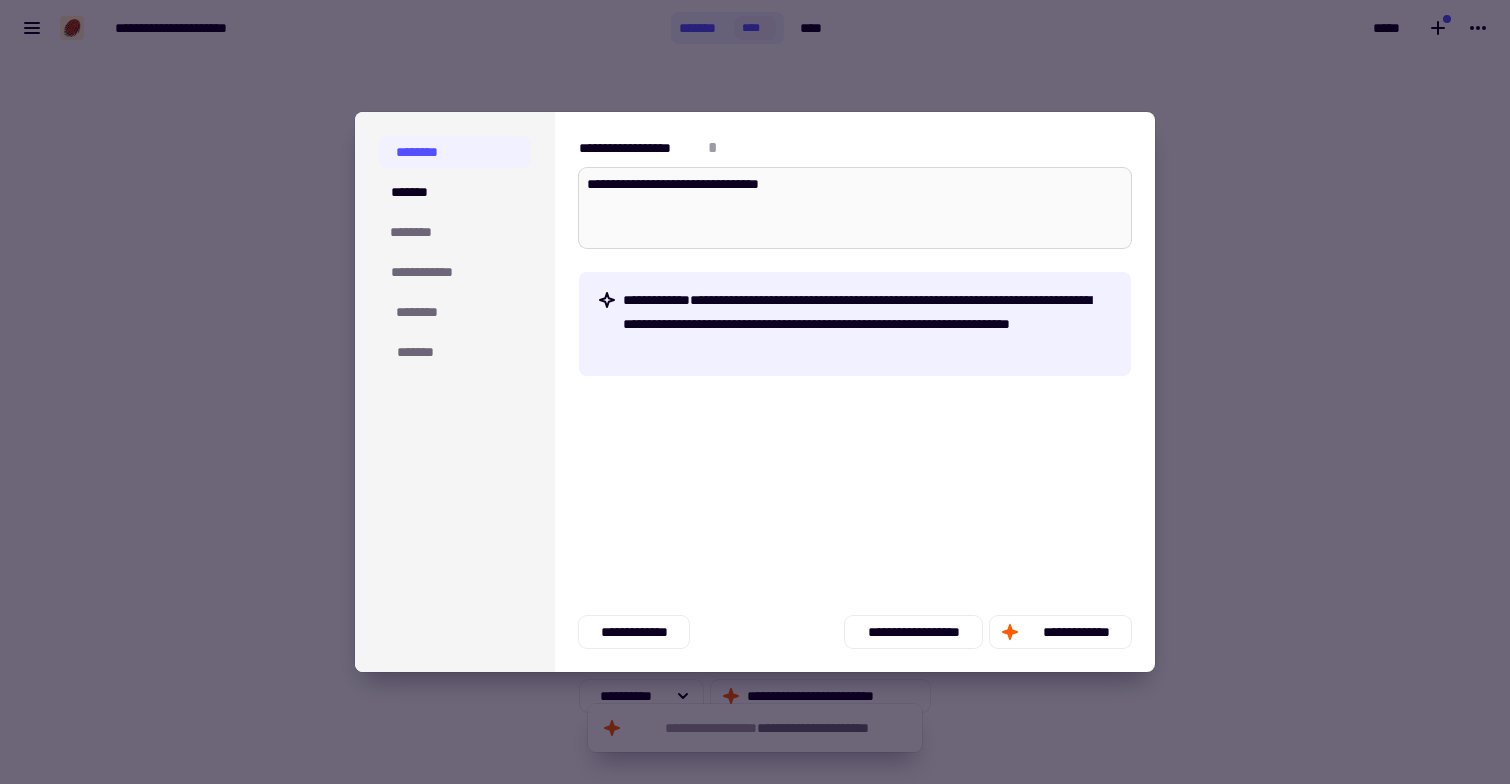 type on "*" 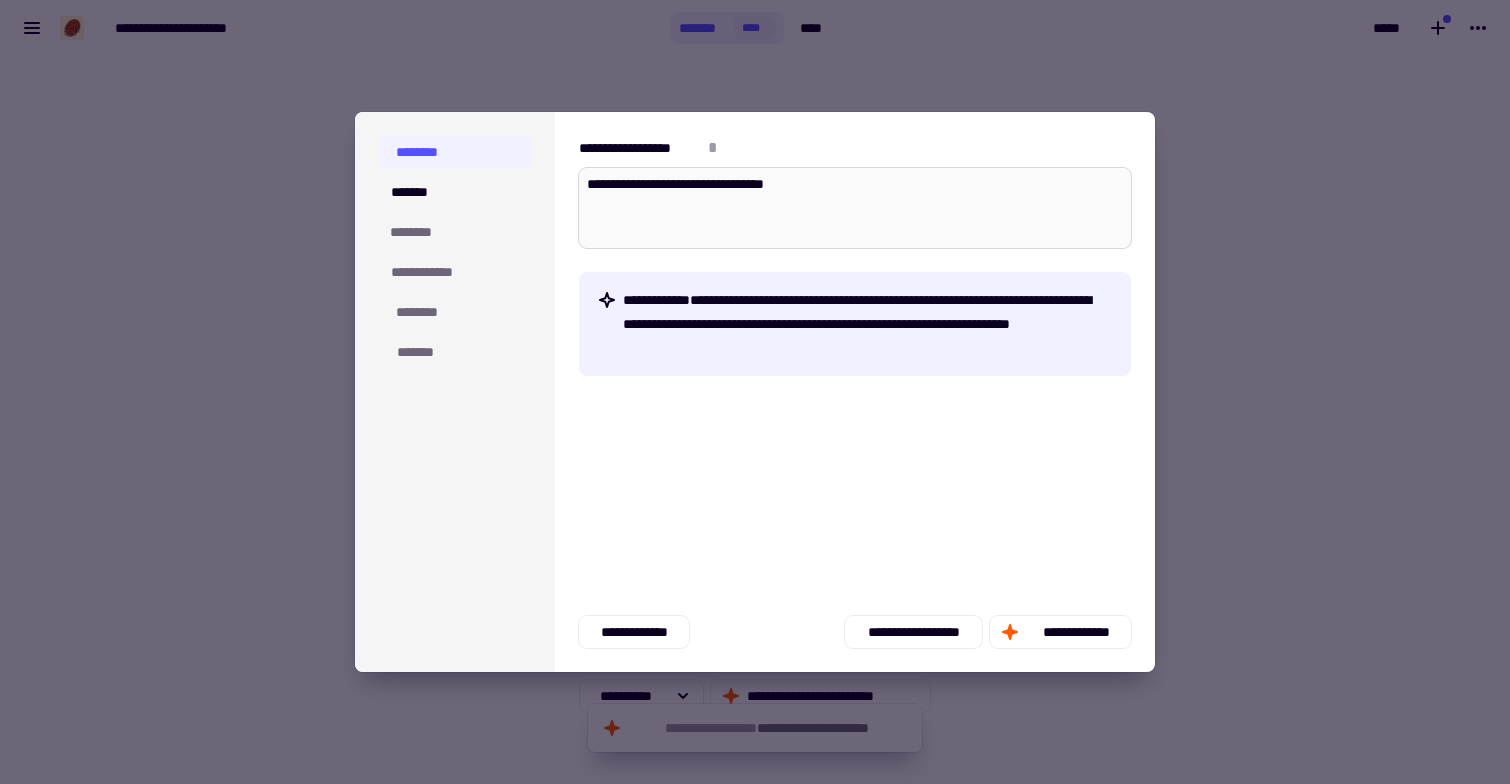 type on "*" 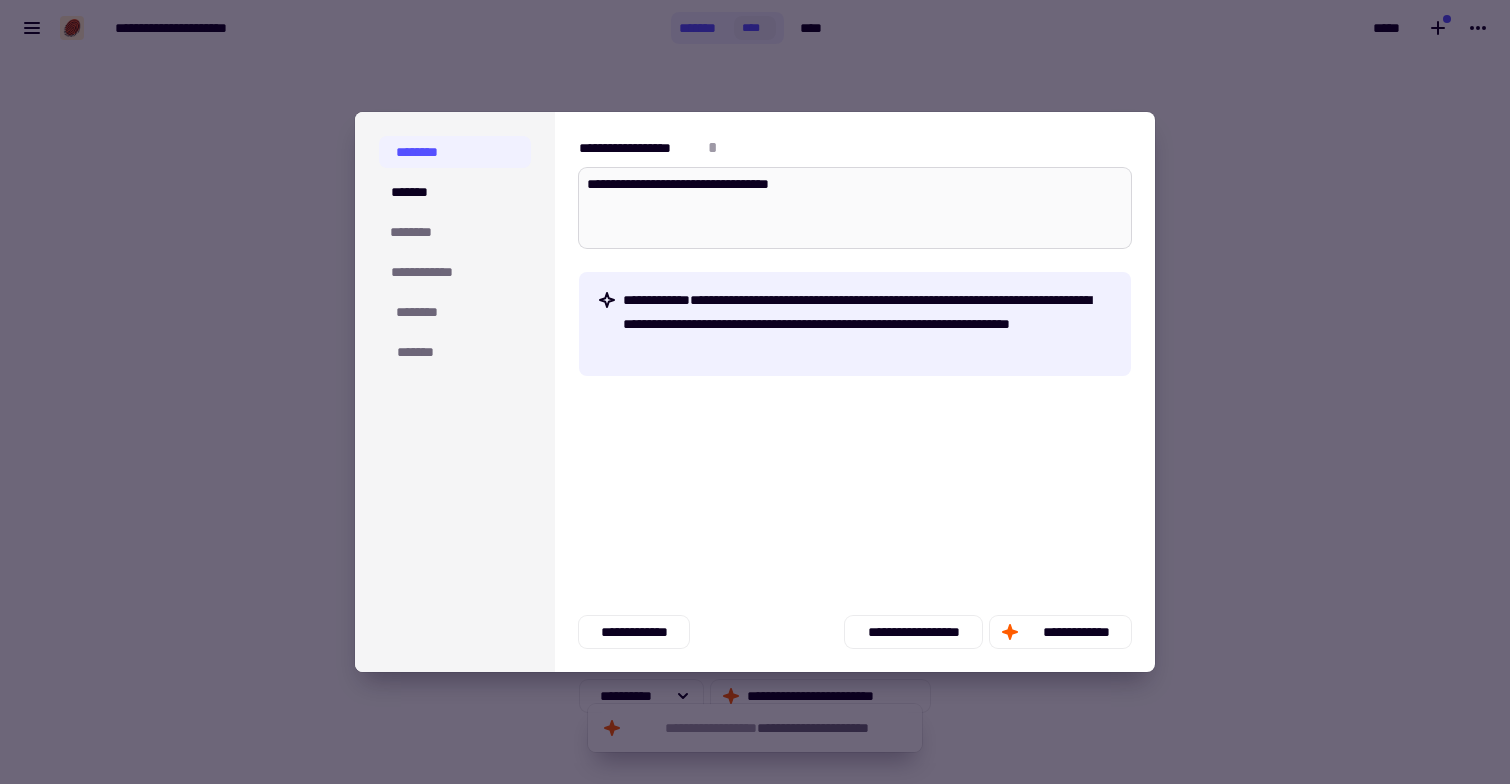 click on "**********" at bounding box center [855, 208] 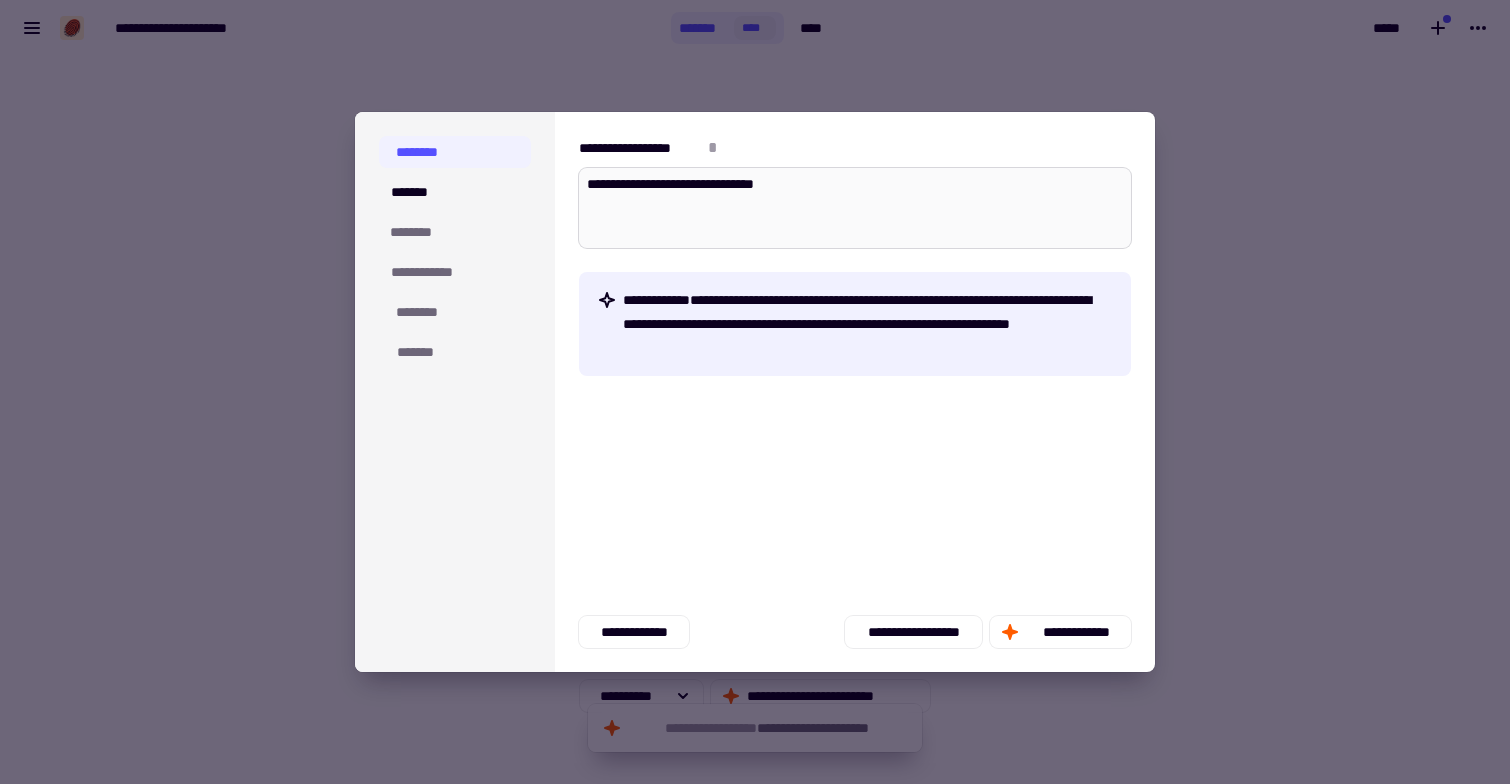 type on "*" 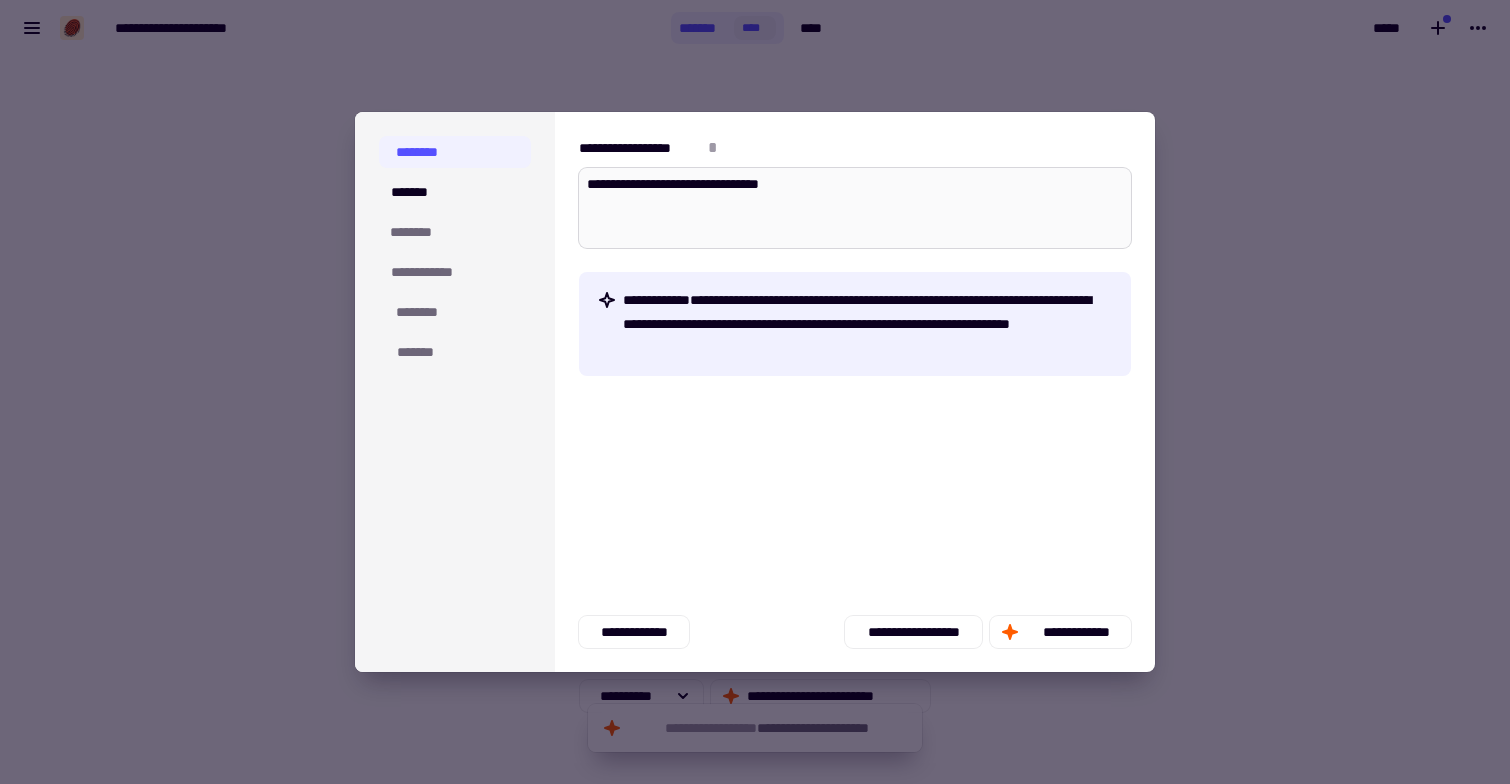 type on "*" 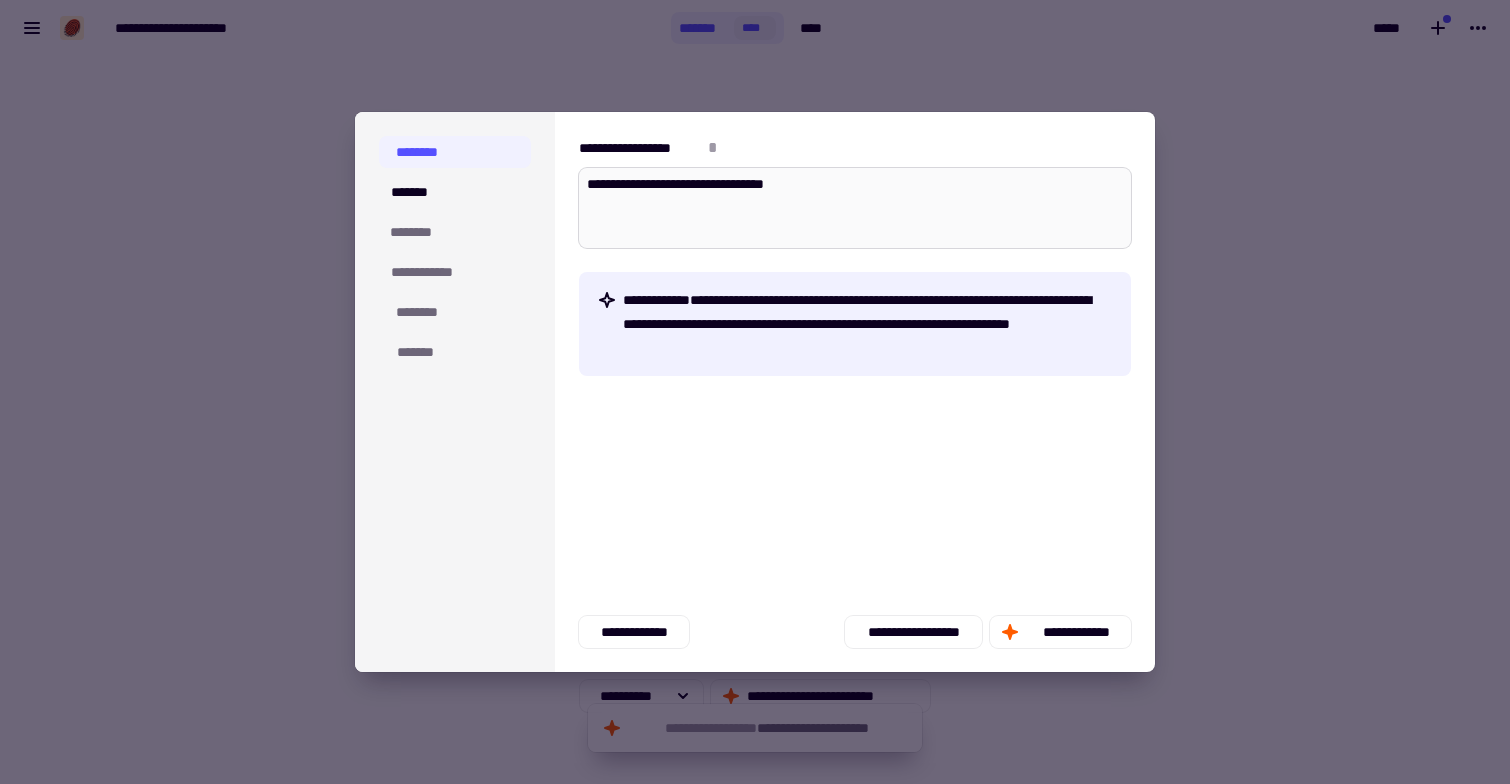 type on "*" 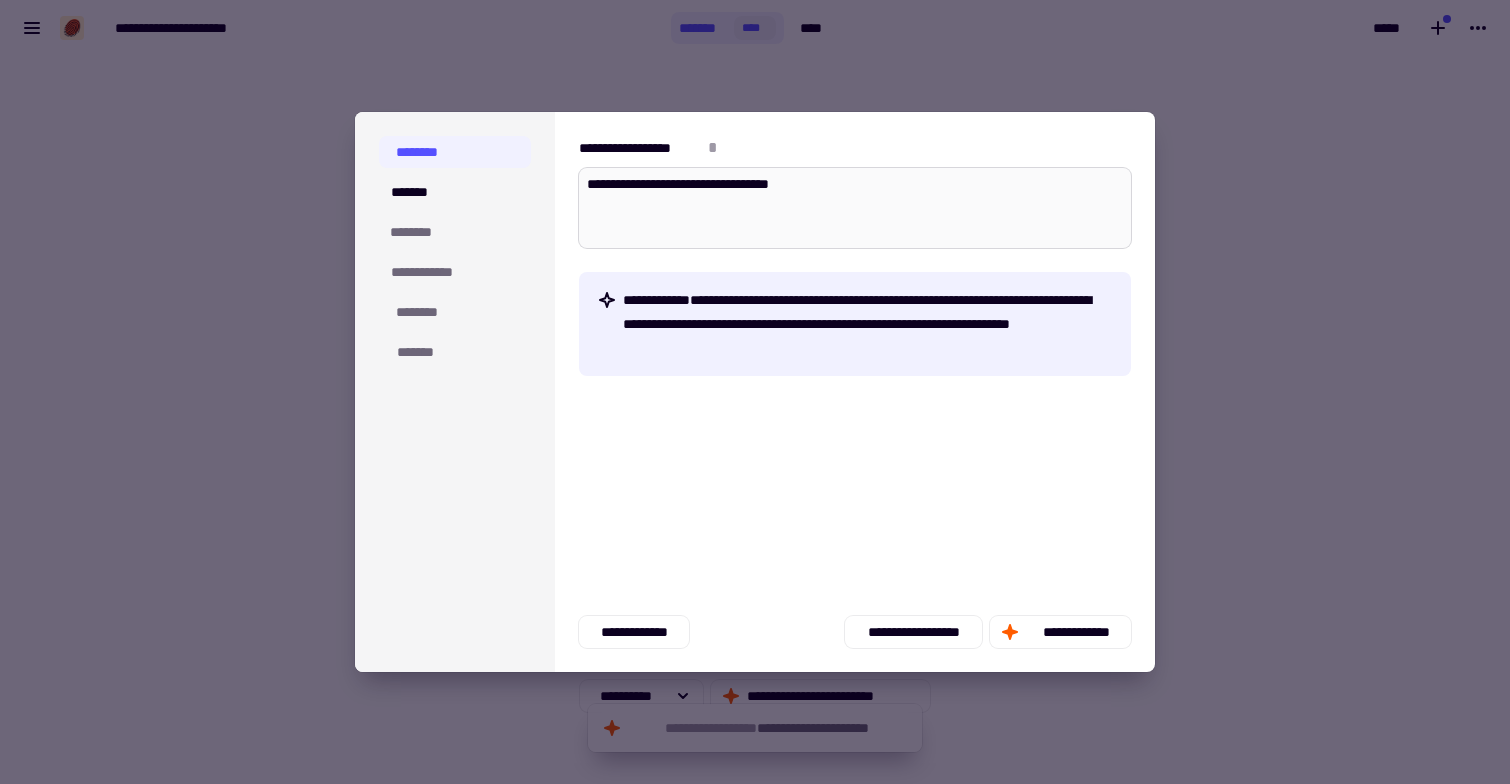 click on "**********" at bounding box center (855, 208) 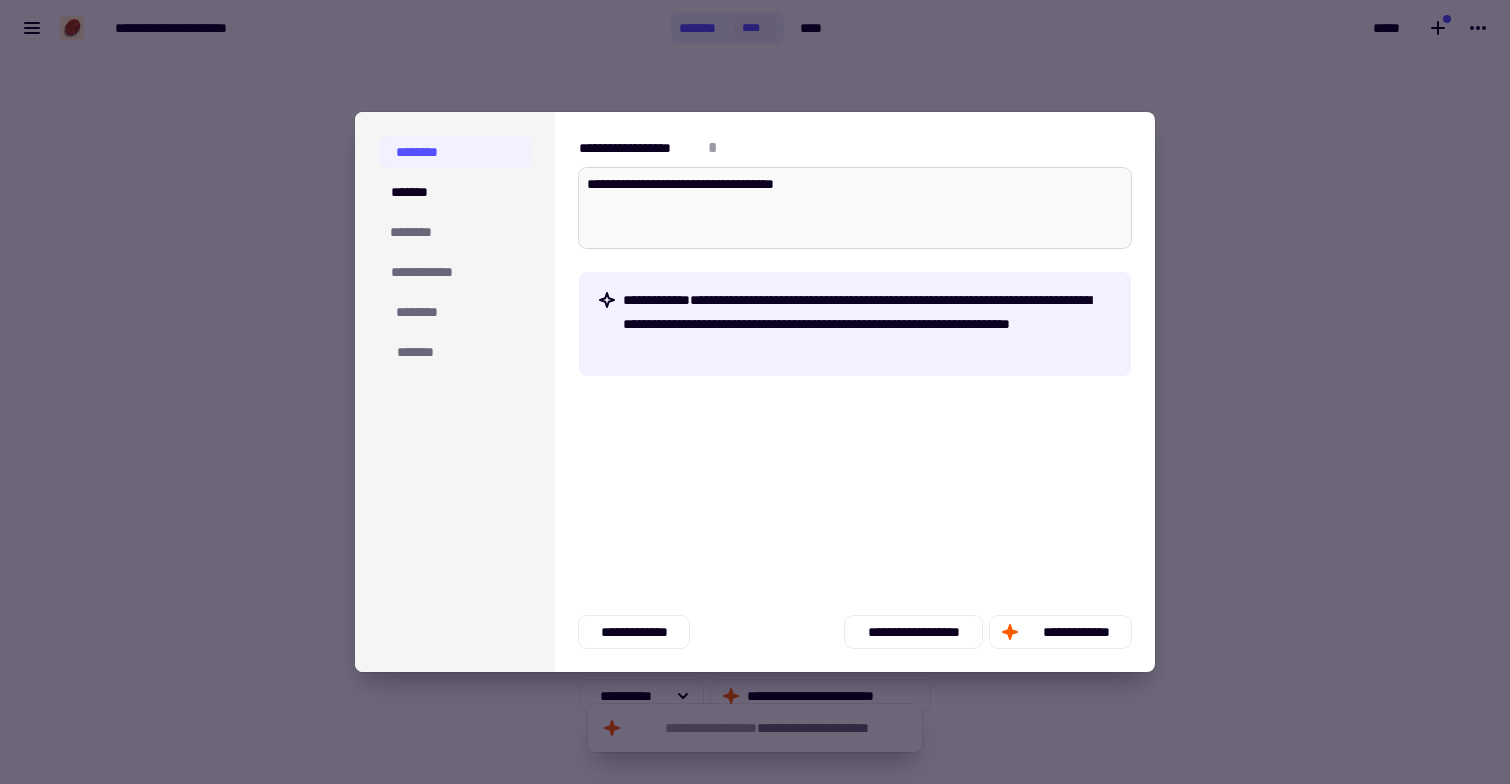 type on "**********" 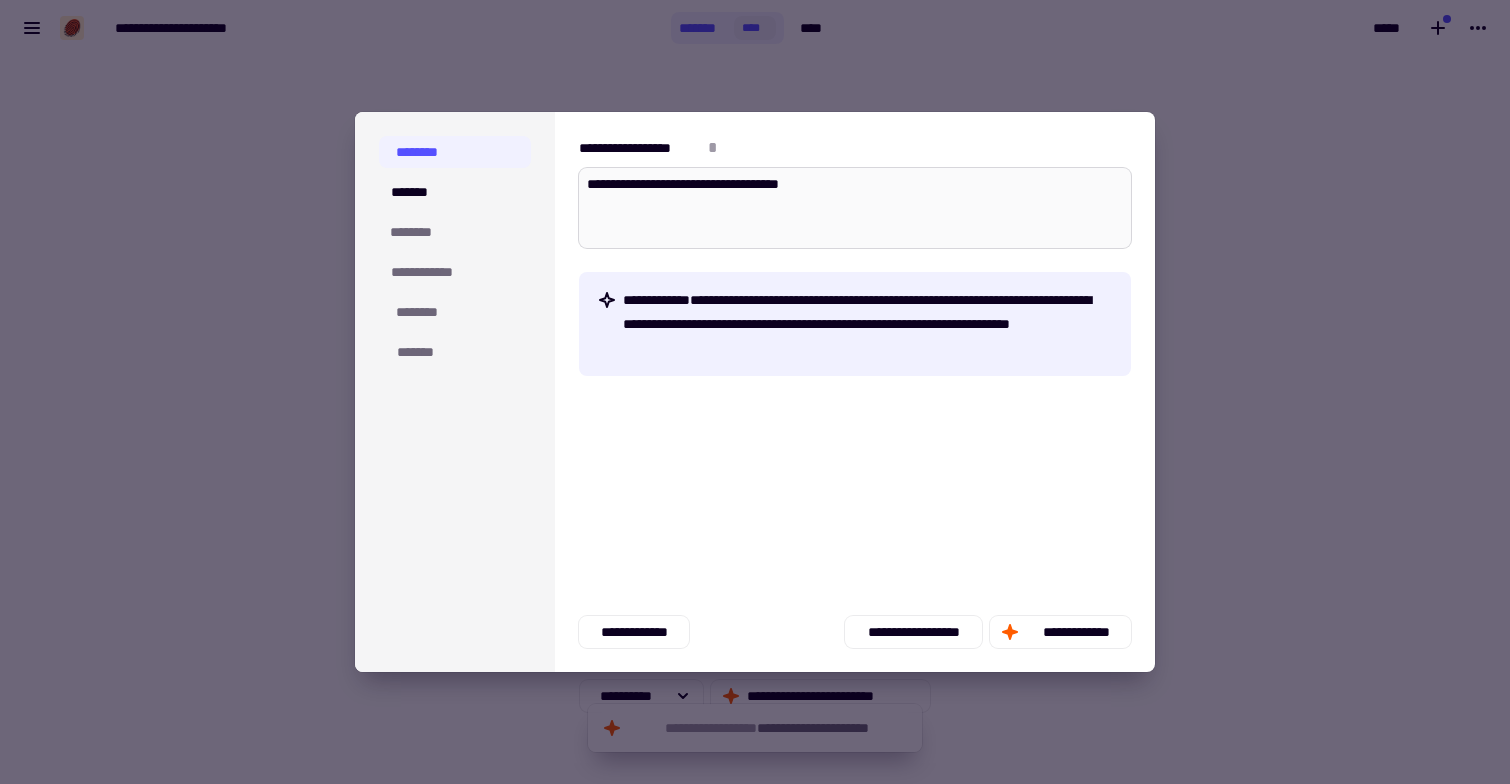 type on "*" 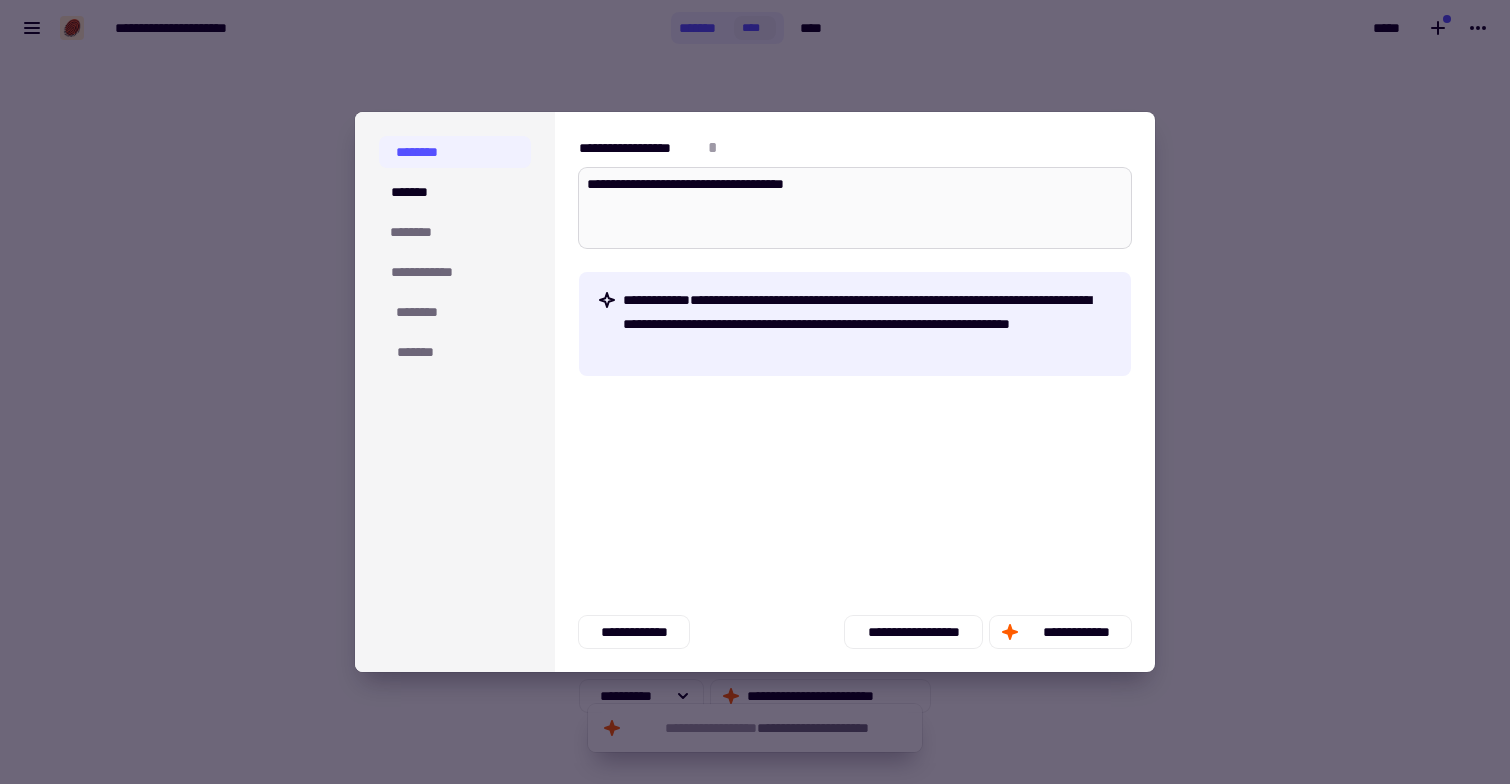 type on "*" 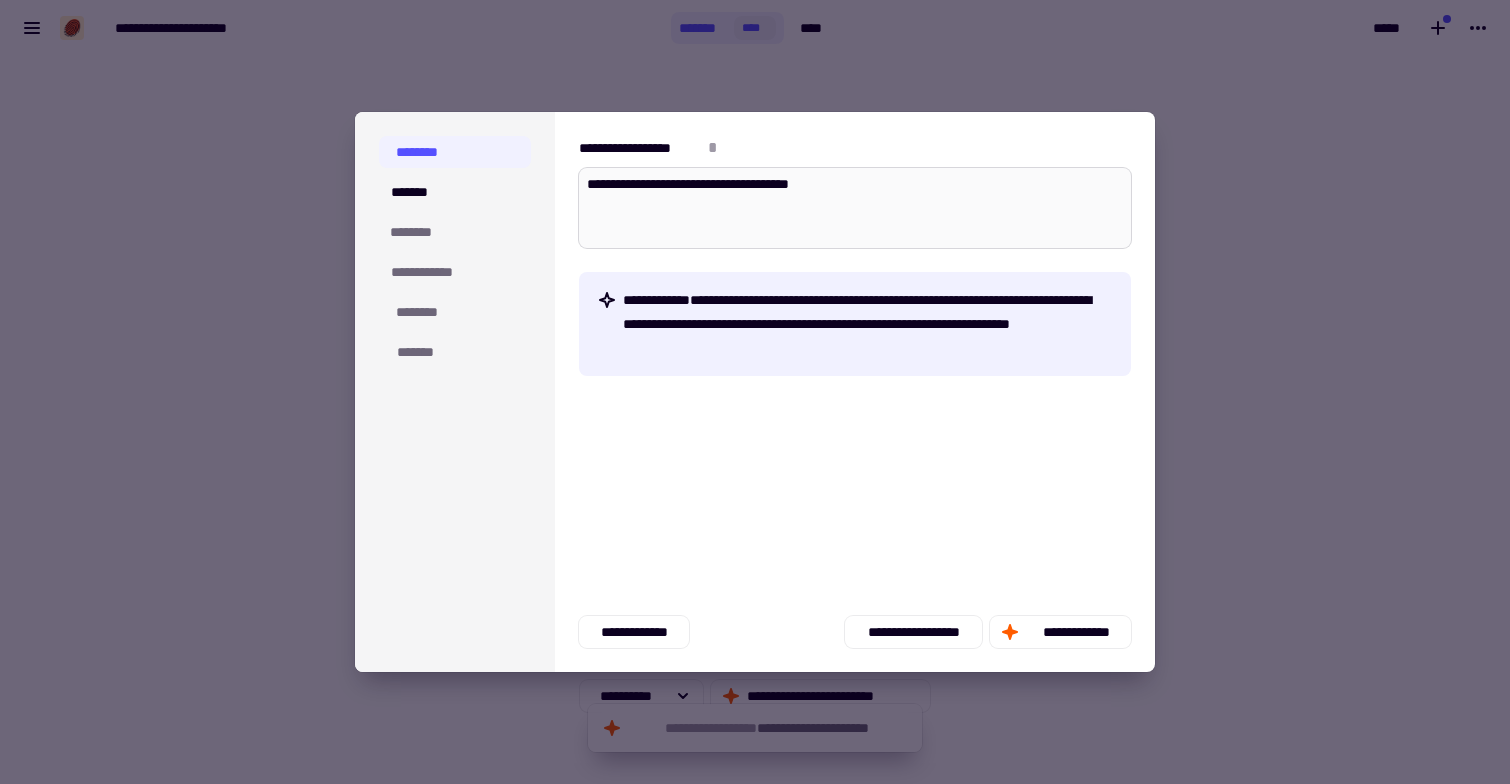 type on "*" 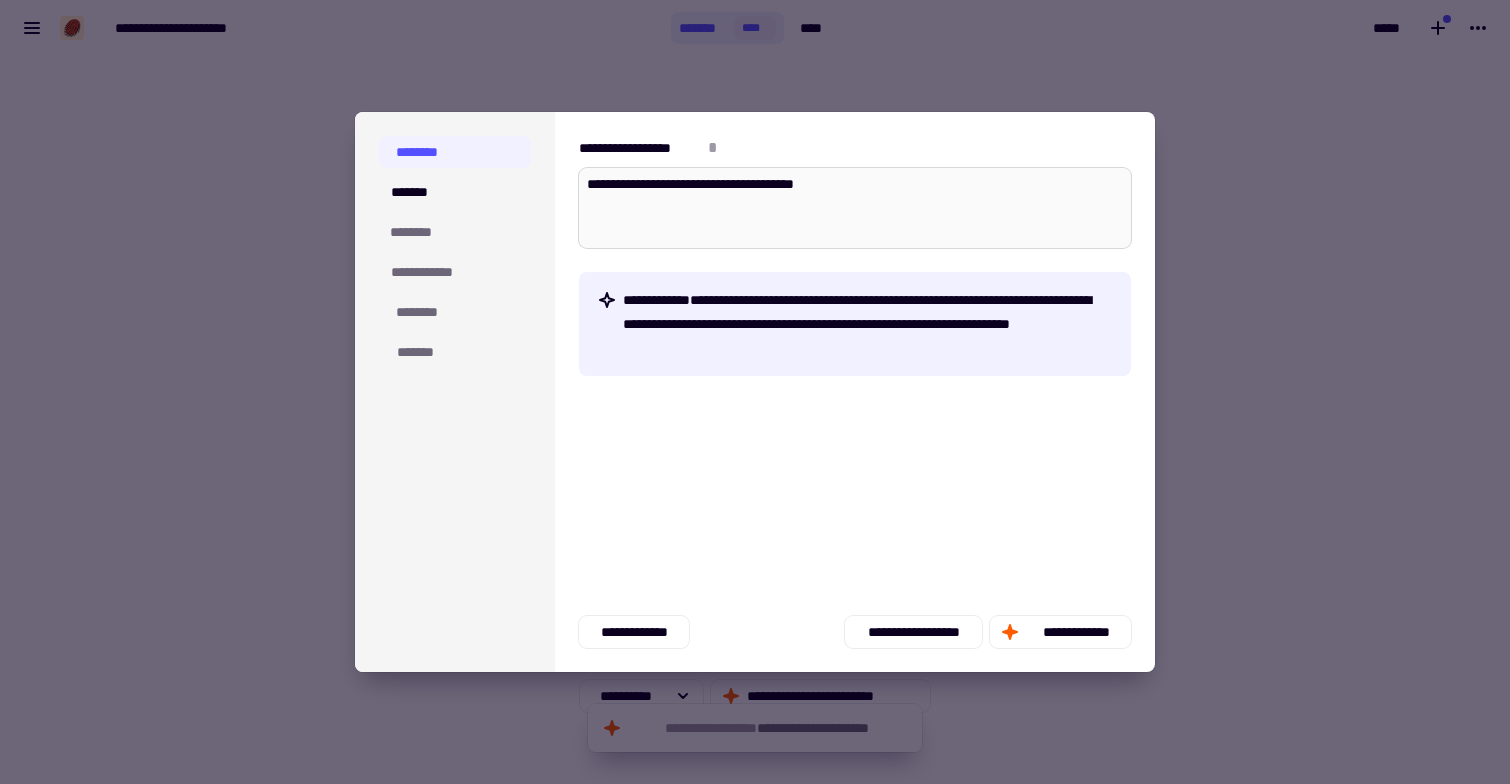 type on "*" 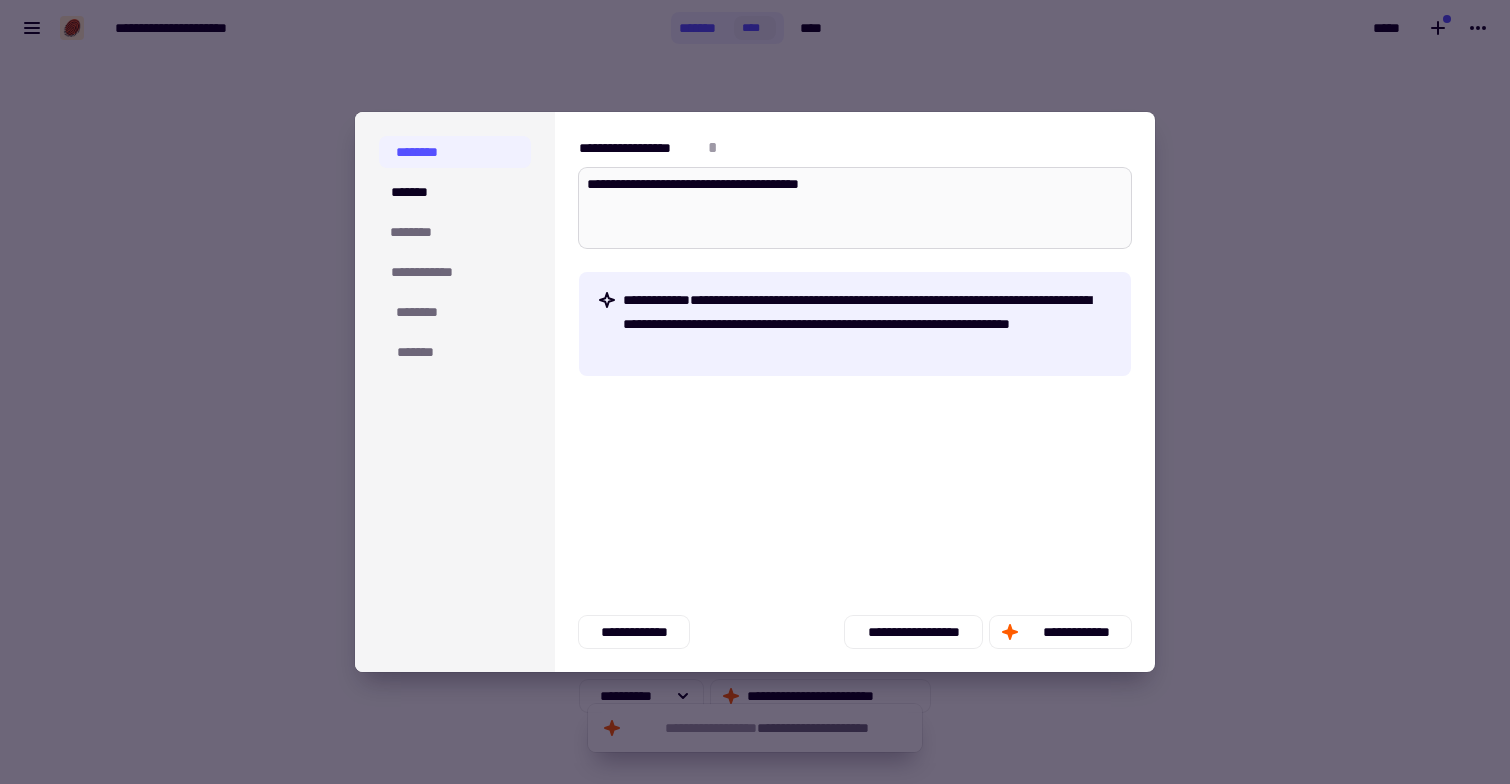 type on "**********" 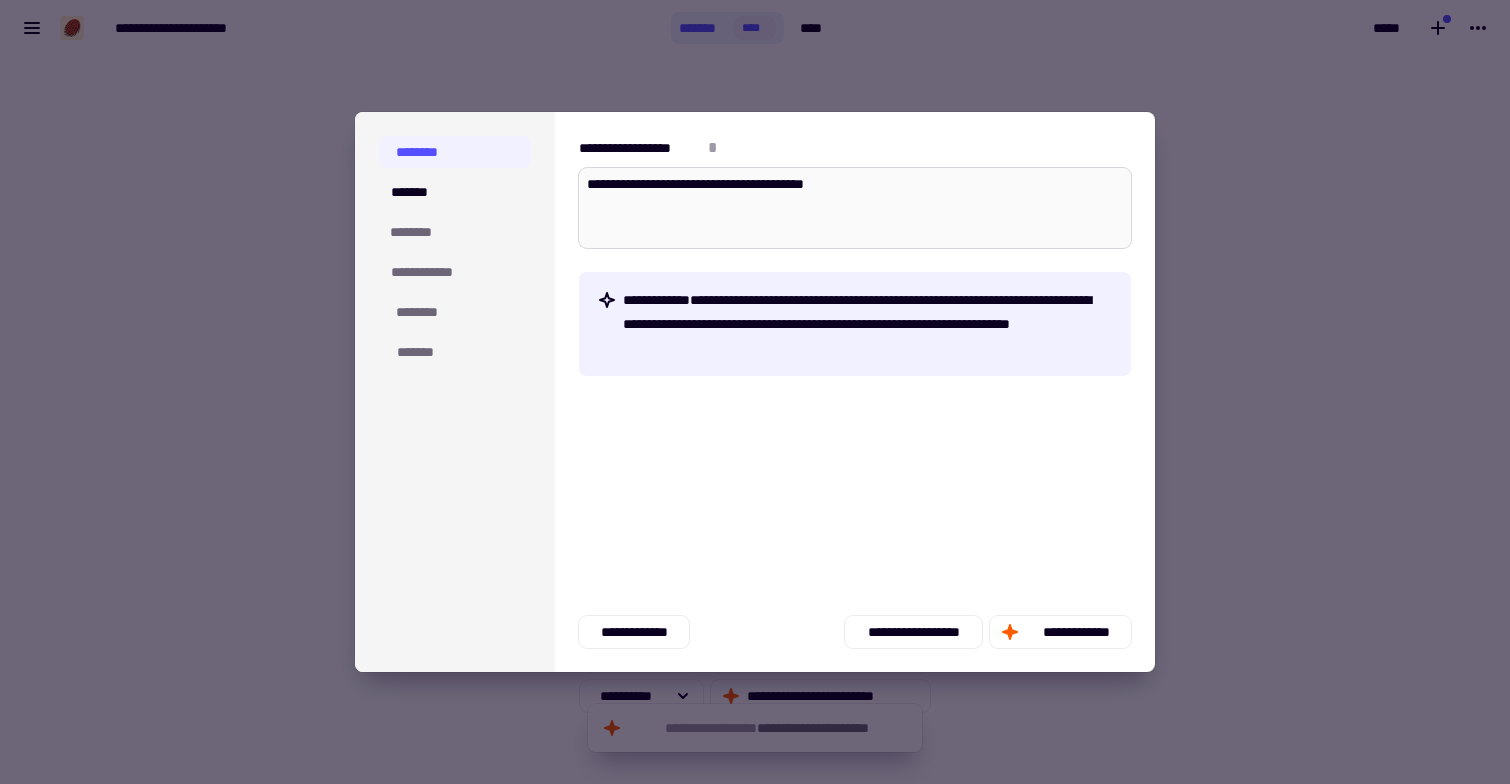 type on "*" 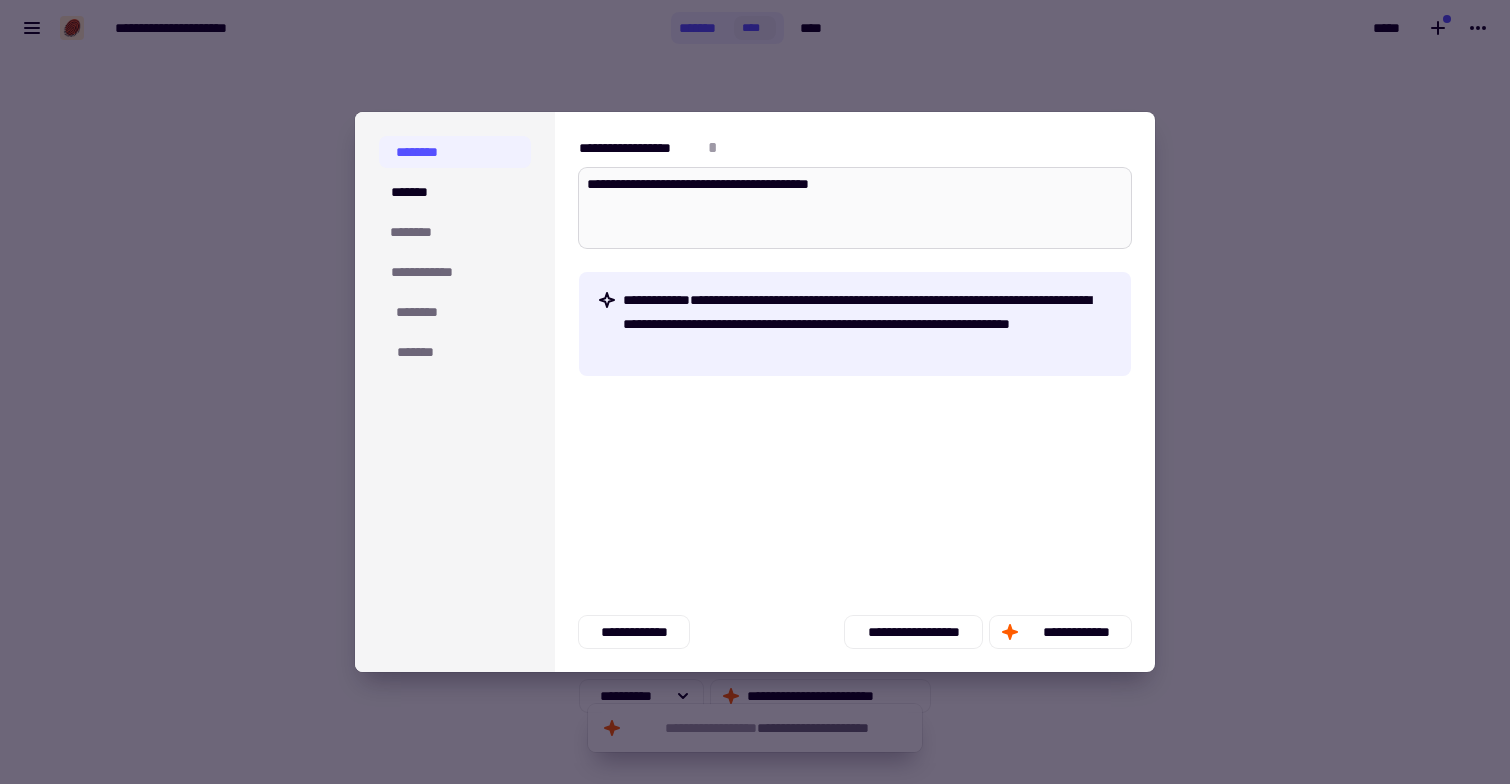 type on "*" 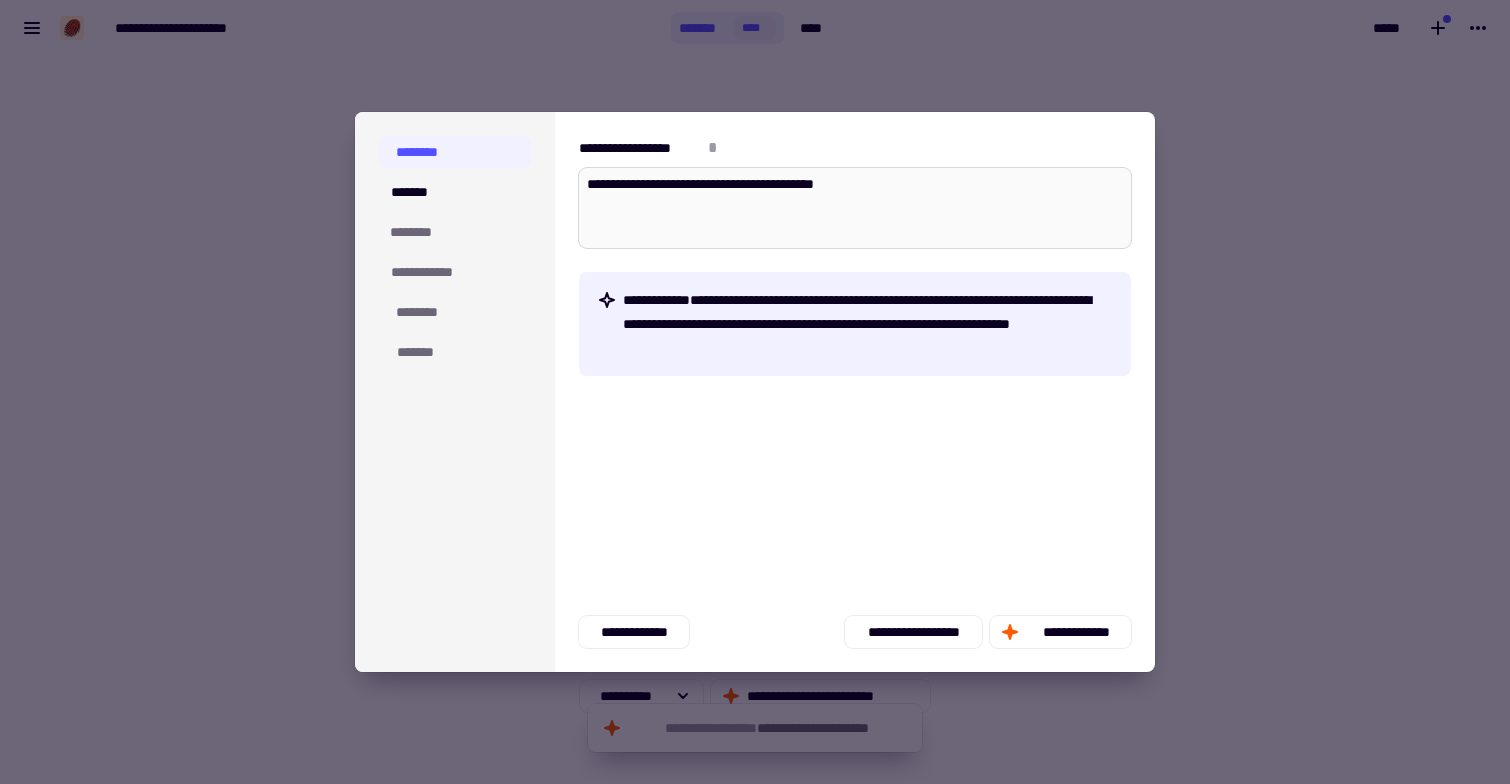 type on "*" 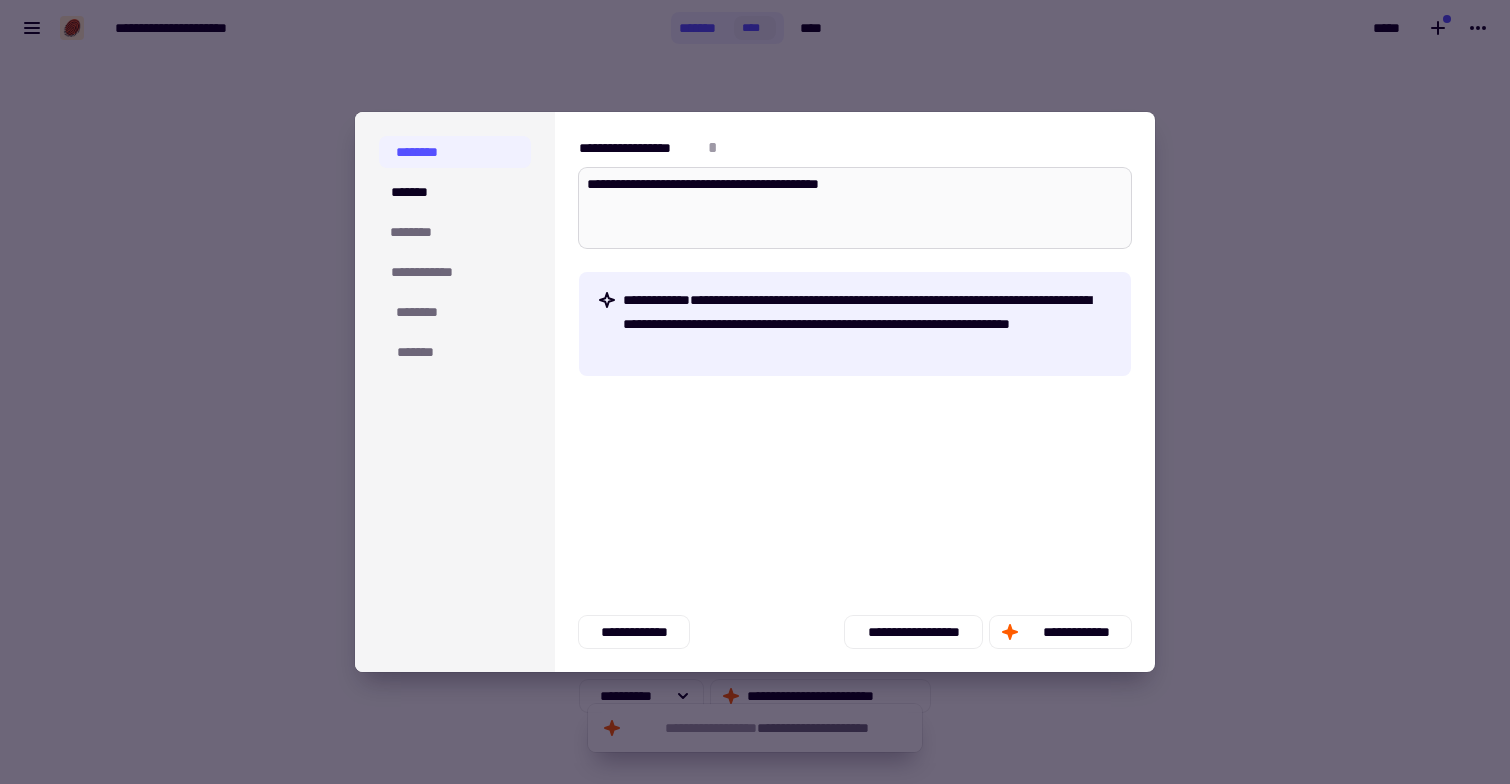 type on "*" 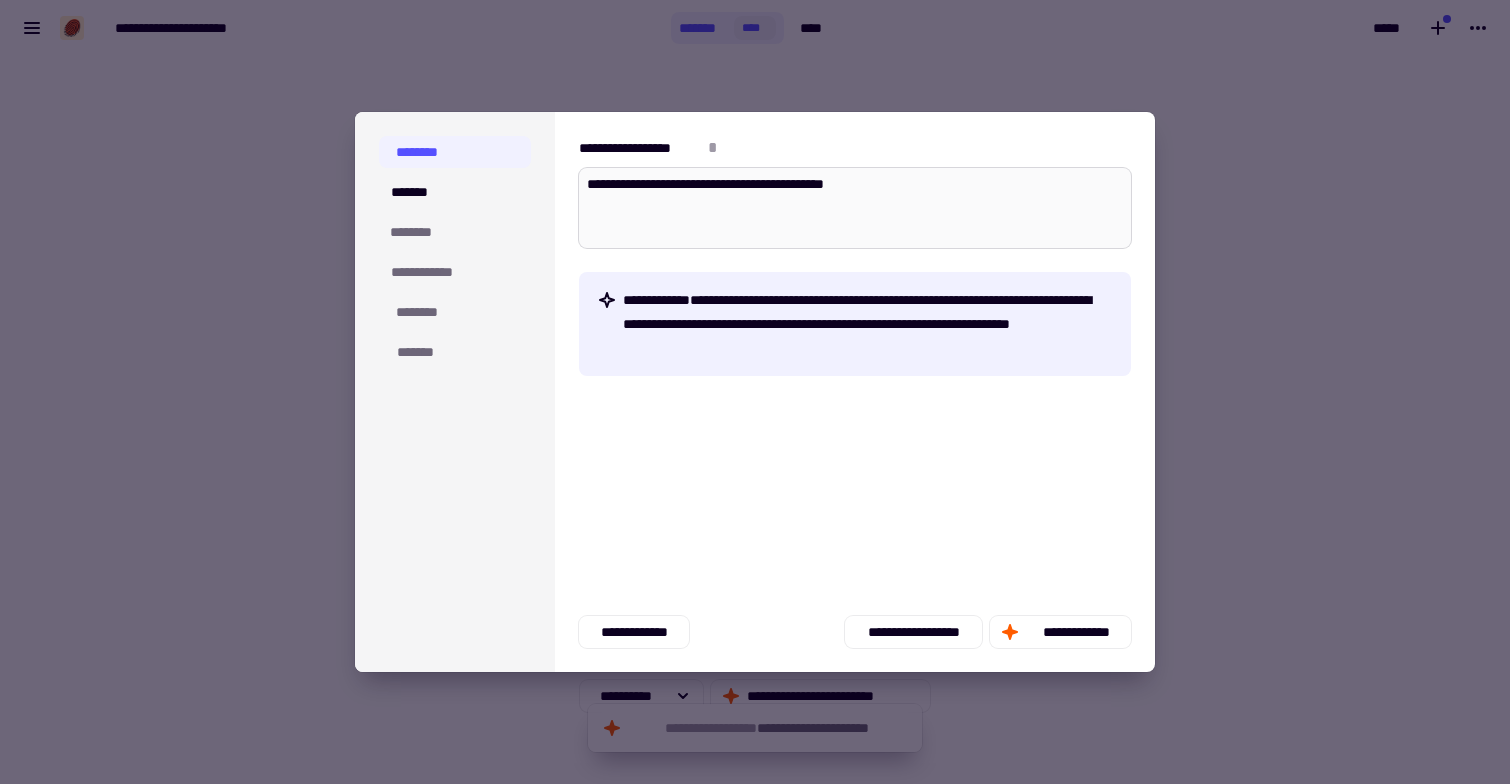 type on "**********" 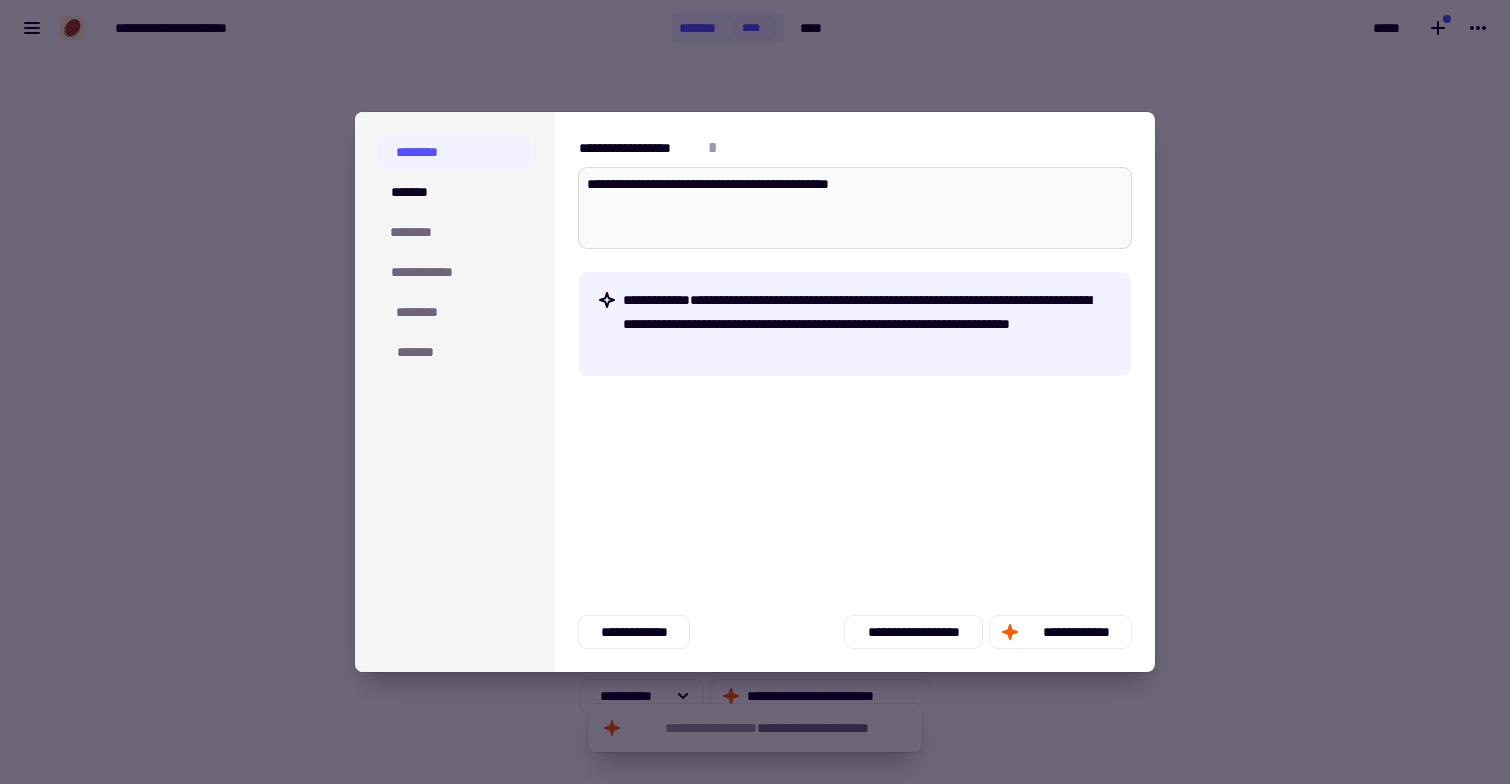 type on "*" 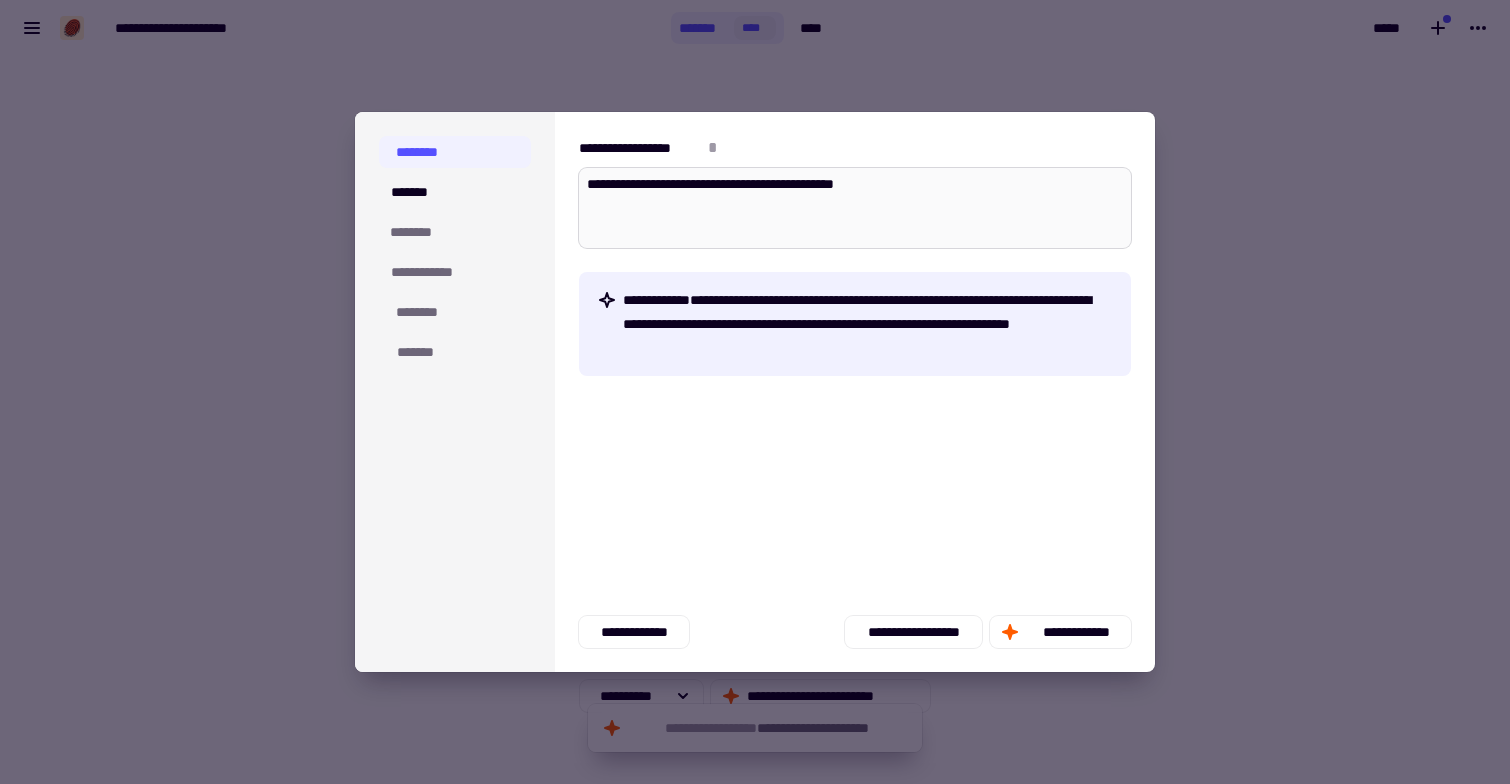 type on "*" 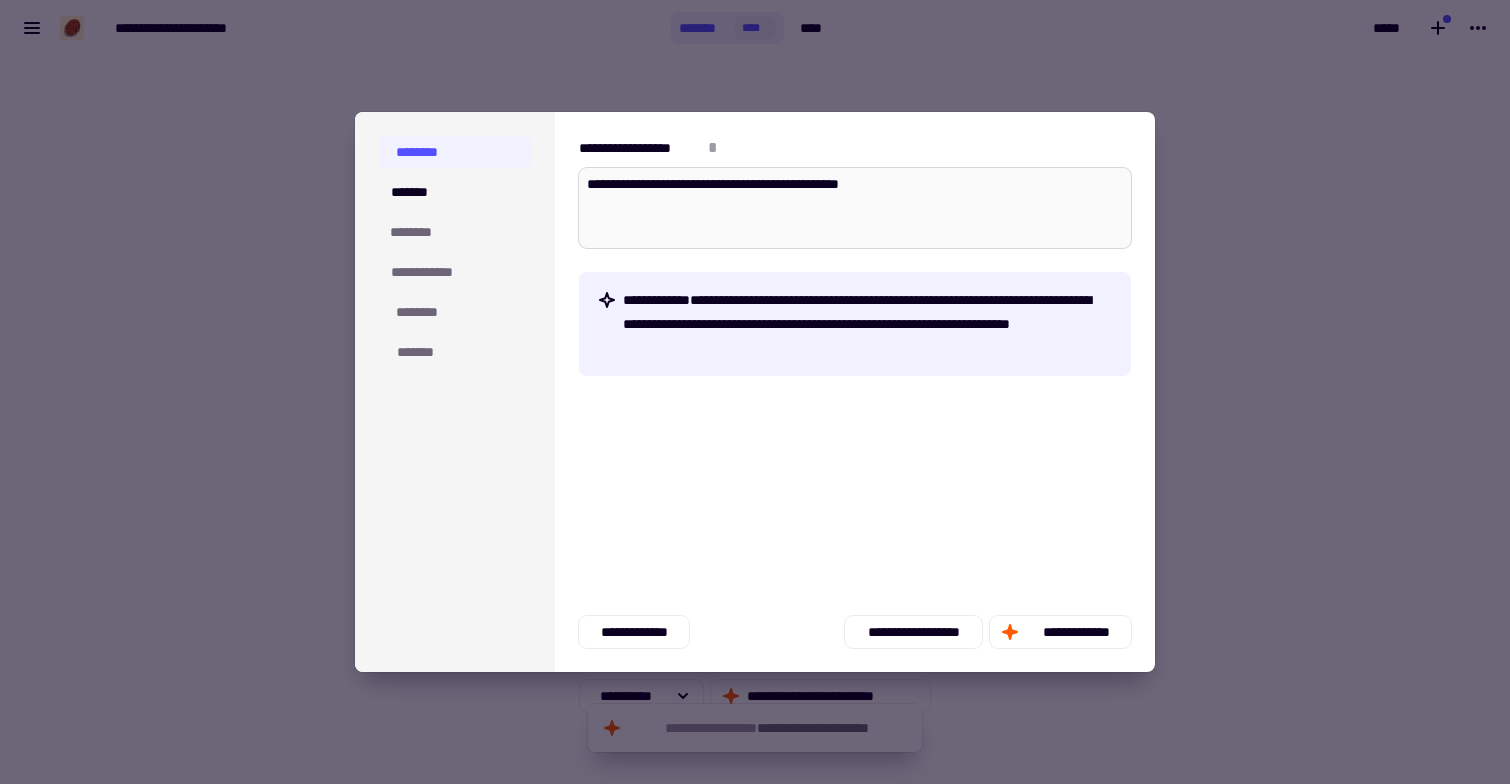 type on "*" 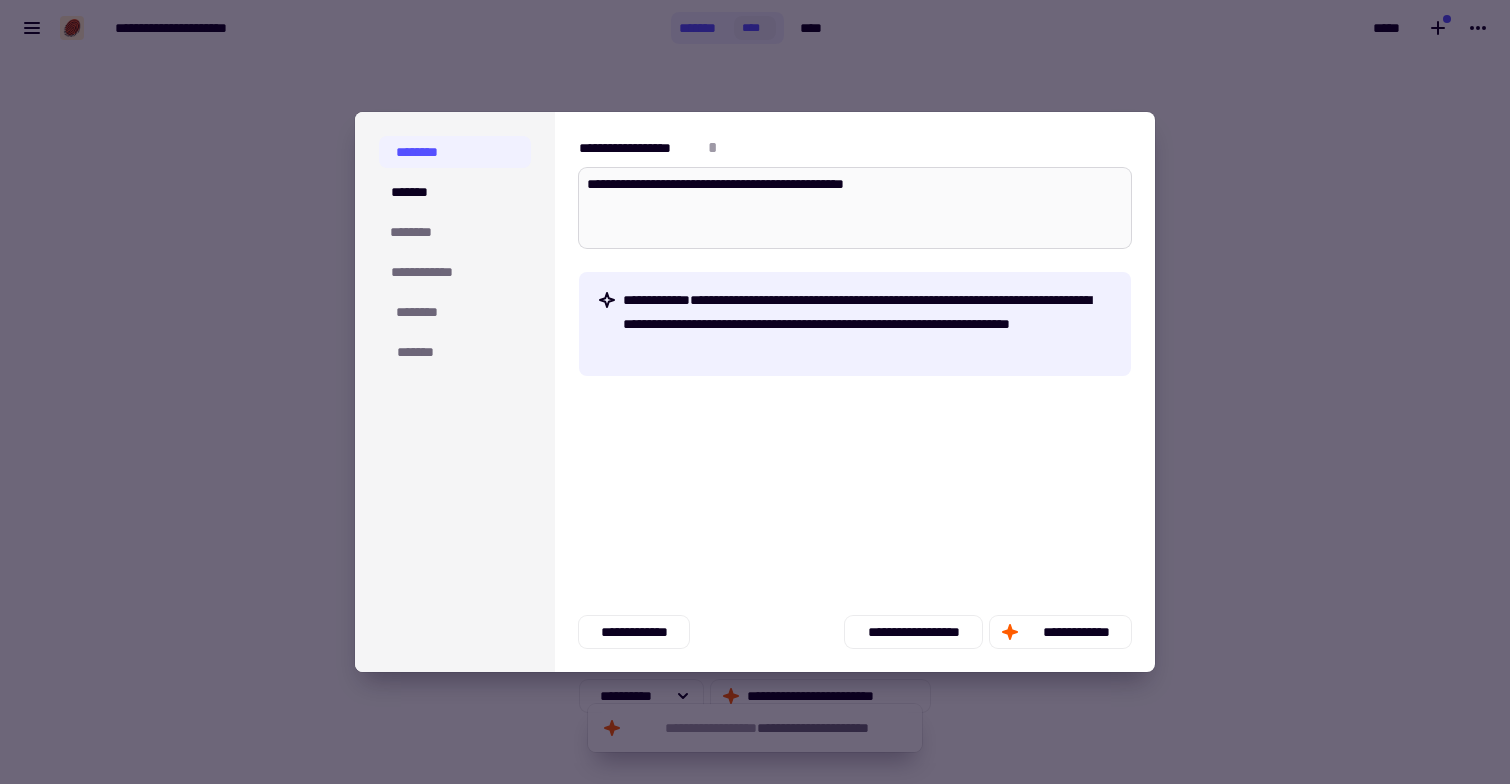 type on "*" 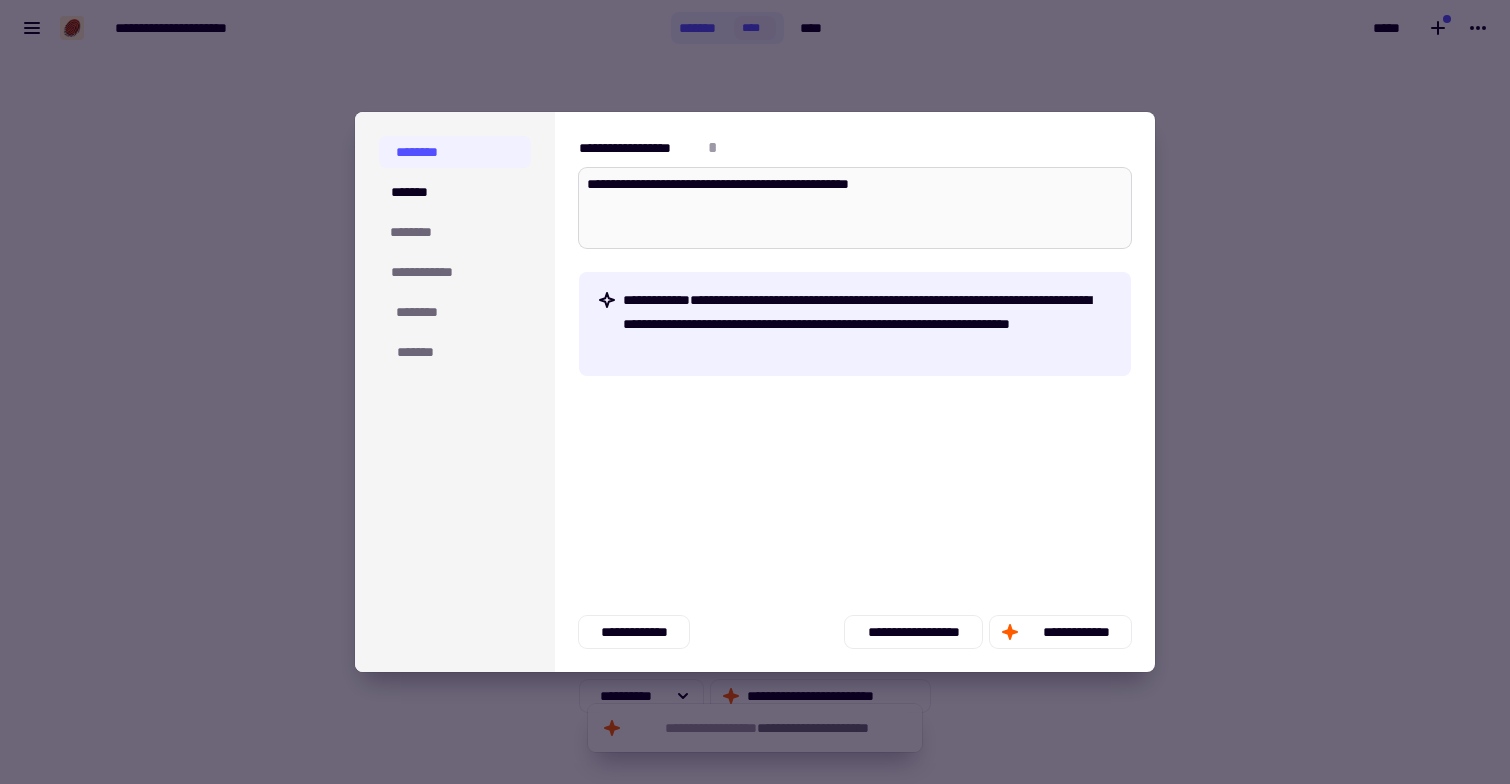type on "*" 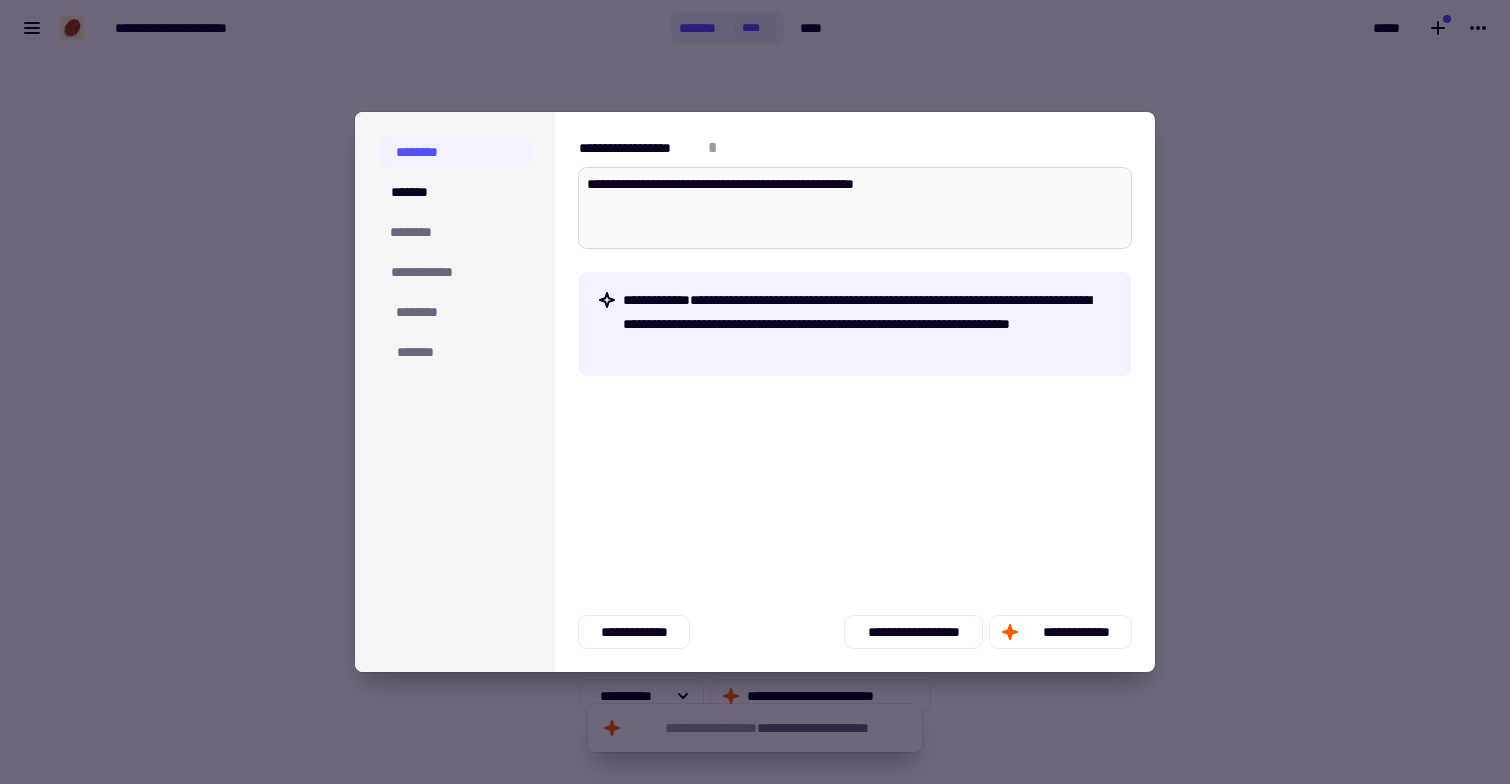 type on "*" 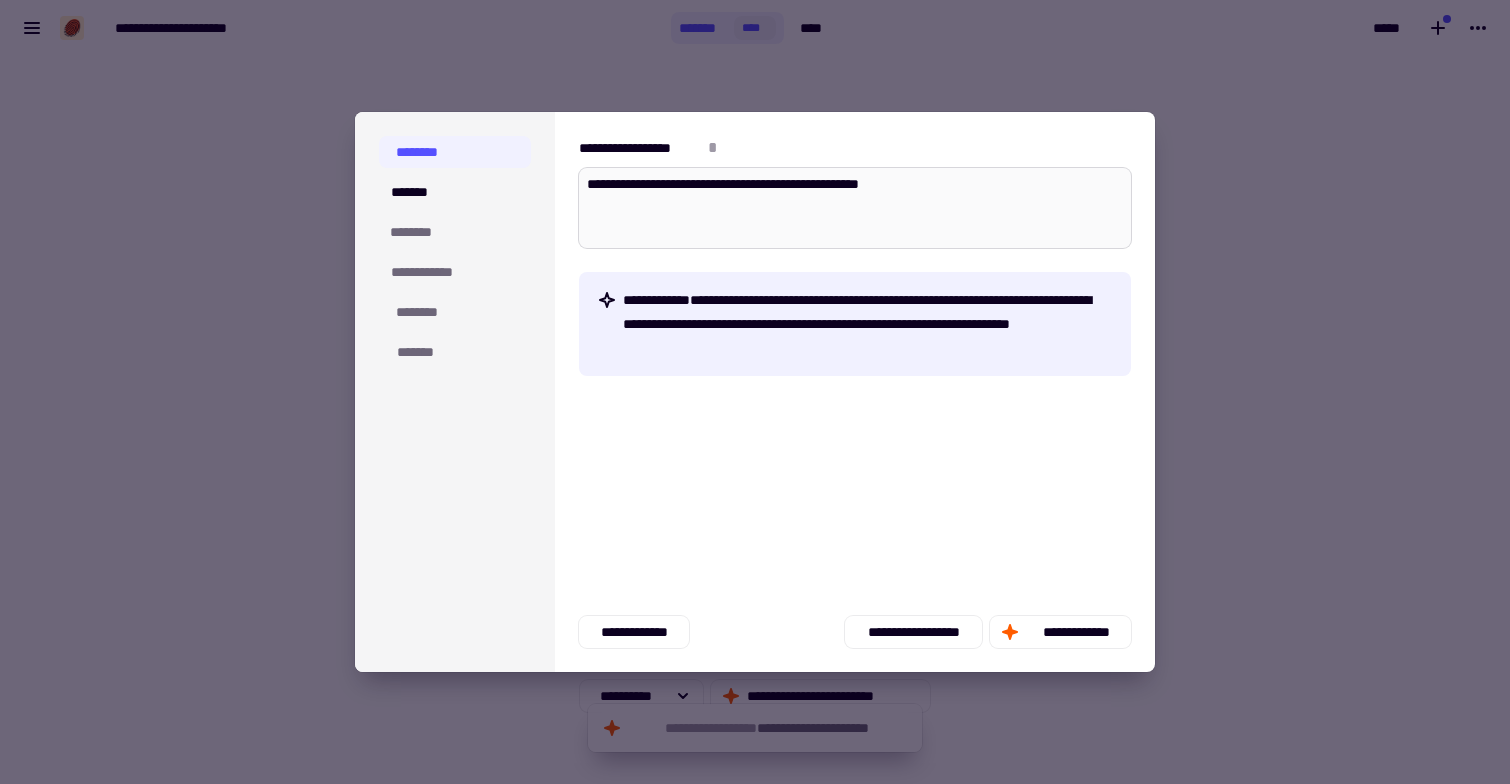 type on "*" 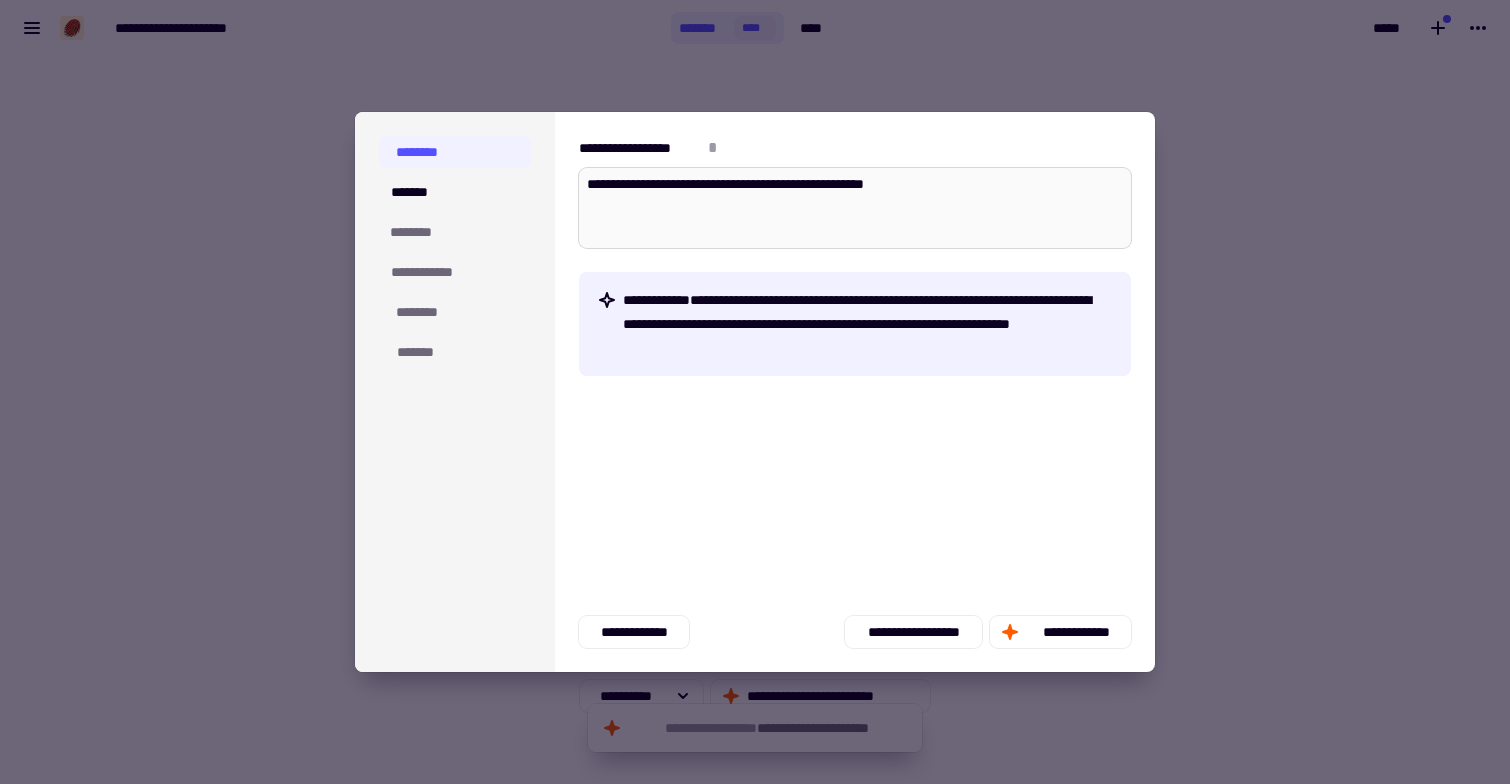 type on "*" 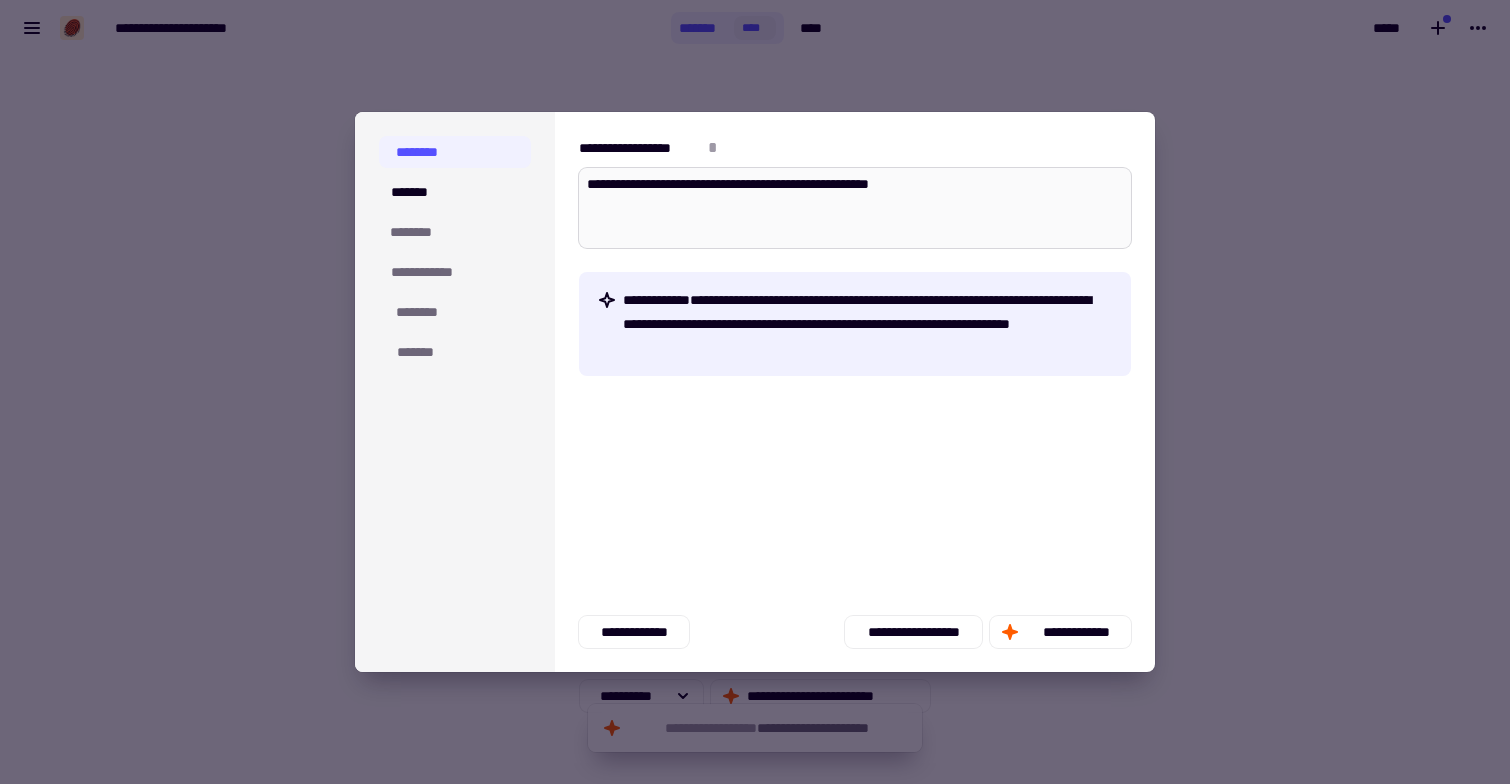 type on "*" 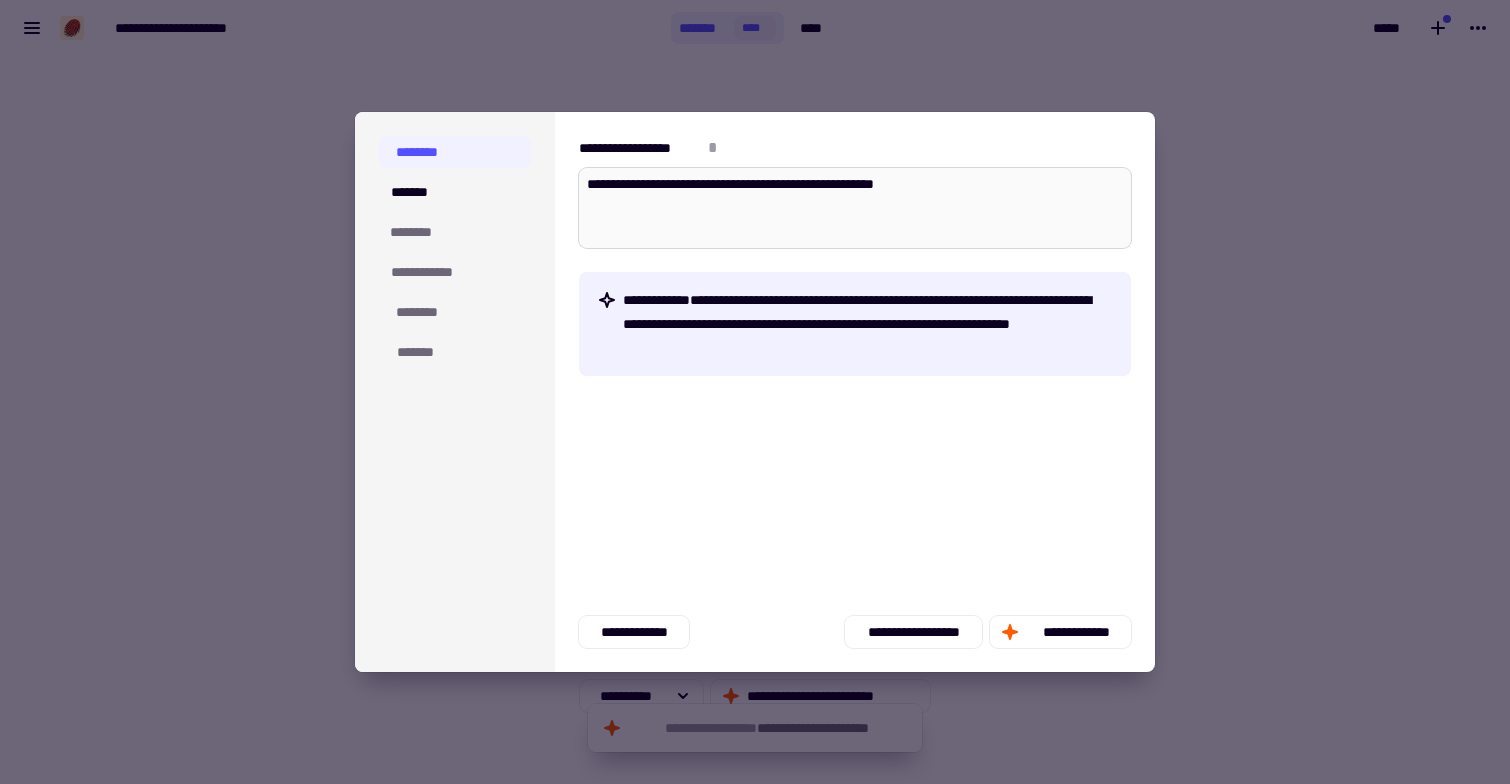 type on "*" 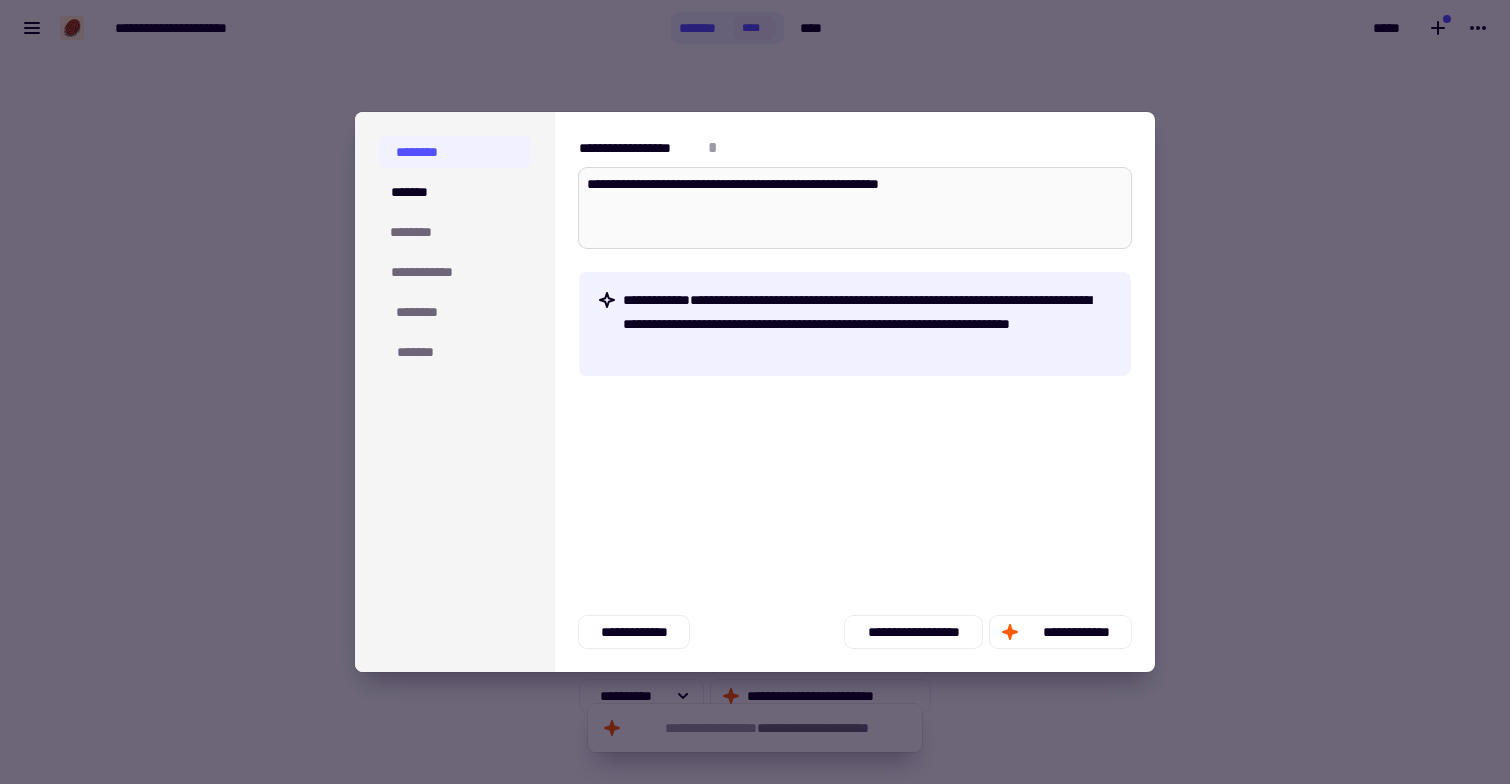 type on "*" 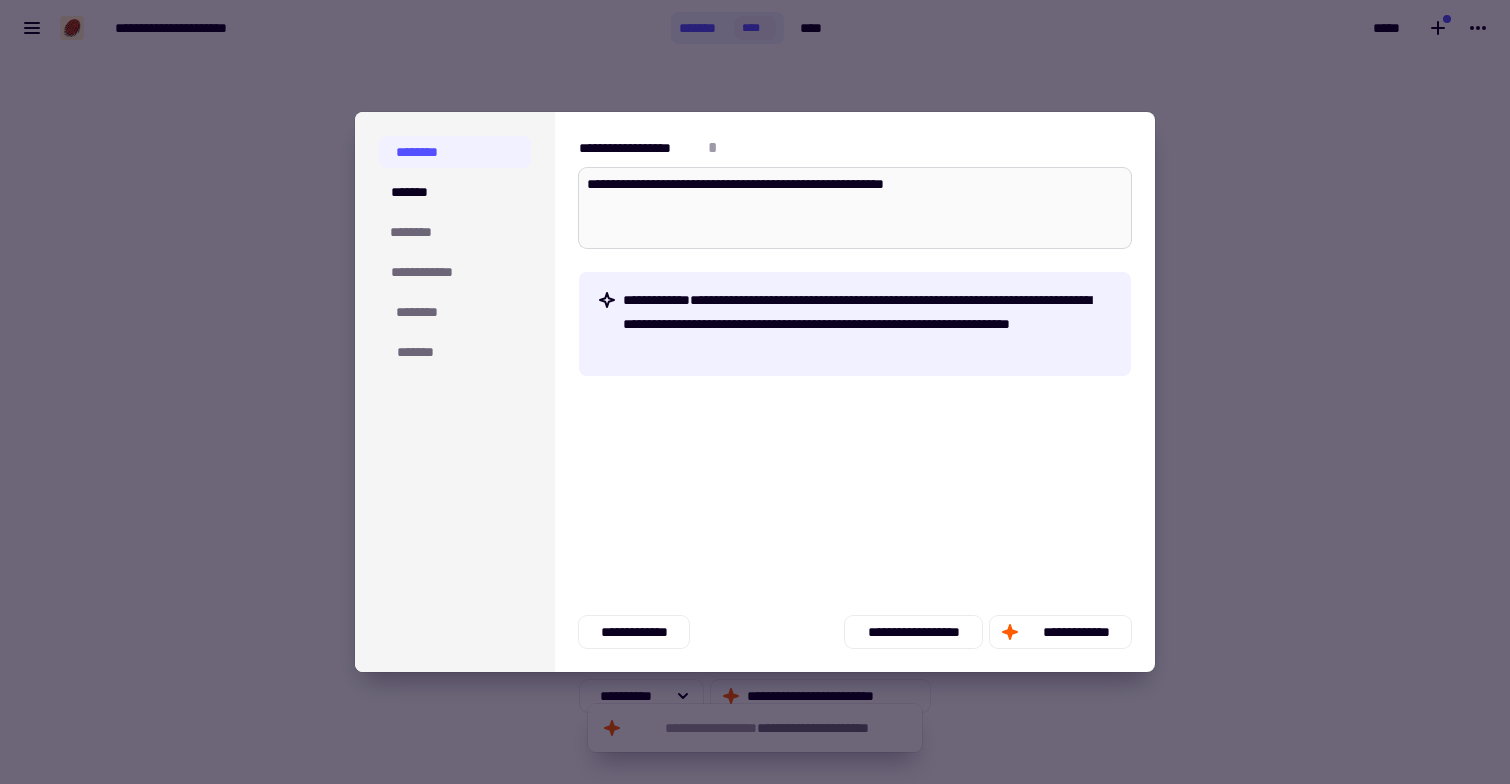 type on "*" 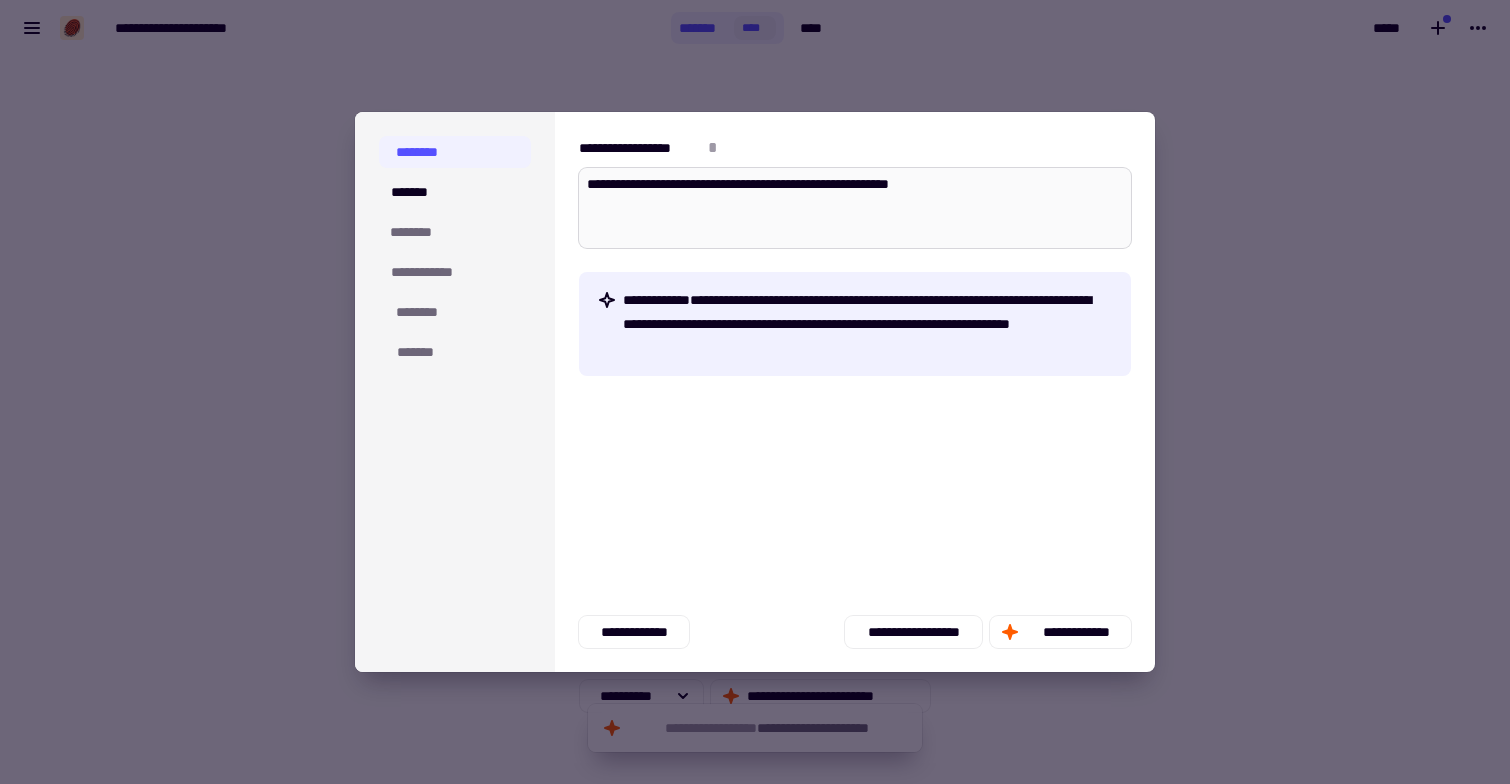 type on "*" 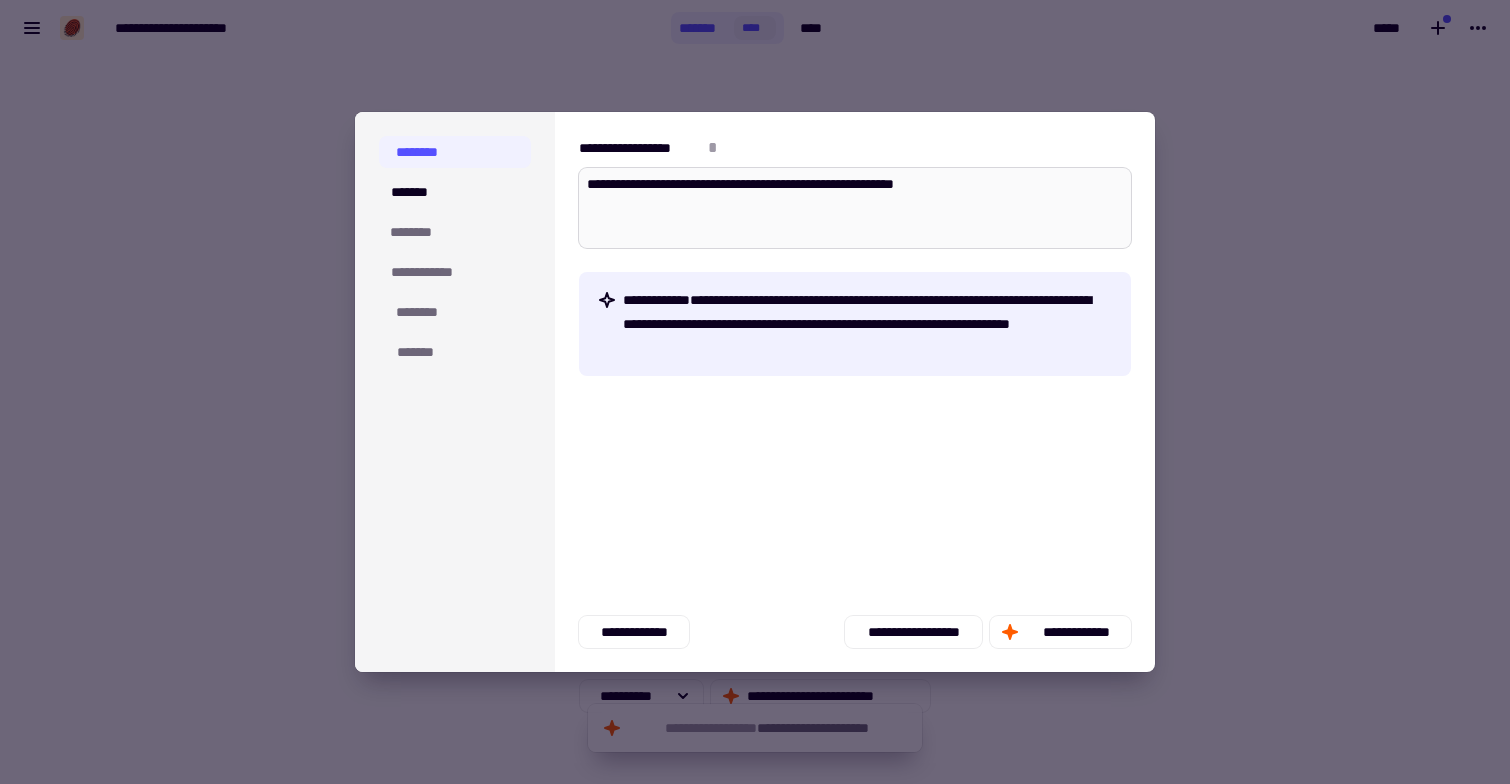 type on "*" 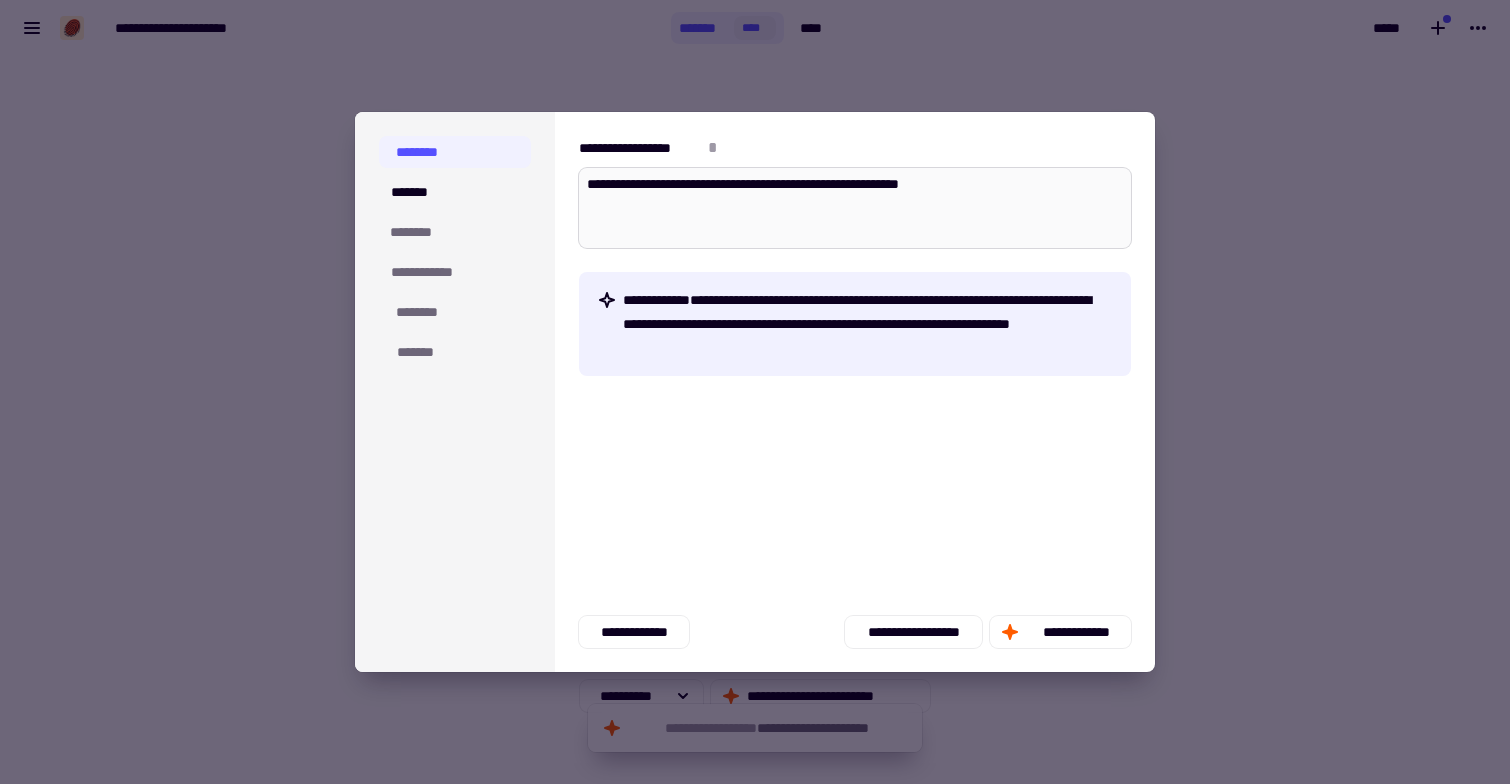 type on "*" 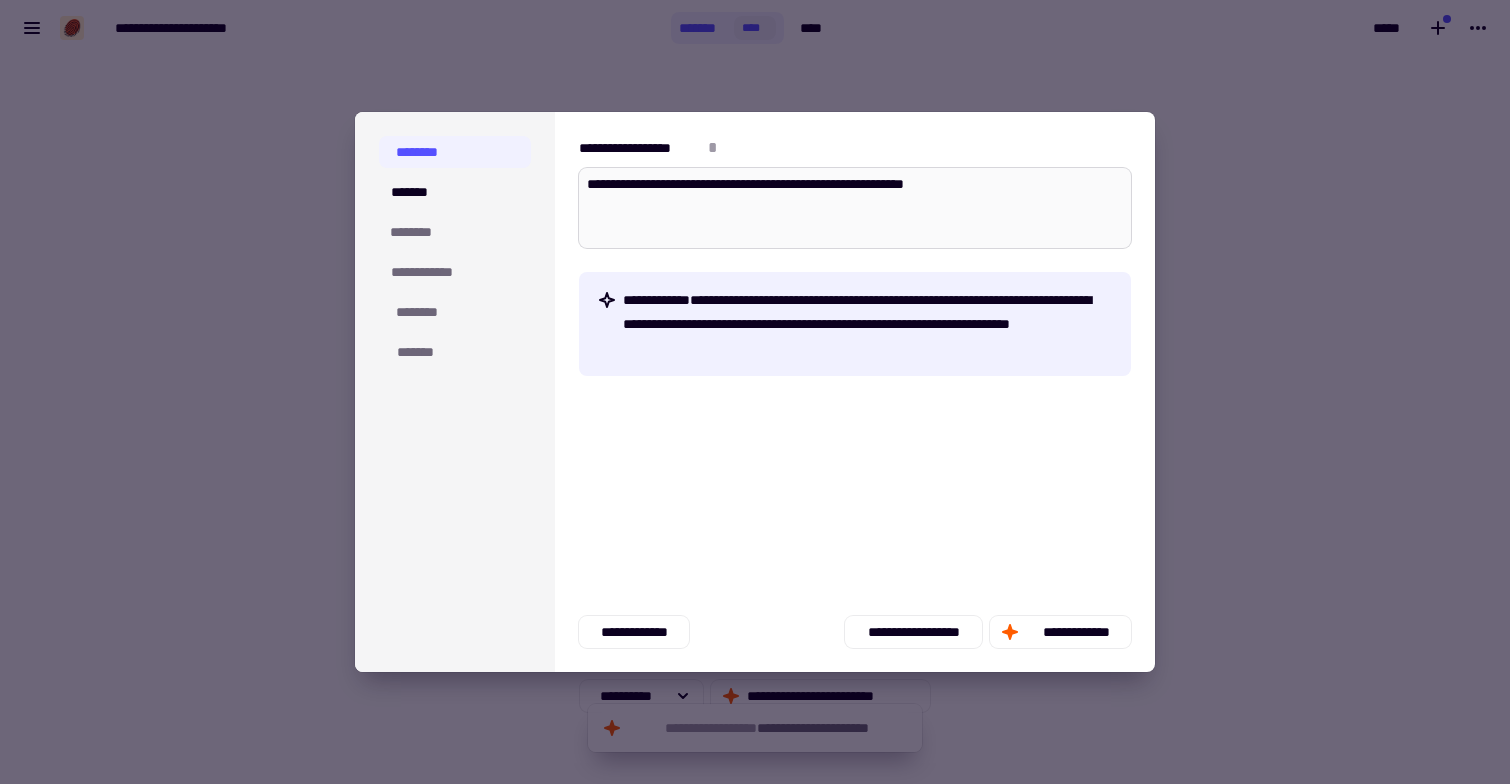 type on "*" 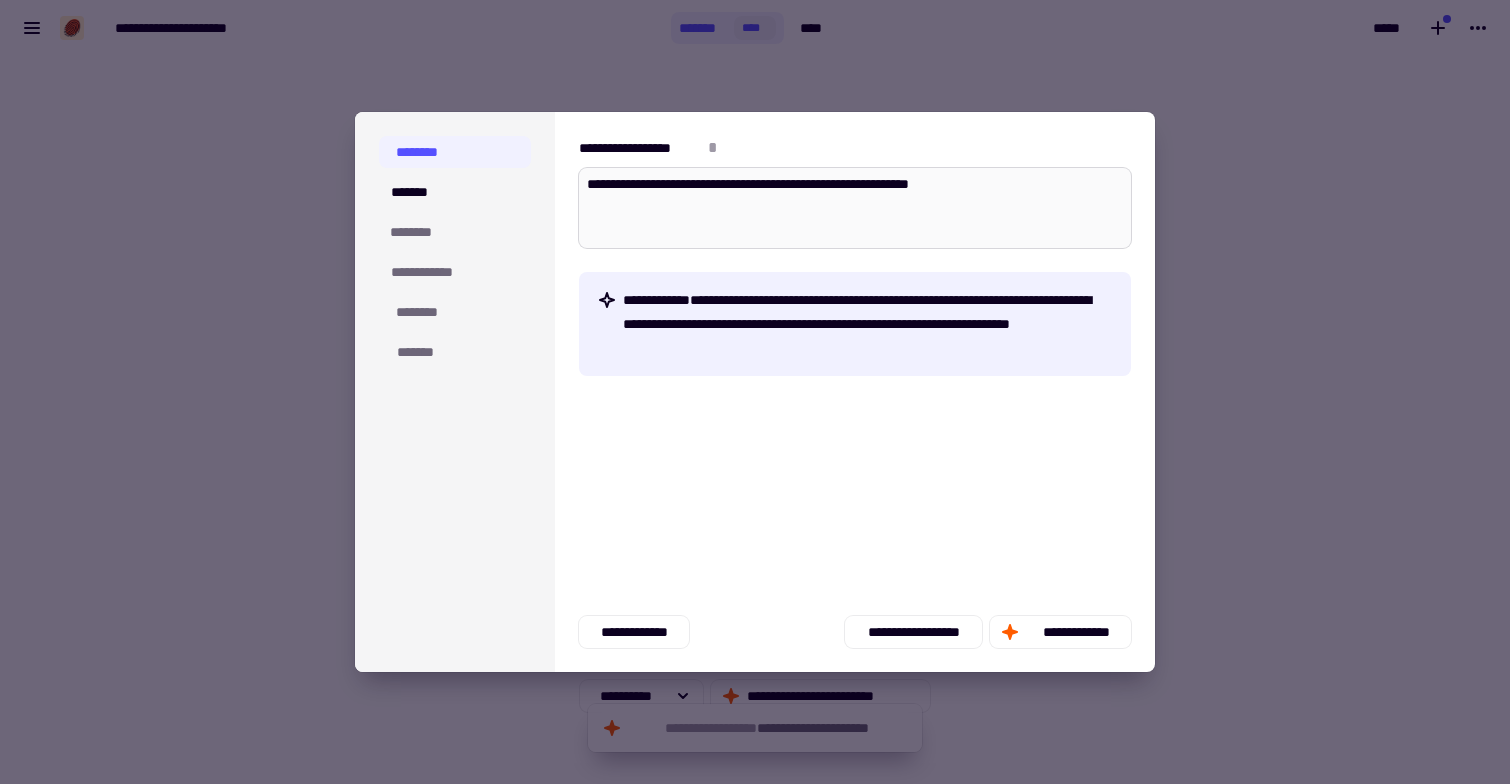 type on "*" 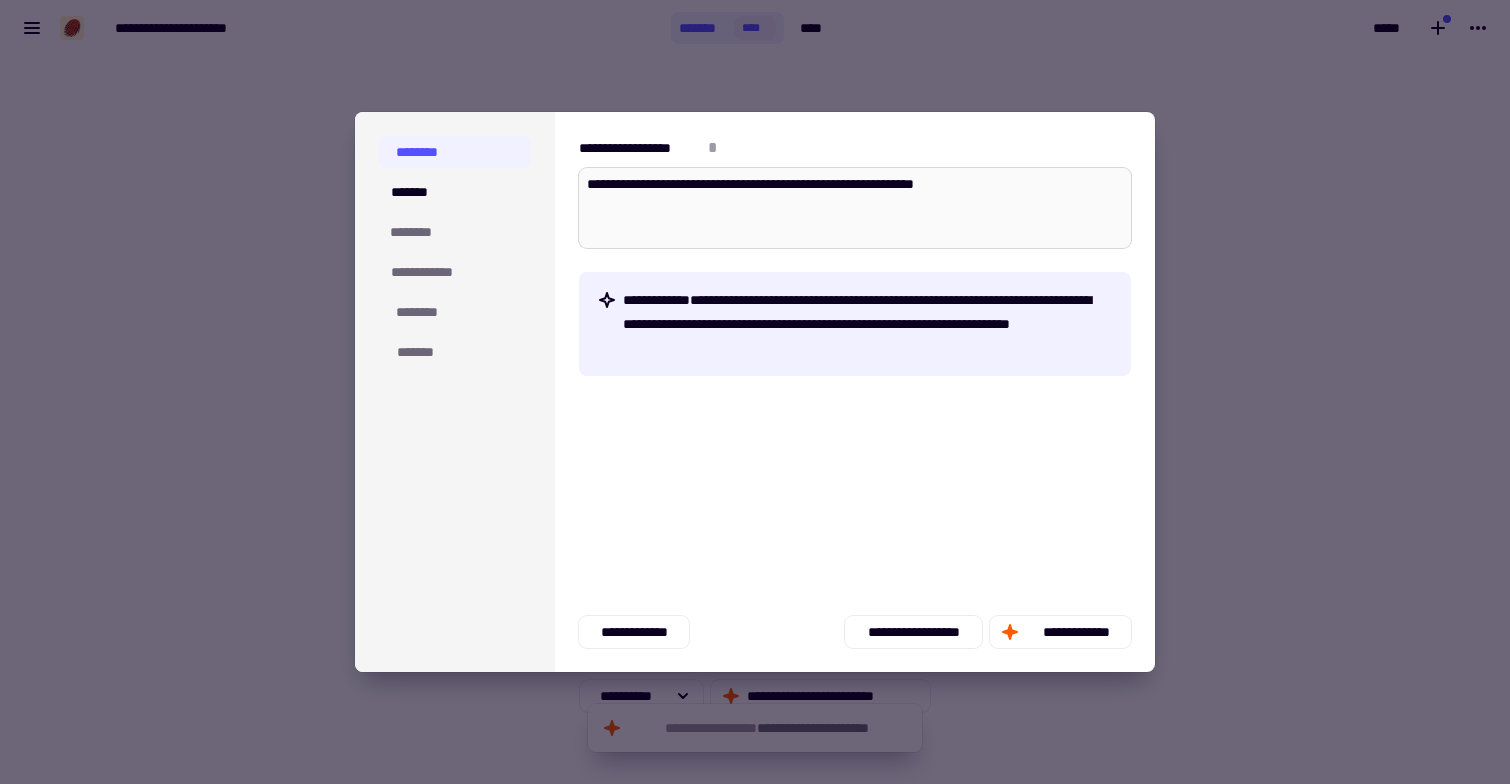 type on "*" 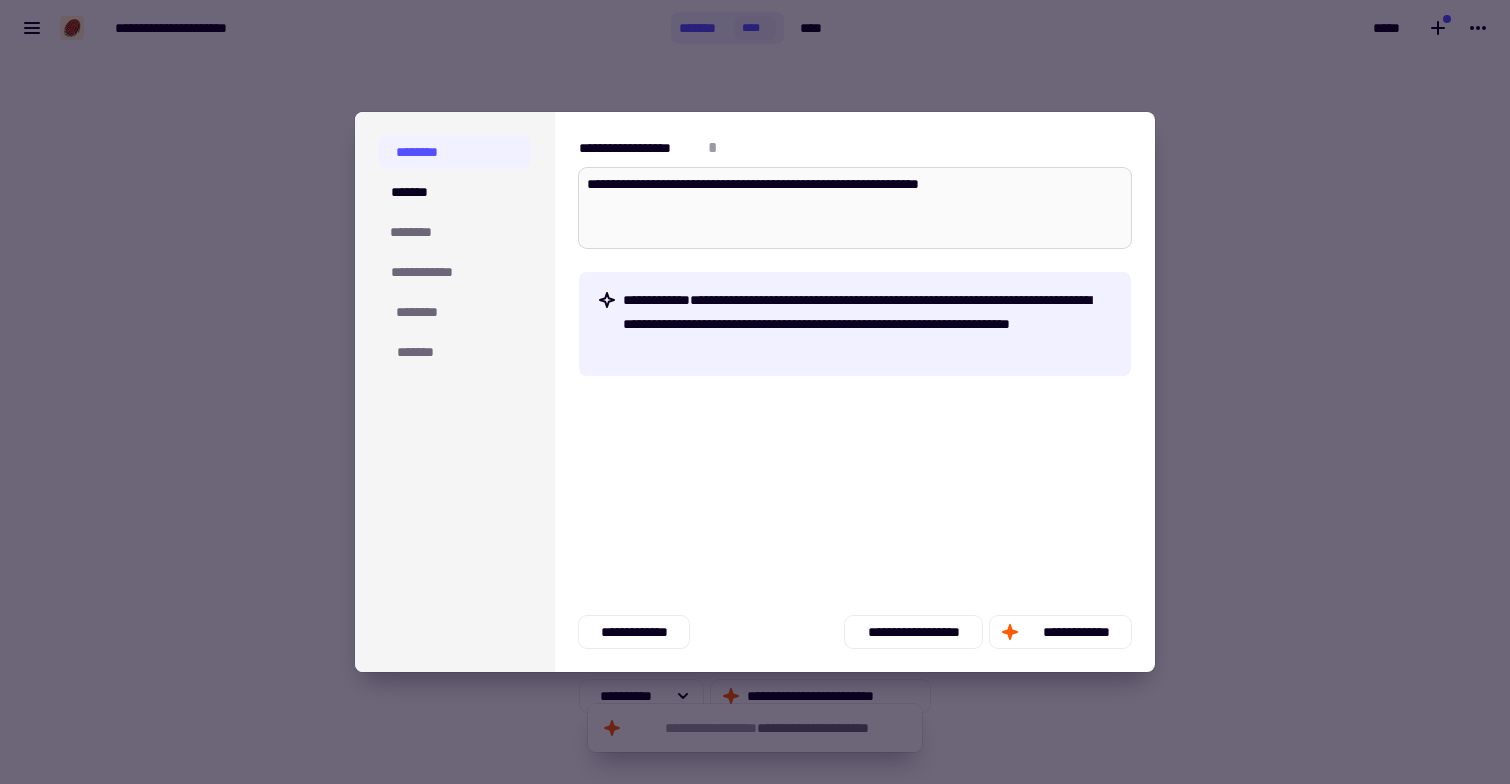 type on "*" 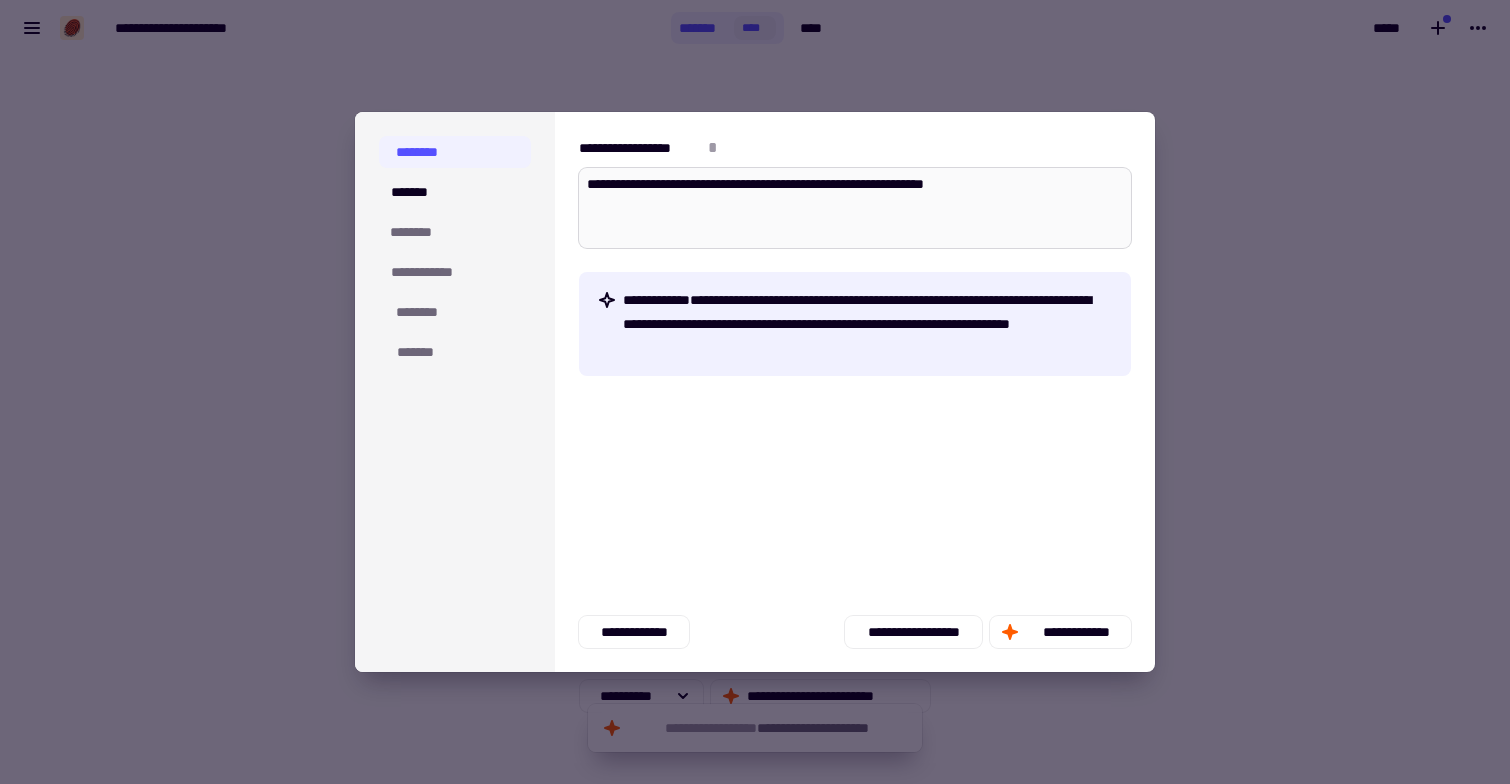 type on "*" 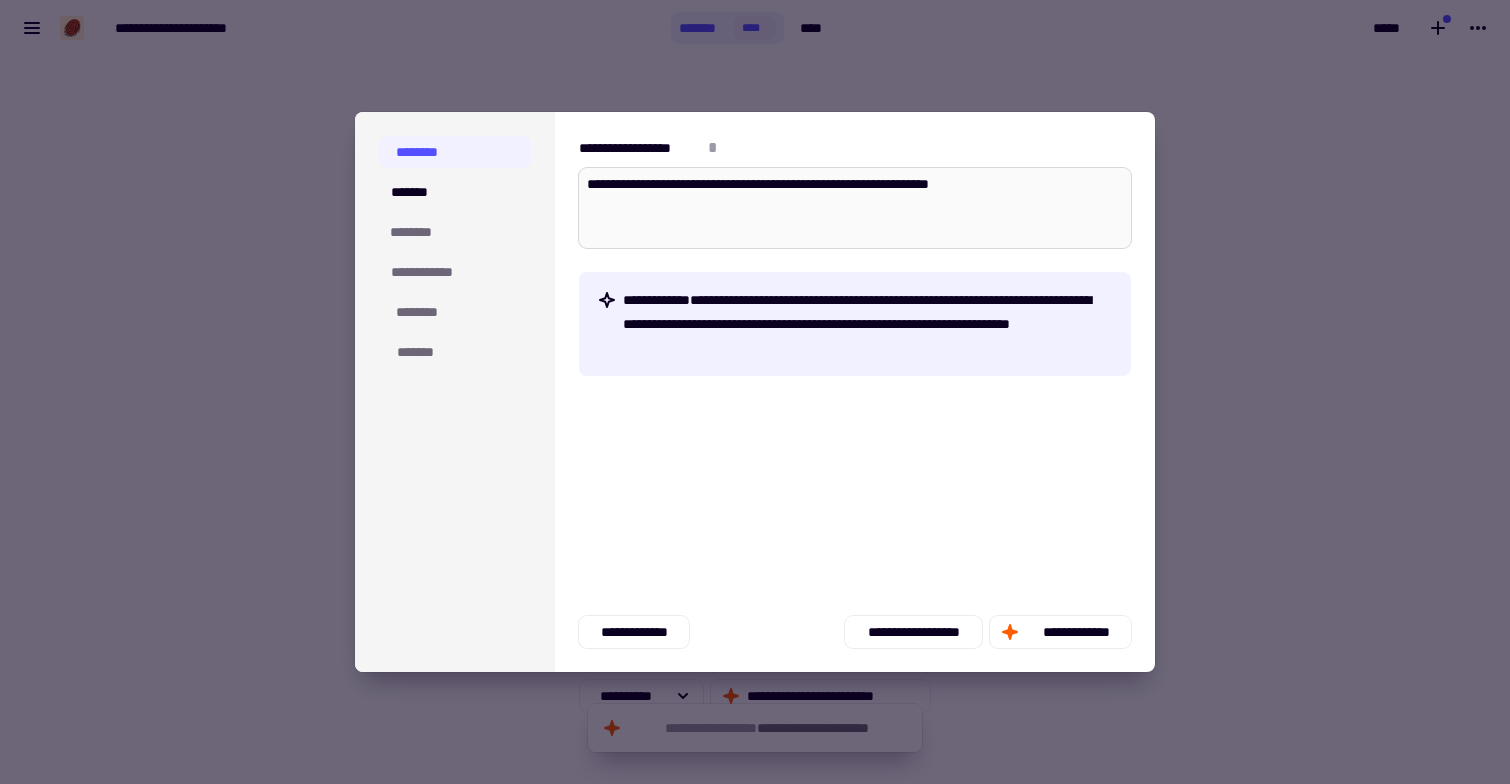 type on "*" 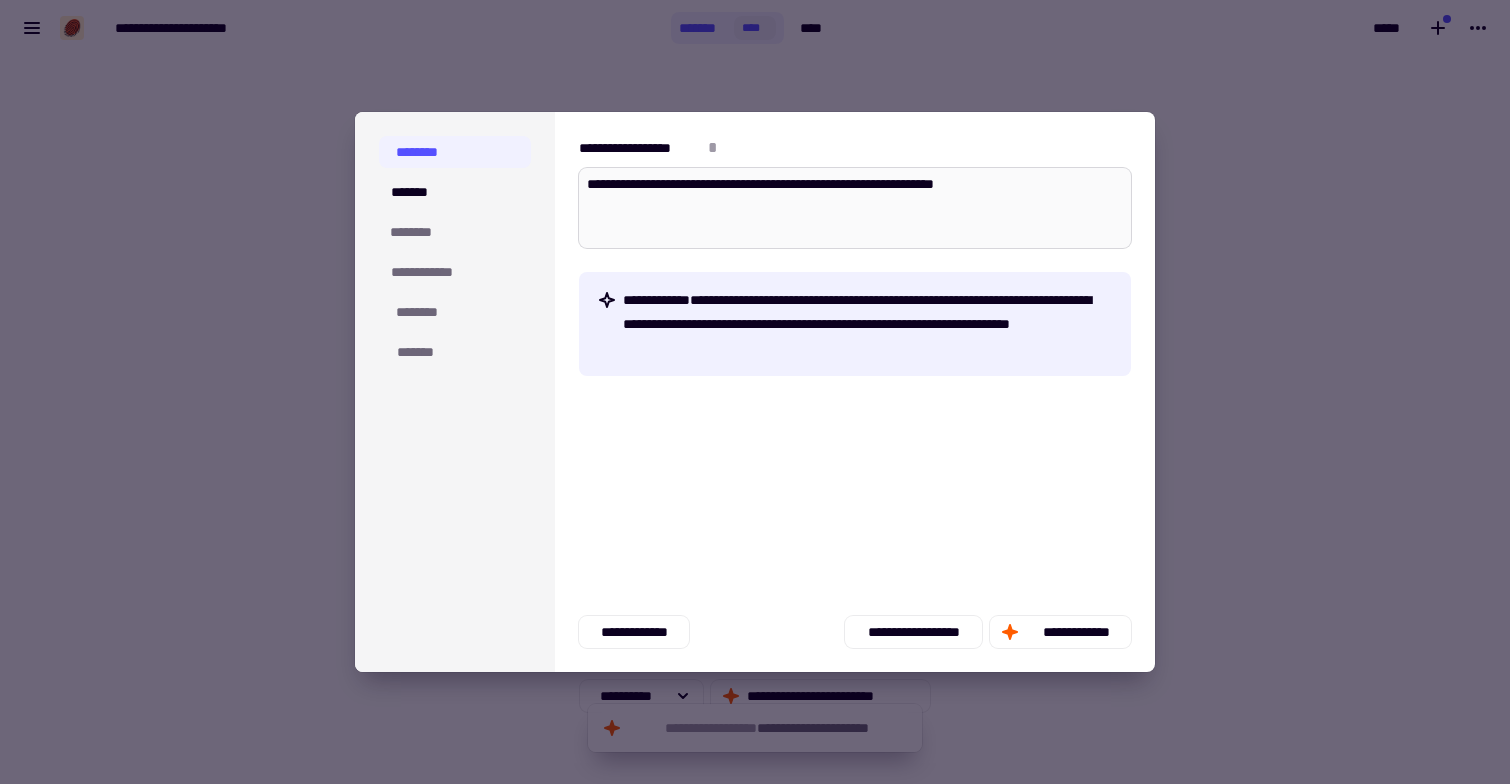 type on "*" 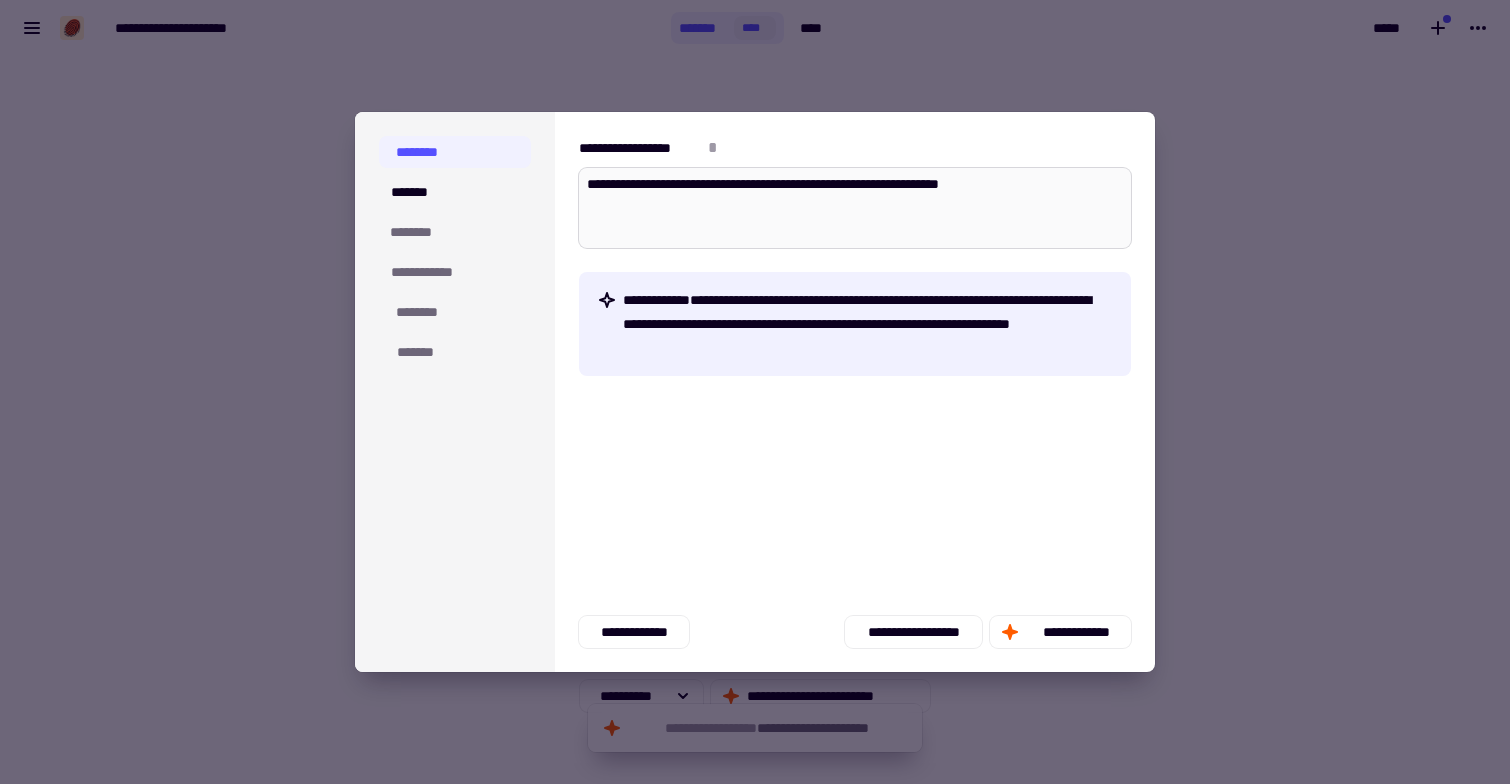 type on "*" 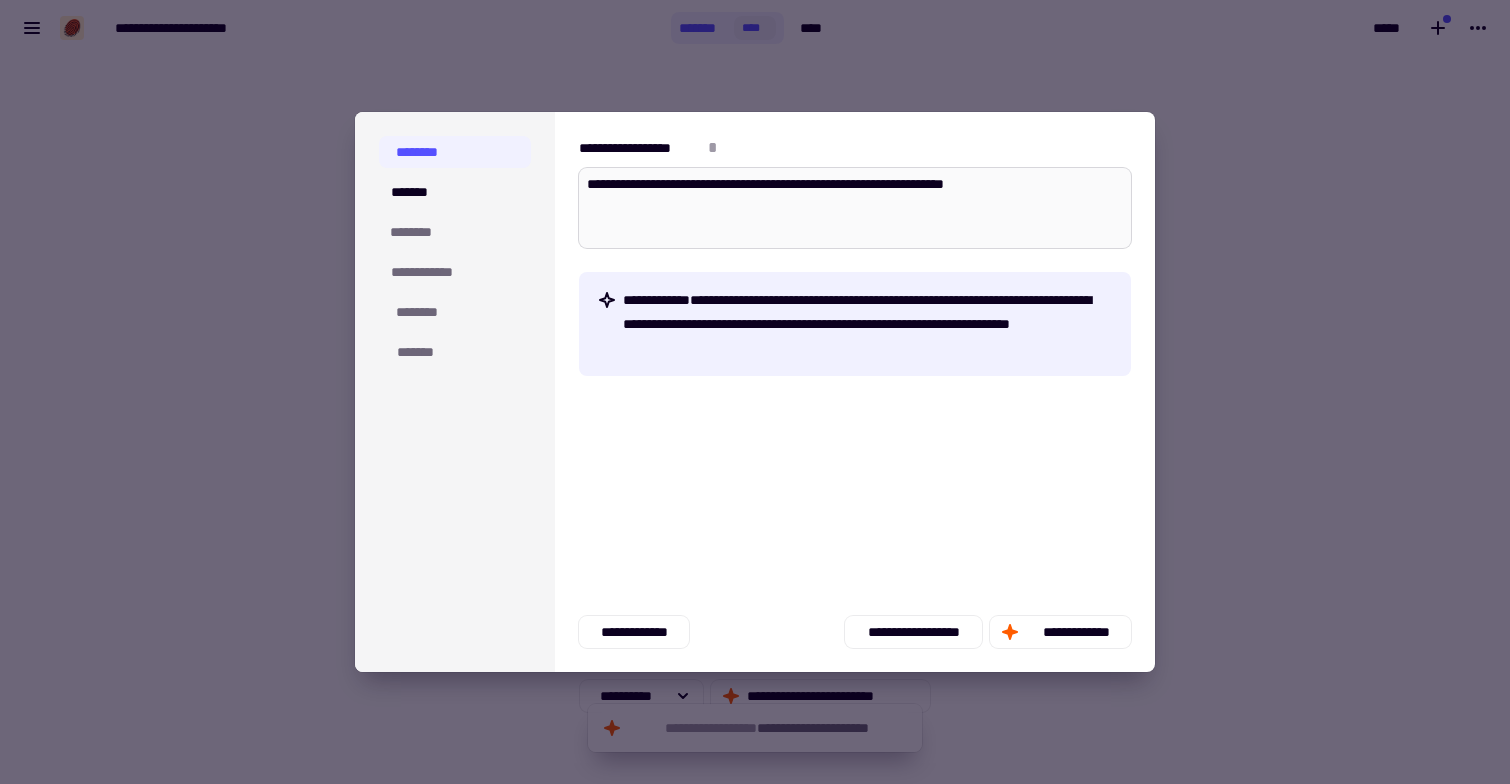 type on "*" 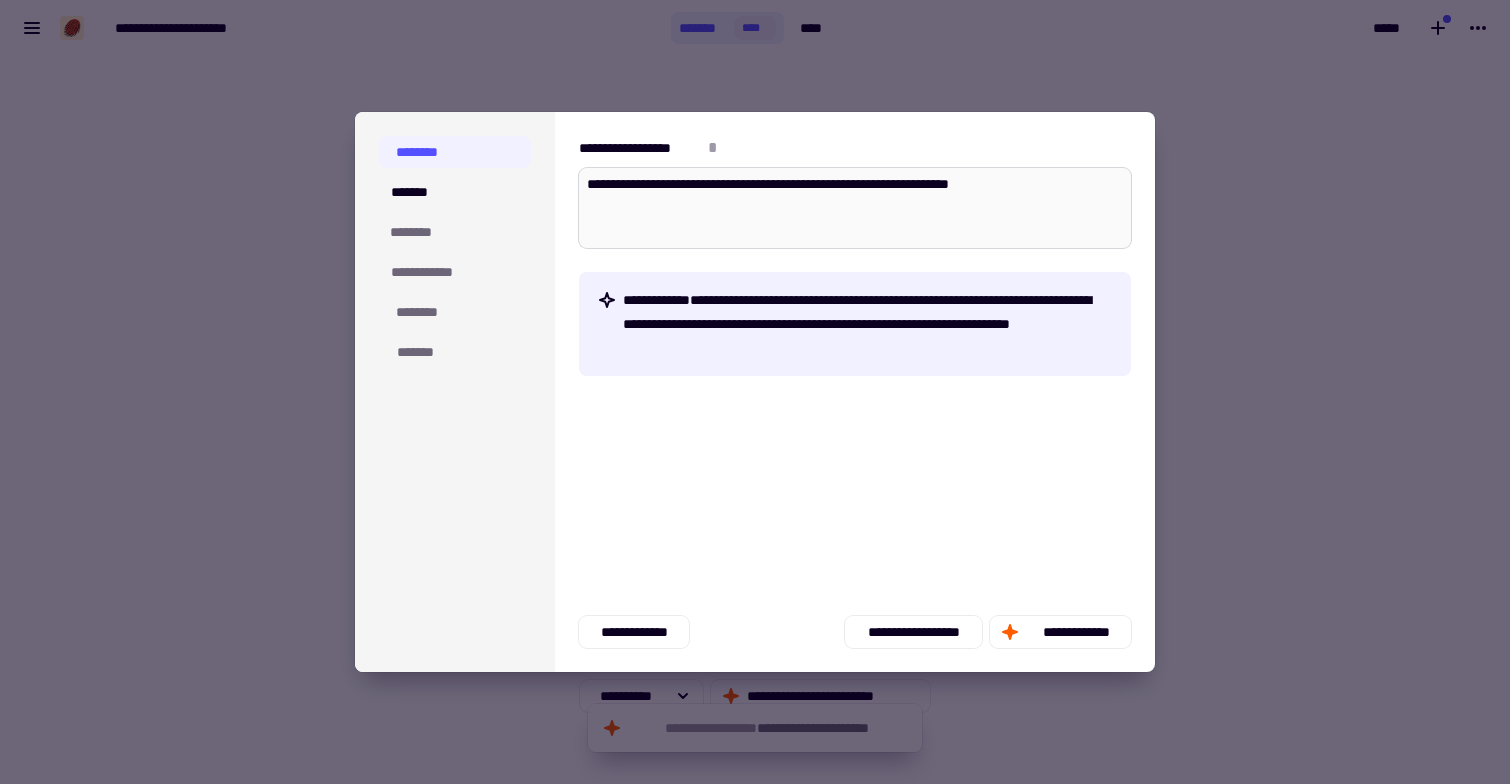 type on "*" 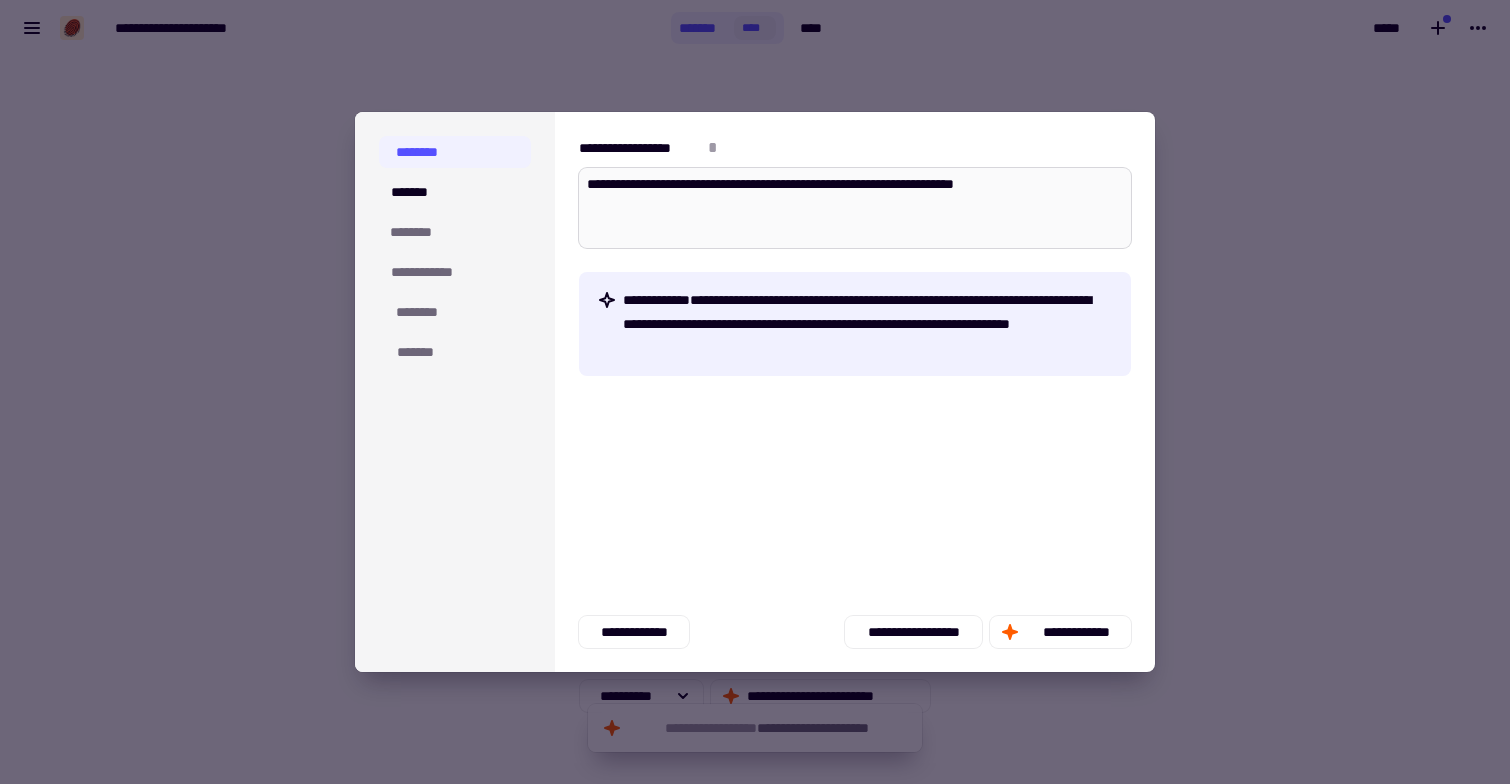 type on "*" 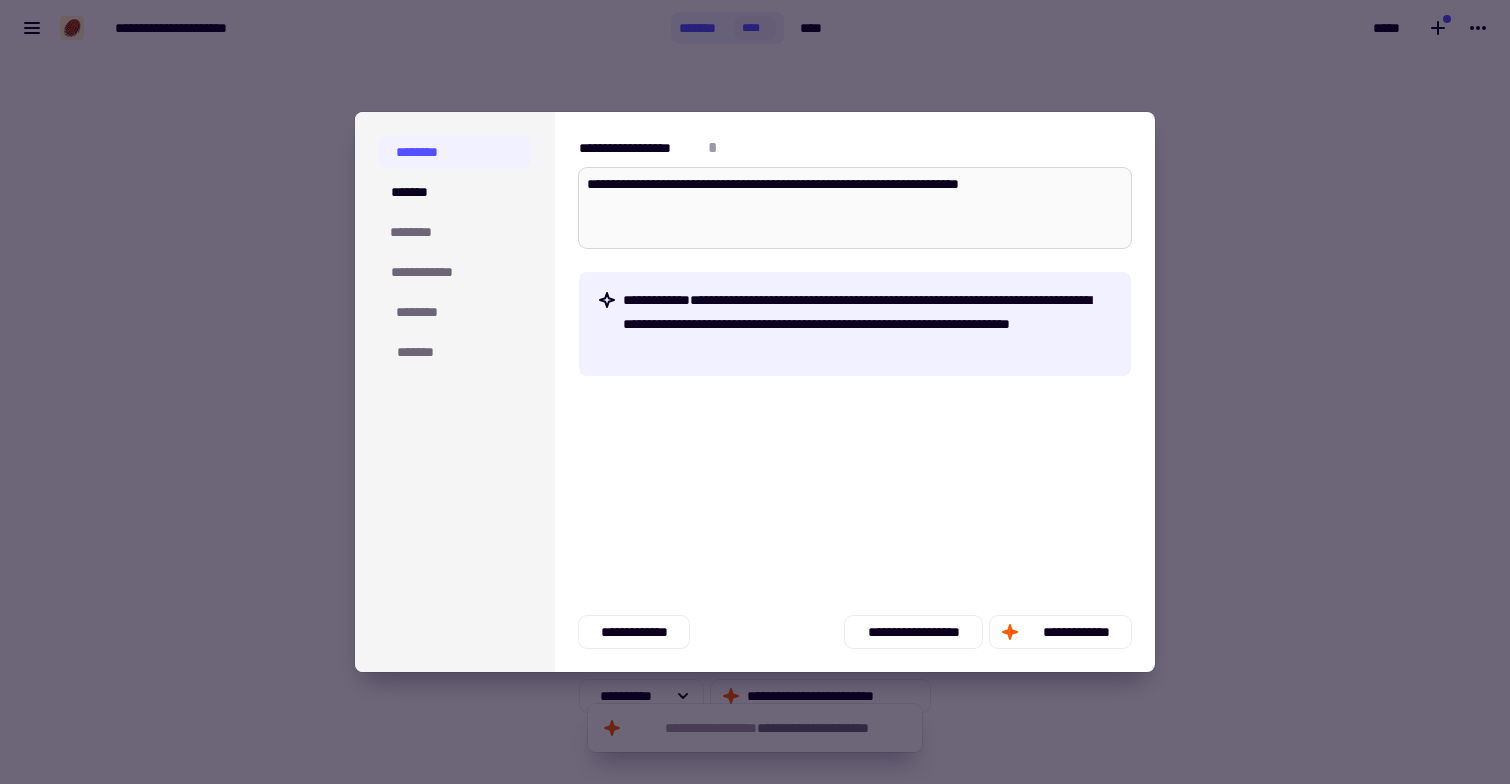type on "*" 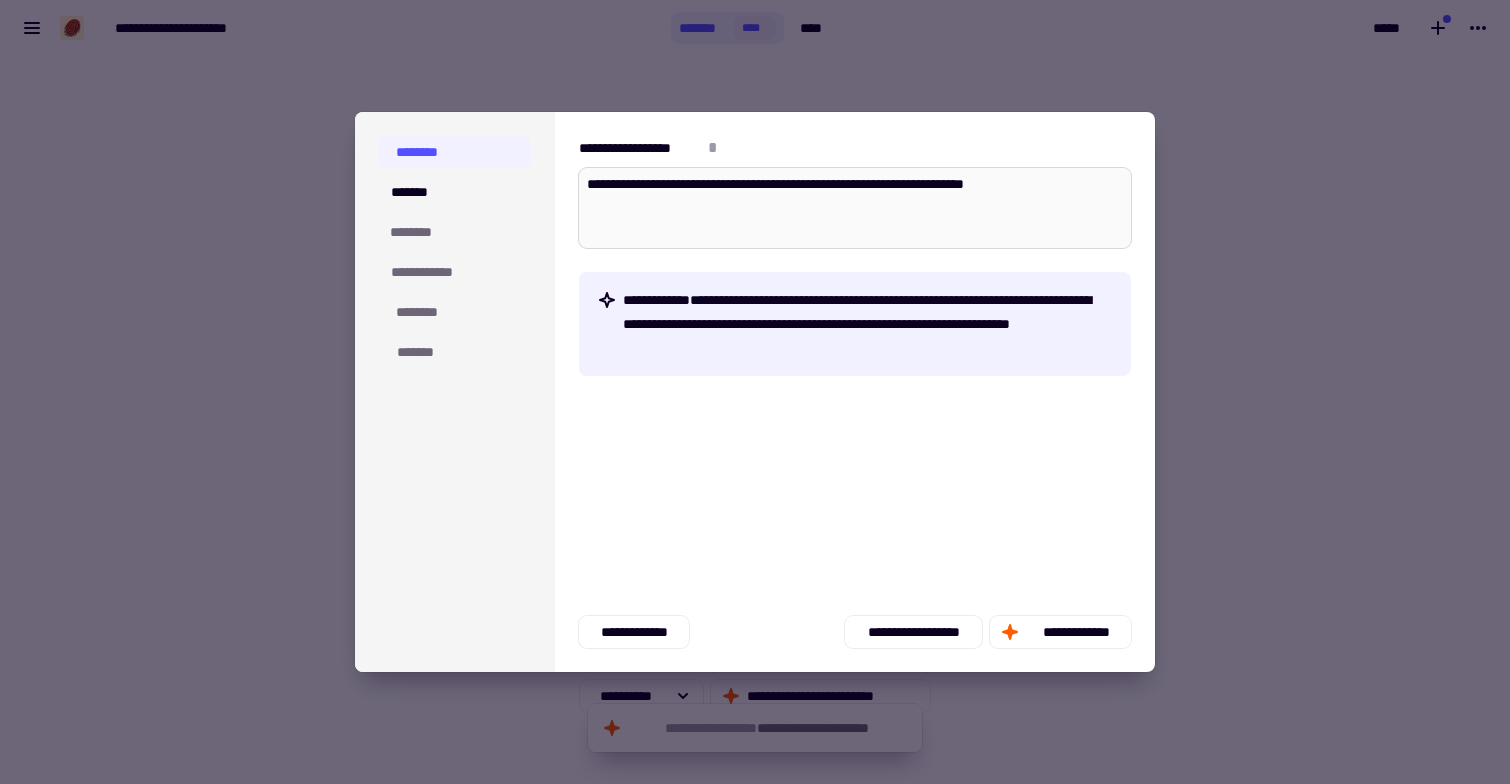 type on "*" 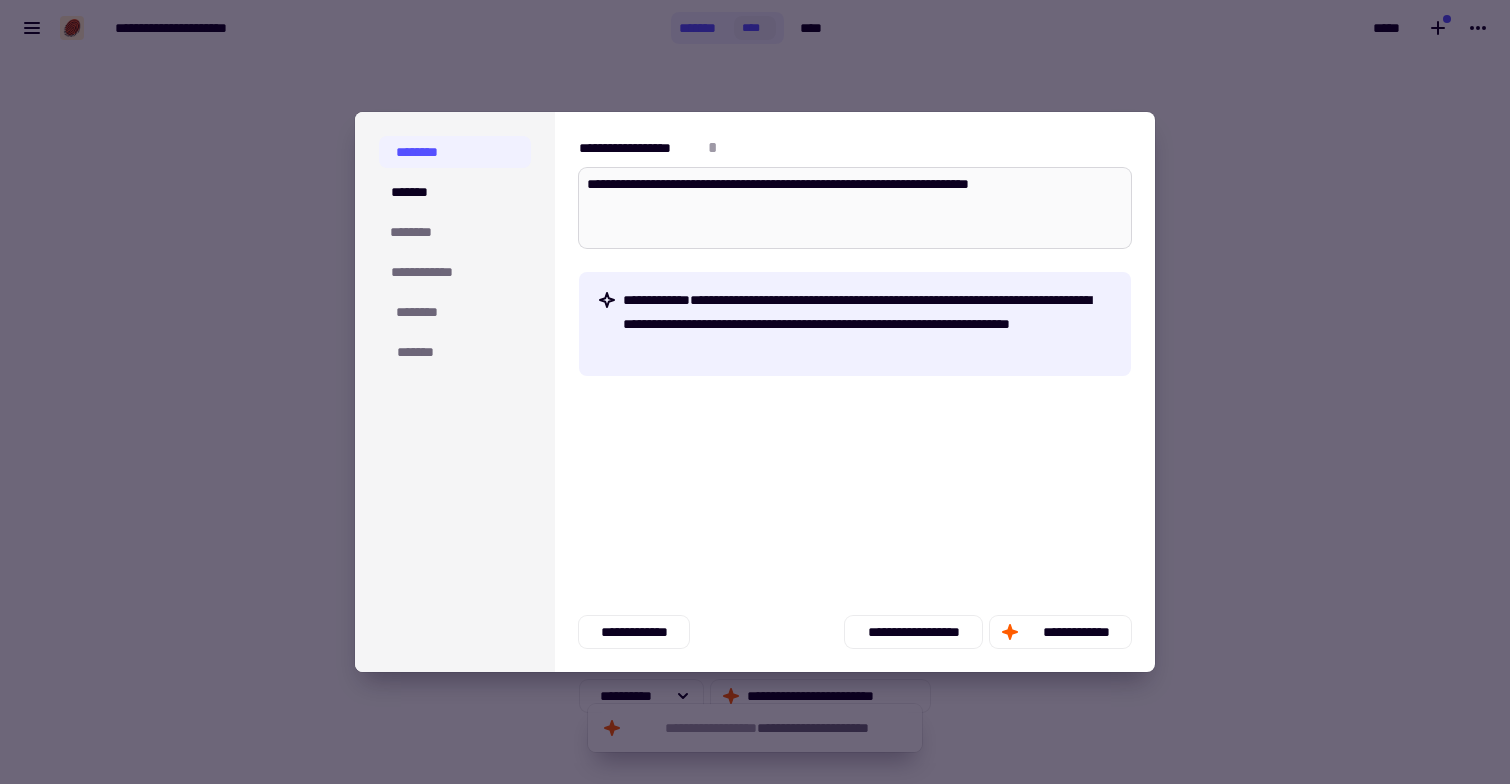 type on "*" 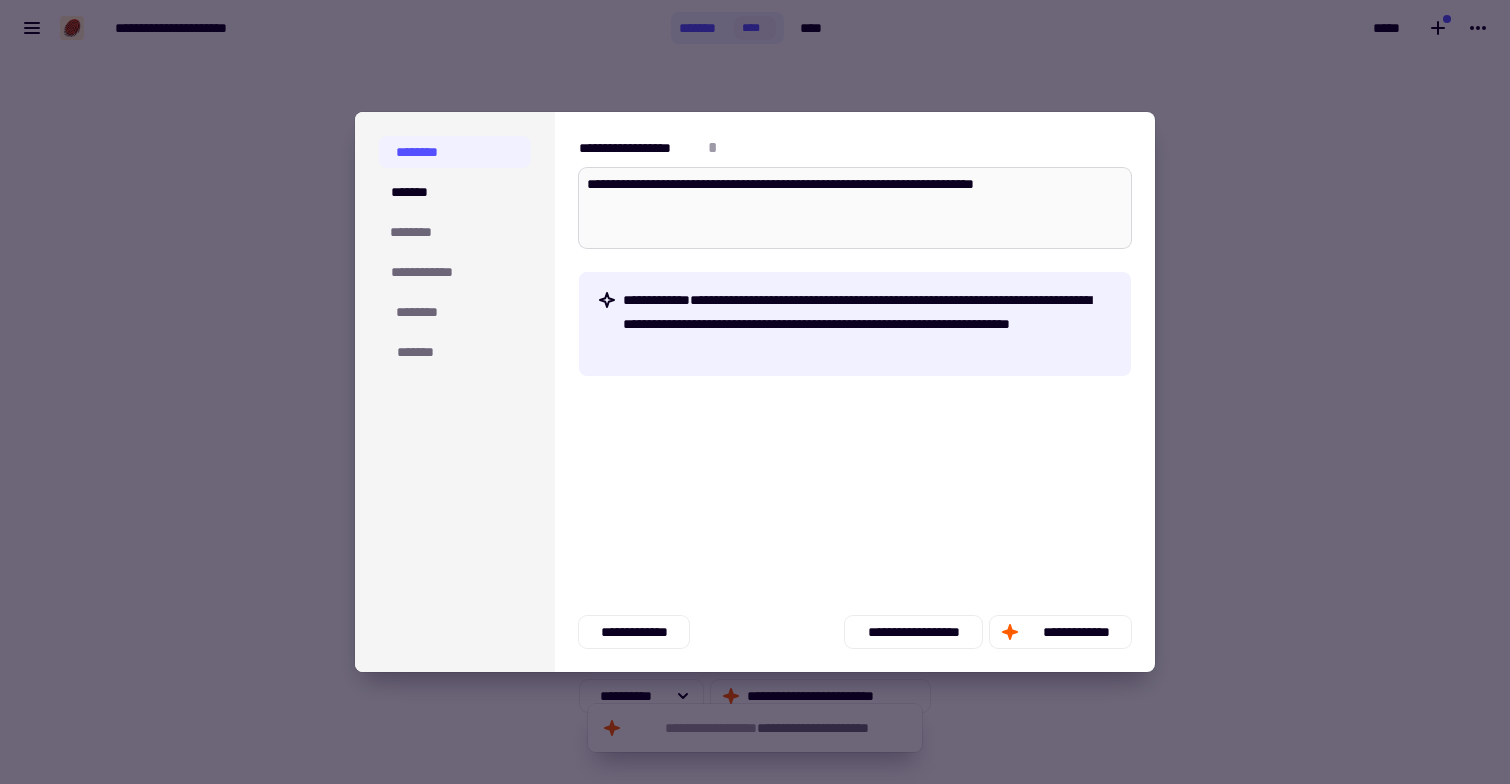 type on "*" 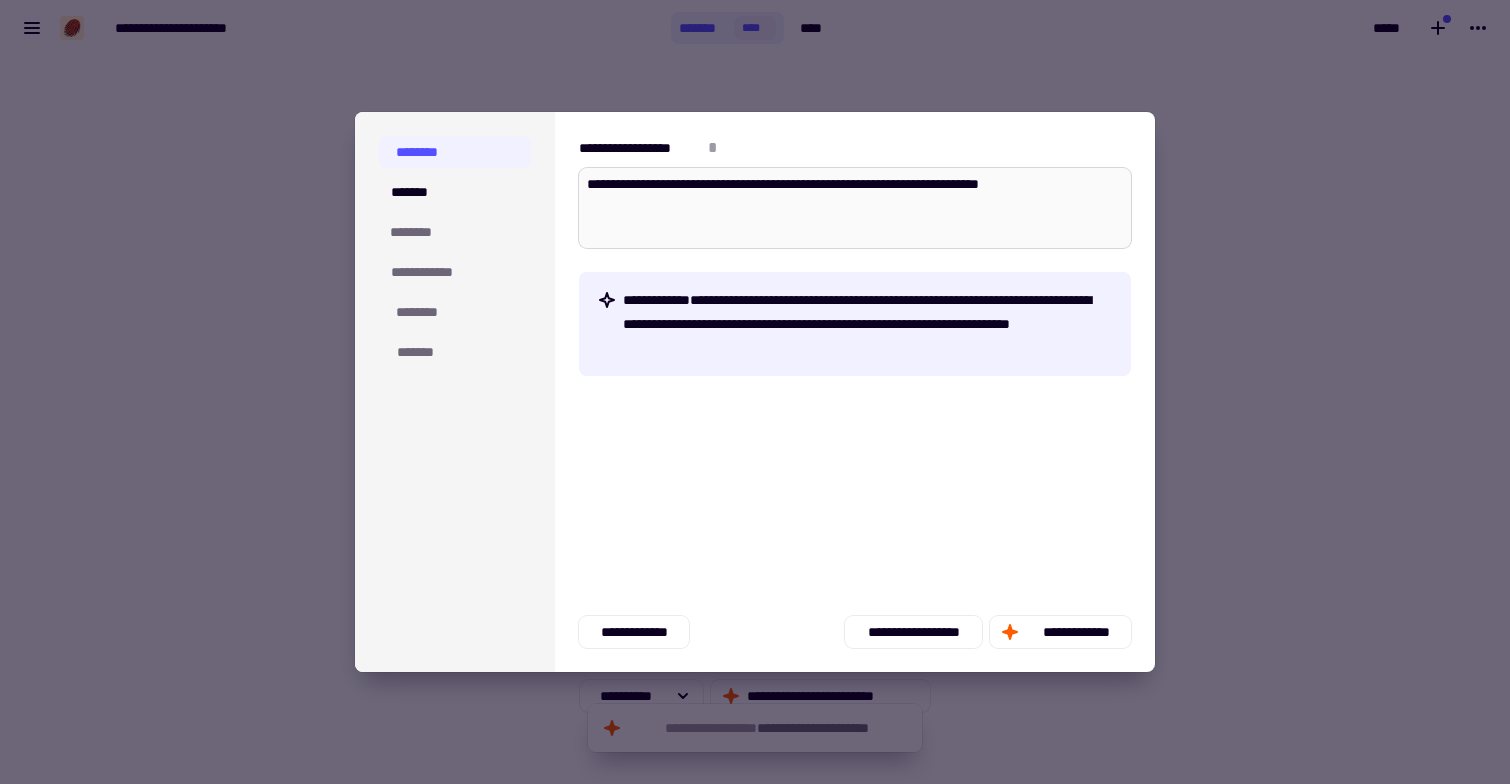 type on "*" 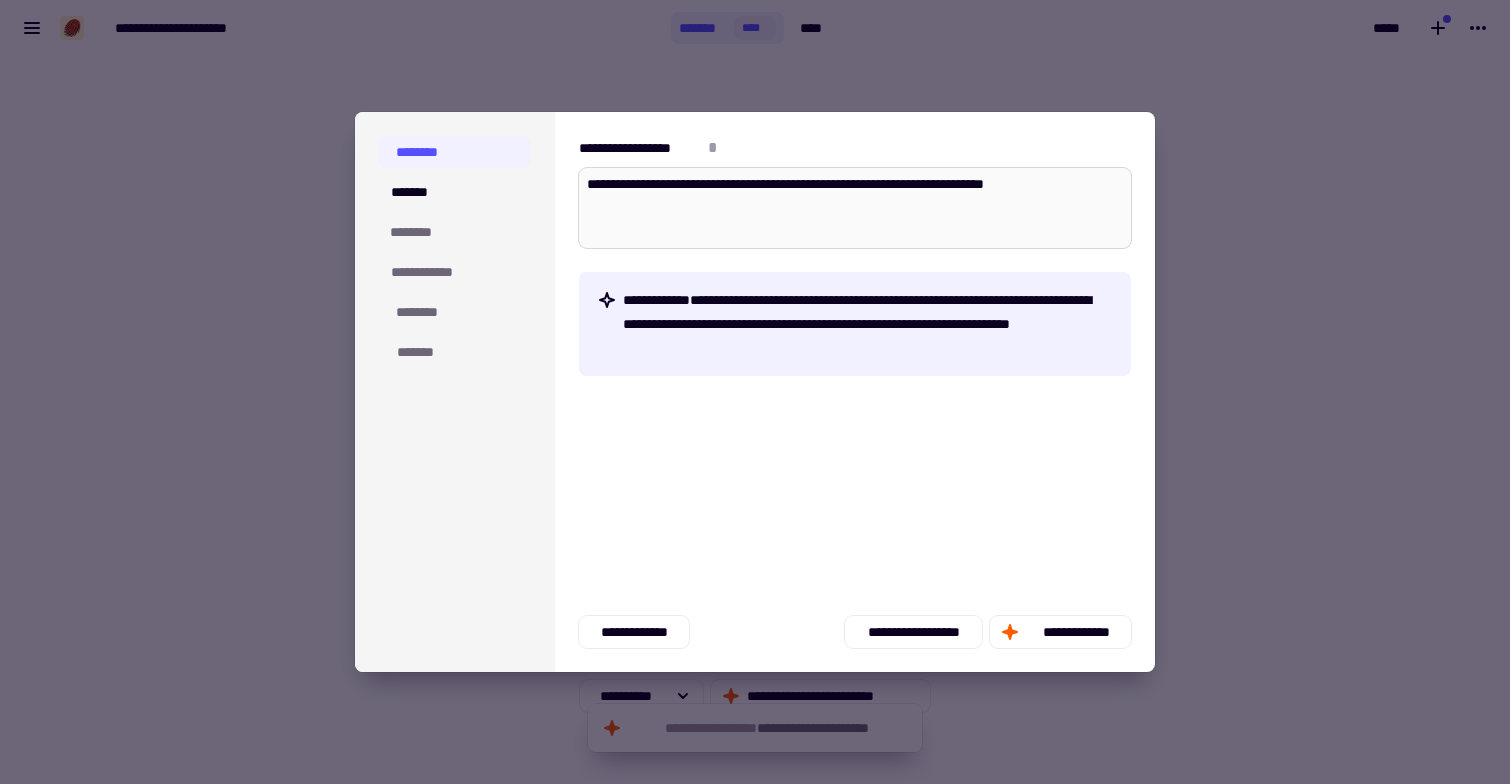type 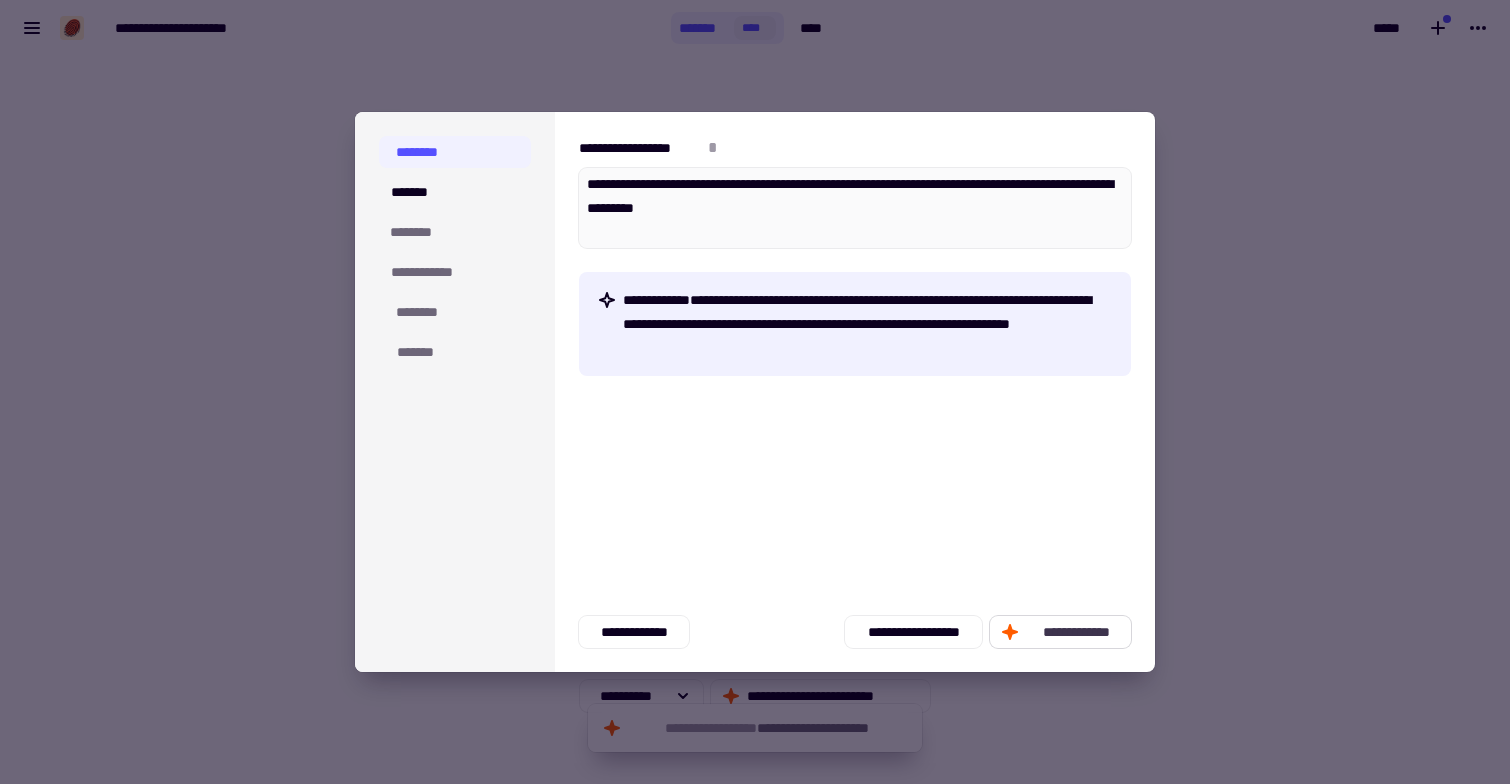 click on "**********" 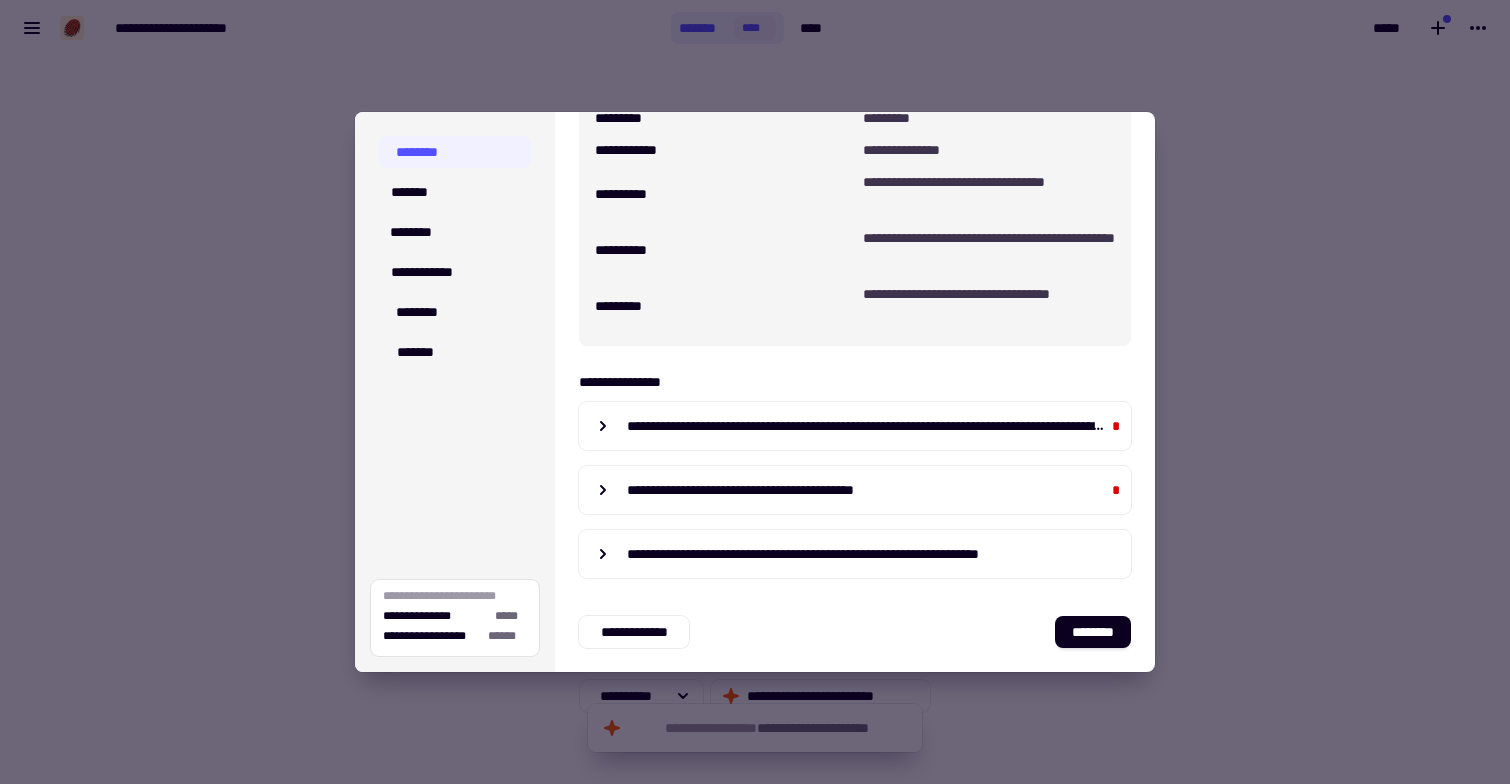 scroll, scrollTop: 213, scrollLeft: 0, axis: vertical 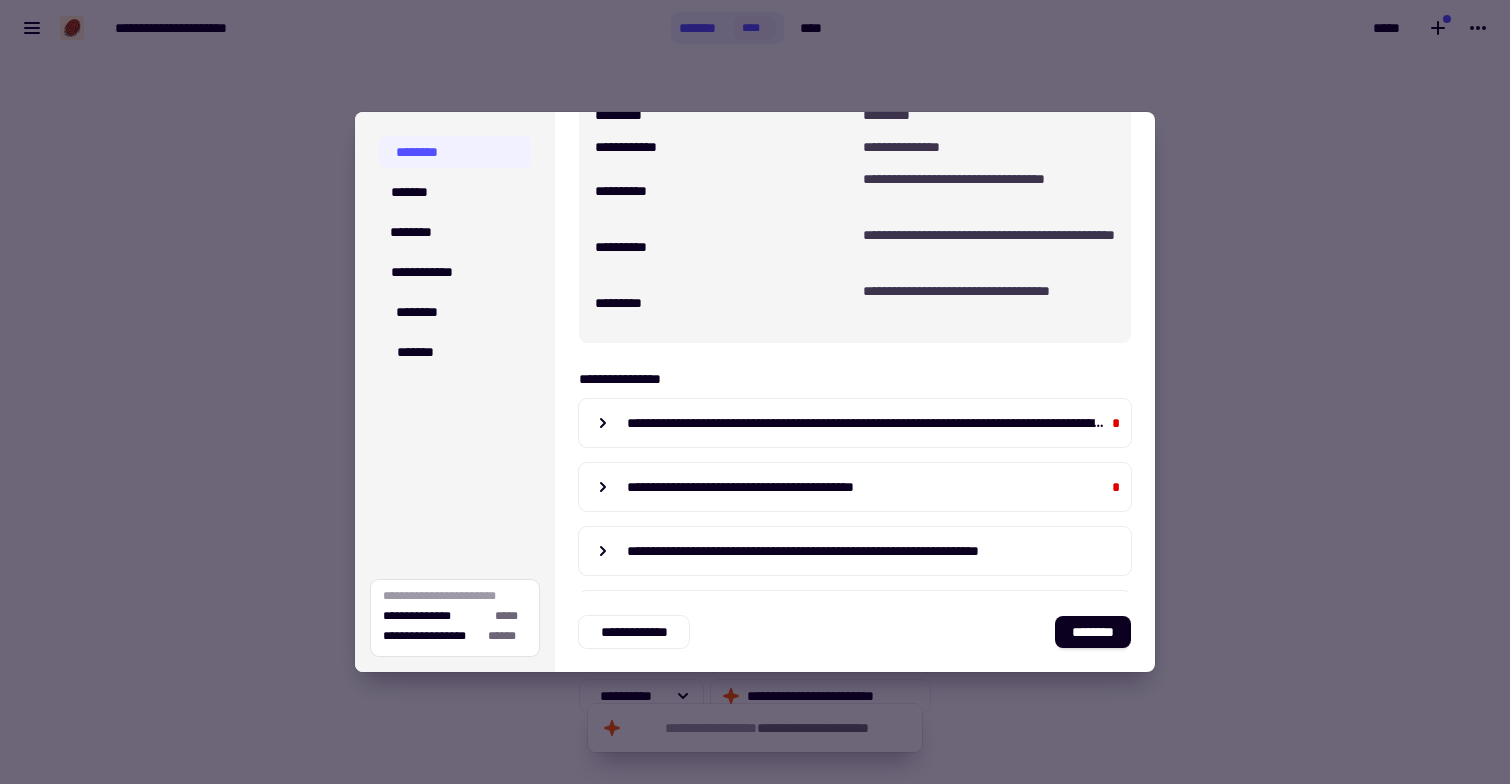 click on "**********" at bounding box center (989, 303) 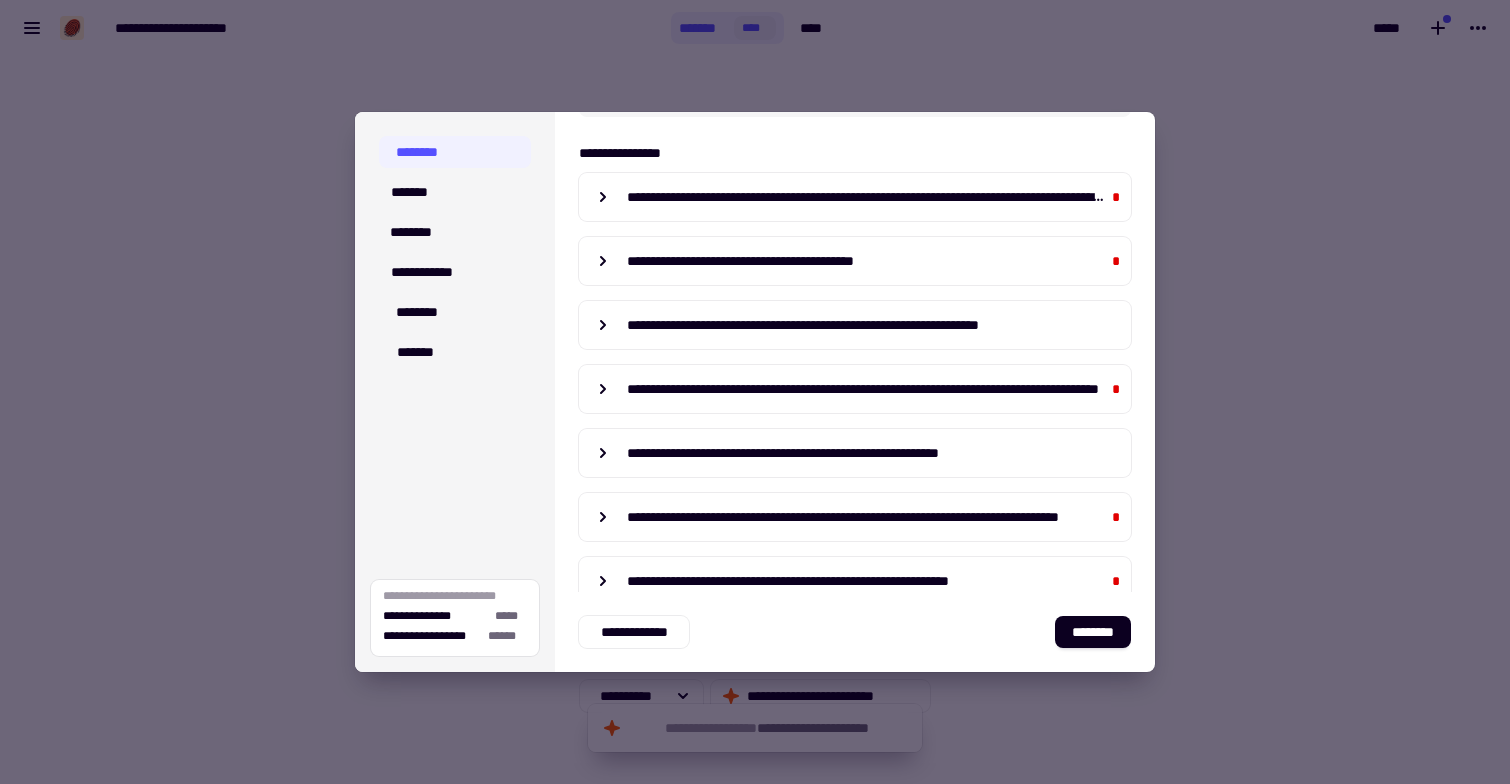 scroll, scrollTop: 476, scrollLeft: 0, axis: vertical 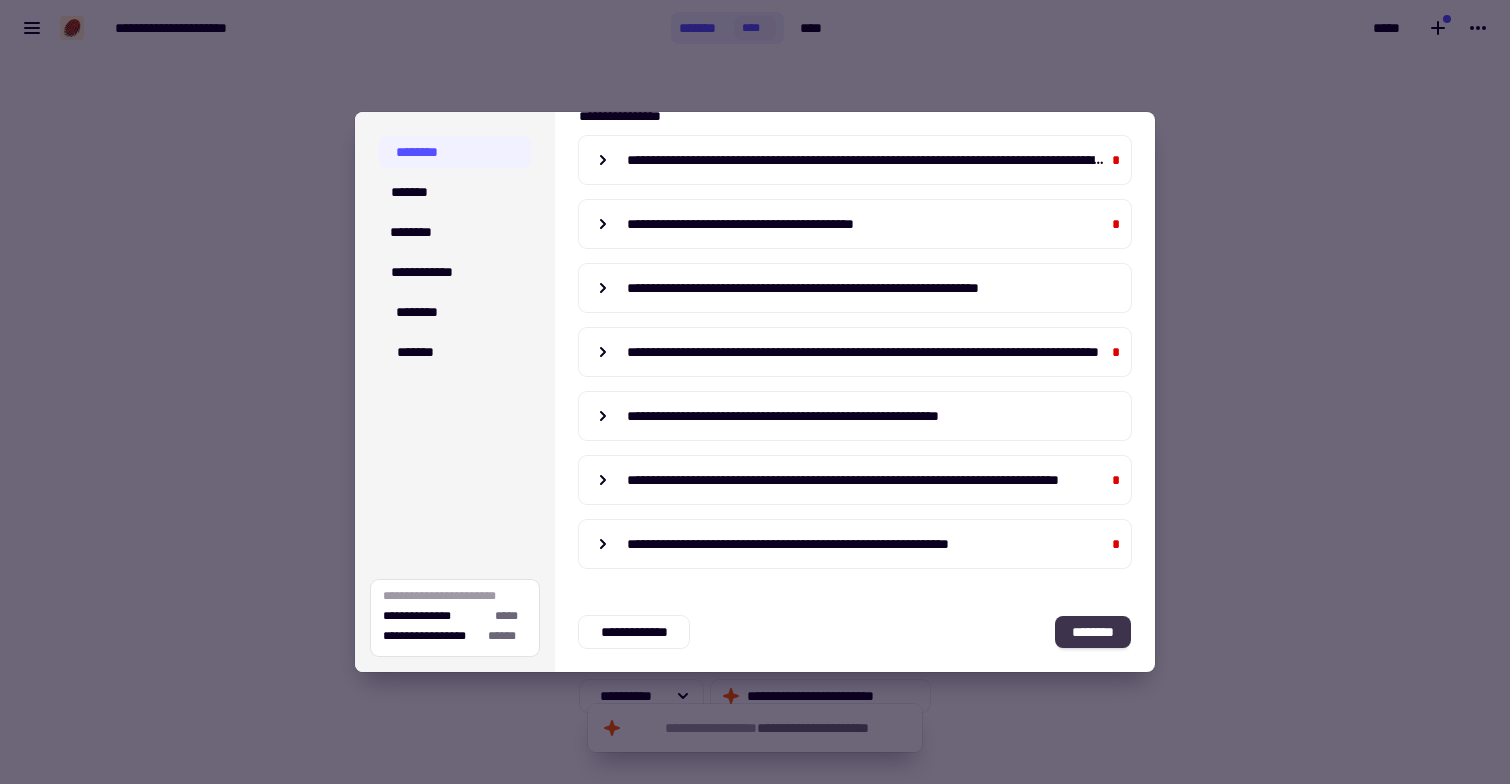 click on "********" 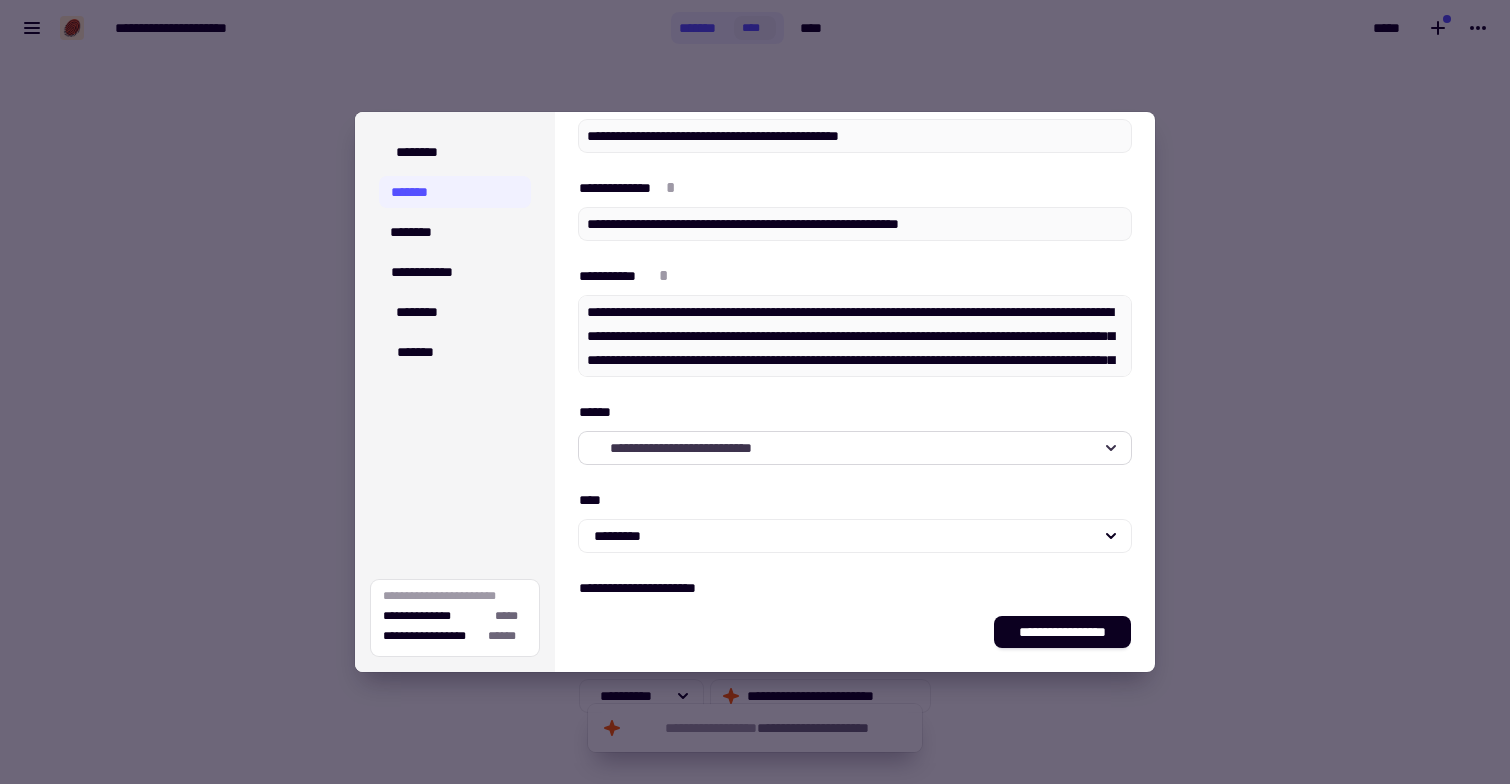 click on "**********" 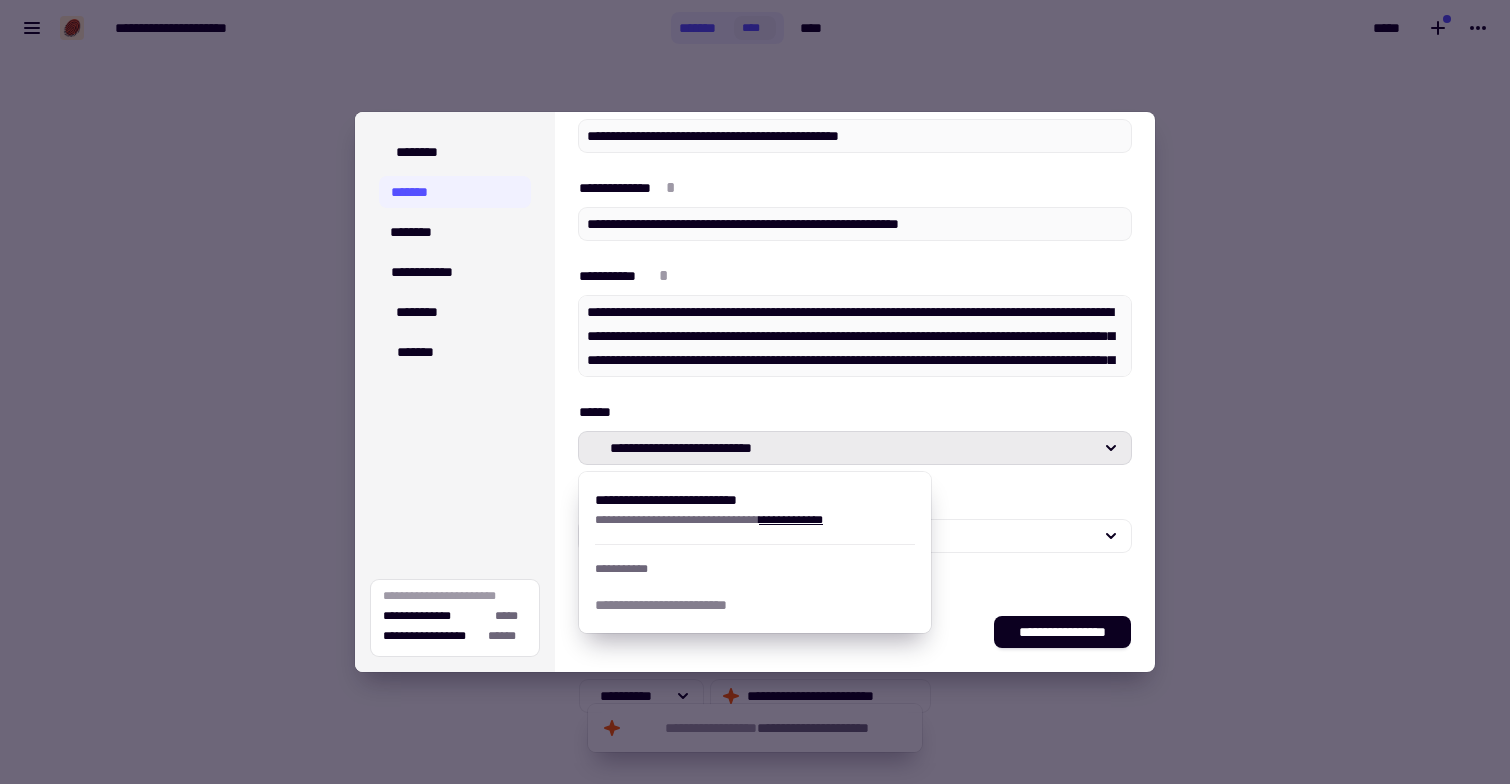 click on "****" at bounding box center [855, 500] 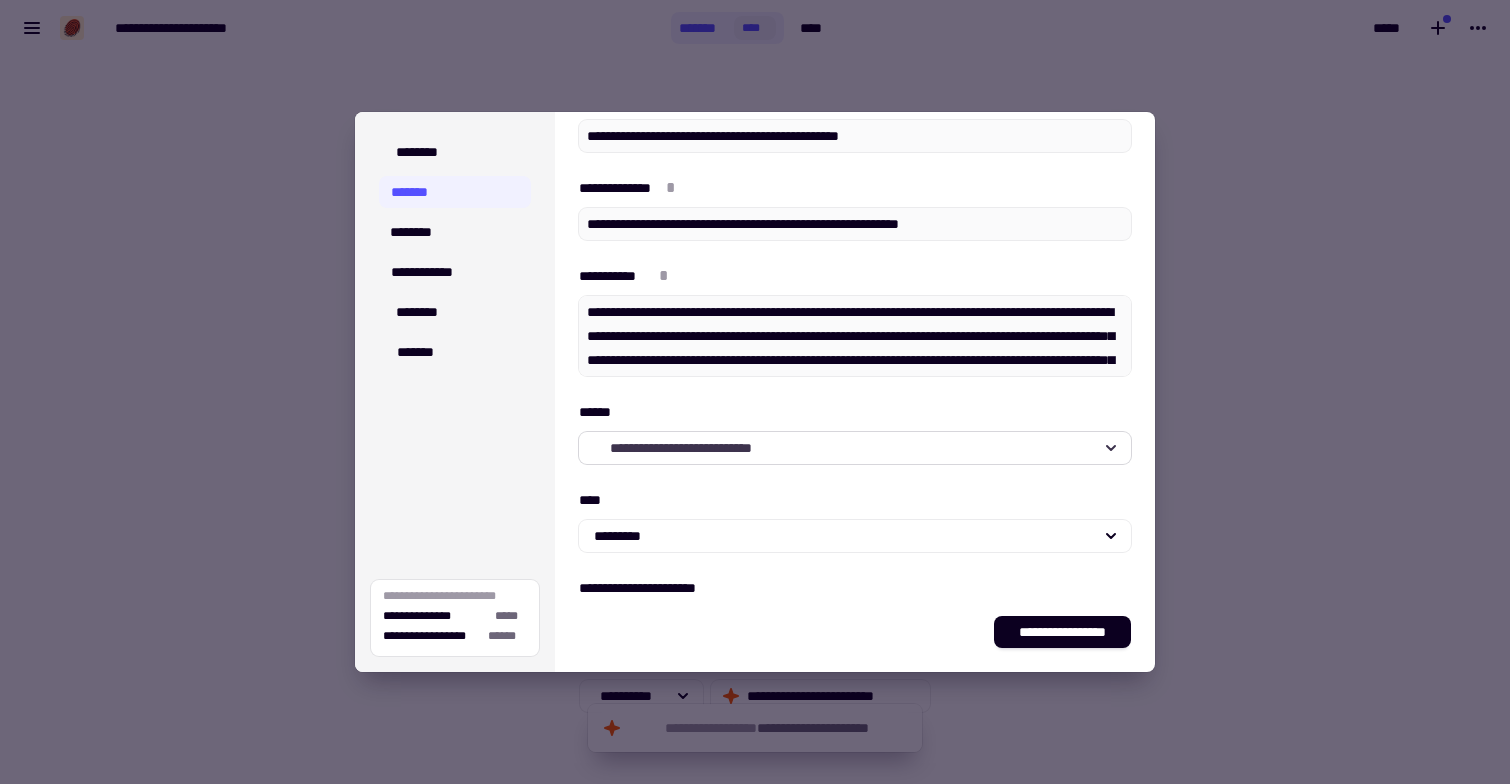 click on "**********" 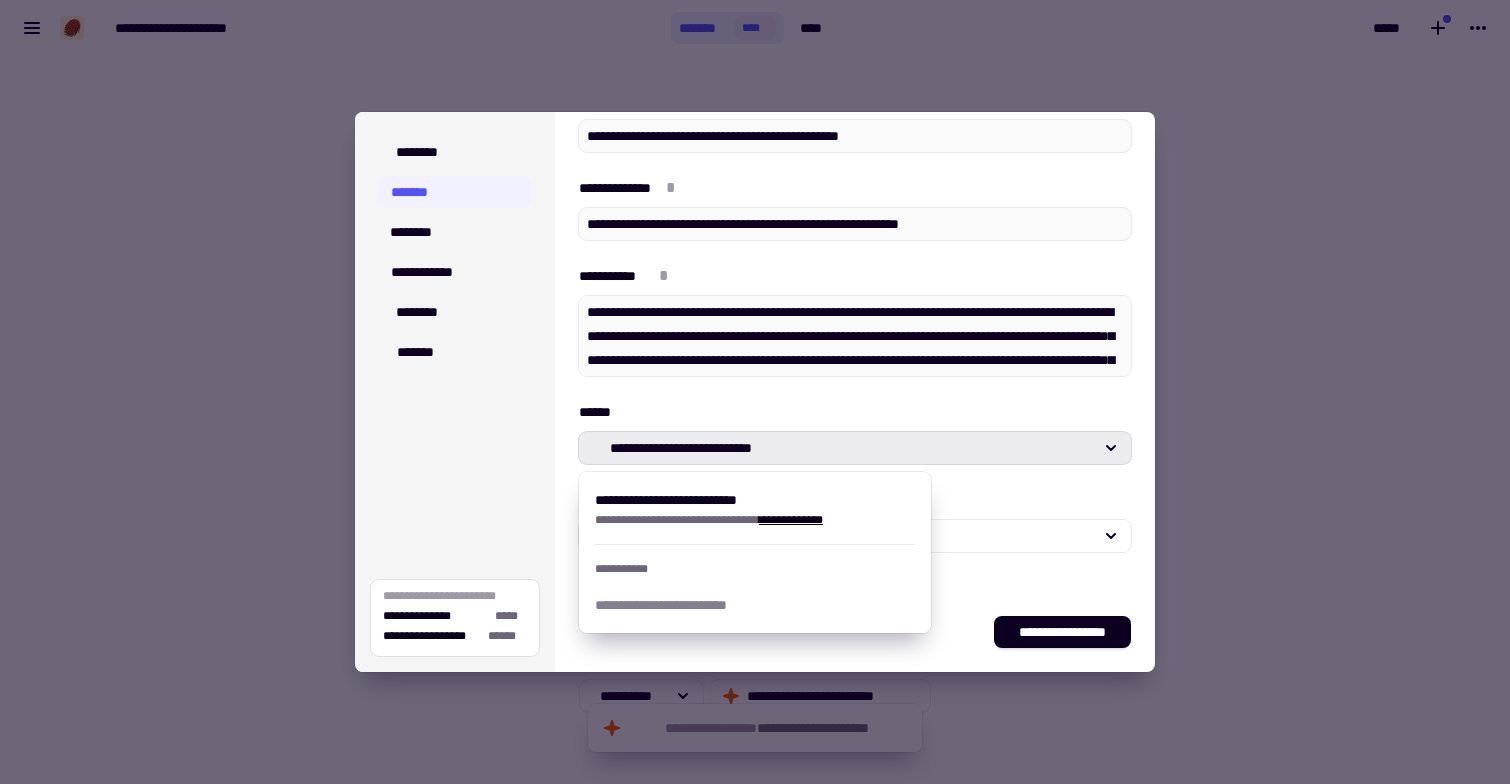 click on "****   *********" at bounding box center (855, 520) 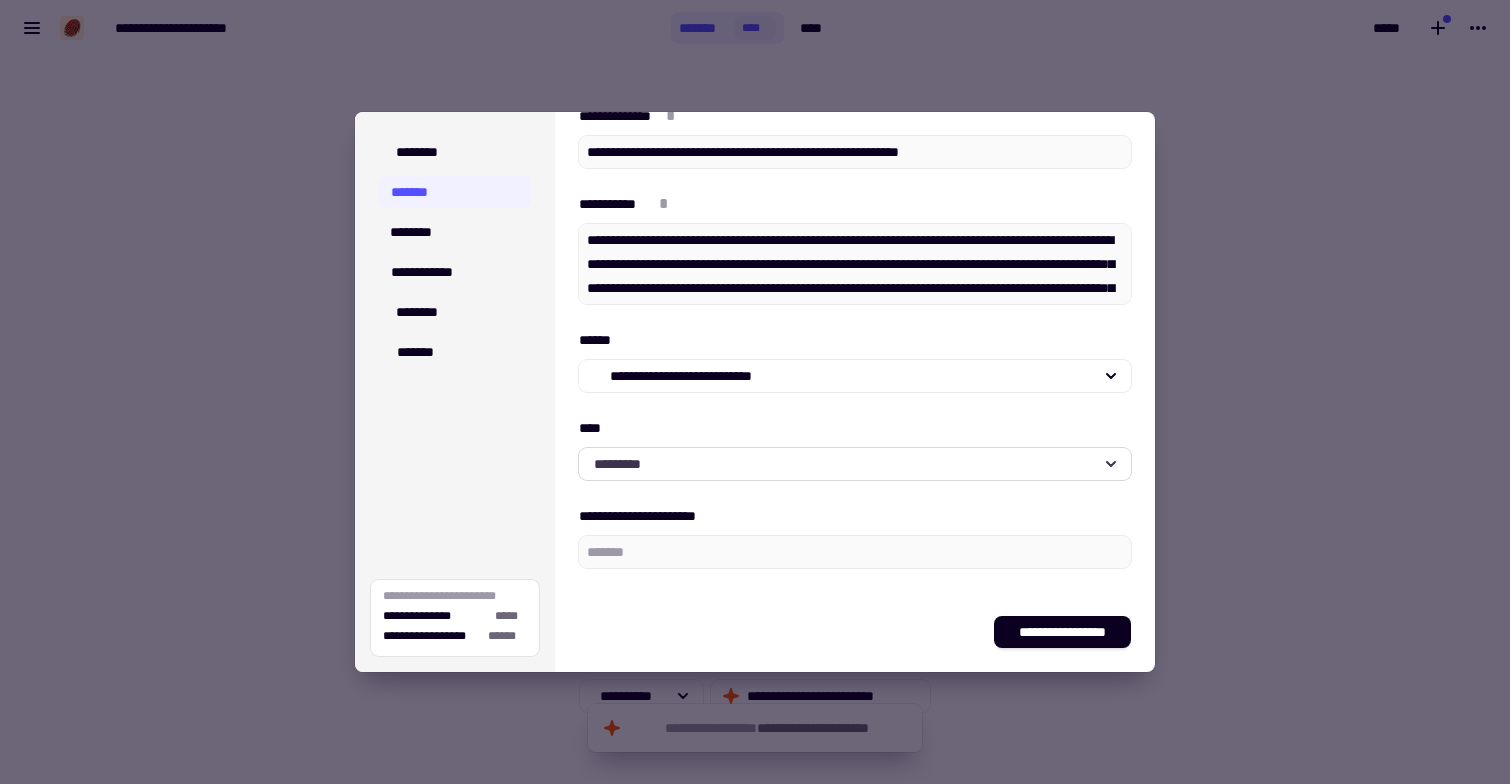 scroll, scrollTop: 116, scrollLeft: 0, axis: vertical 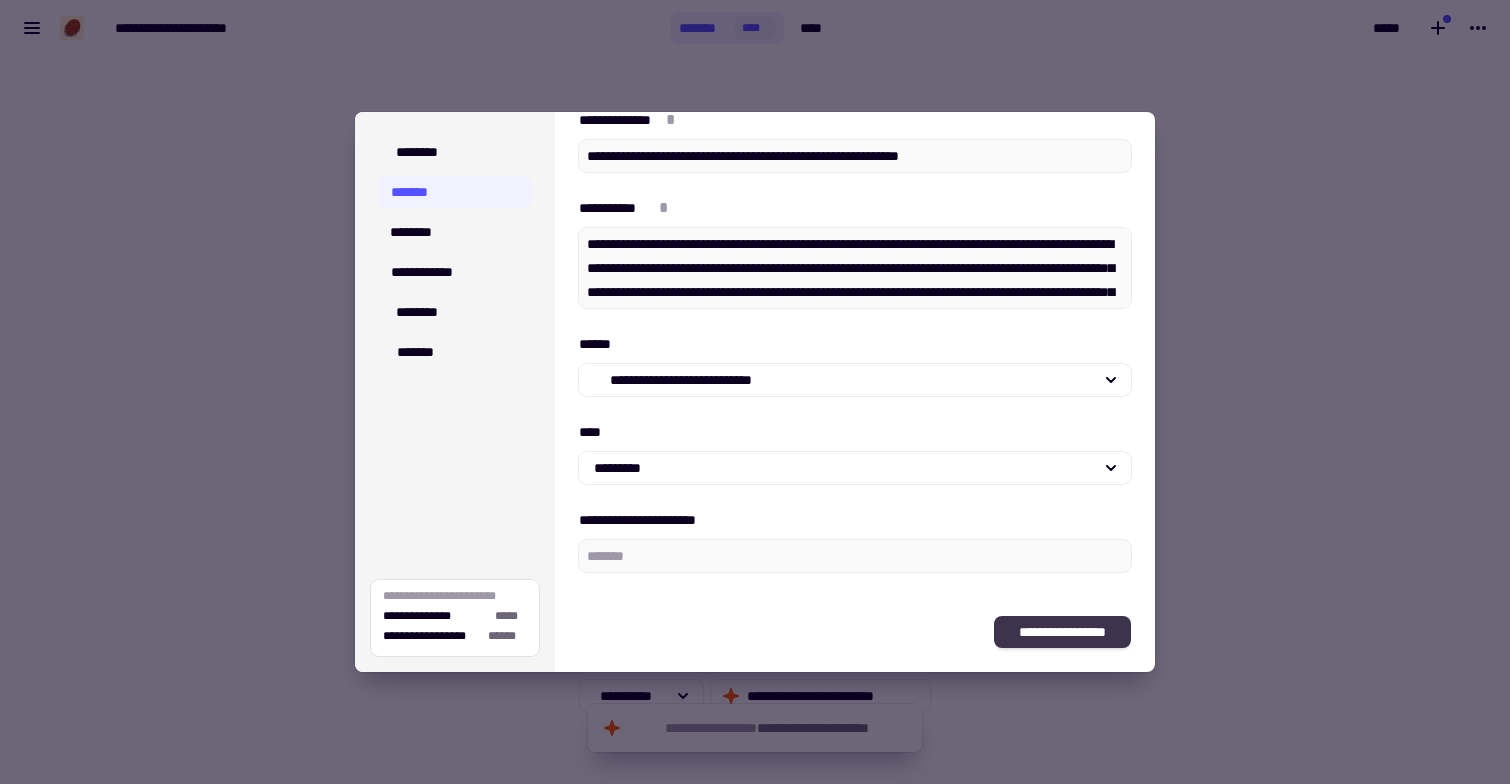 click on "**********" 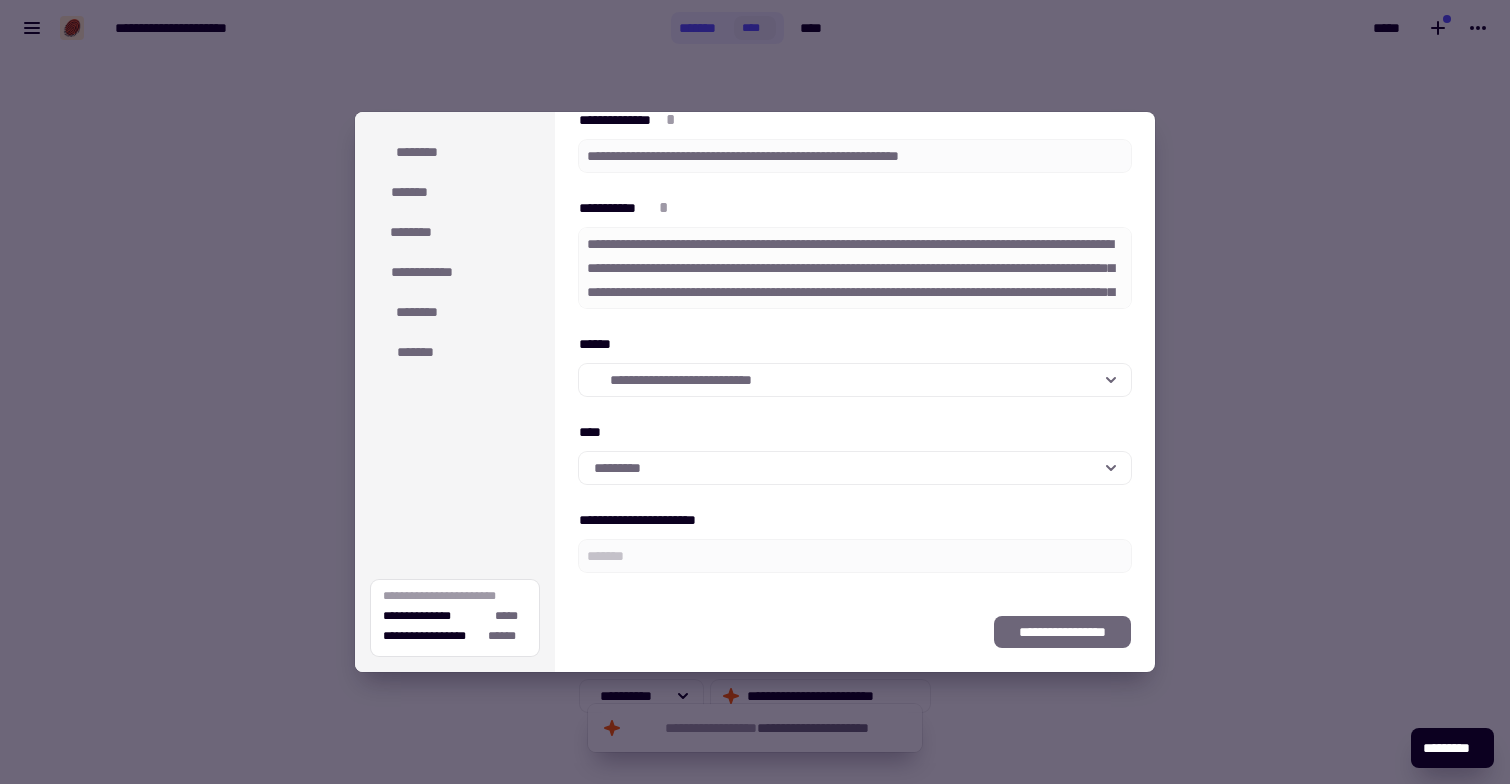 scroll, scrollTop: 0, scrollLeft: 0, axis: both 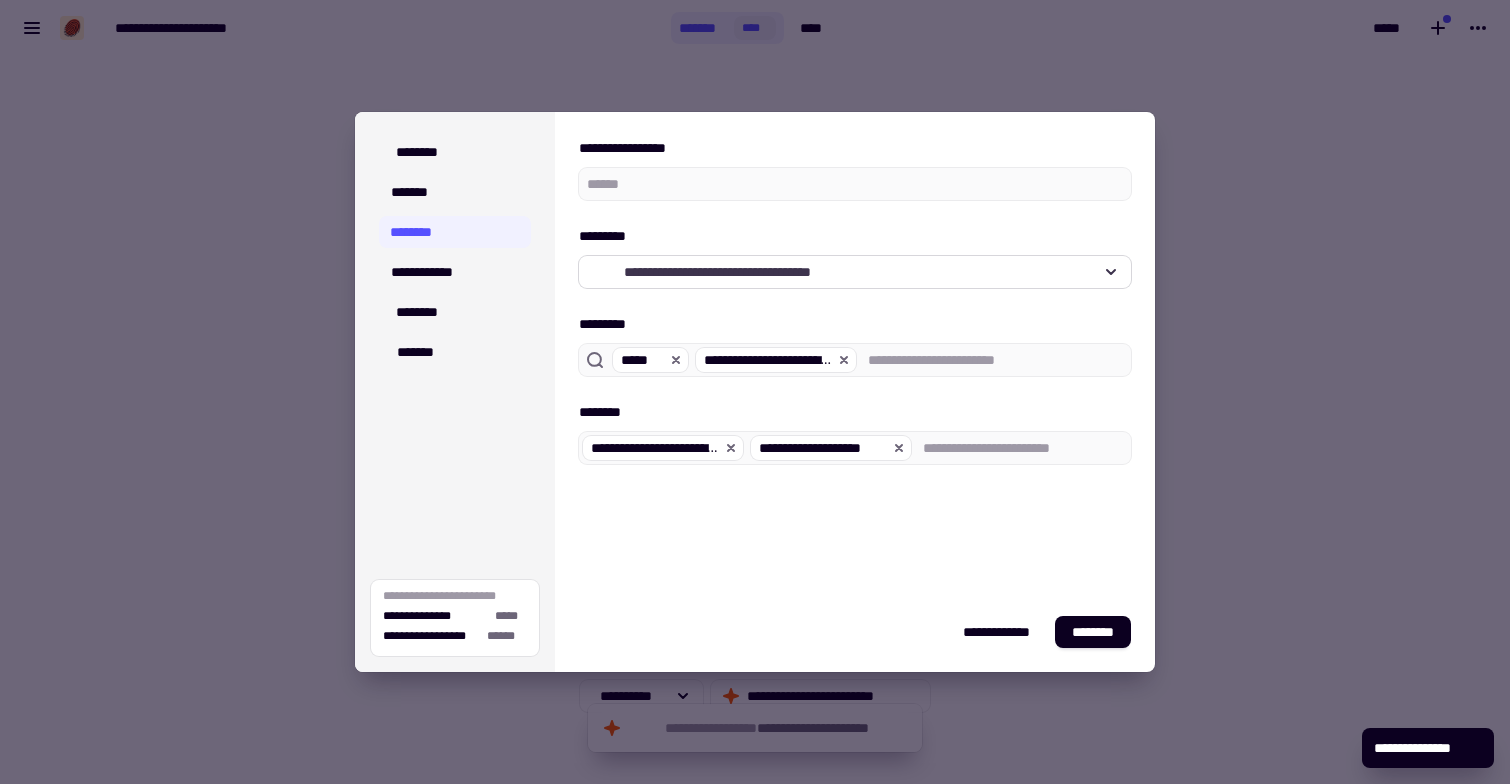 click on "**********" 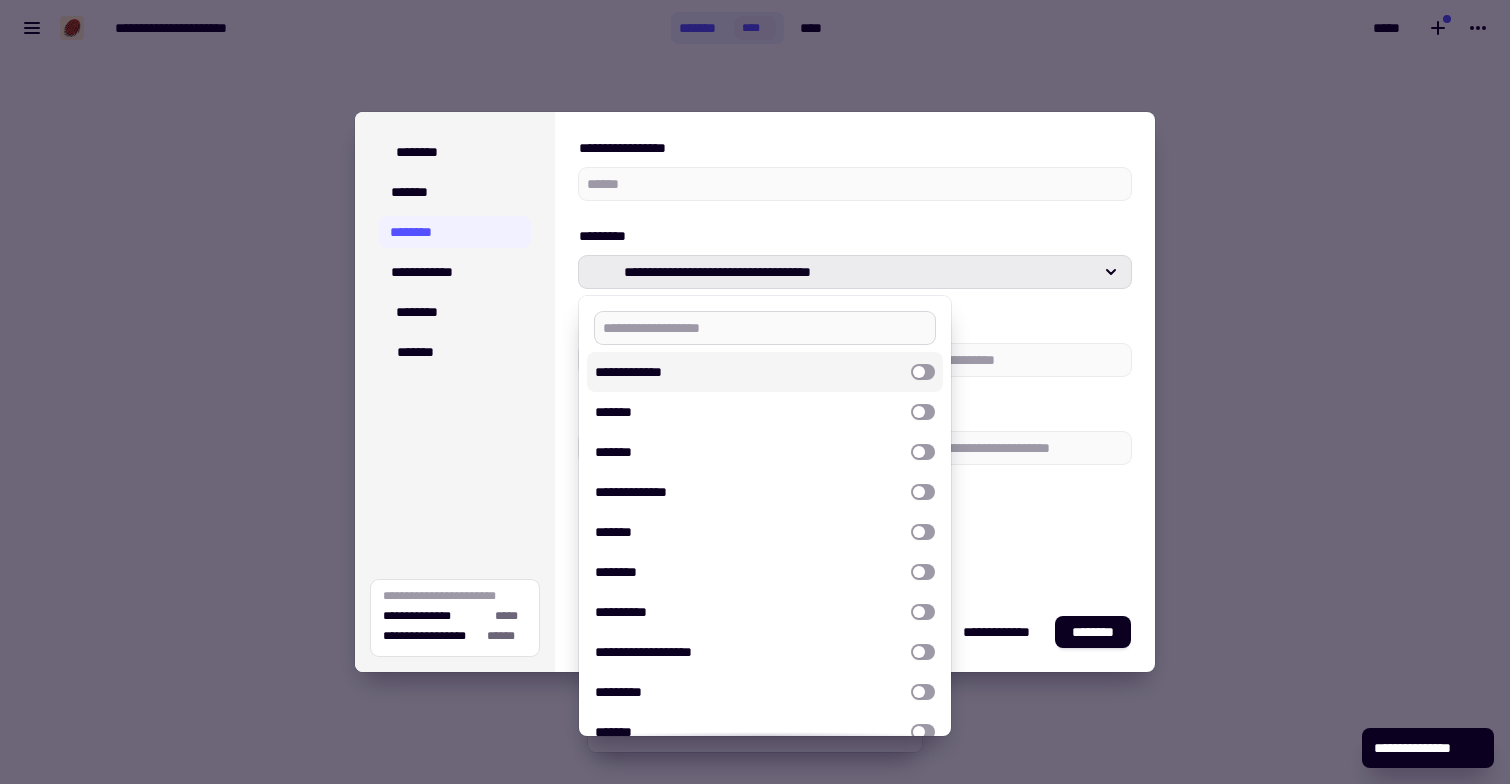 click at bounding box center [765, 328] 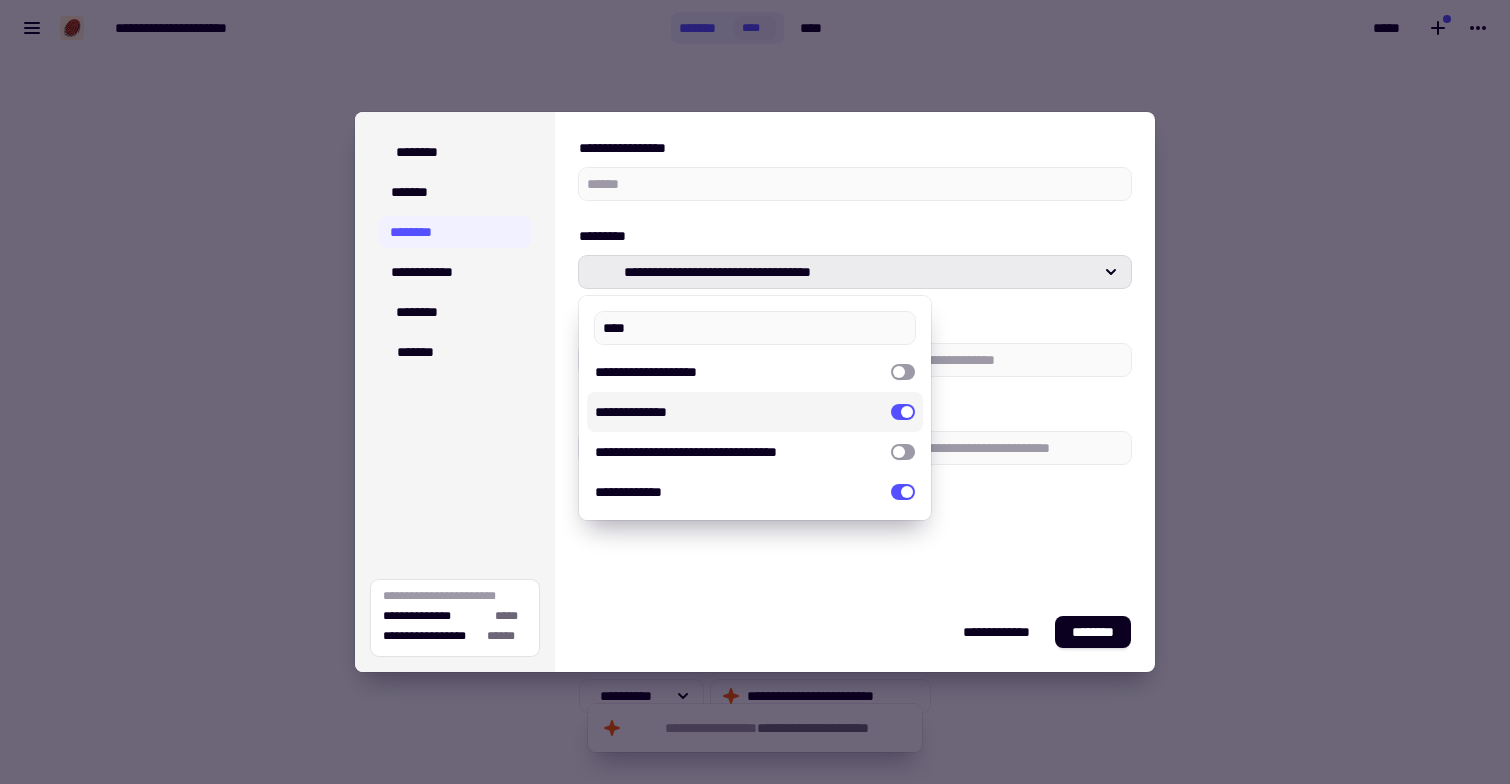 click at bounding box center (903, 412) 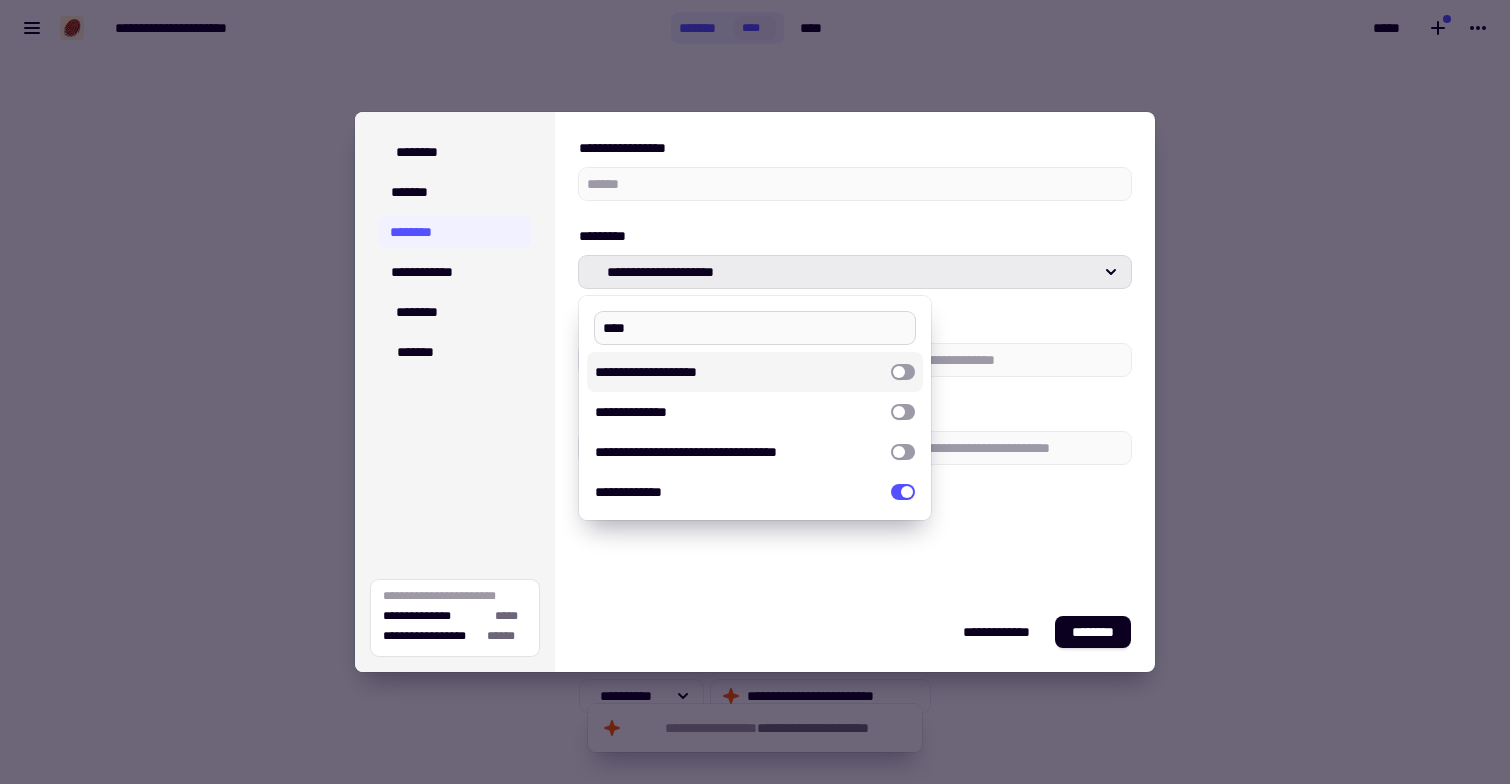 click on "****" at bounding box center [755, 328] 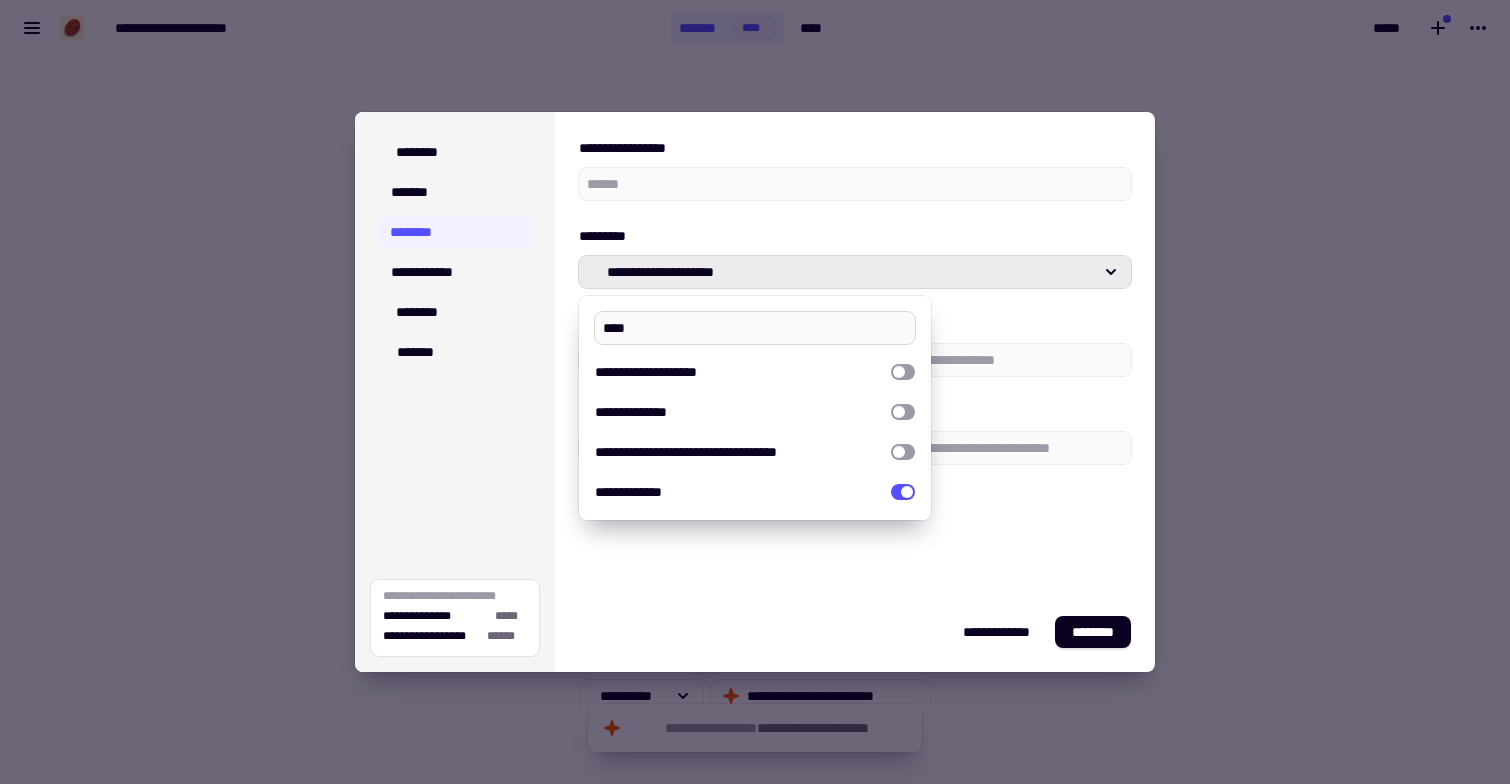 click on "****" at bounding box center (755, 328) 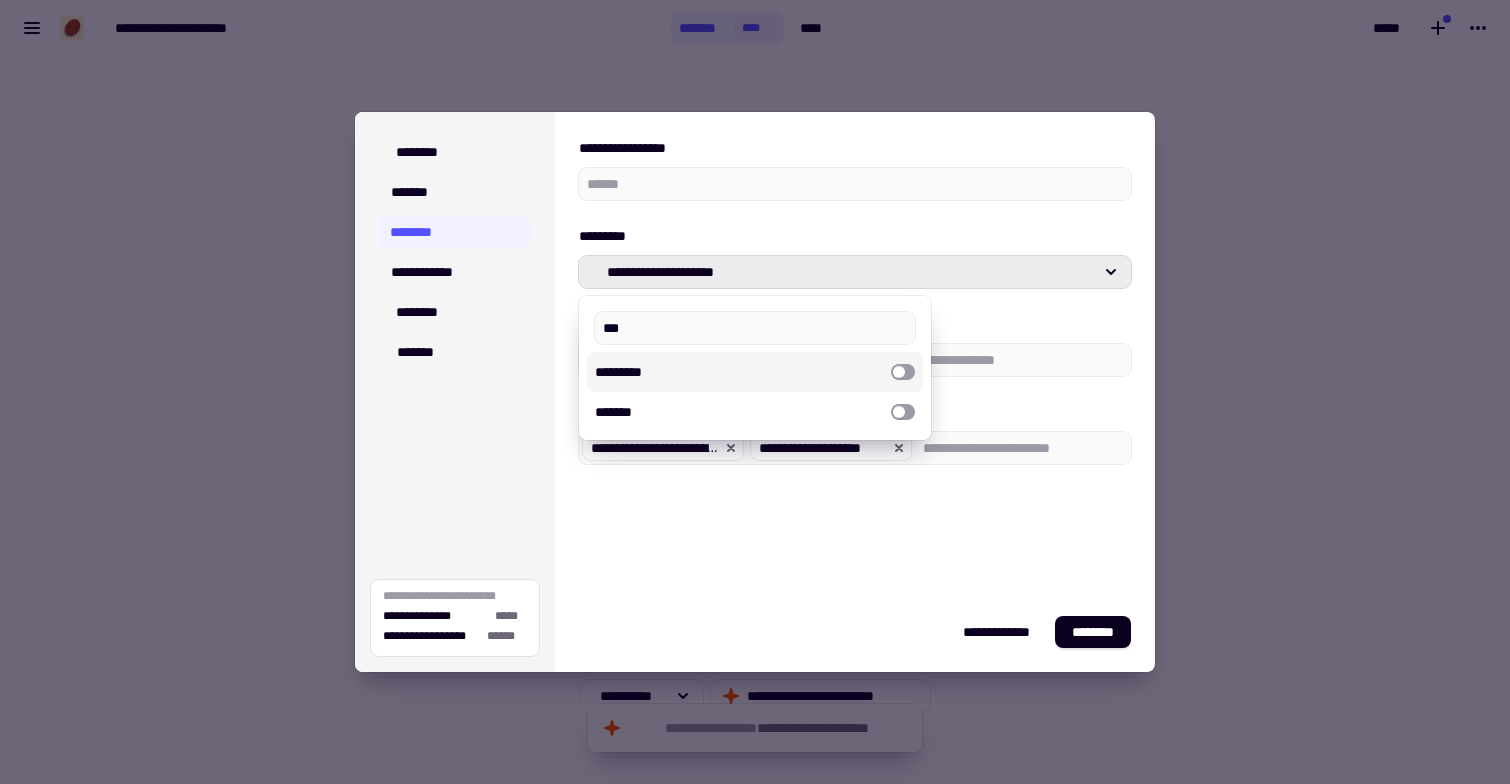 click at bounding box center (903, 372) 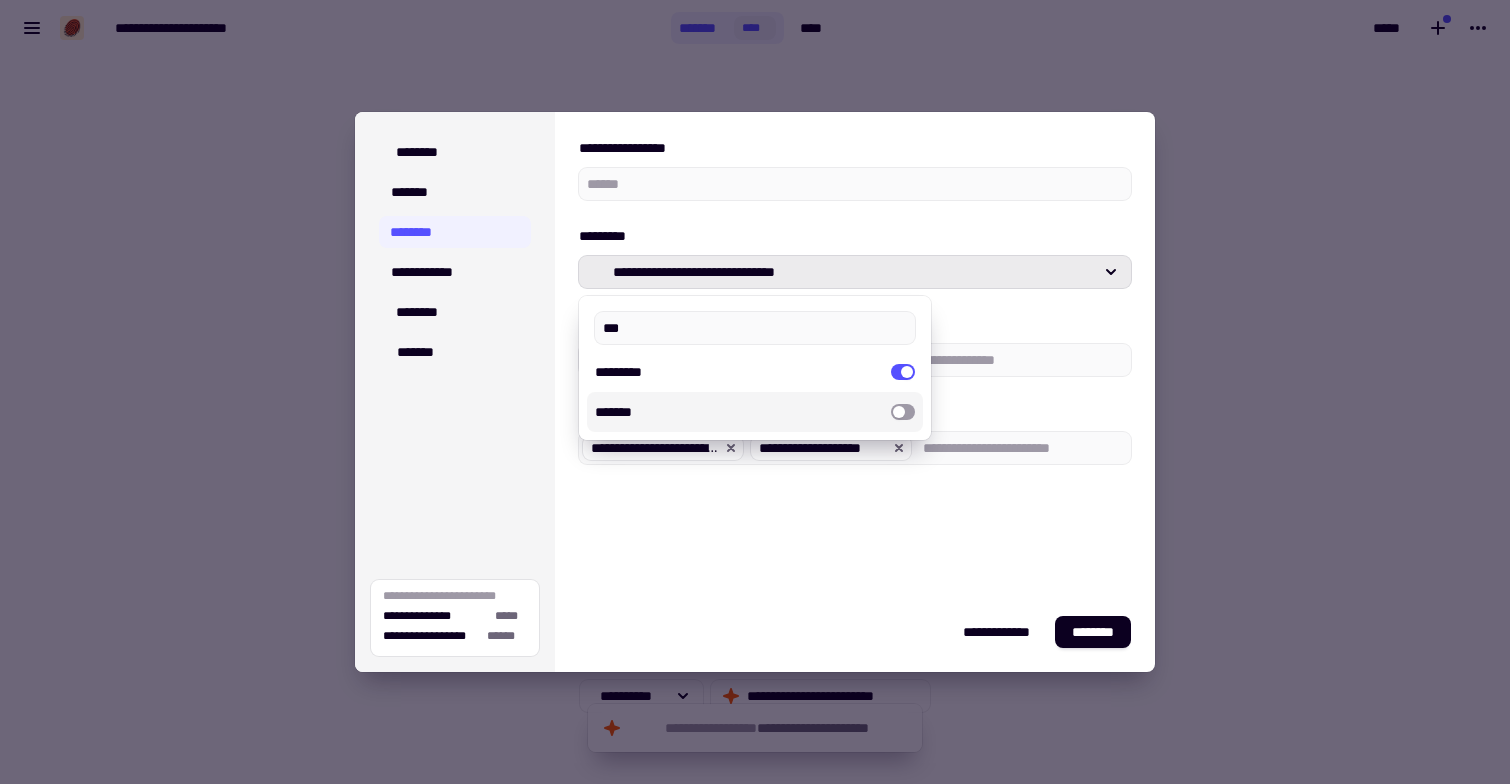 click on "**********" at bounding box center [855, 632] 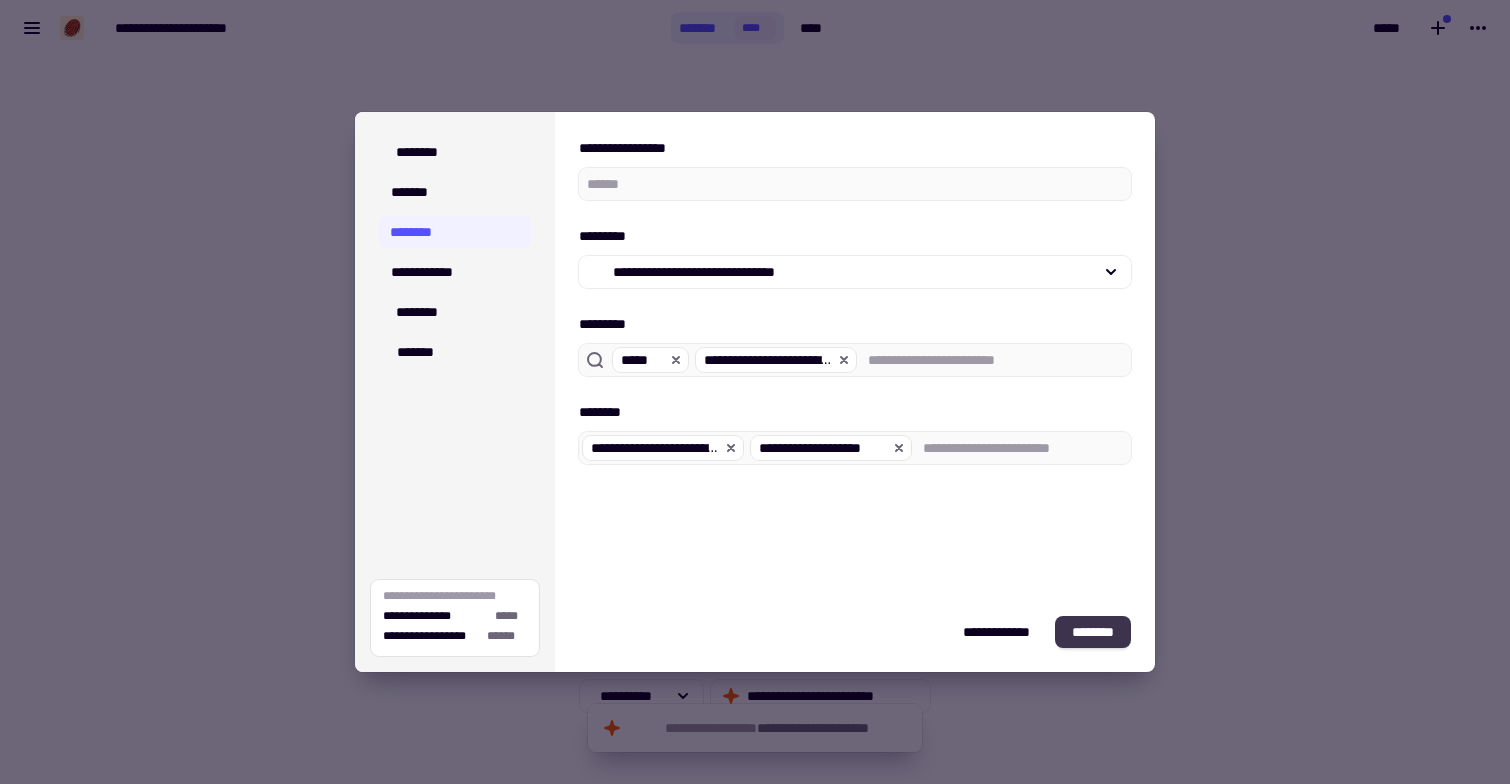 click on "********" 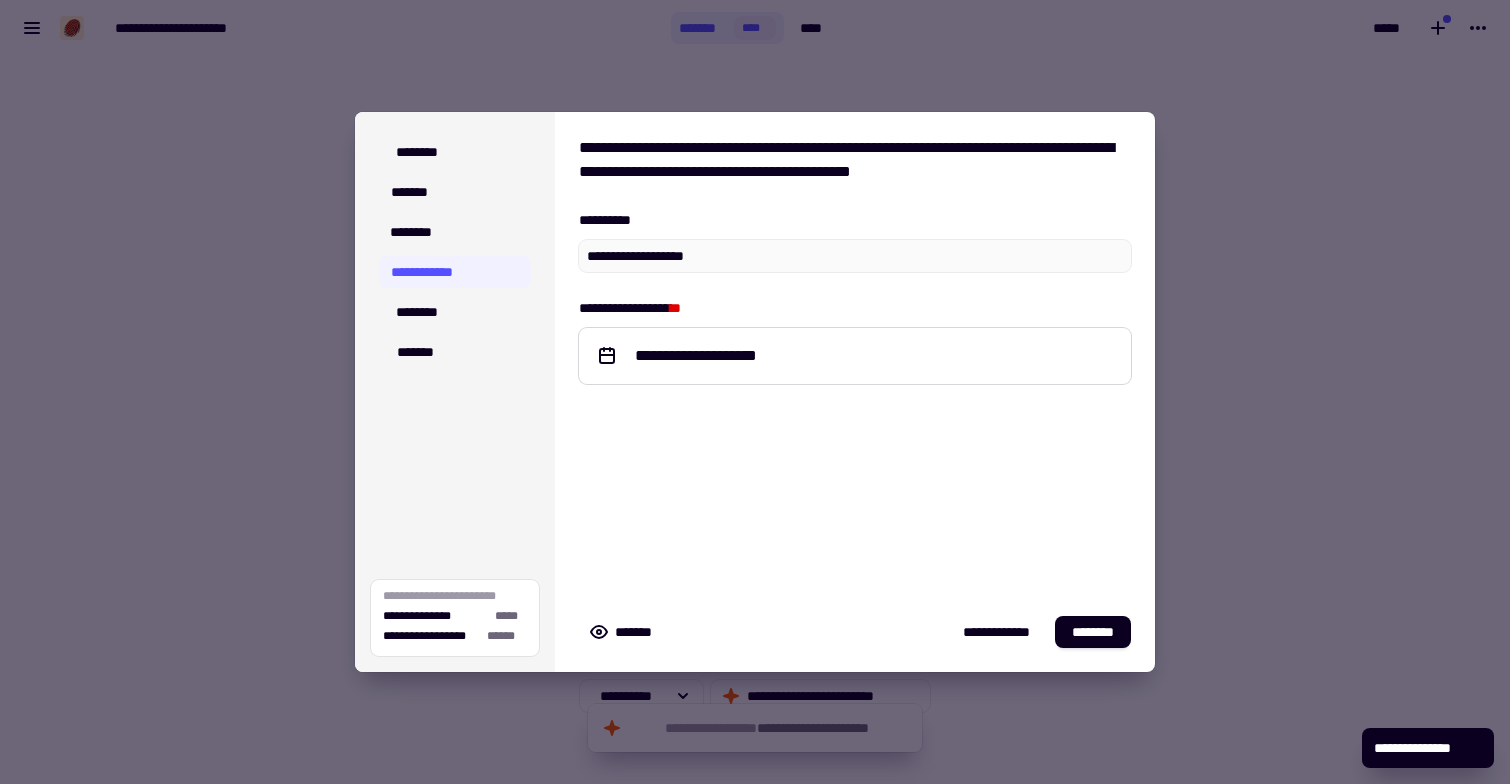 click on "**********" at bounding box center (855, 356) 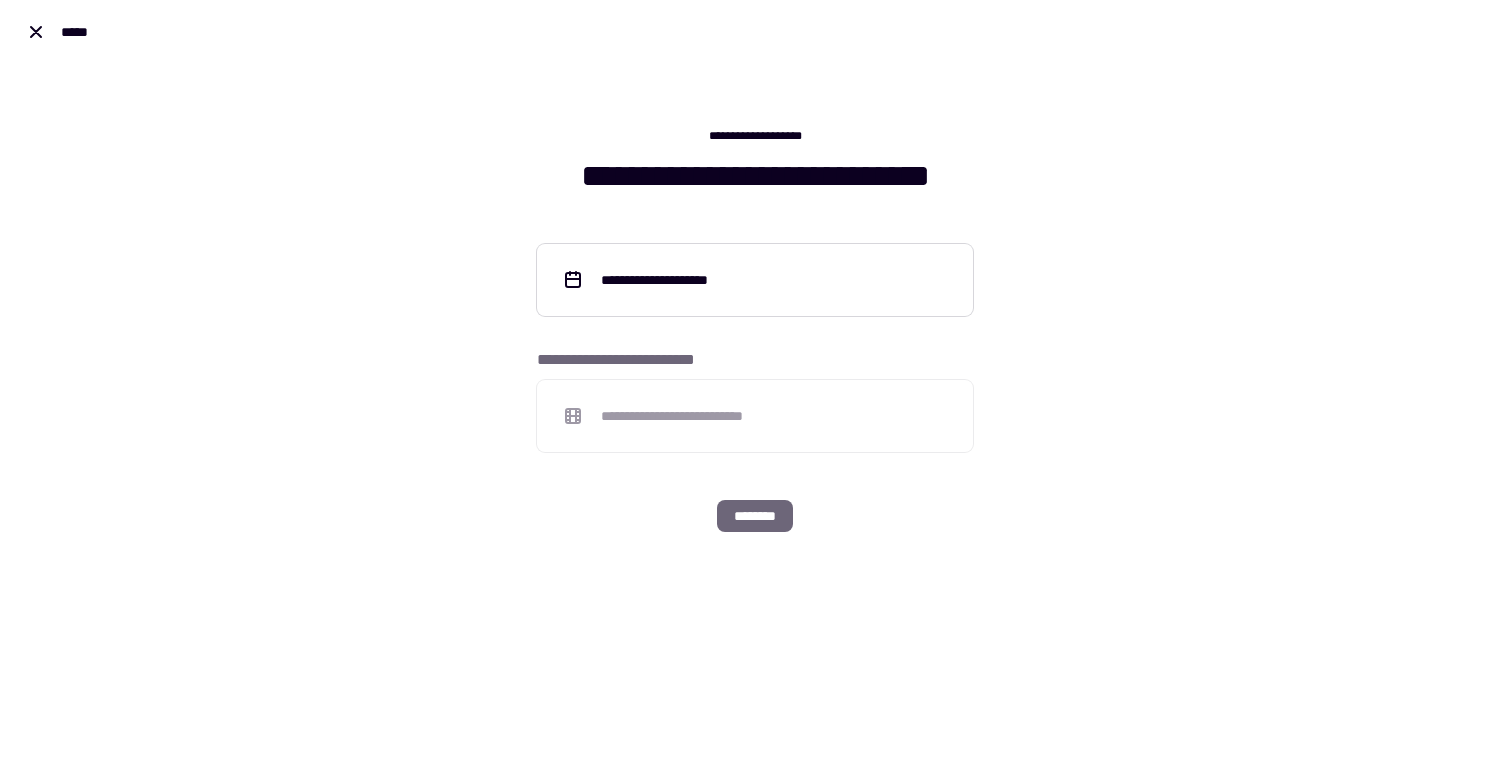 click on "**********" at bounding box center (676, 280) 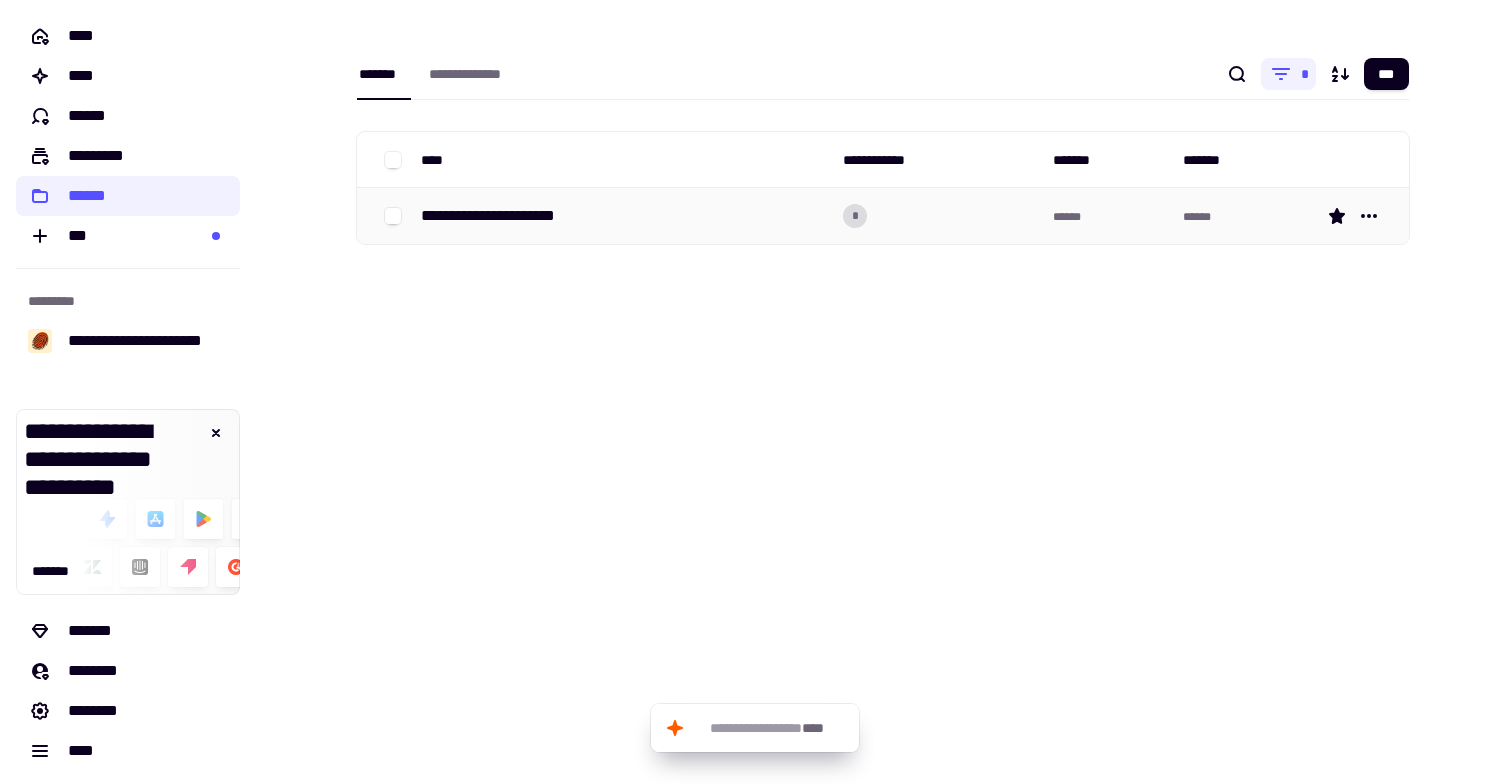 click on "**********" at bounding box center [505, 216] 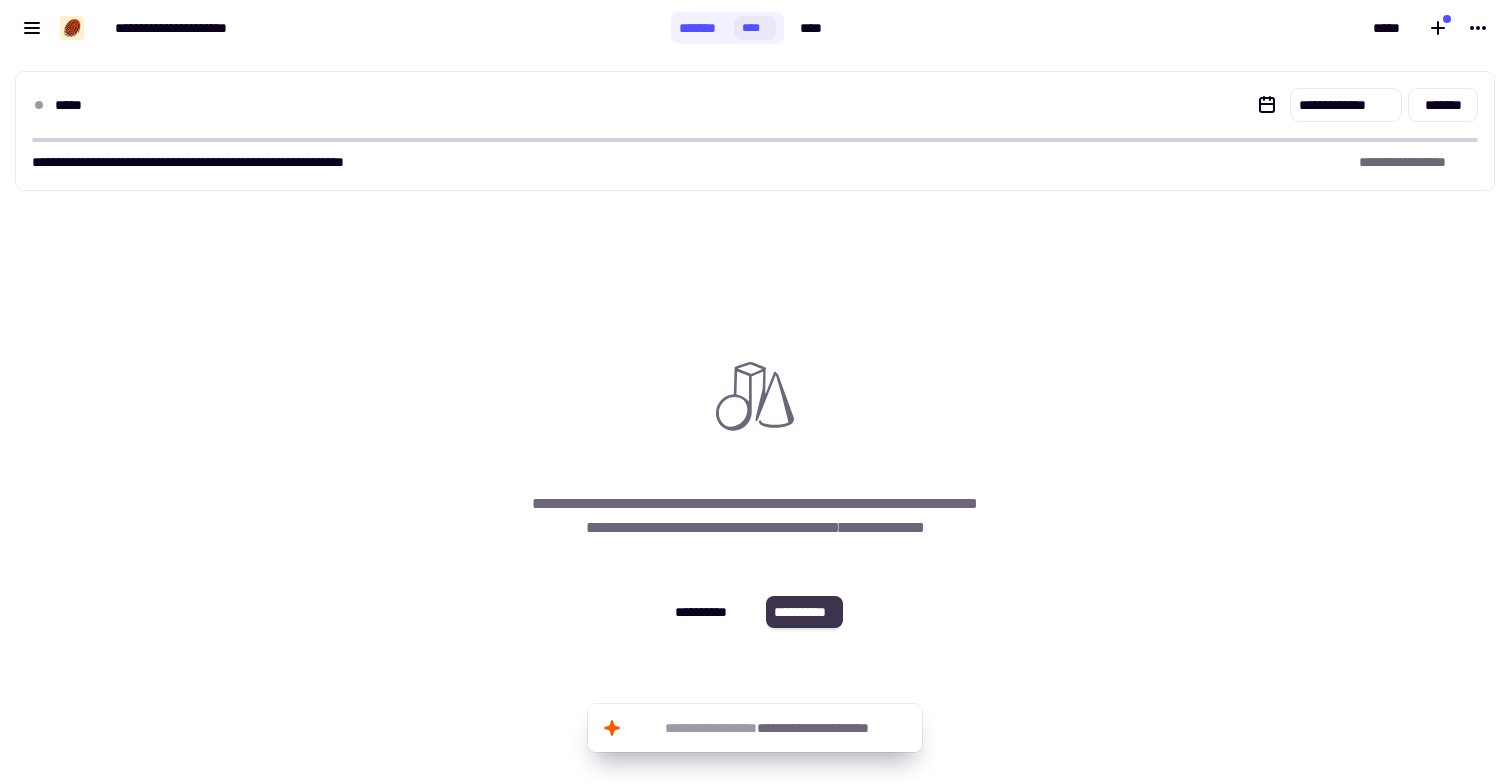 click on "**********" 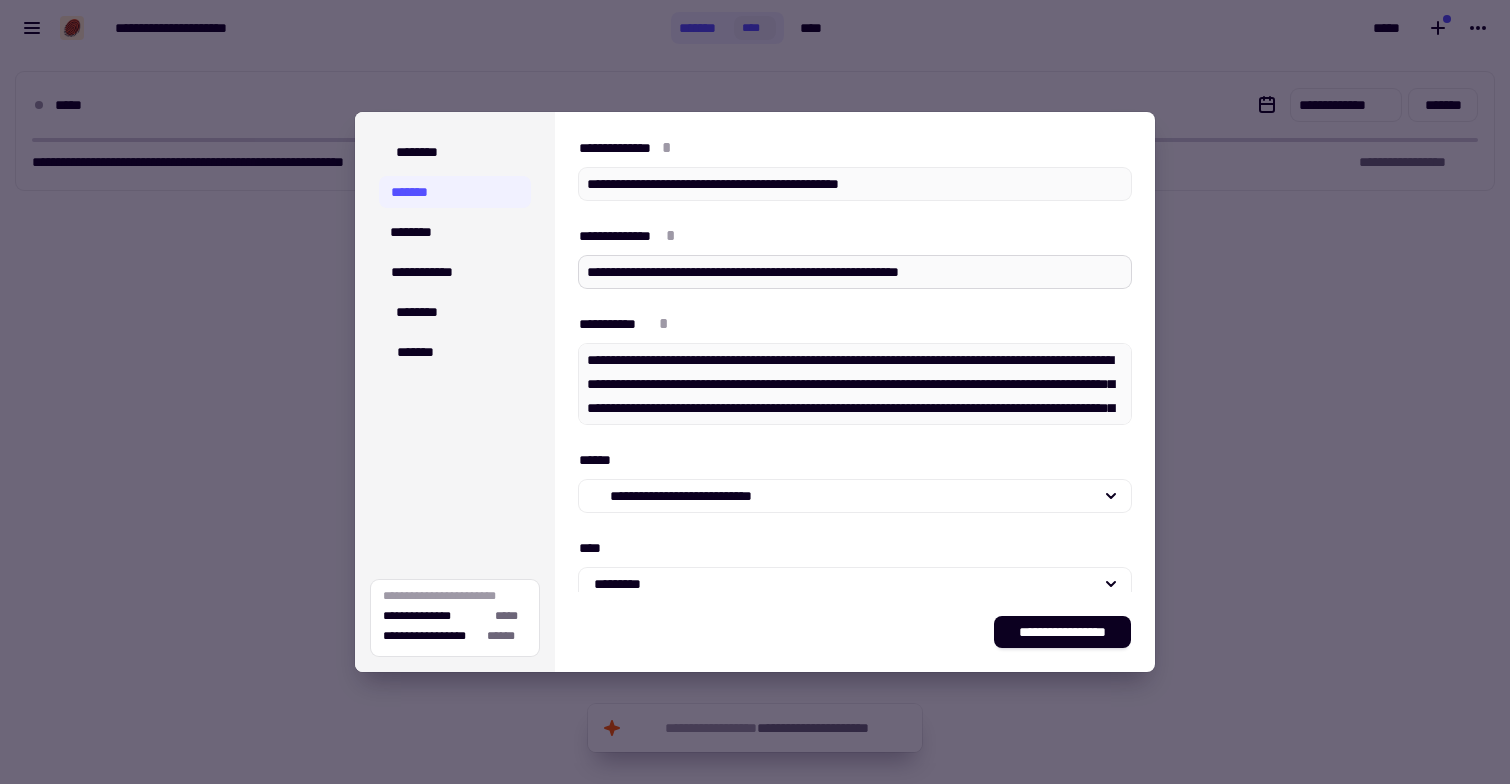 scroll, scrollTop: 120, scrollLeft: 0, axis: vertical 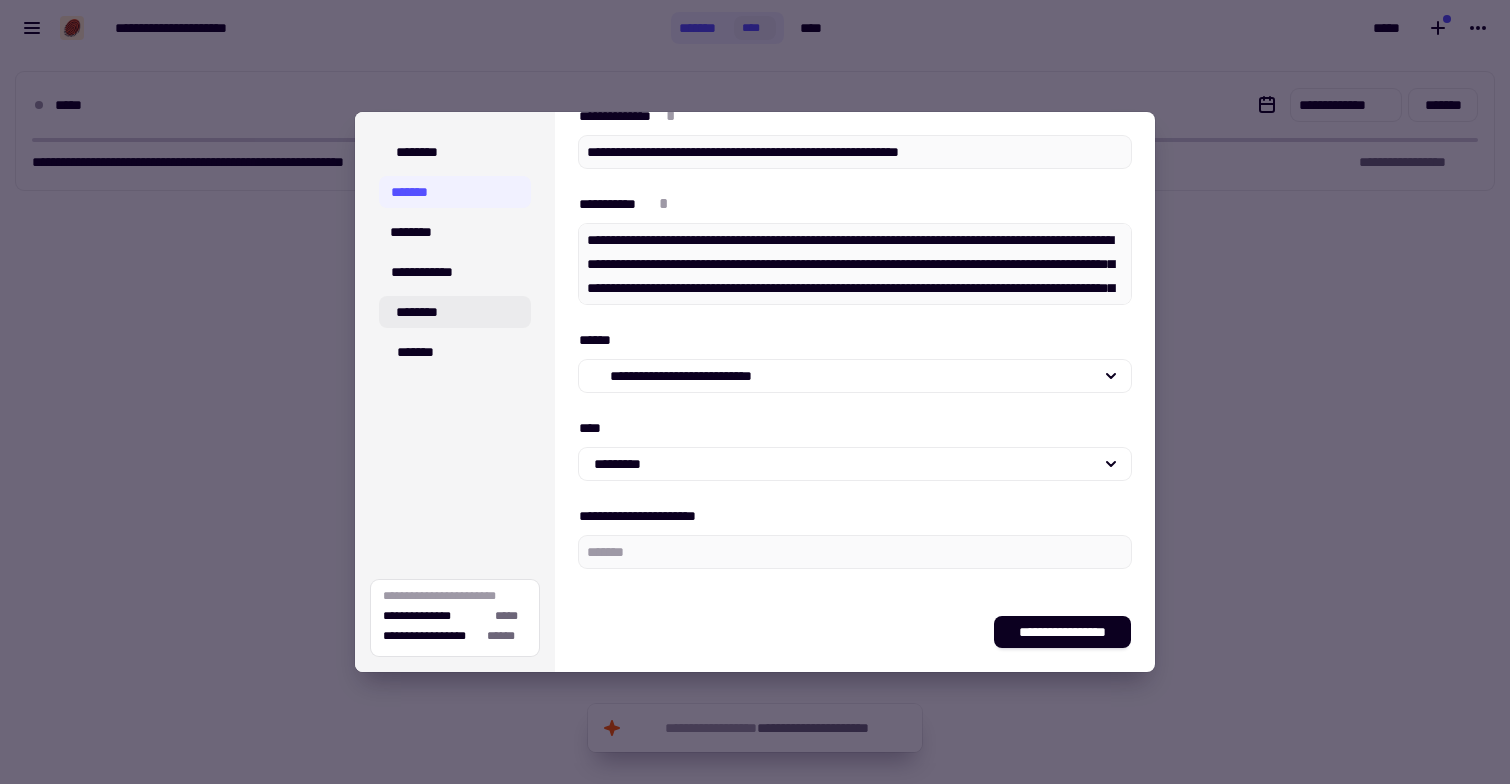 click on "********" 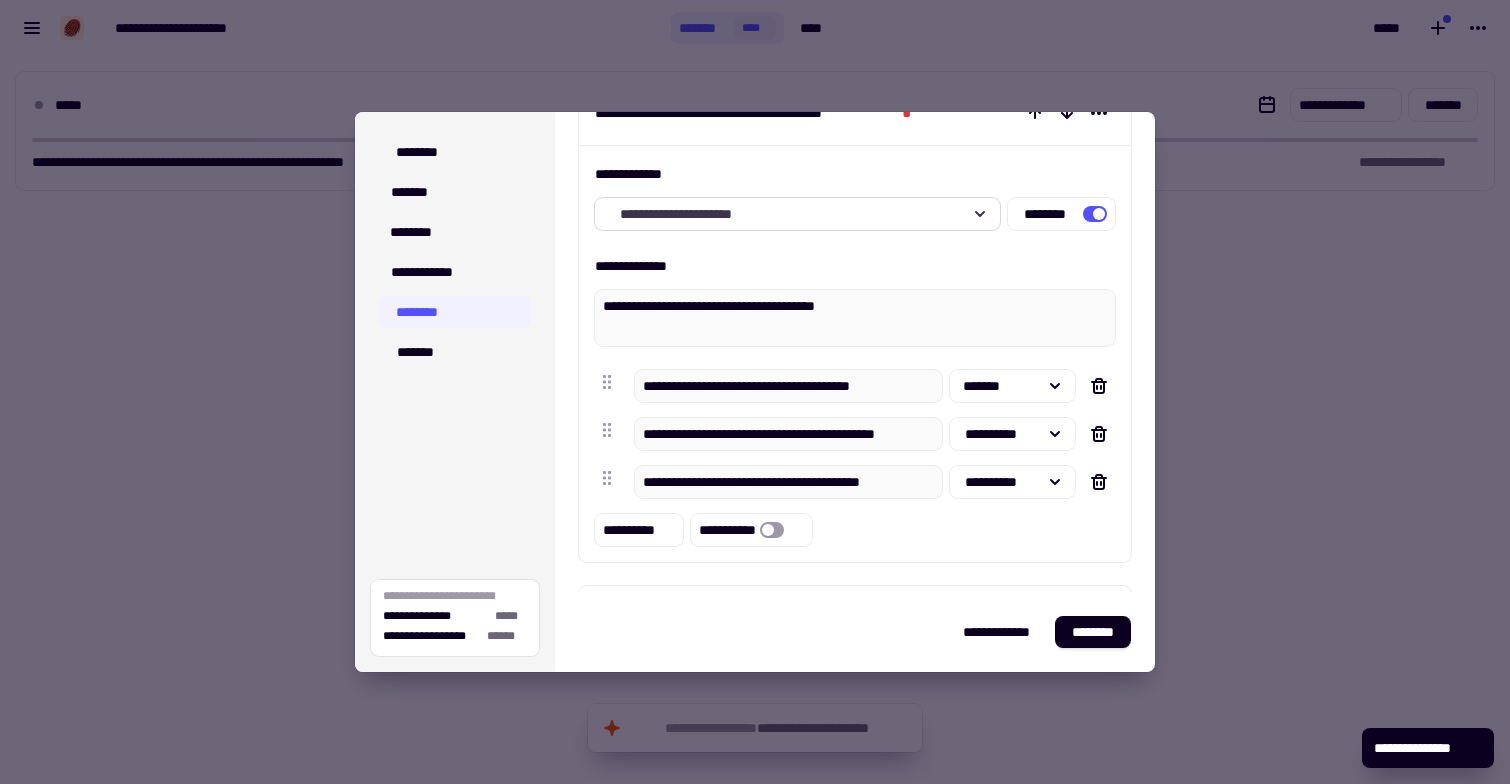 scroll, scrollTop: 358, scrollLeft: 0, axis: vertical 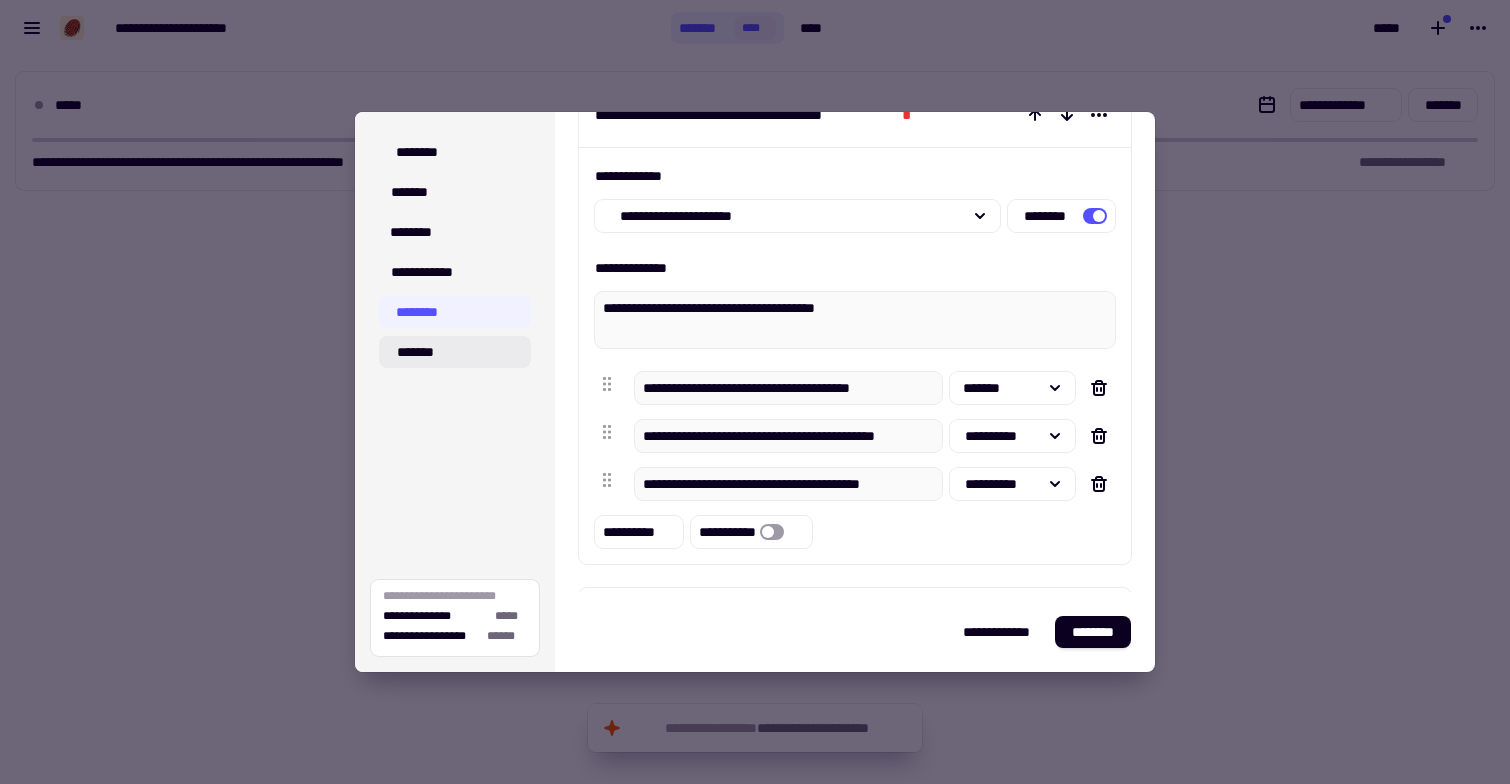 click on "*******" 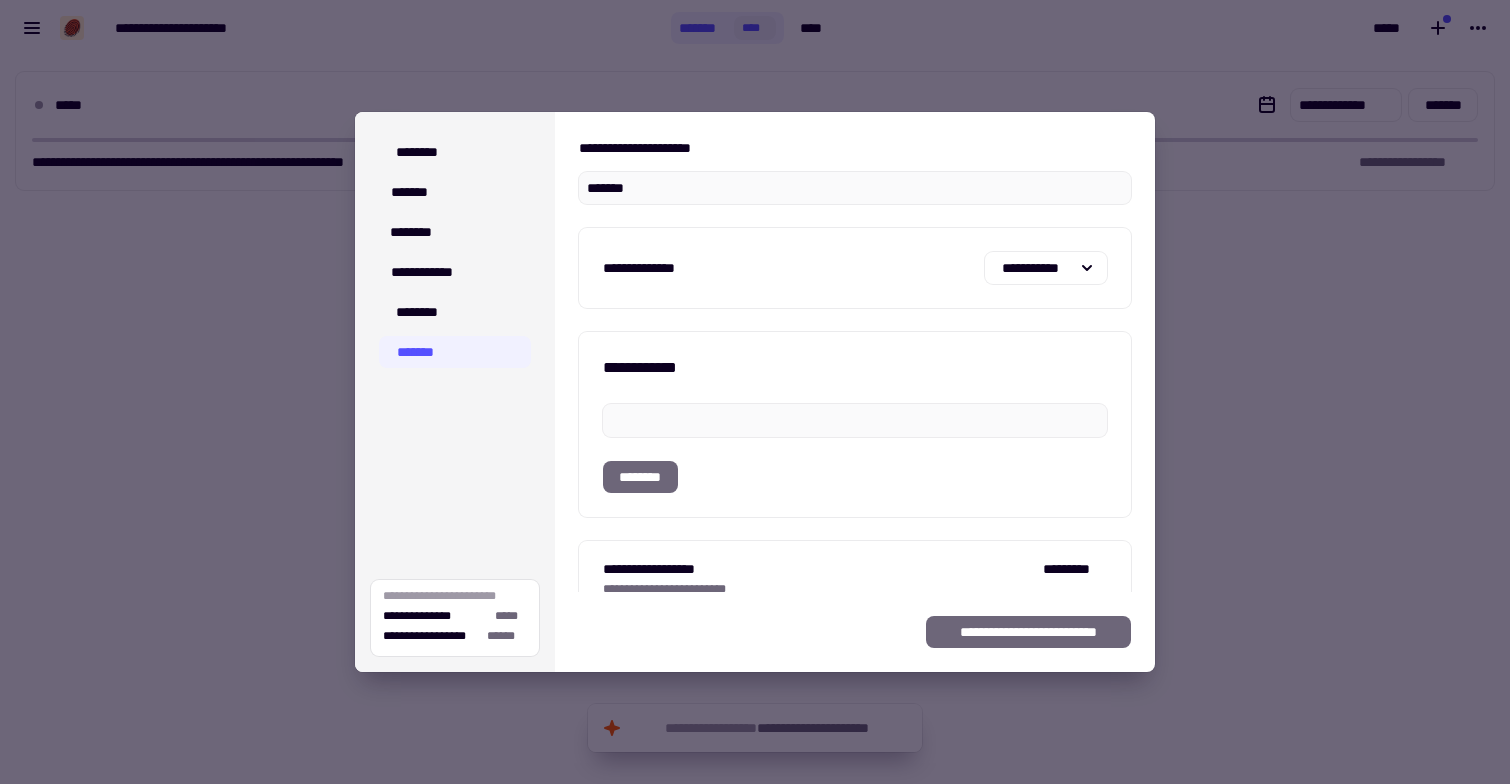 scroll, scrollTop: 158, scrollLeft: 0, axis: vertical 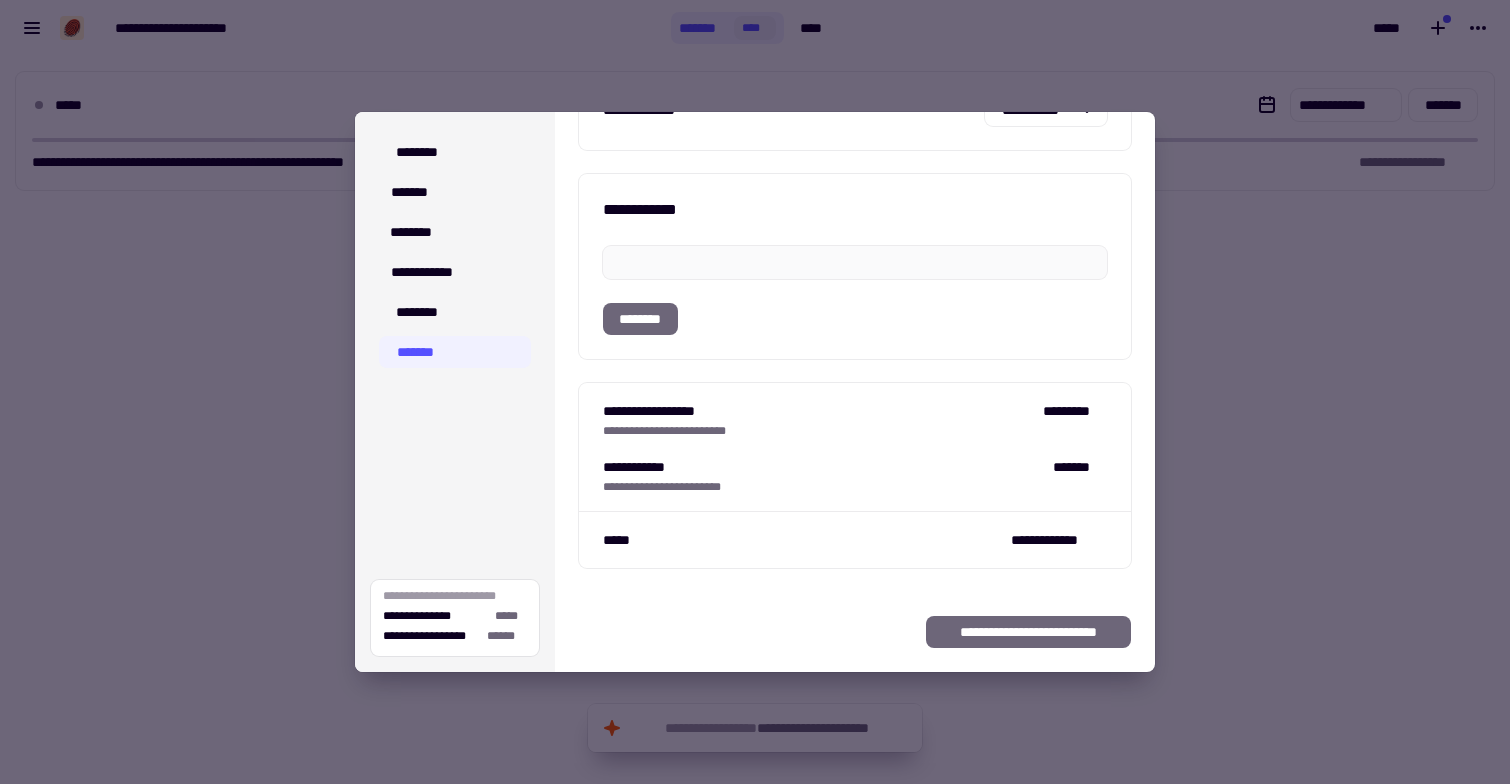 click at bounding box center (755, 392) 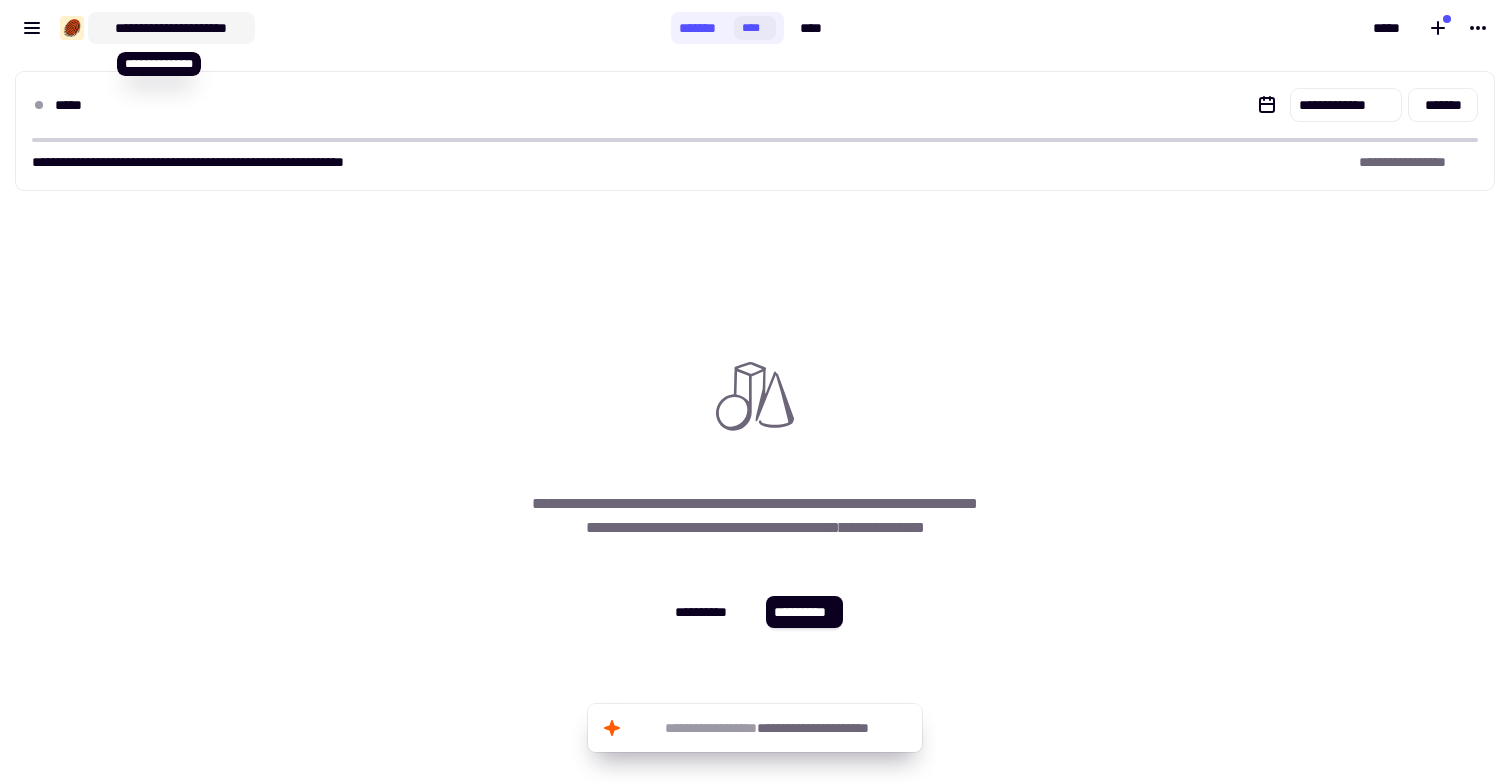 click on "**********" 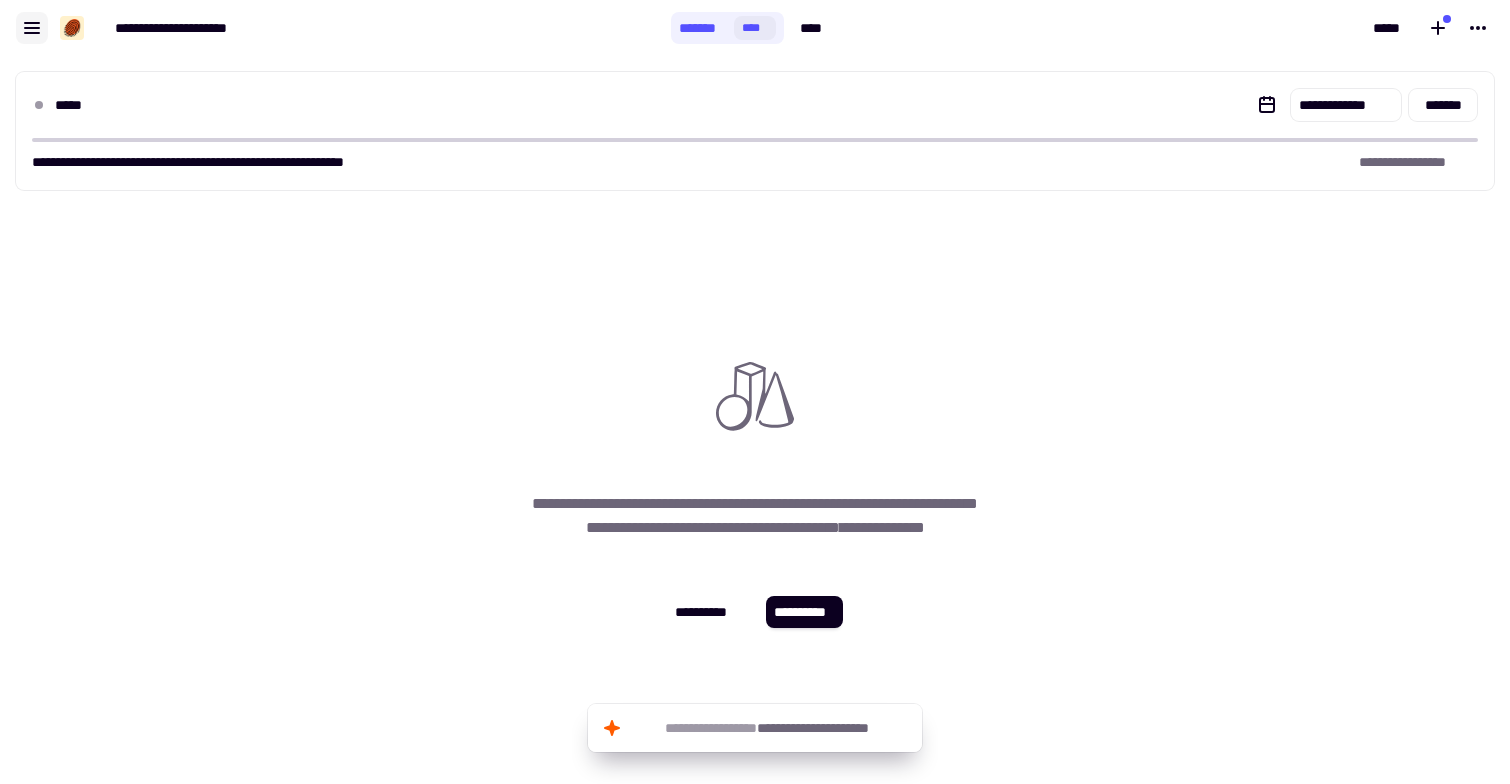 click 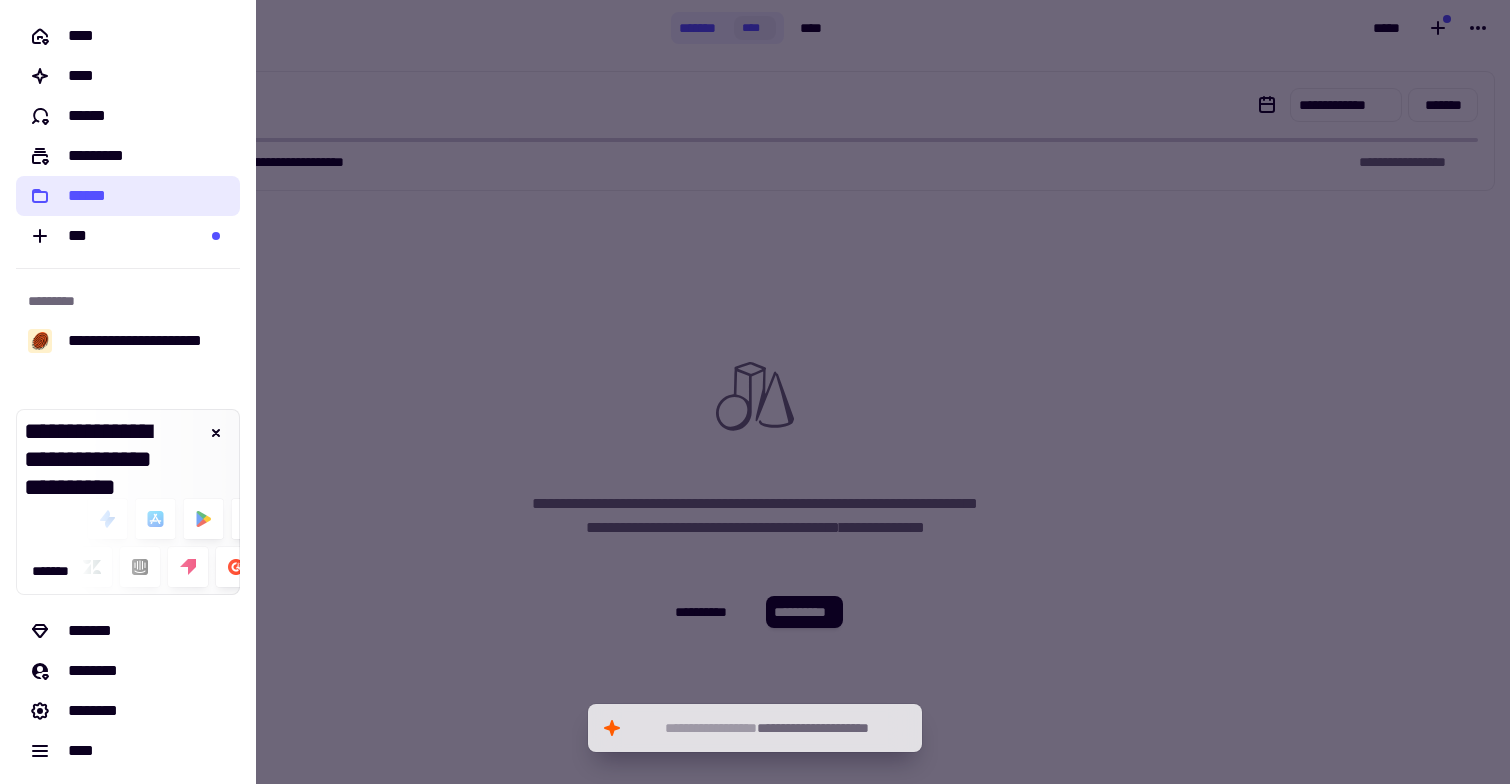 click on "******" 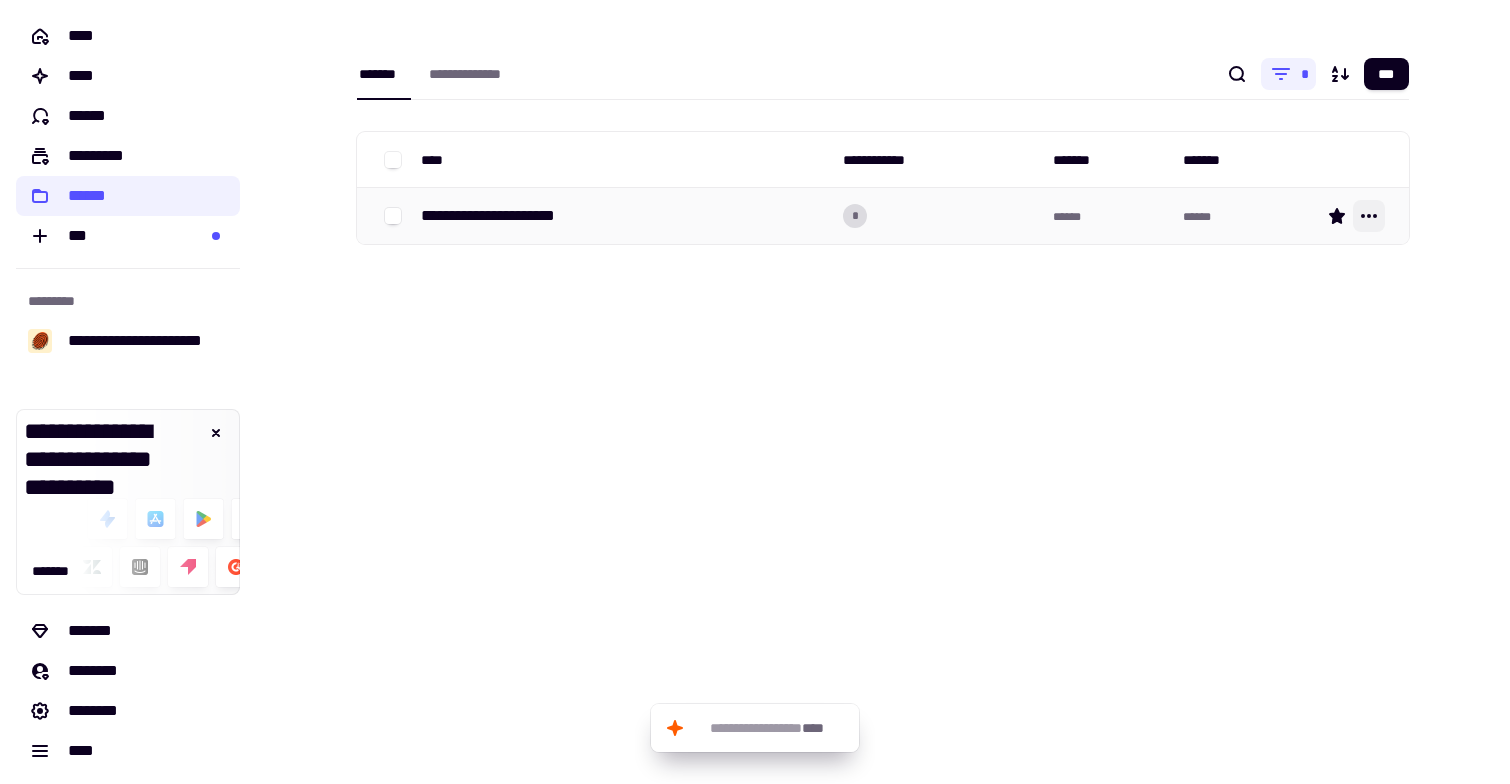 click 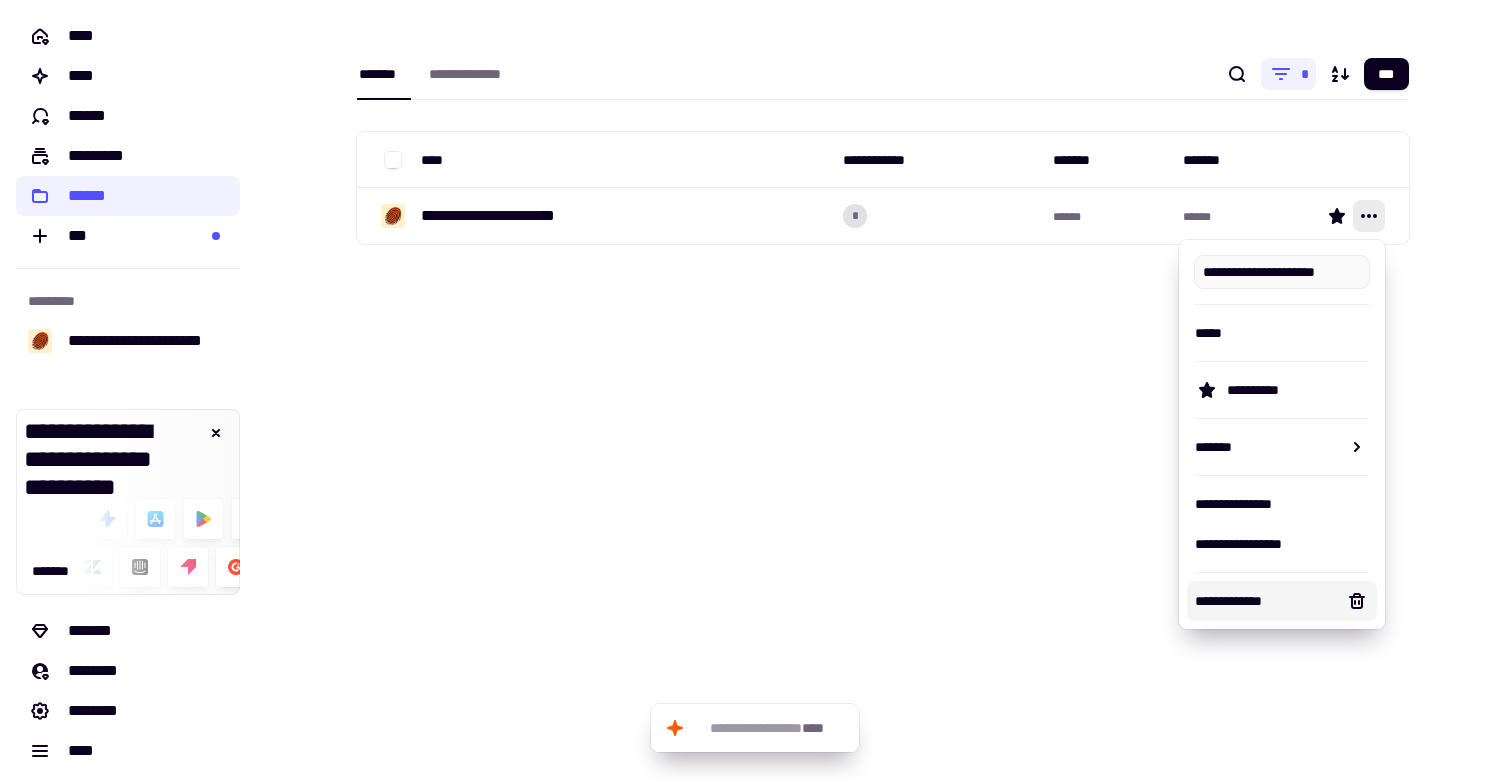 click on "**********" at bounding box center (1266, 601) 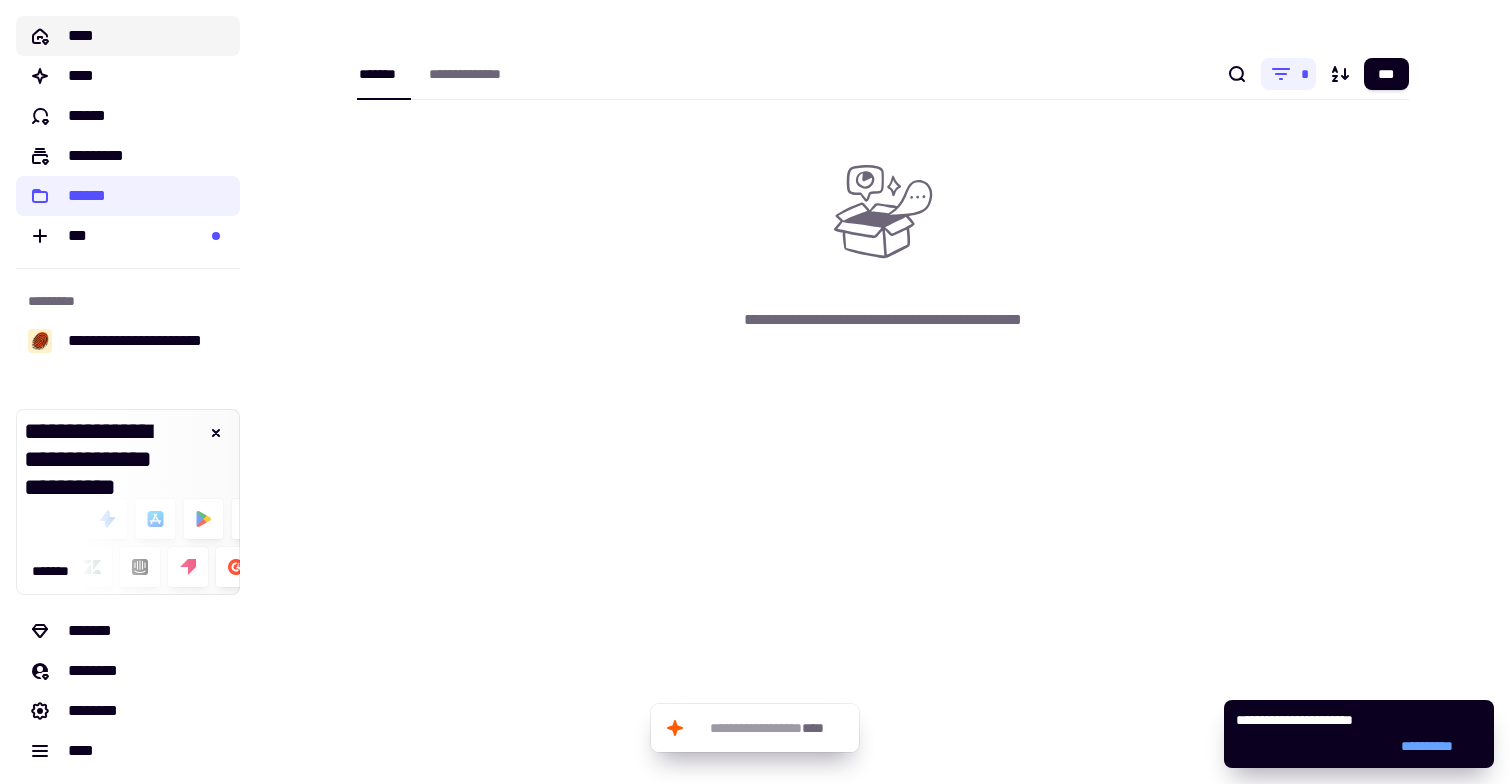 click on "****" 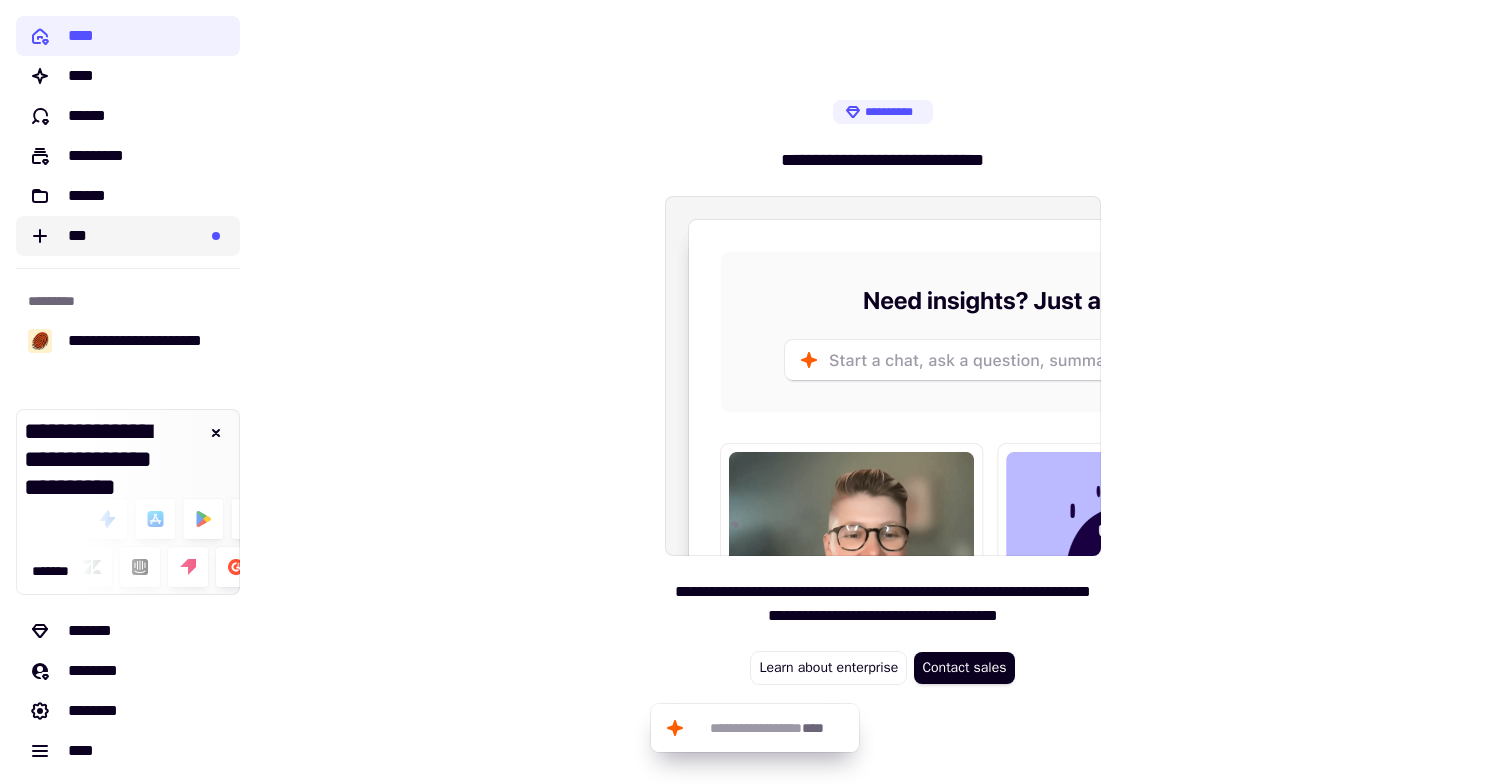 click on "***" 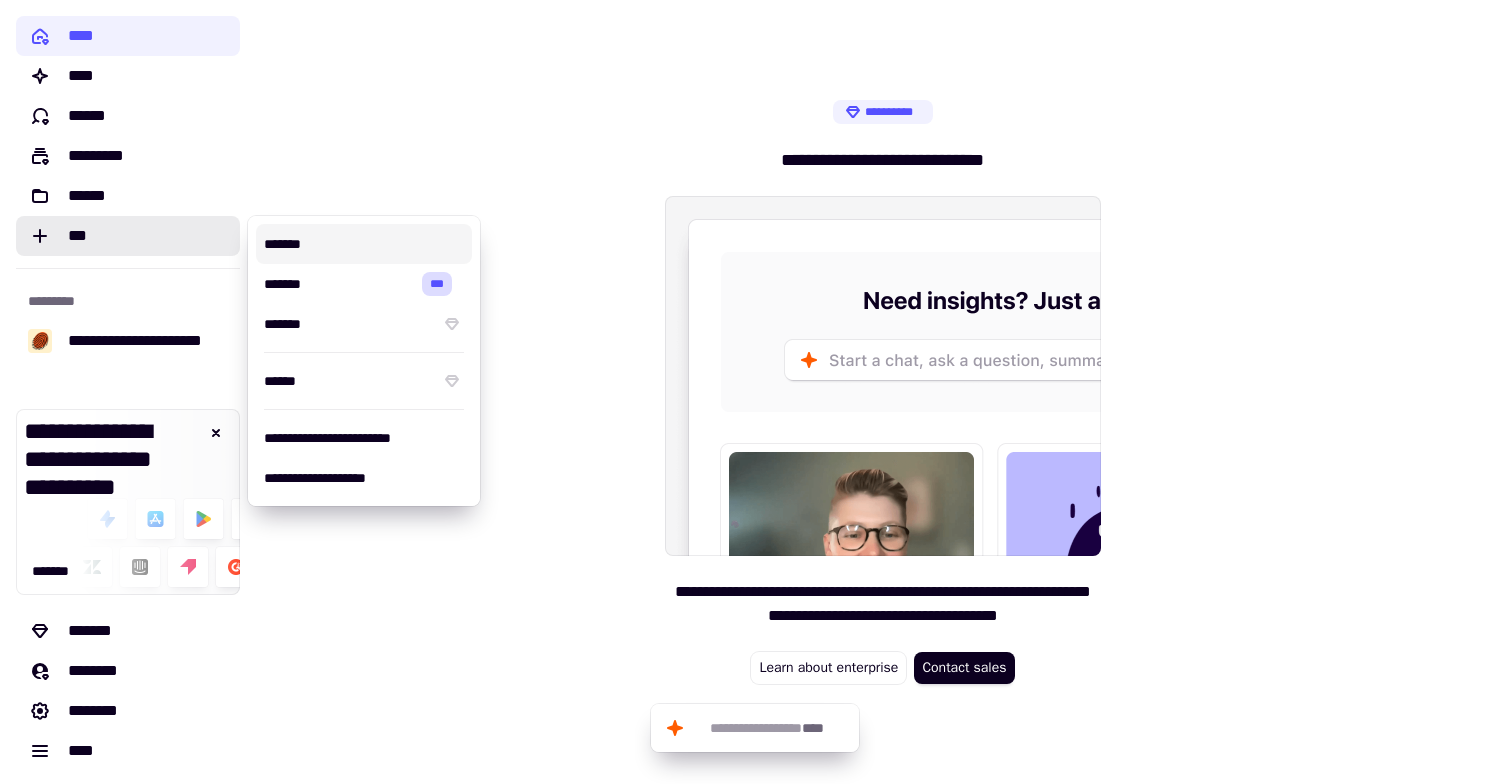 click on "*******" at bounding box center [364, 244] 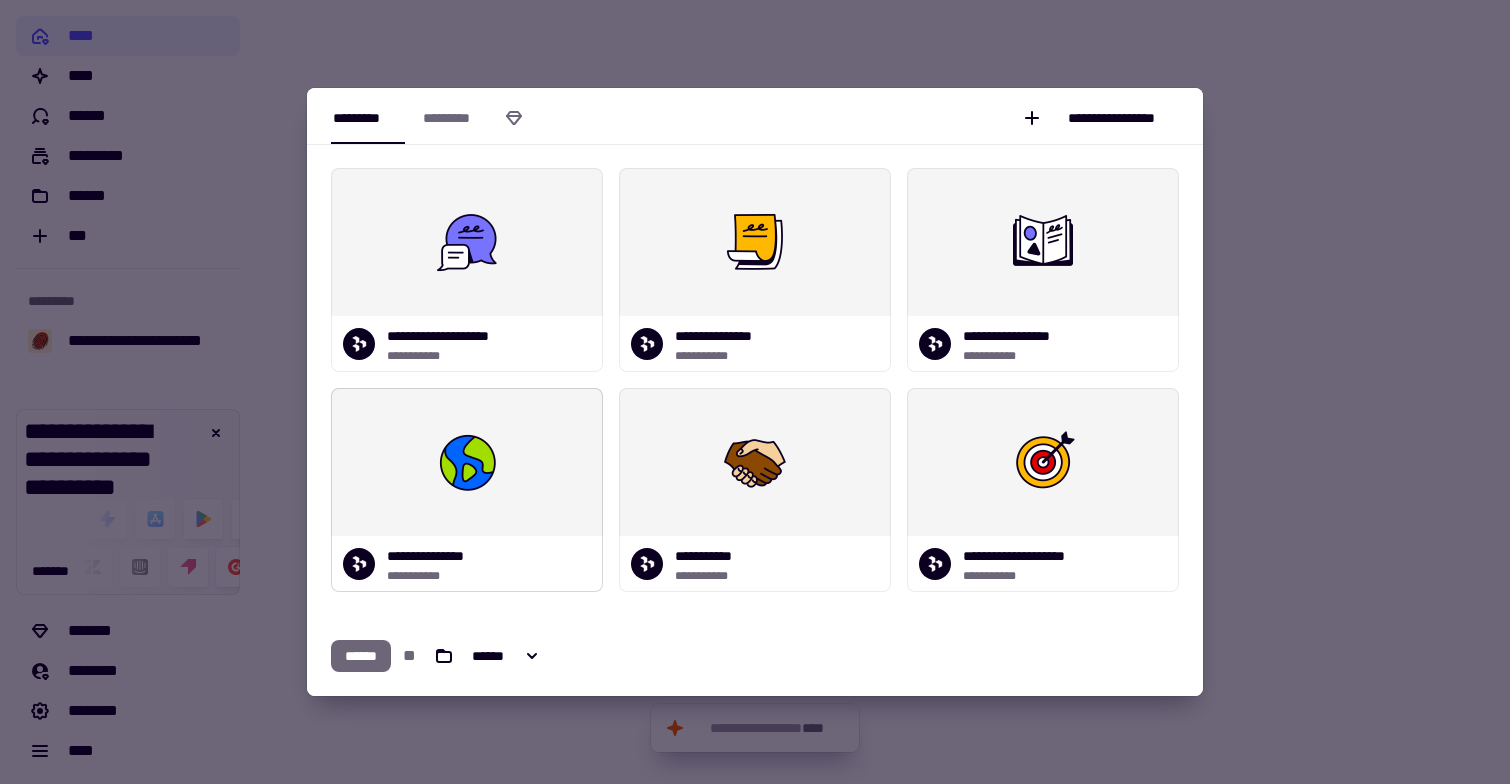 click at bounding box center [467, 462] 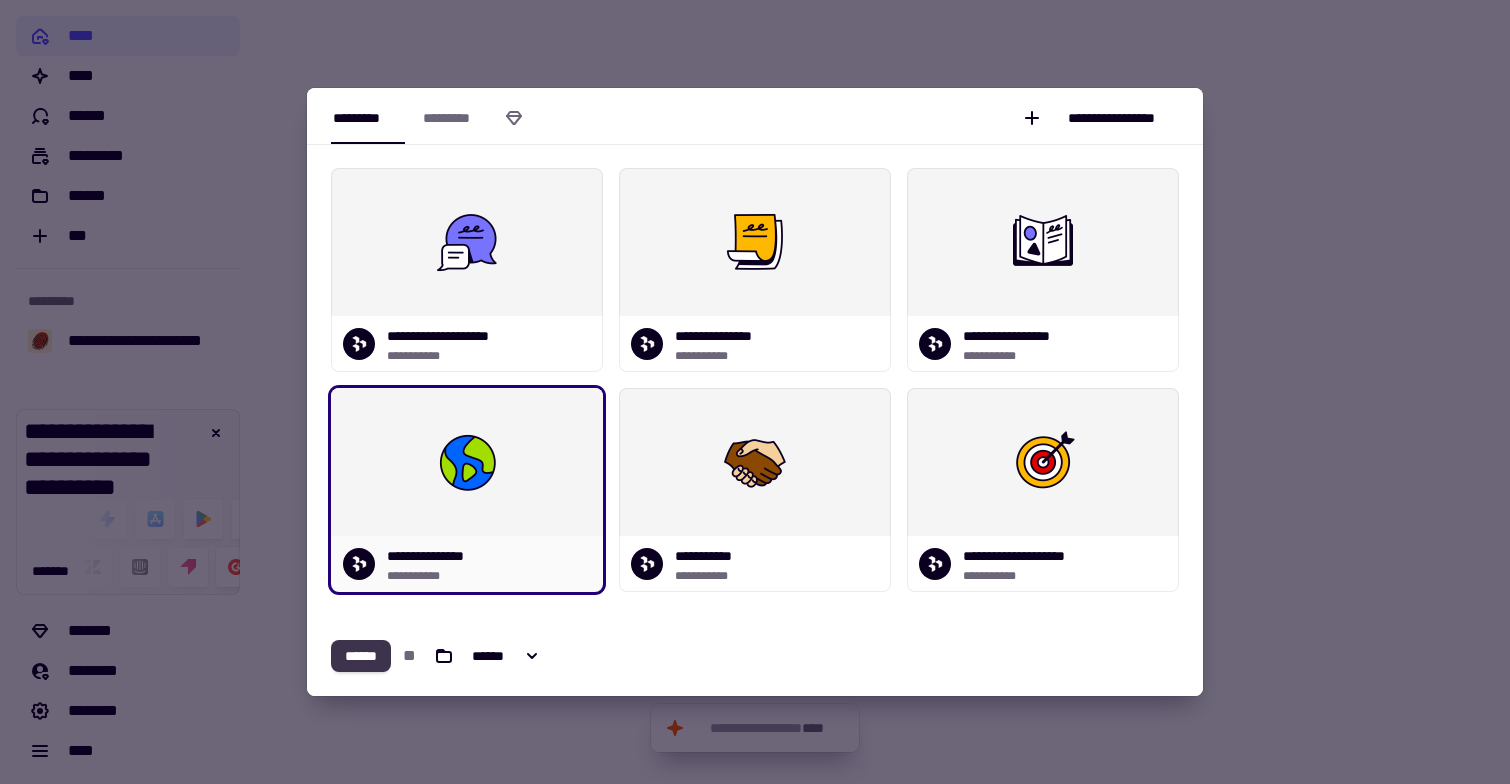 click on "******" 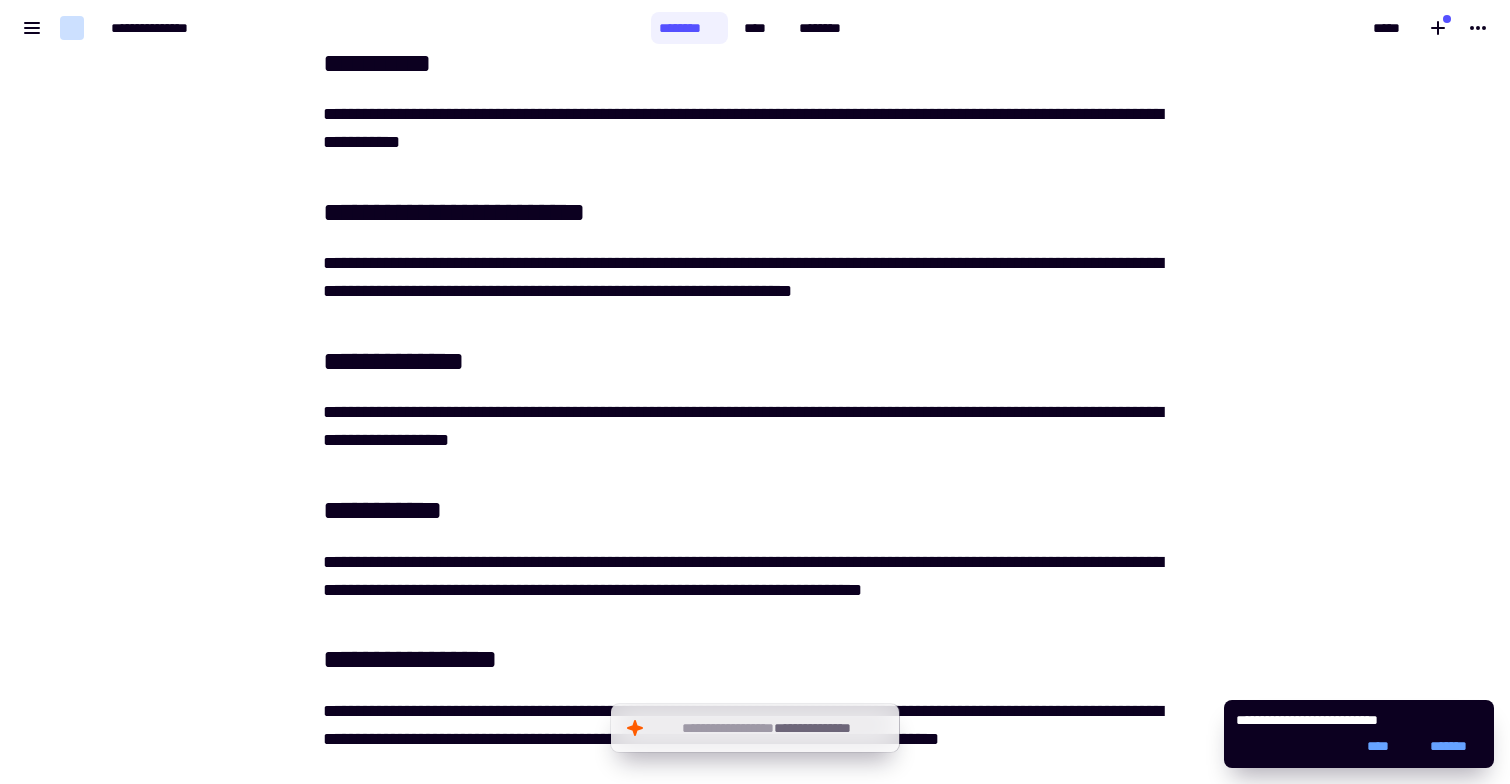 scroll, scrollTop: 449, scrollLeft: 0, axis: vertical 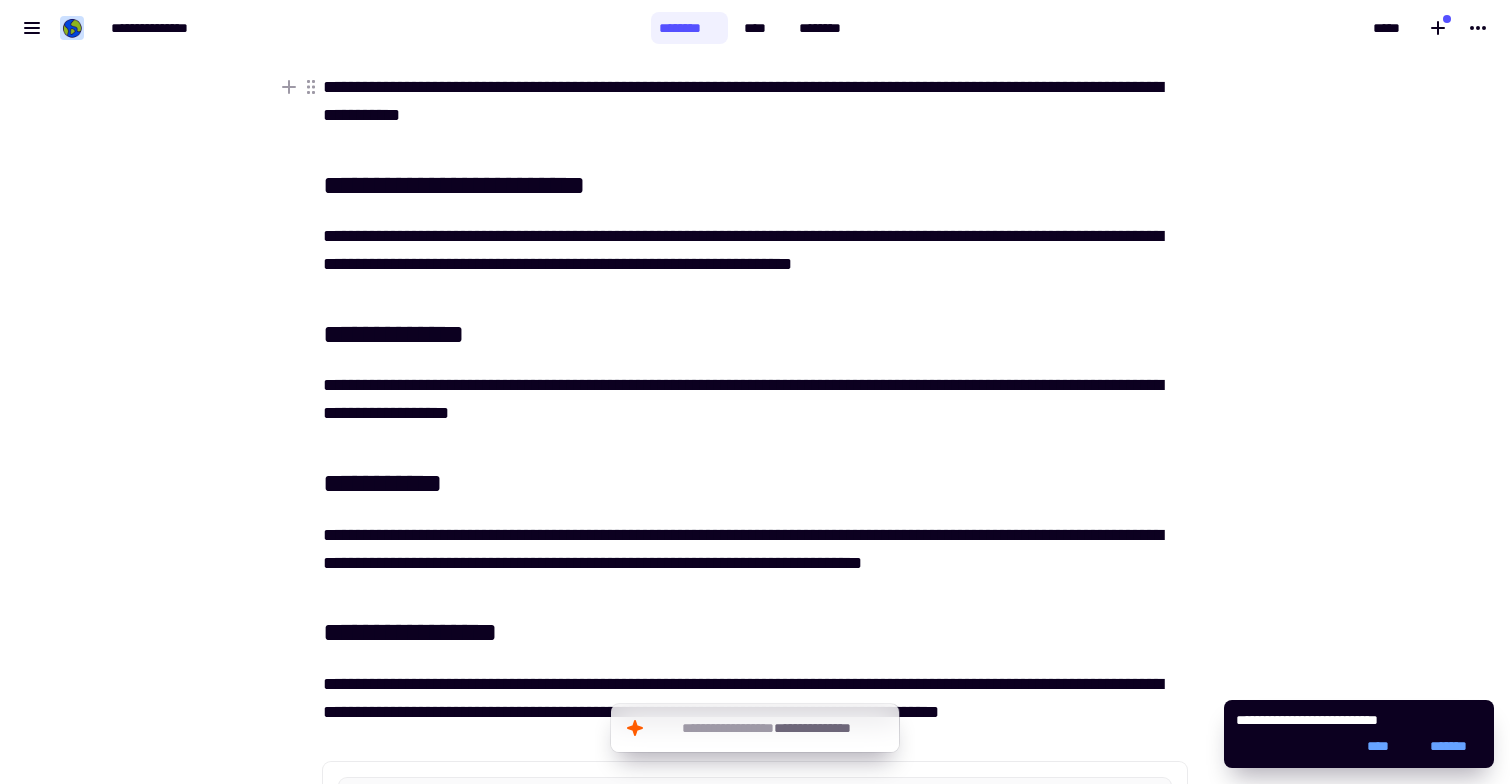 click on "**********" at bounding box center [743, 101] 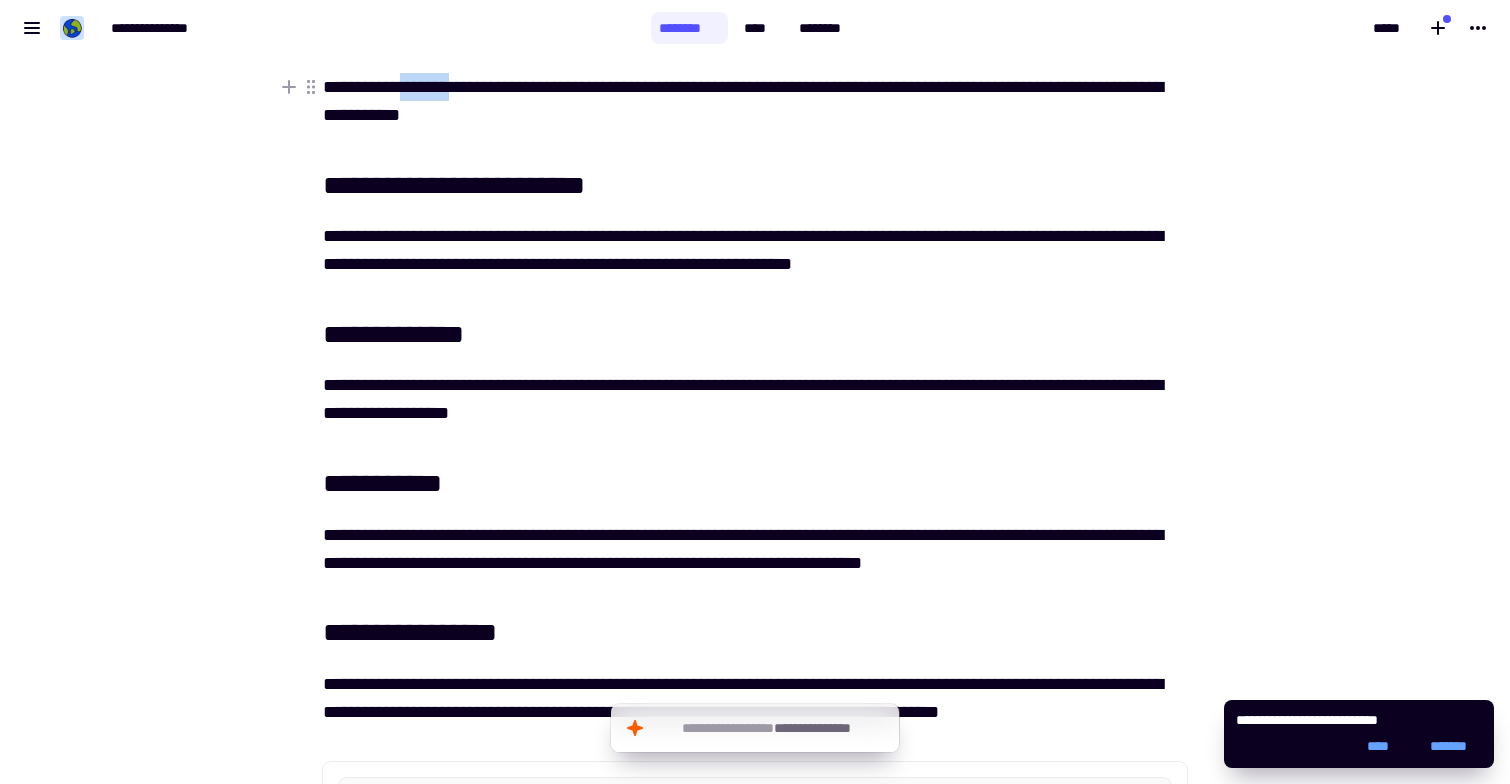 click on "**********" at bounding box center (743, 101) 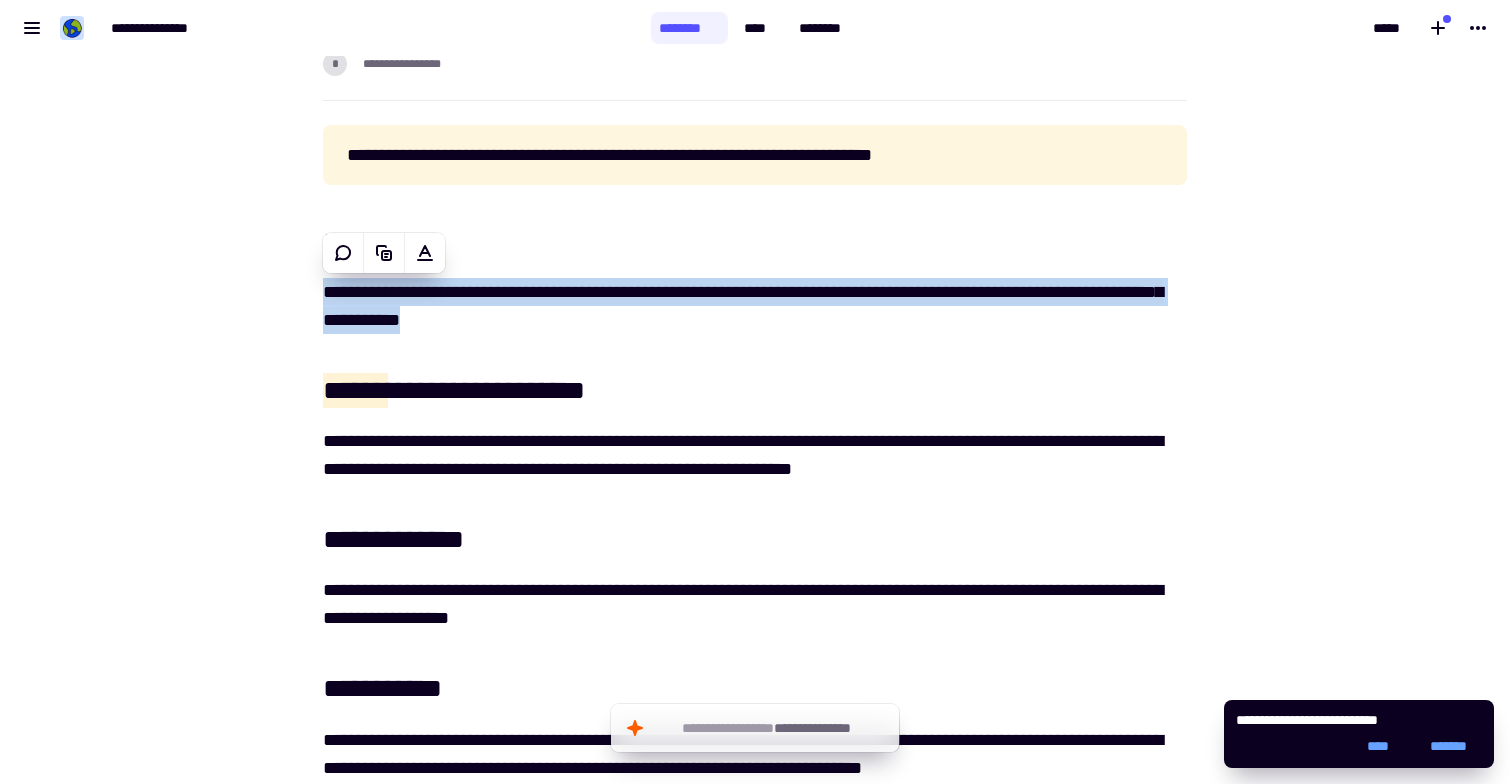 scroll, scrollTop: 227, scrollLeft: 0, axis: vertical 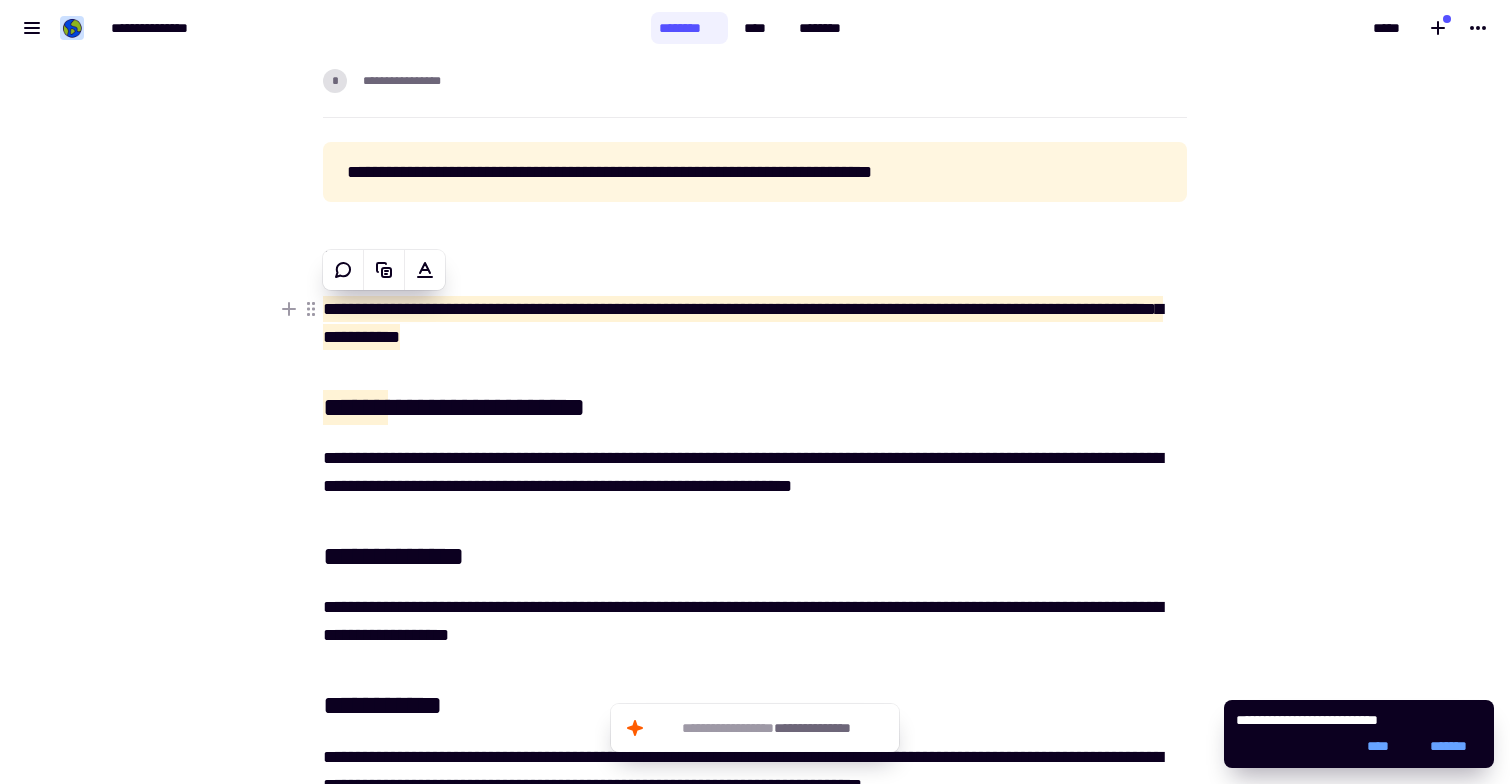 click on "**********" at bounding box center (755, 323) 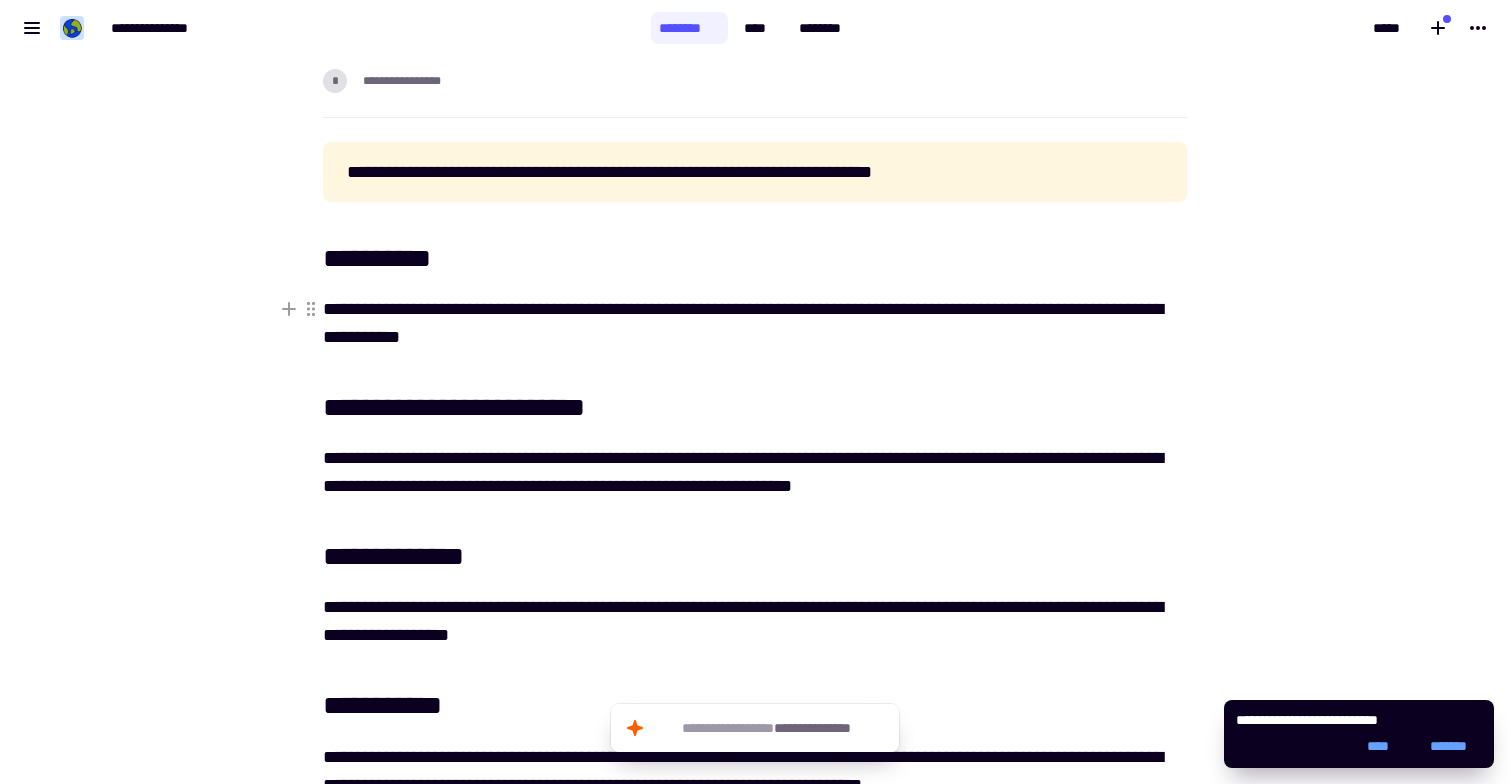 click on "**********" at bounding box center (755, 323) 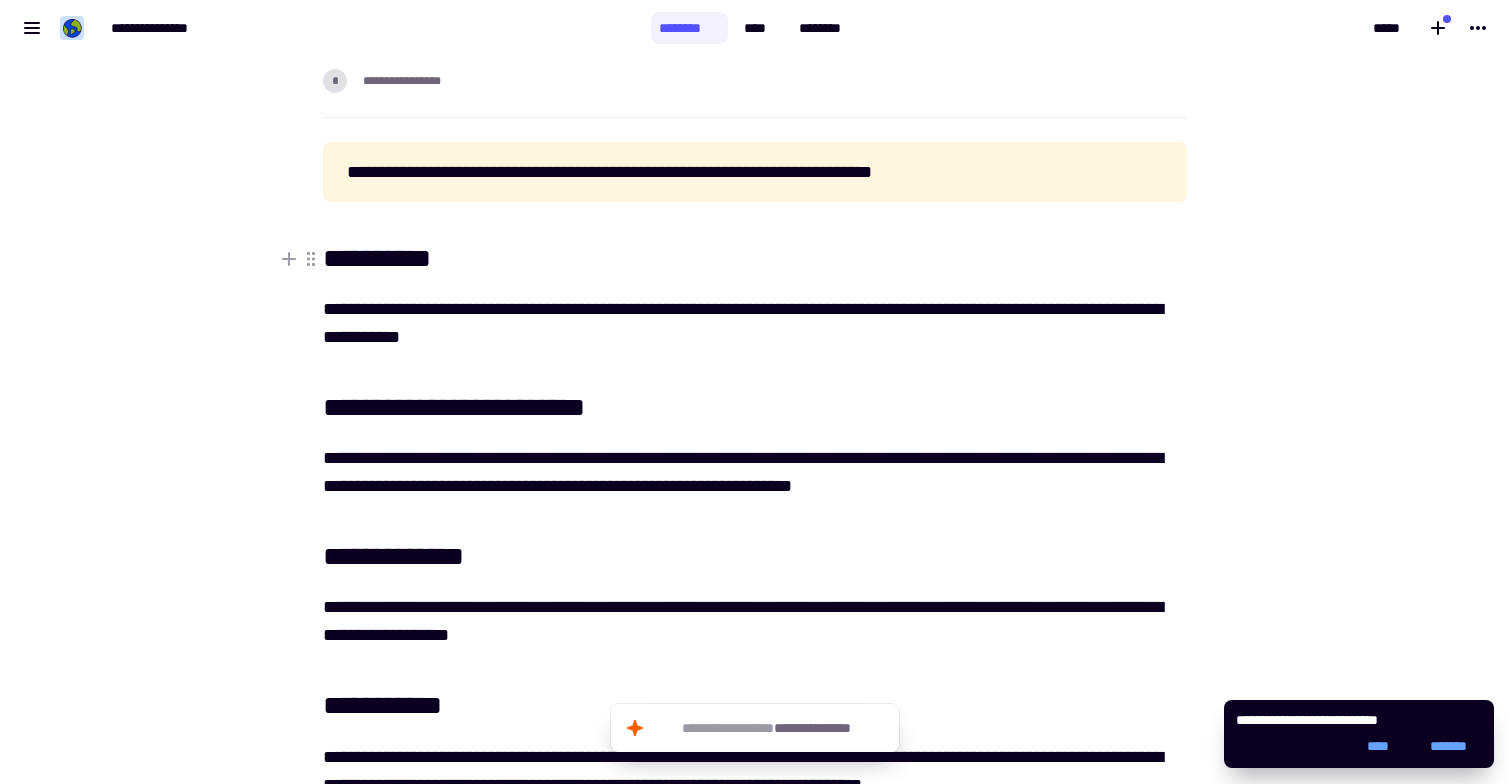 click on "**********" at bounding box center [755, 259] 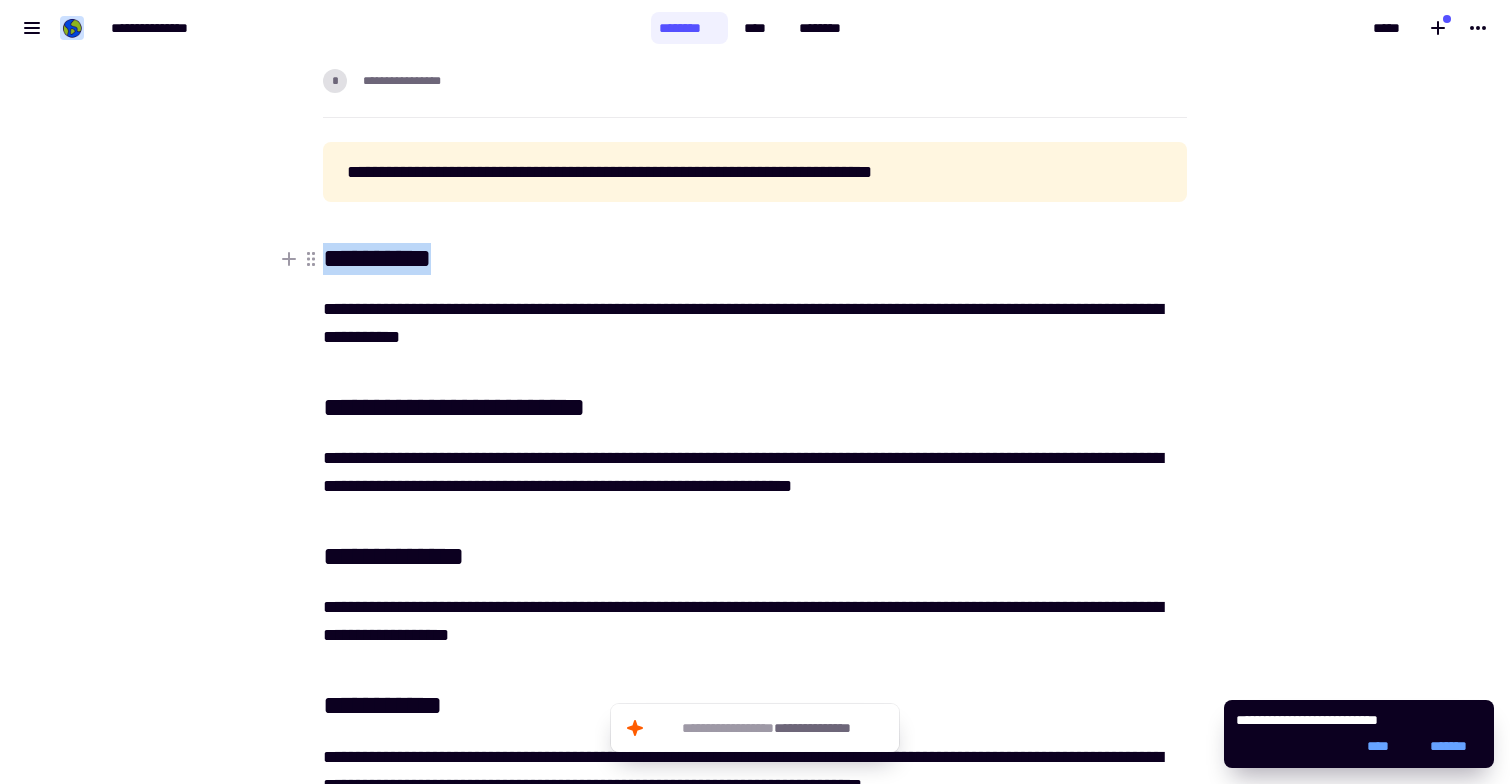 click on "**********" at bounding box center [755, 259] 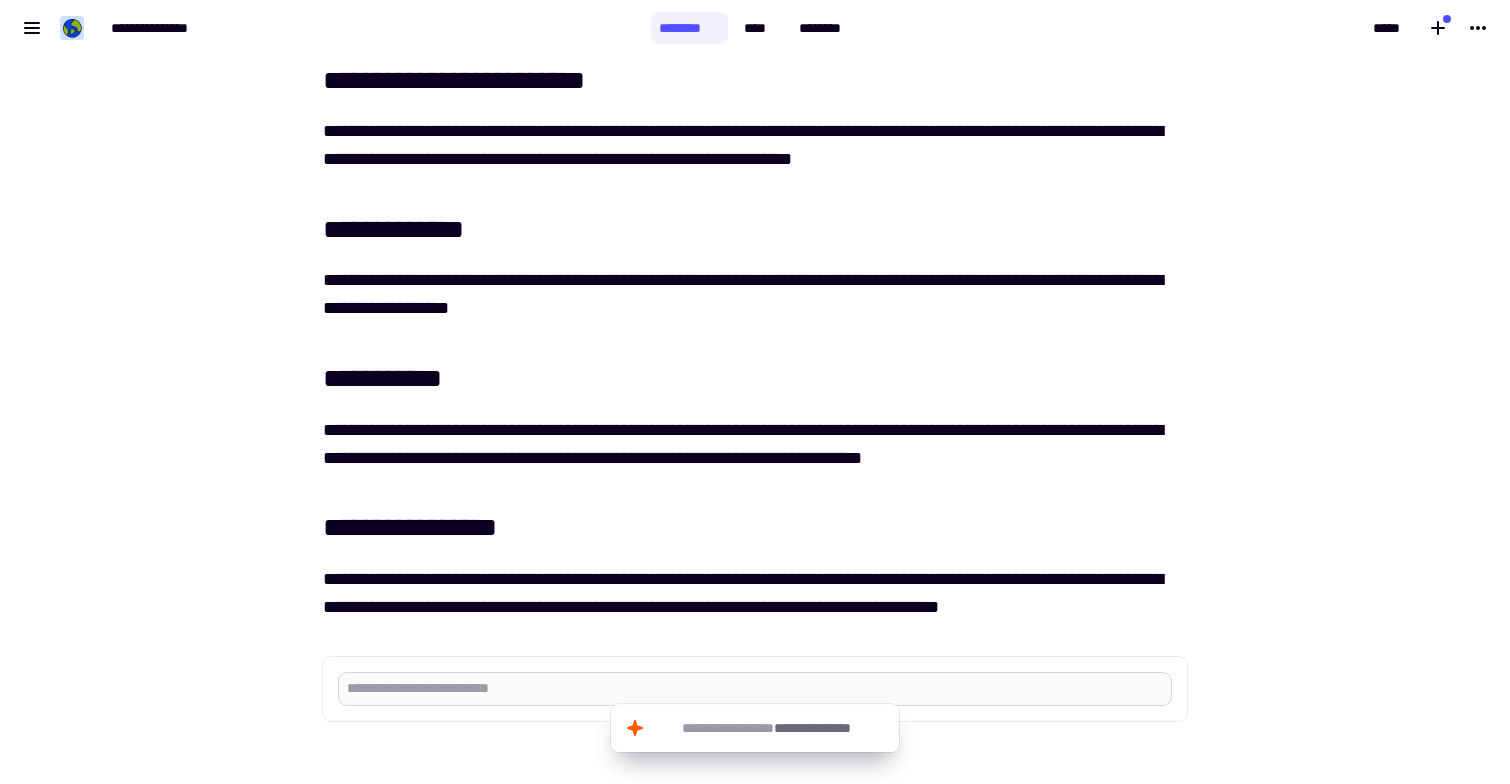 scroll, scrollTop: 0, scrollLeft: 0, axis: both 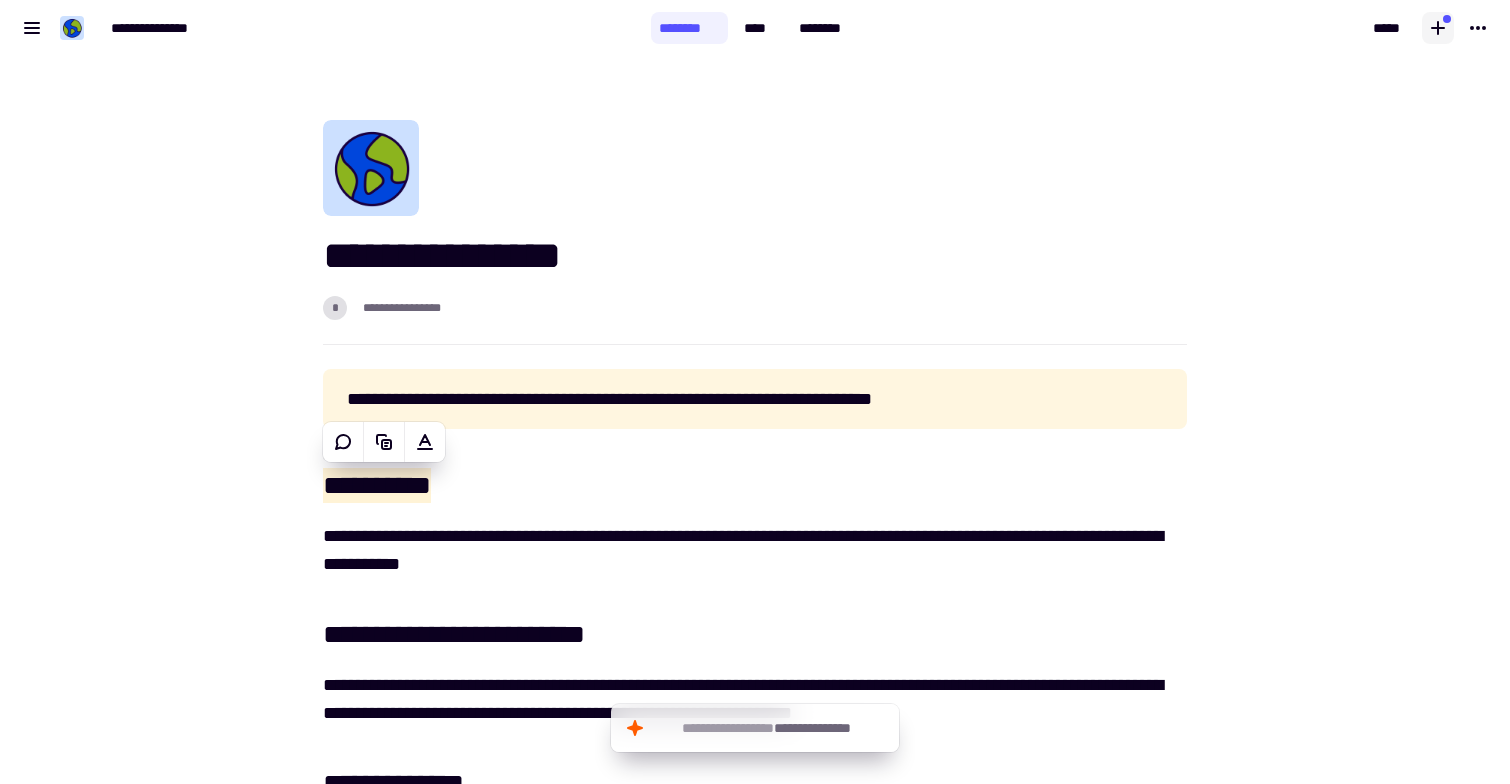 click 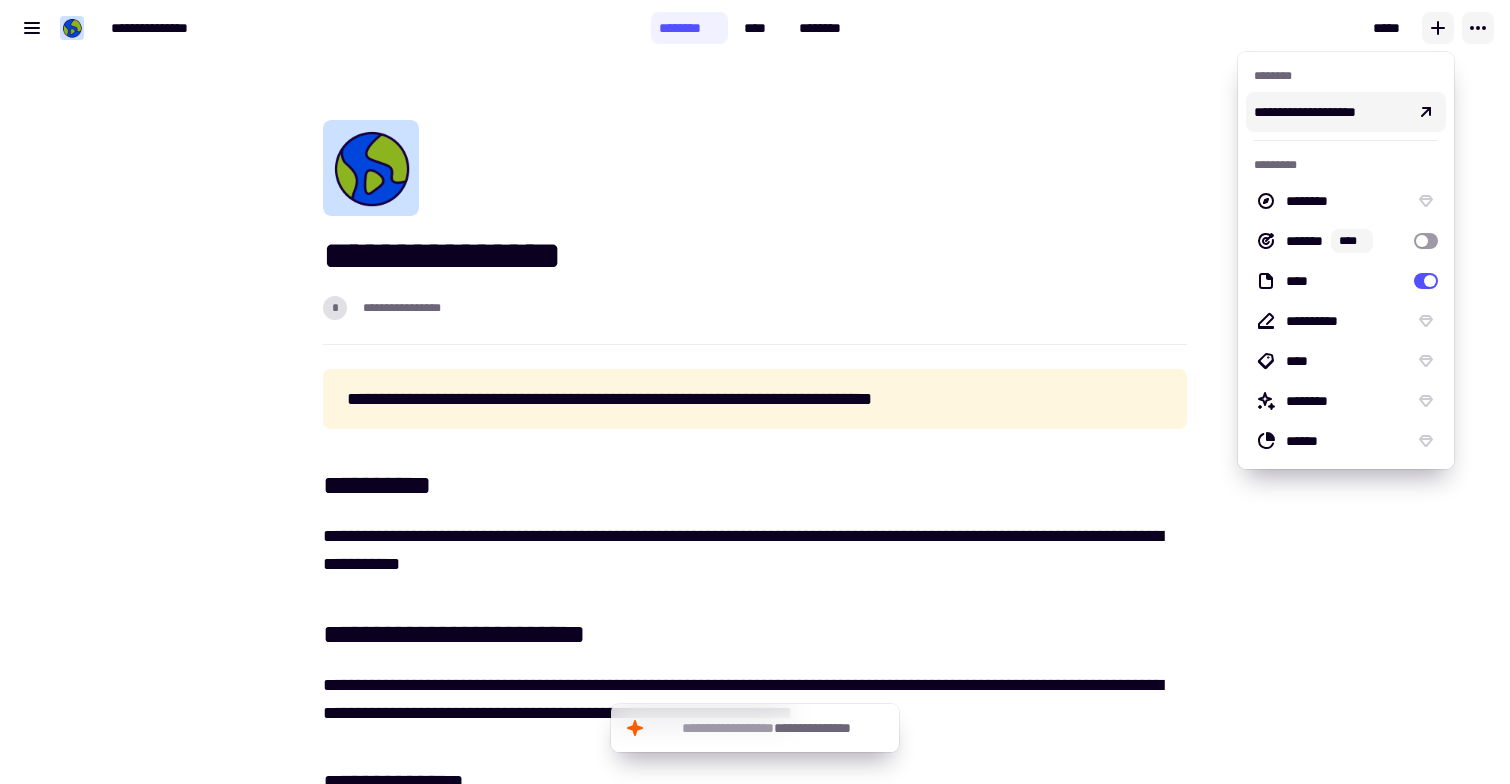 click 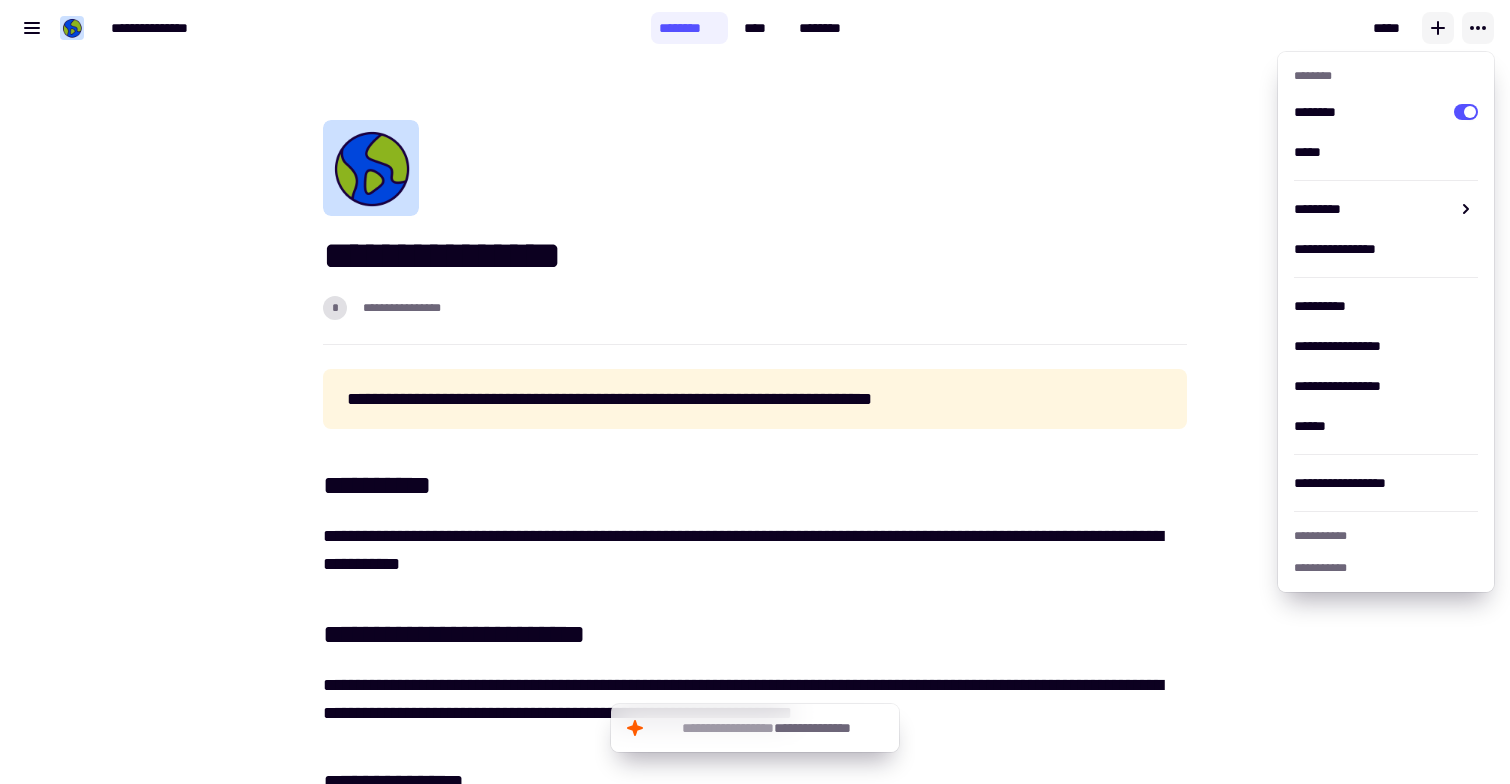 click 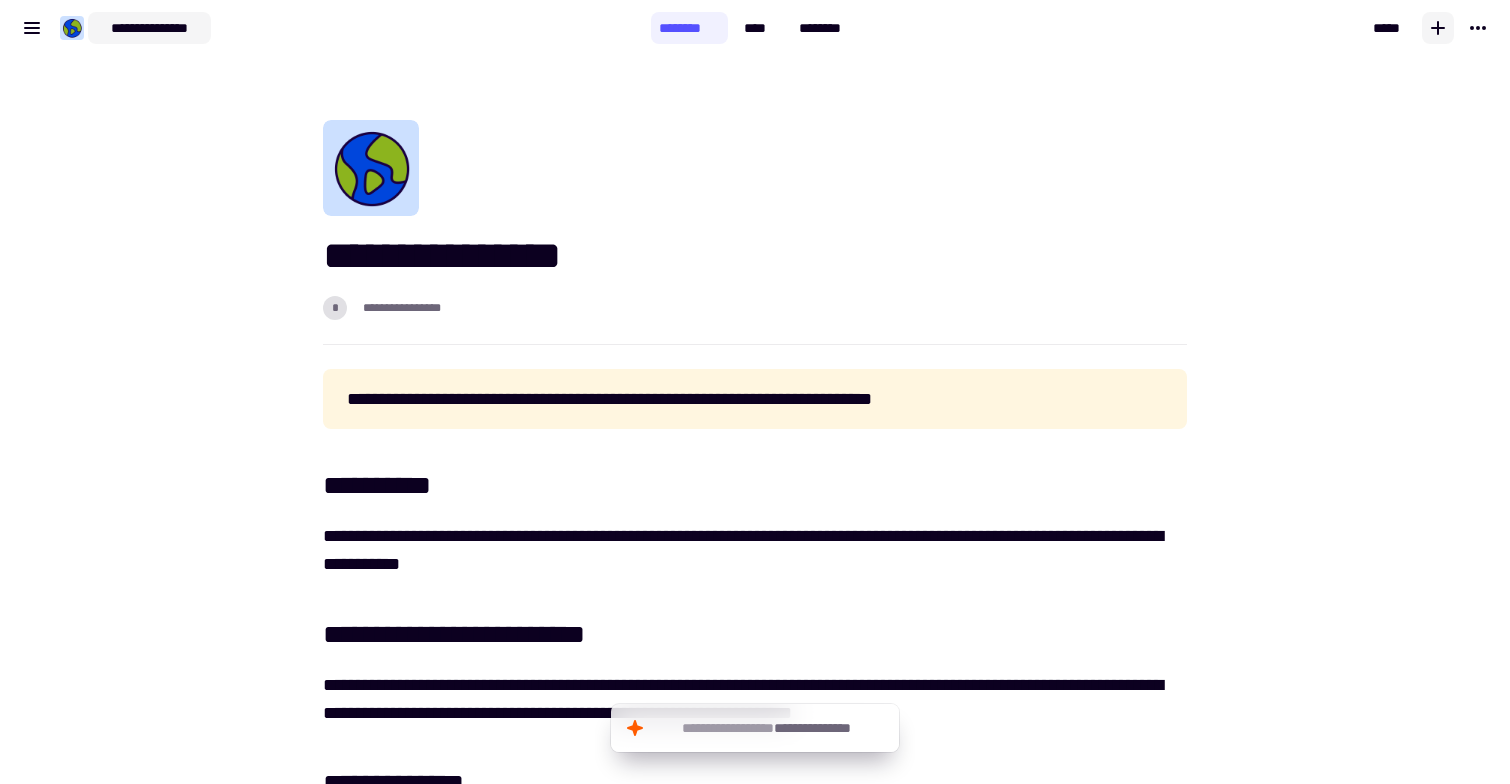 click on "**********" 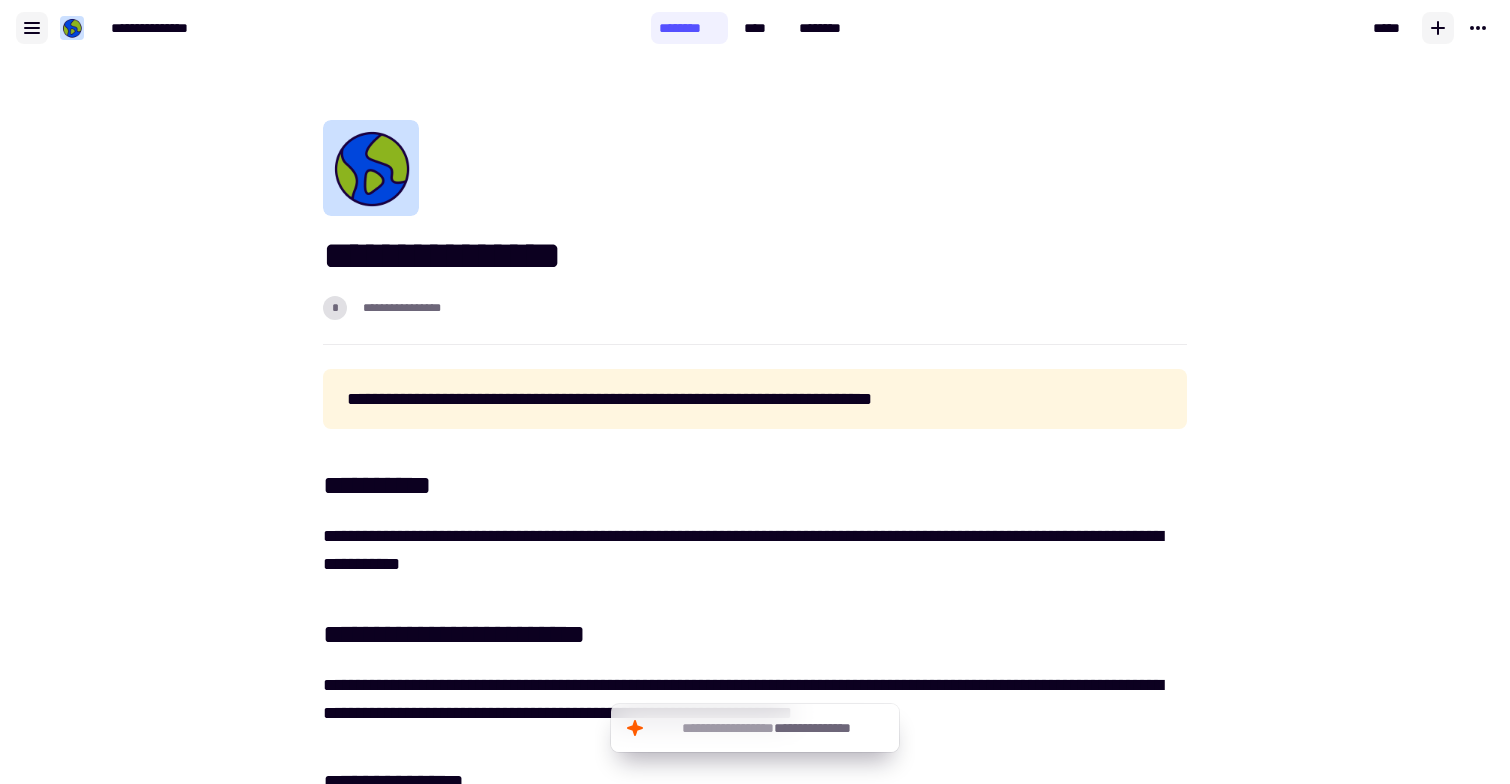 click 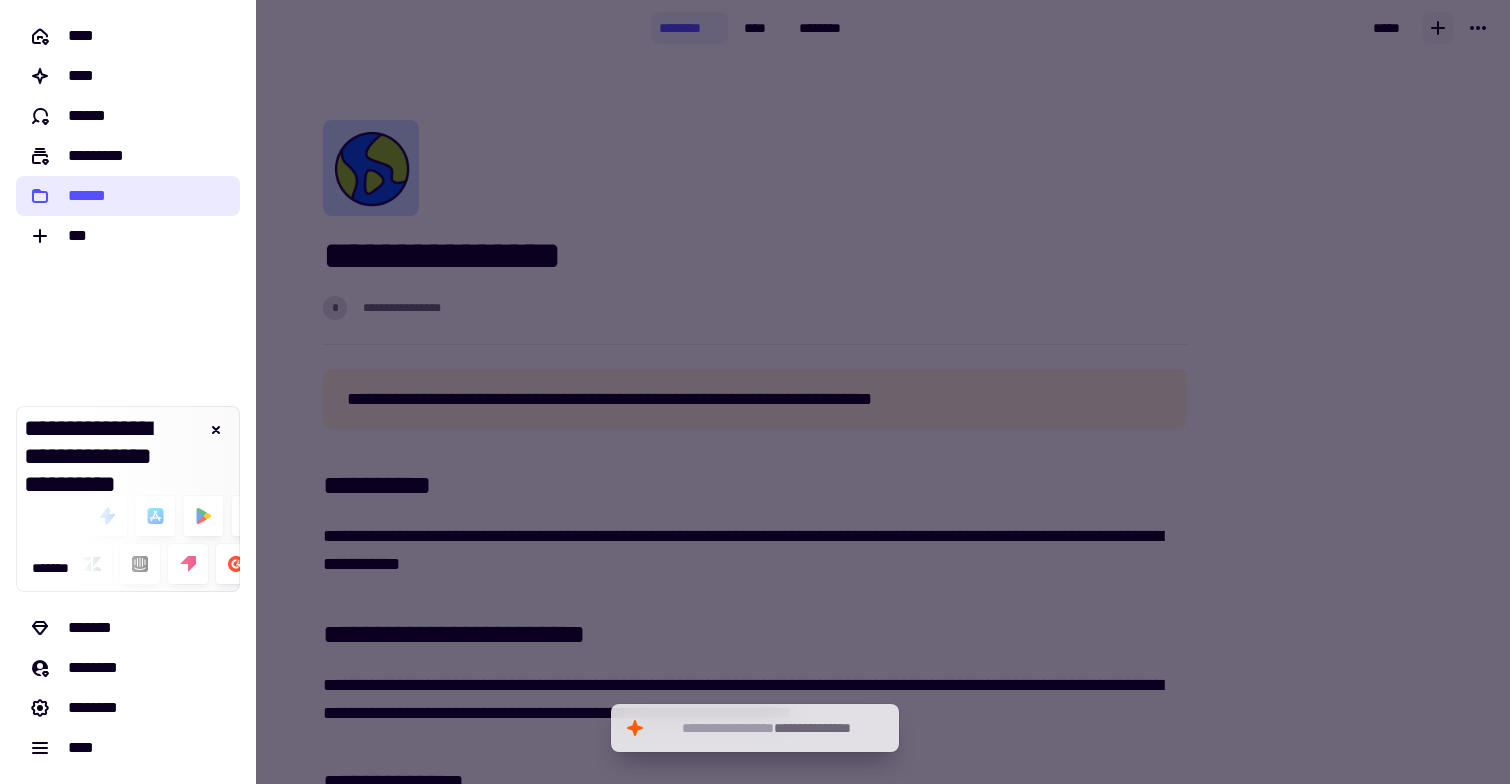 click on "******" 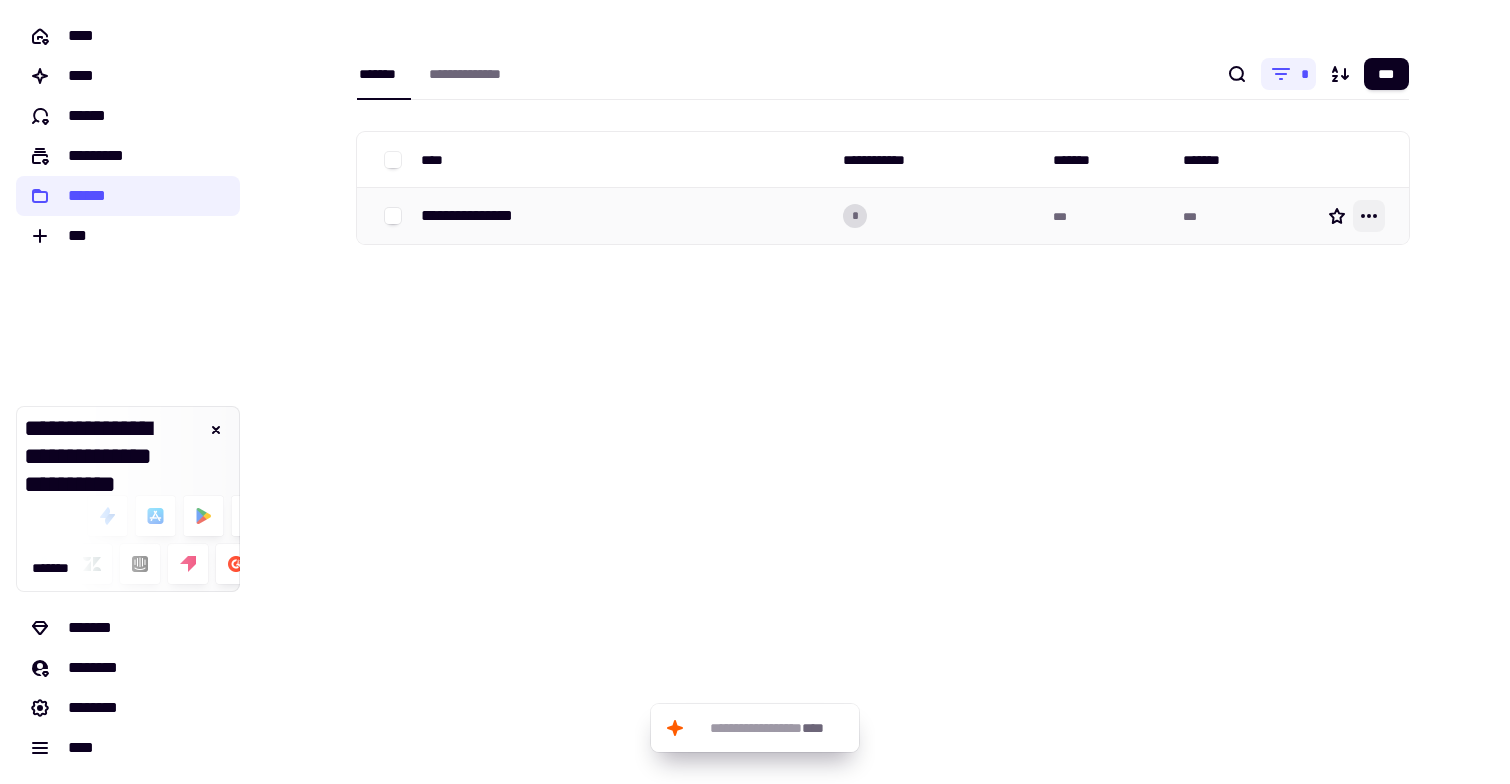 click 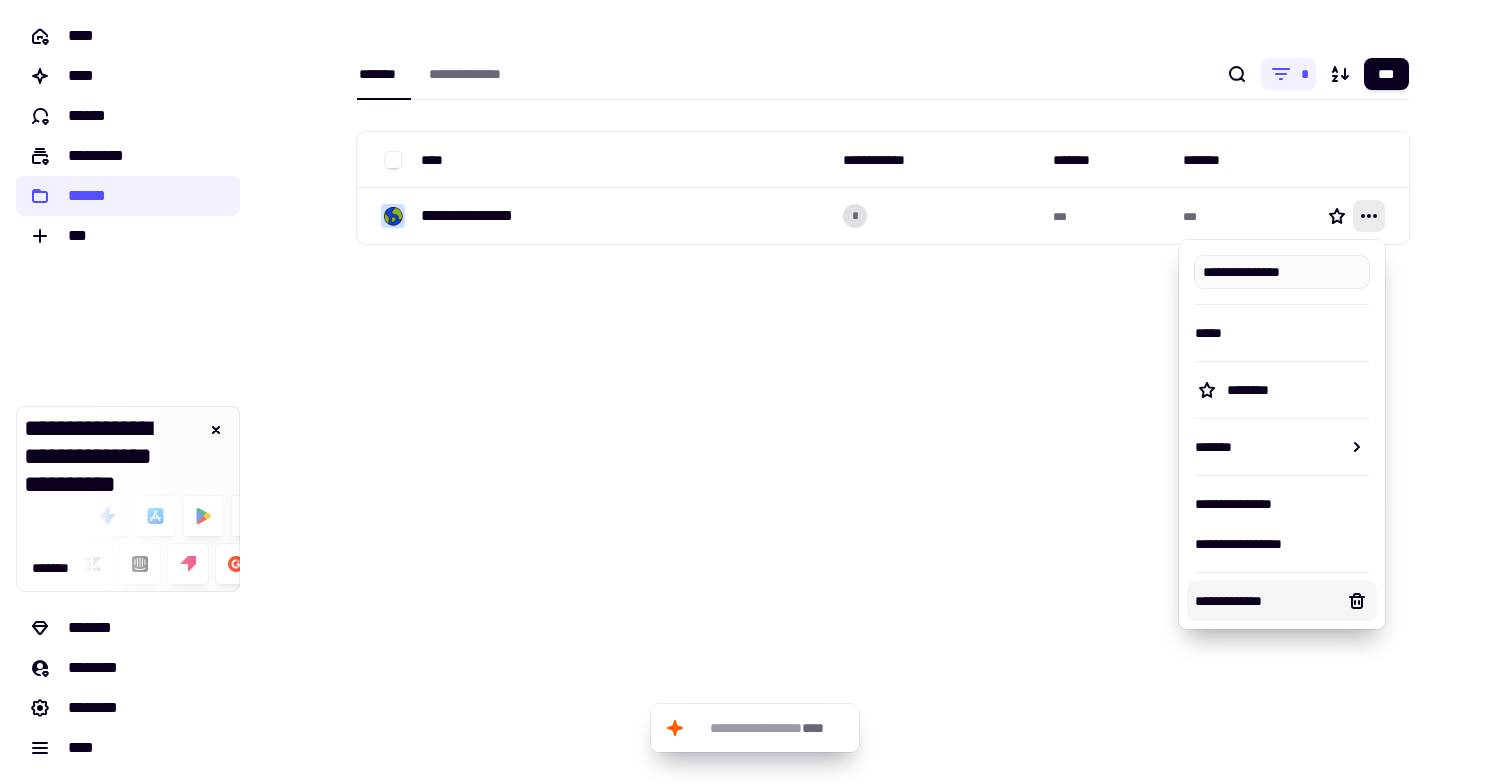 click on "**********" at bounding box center [1266, 601] 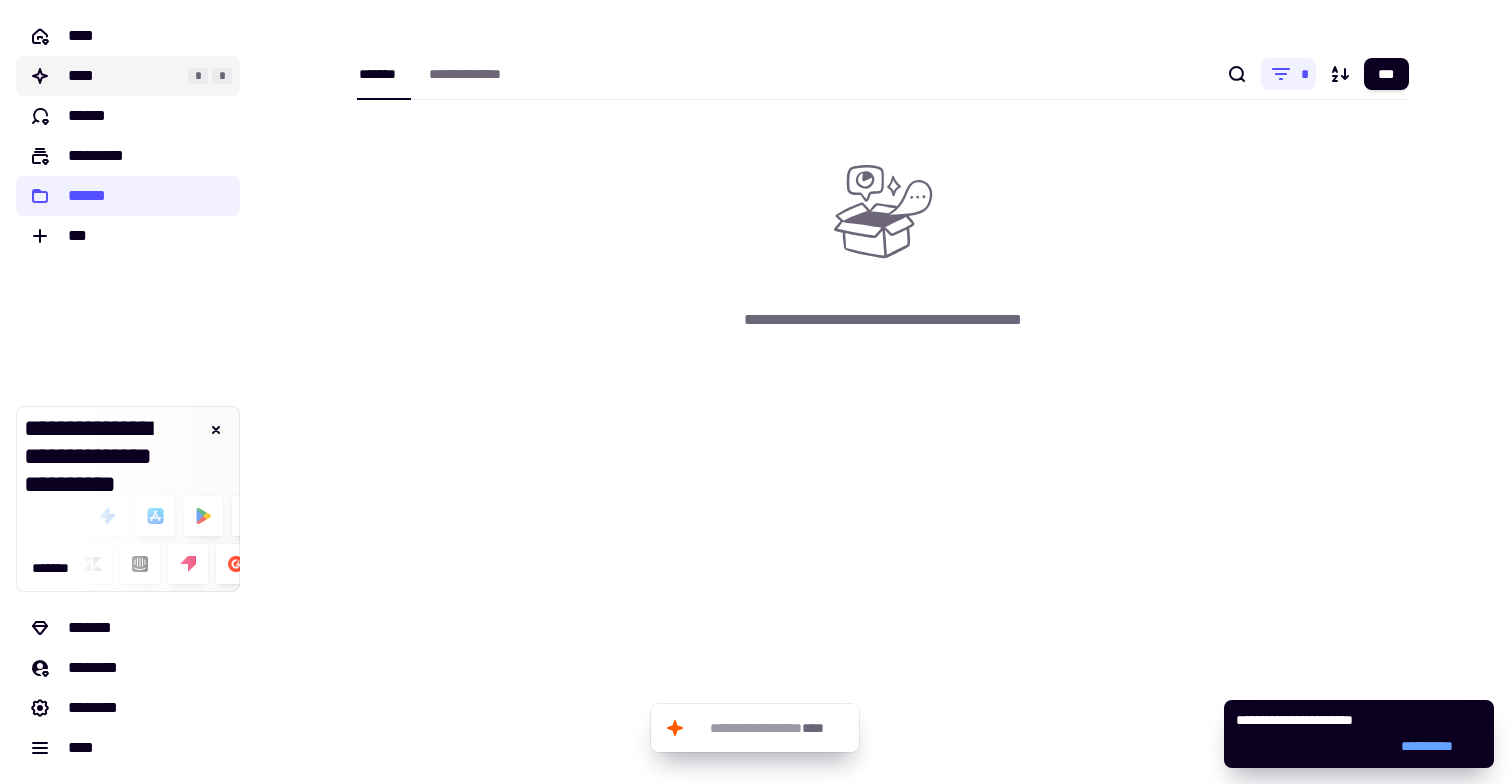 click on "****" 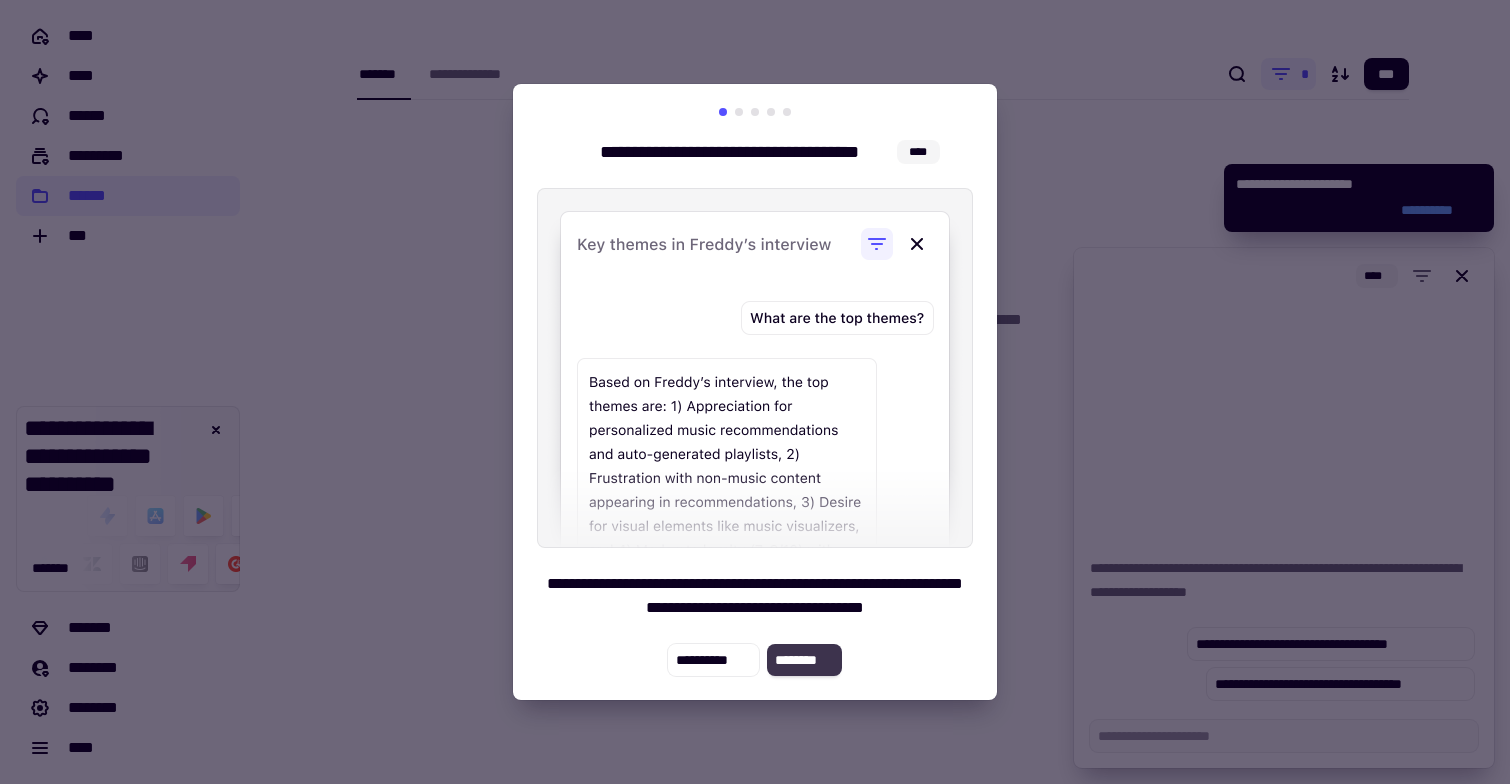 click on "********" 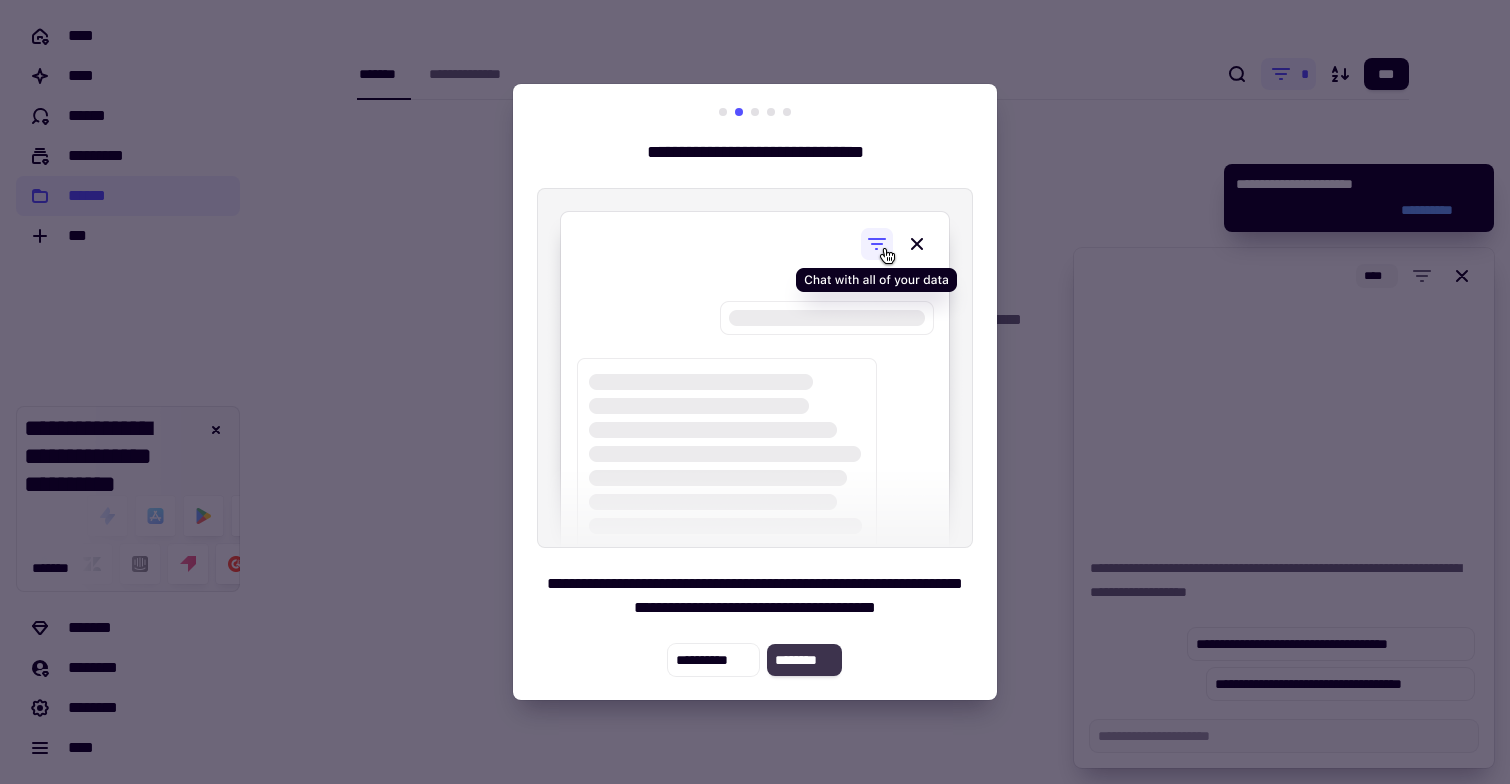 click on "********" 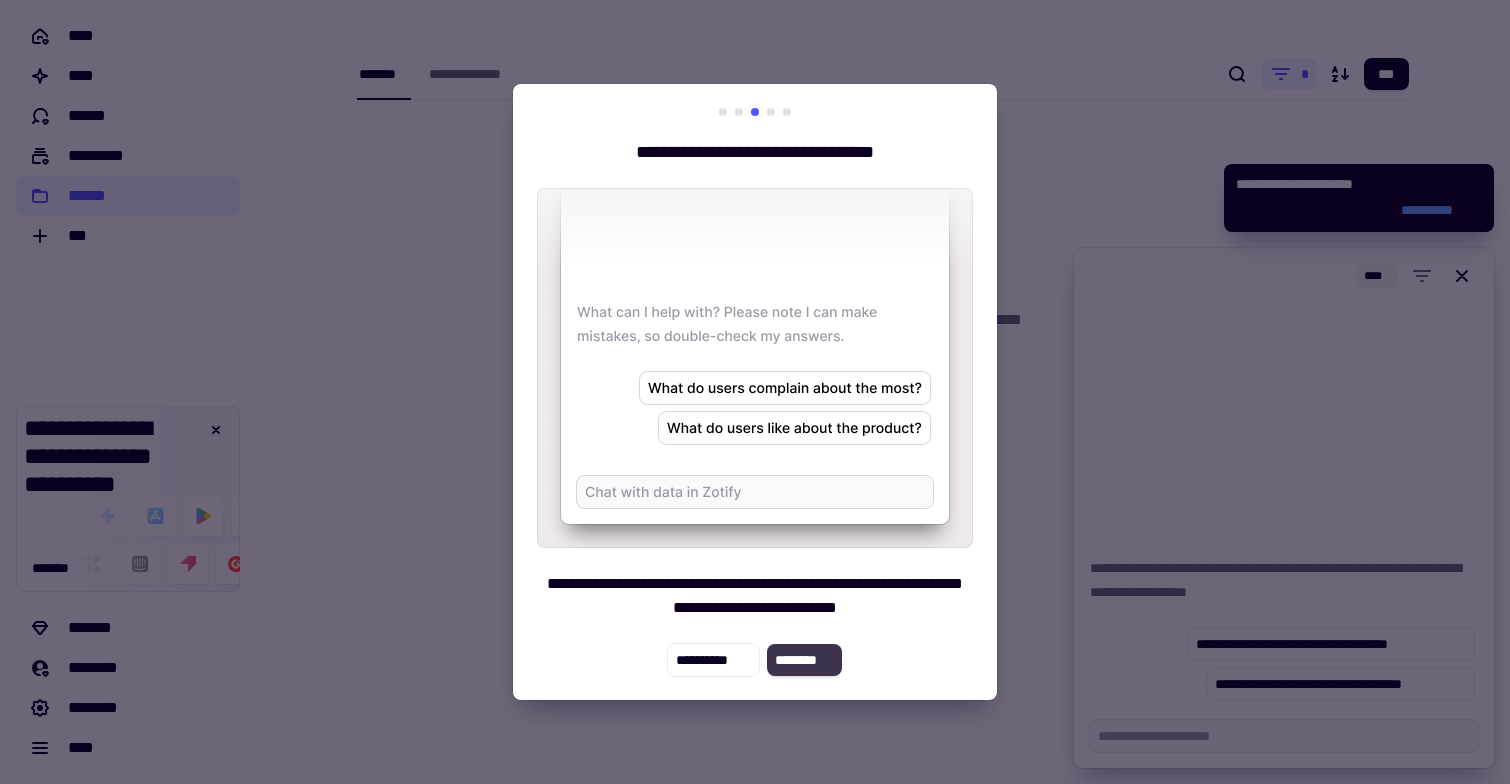 click on "********" 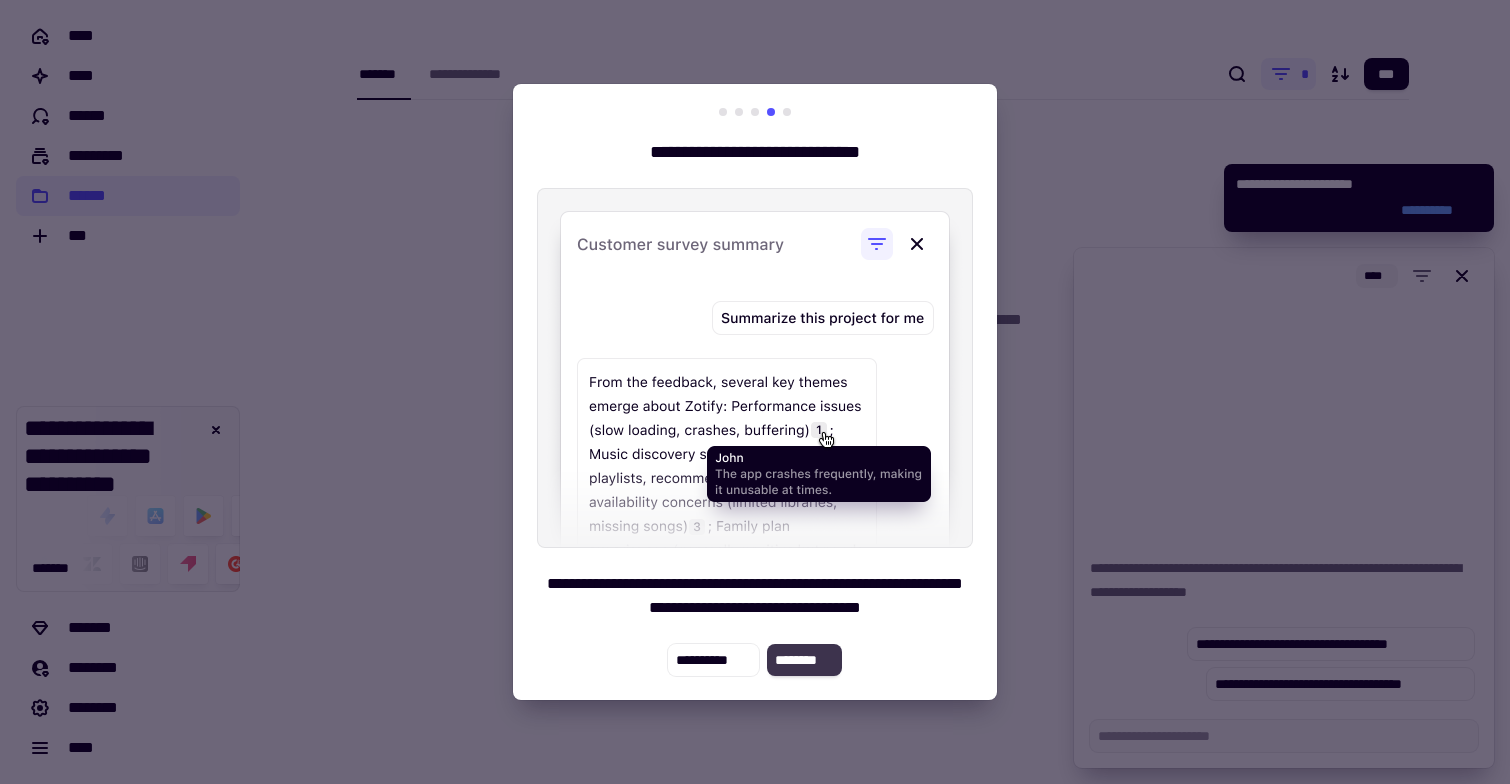 click on "********" 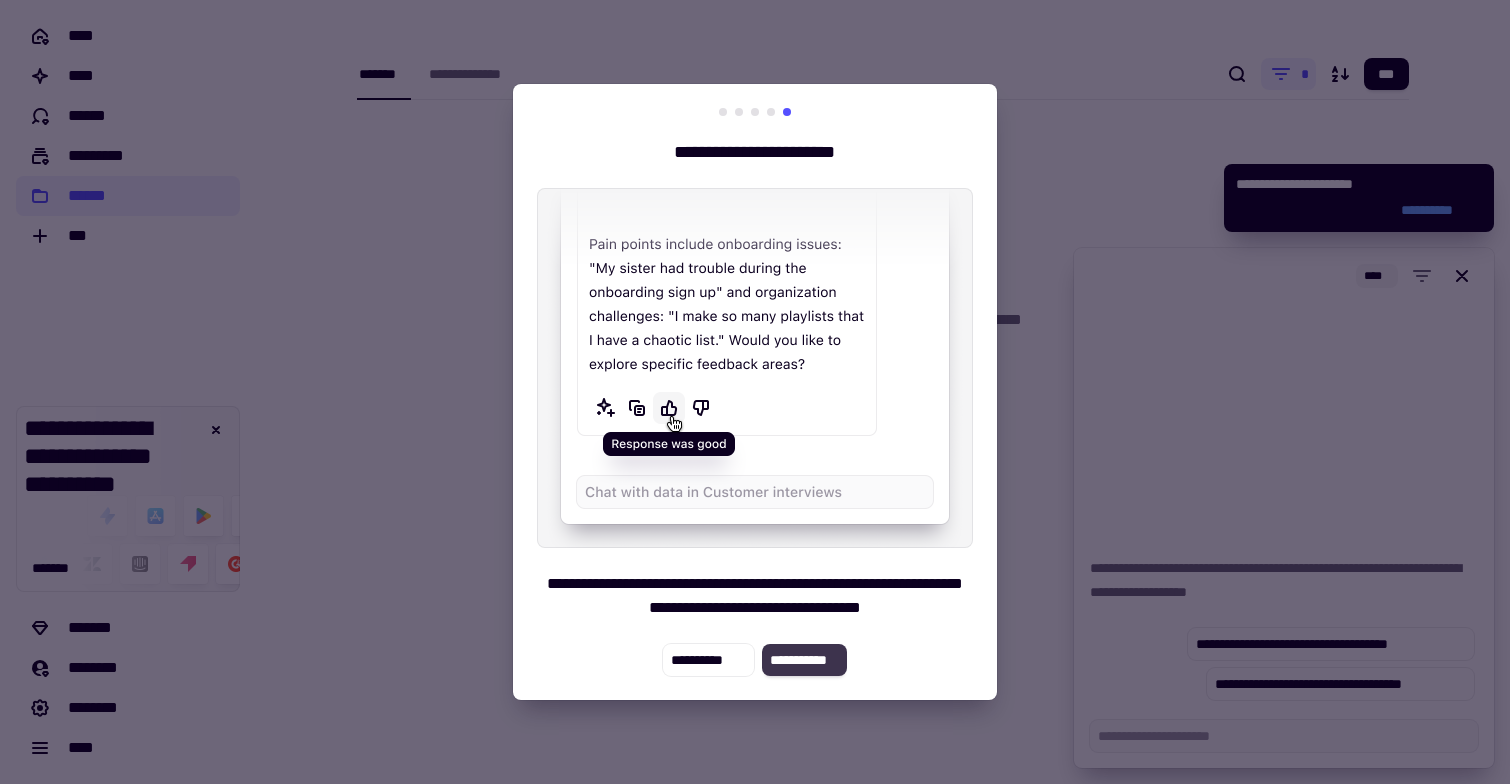 click on "**********" 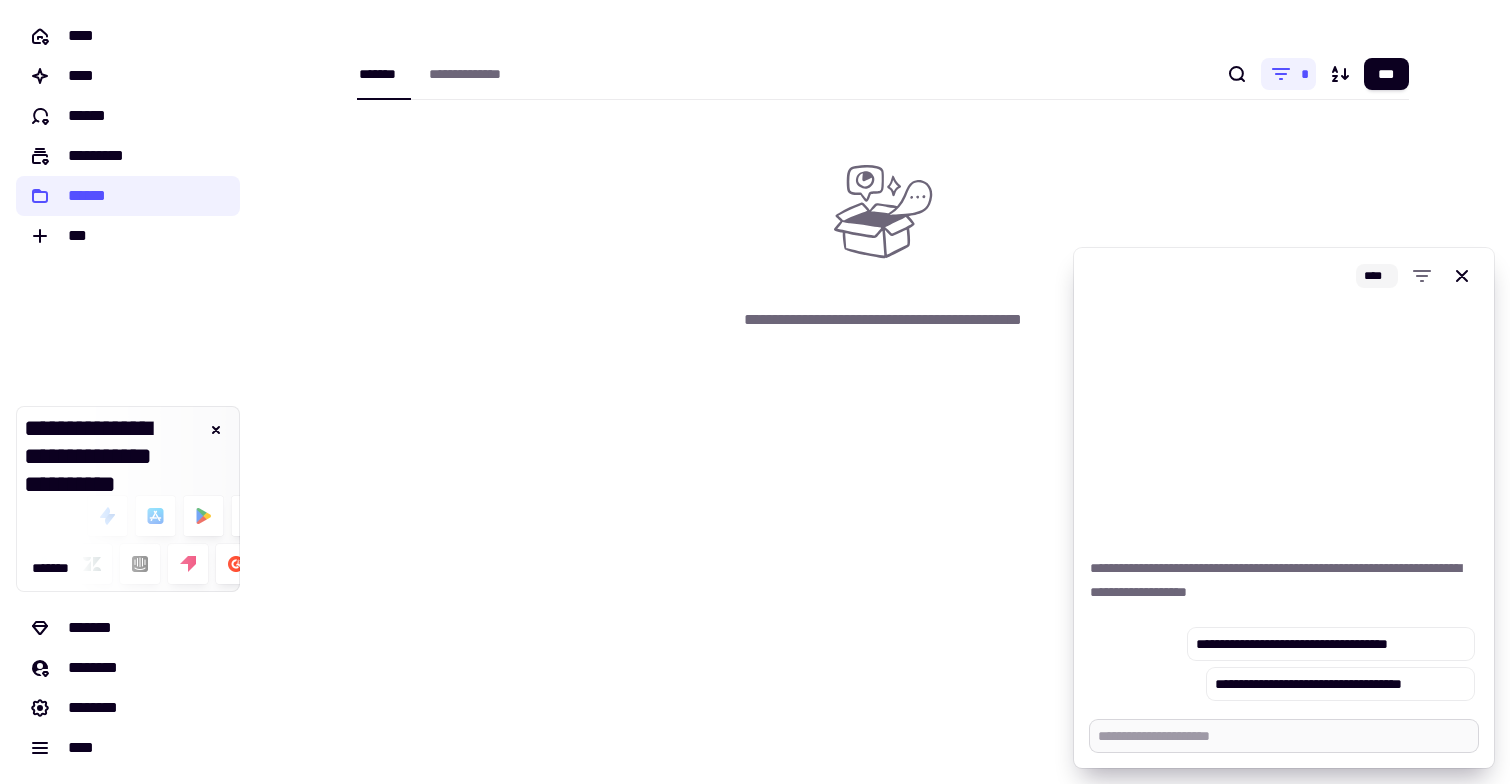 click at bounding box center [1284, 736] 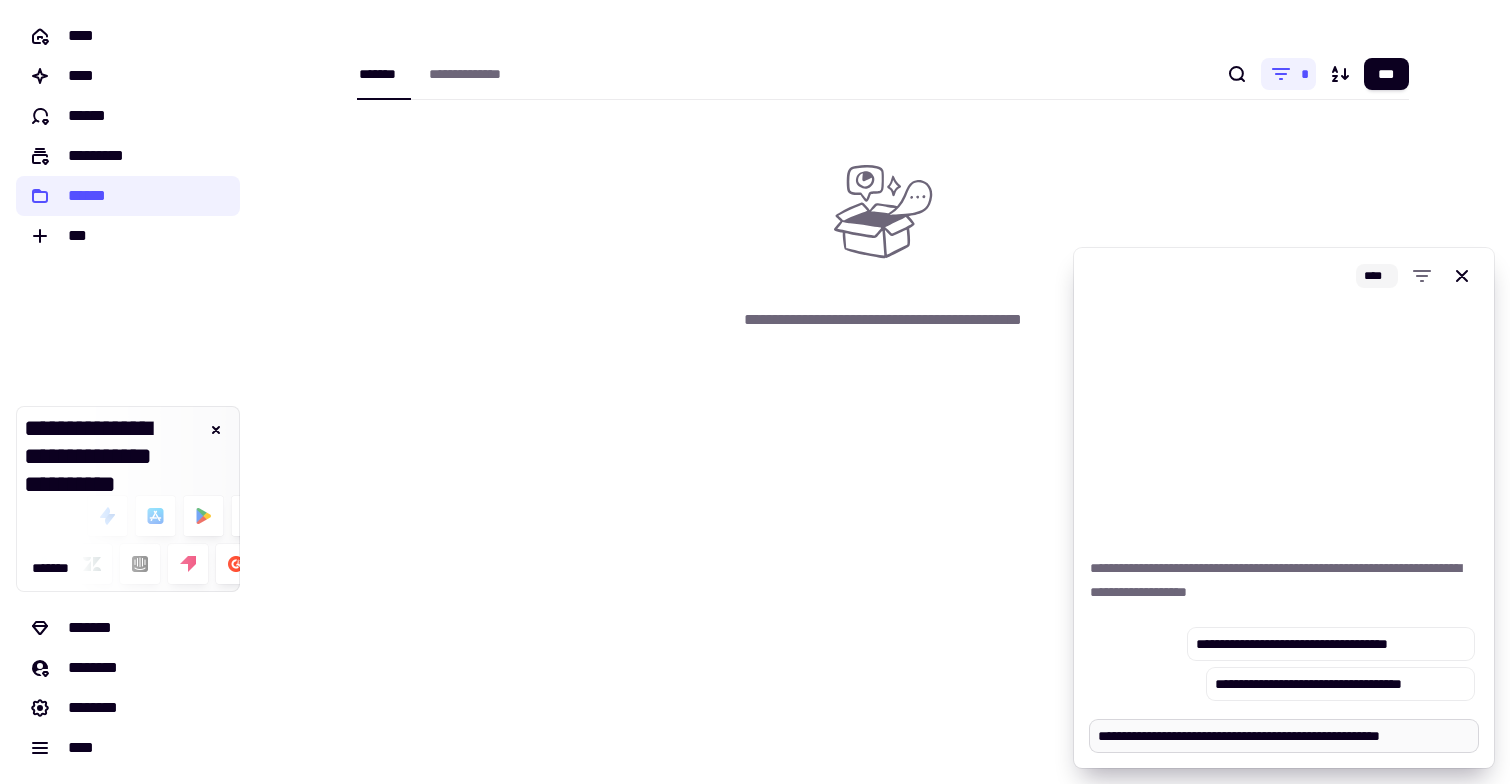 click on "**********" at bounding box center [1284, 736] 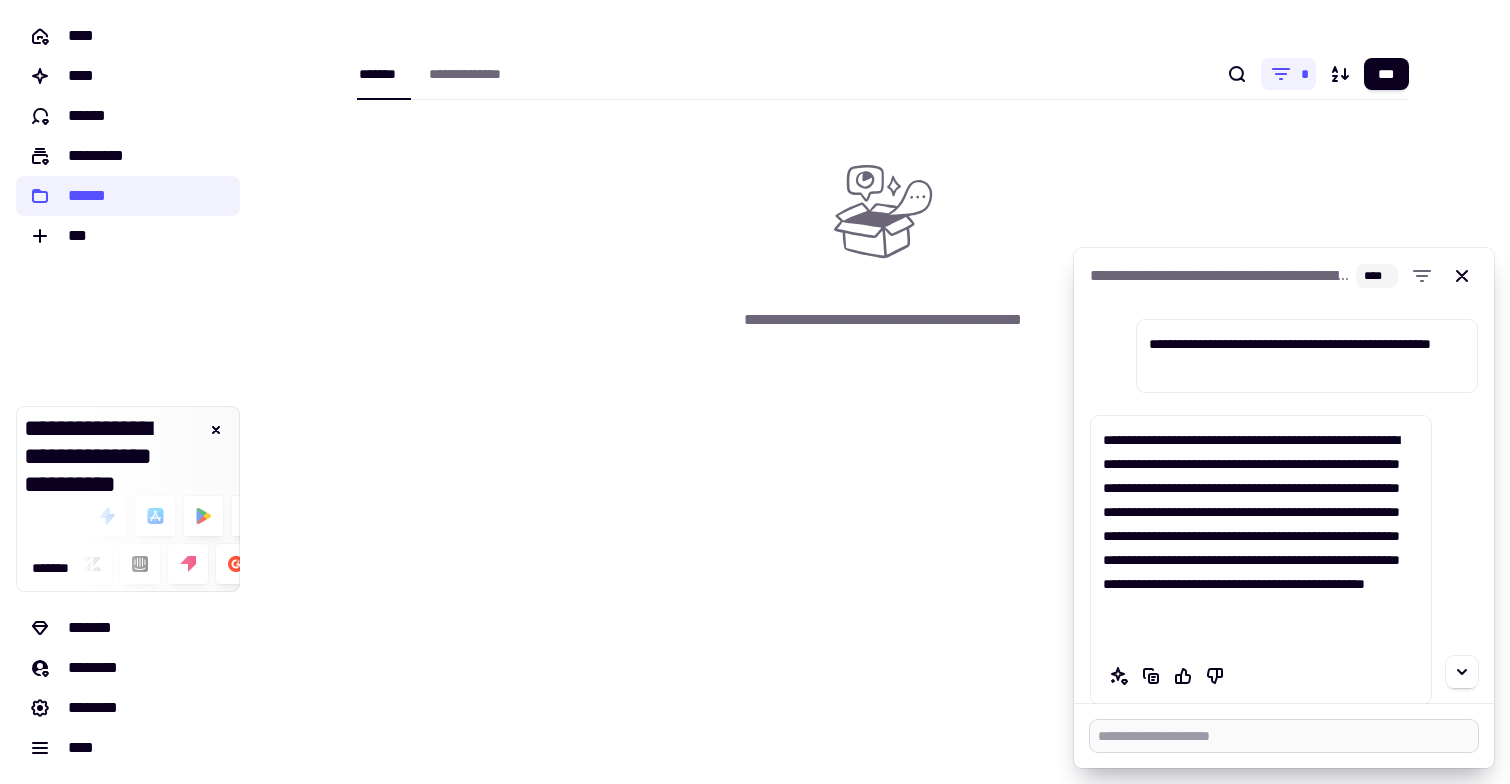 click at bounding box center (1284, 736) 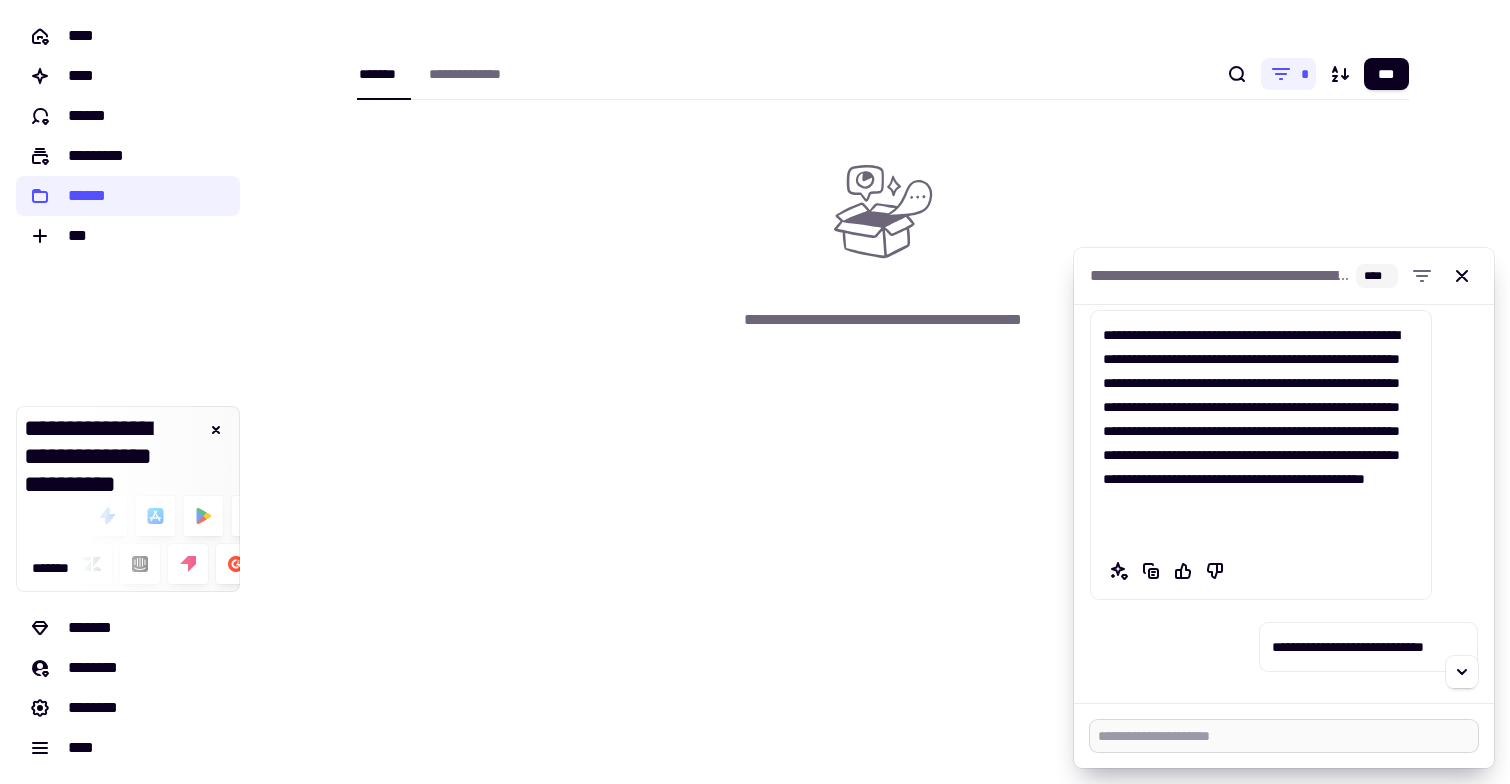 scroll, scrollTop: 168, scrollLeft: 0, axis: vertical 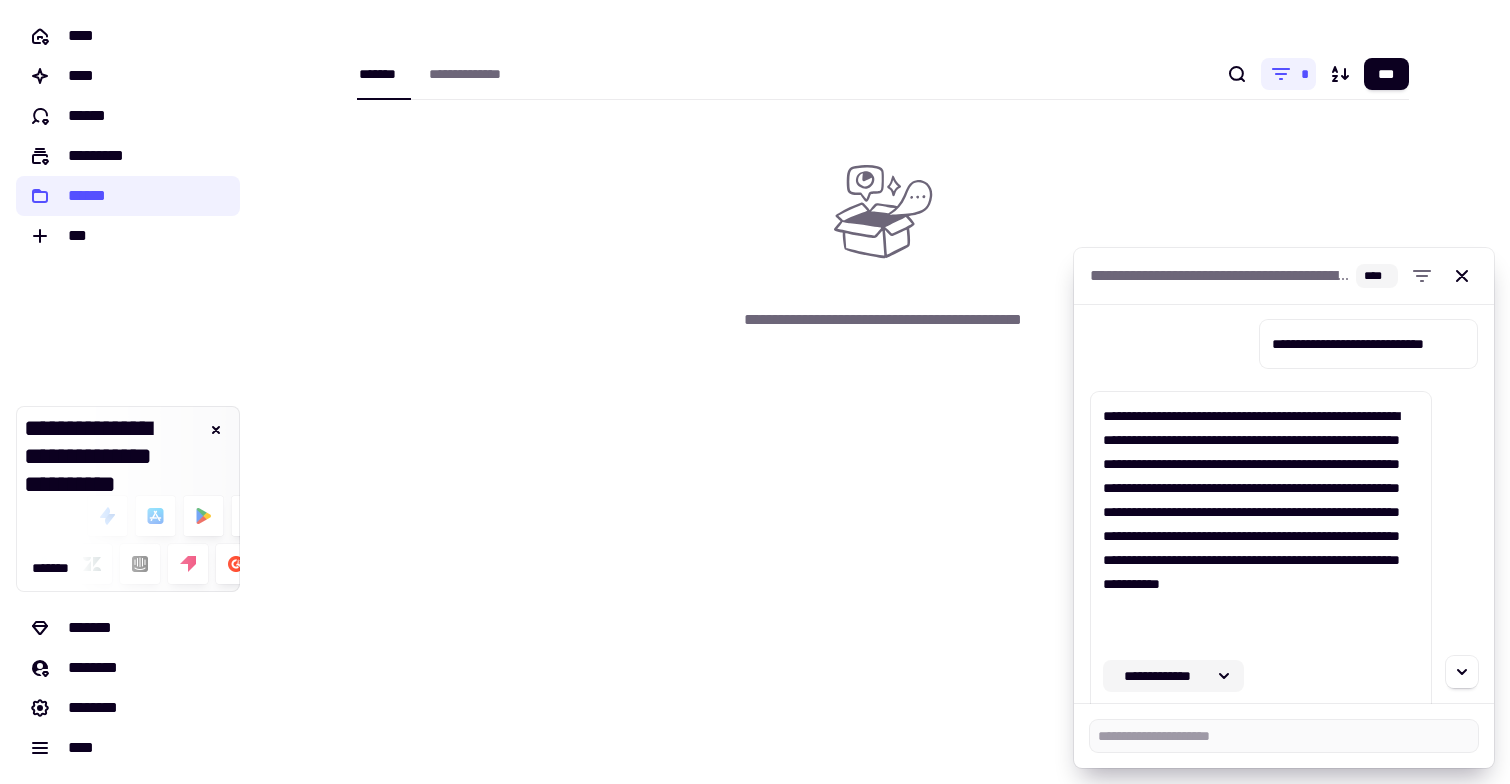 click on "**********" 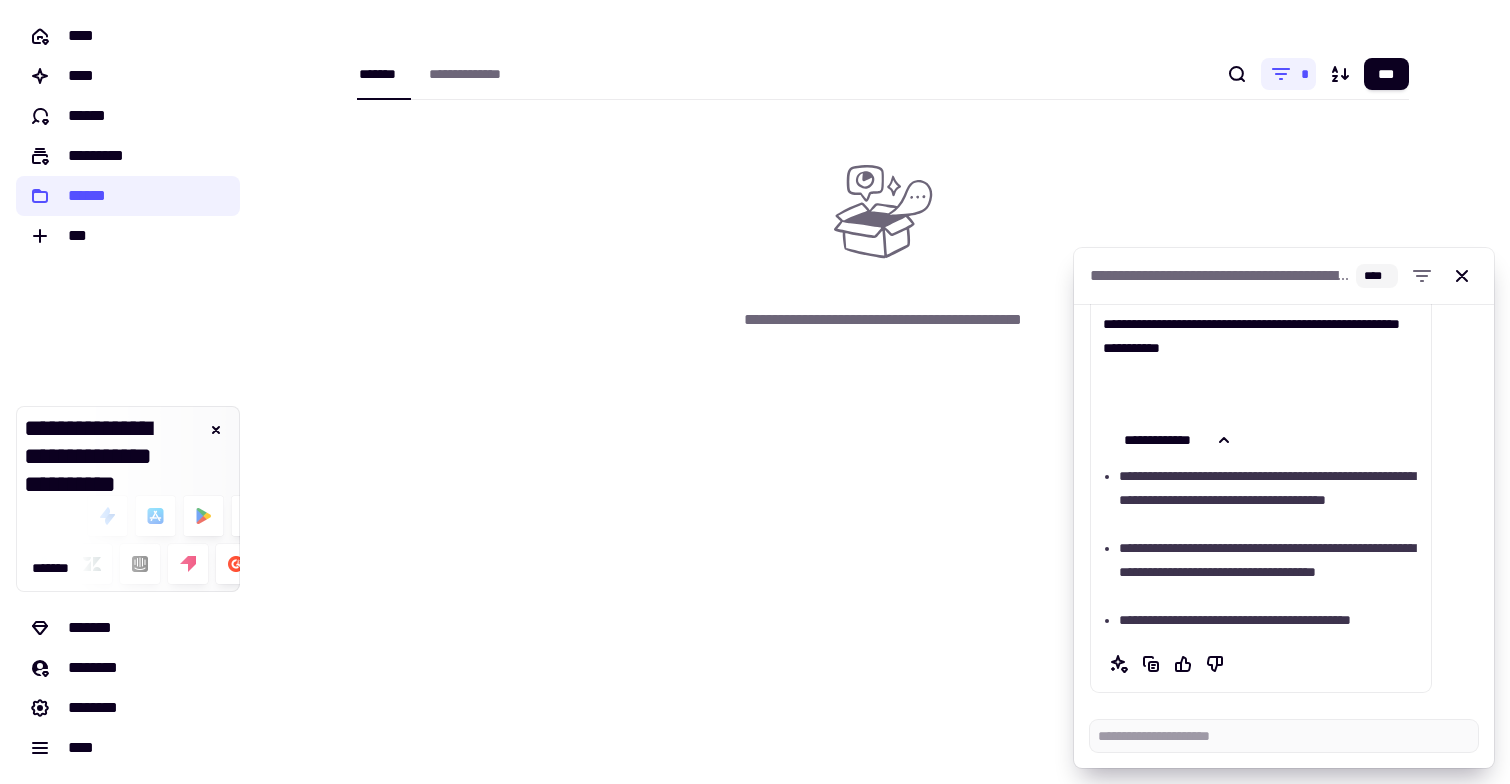 scroll, scrollTop: 656, scrollLeft: 0, axis: vertical 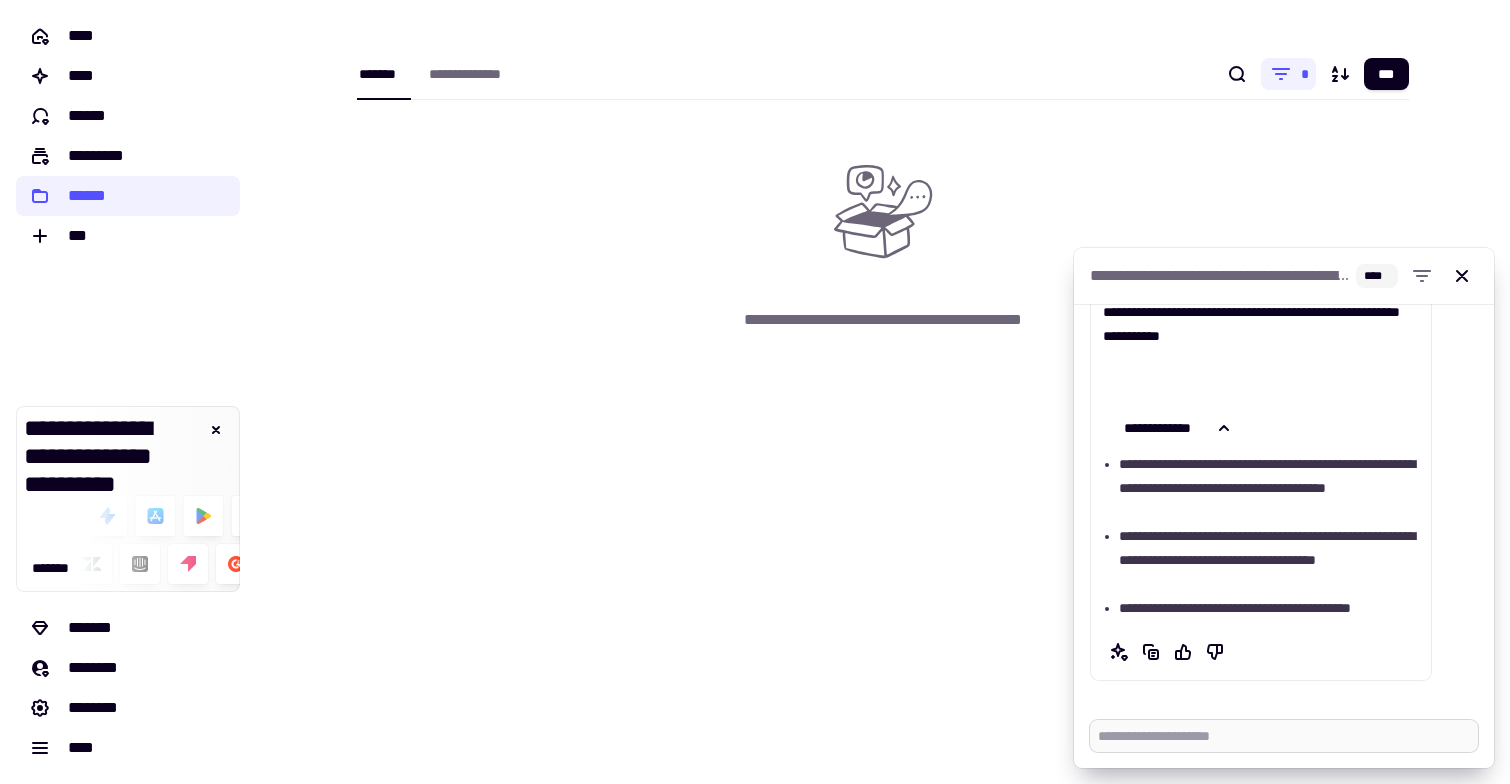 click at bounding box center (1284, 736) 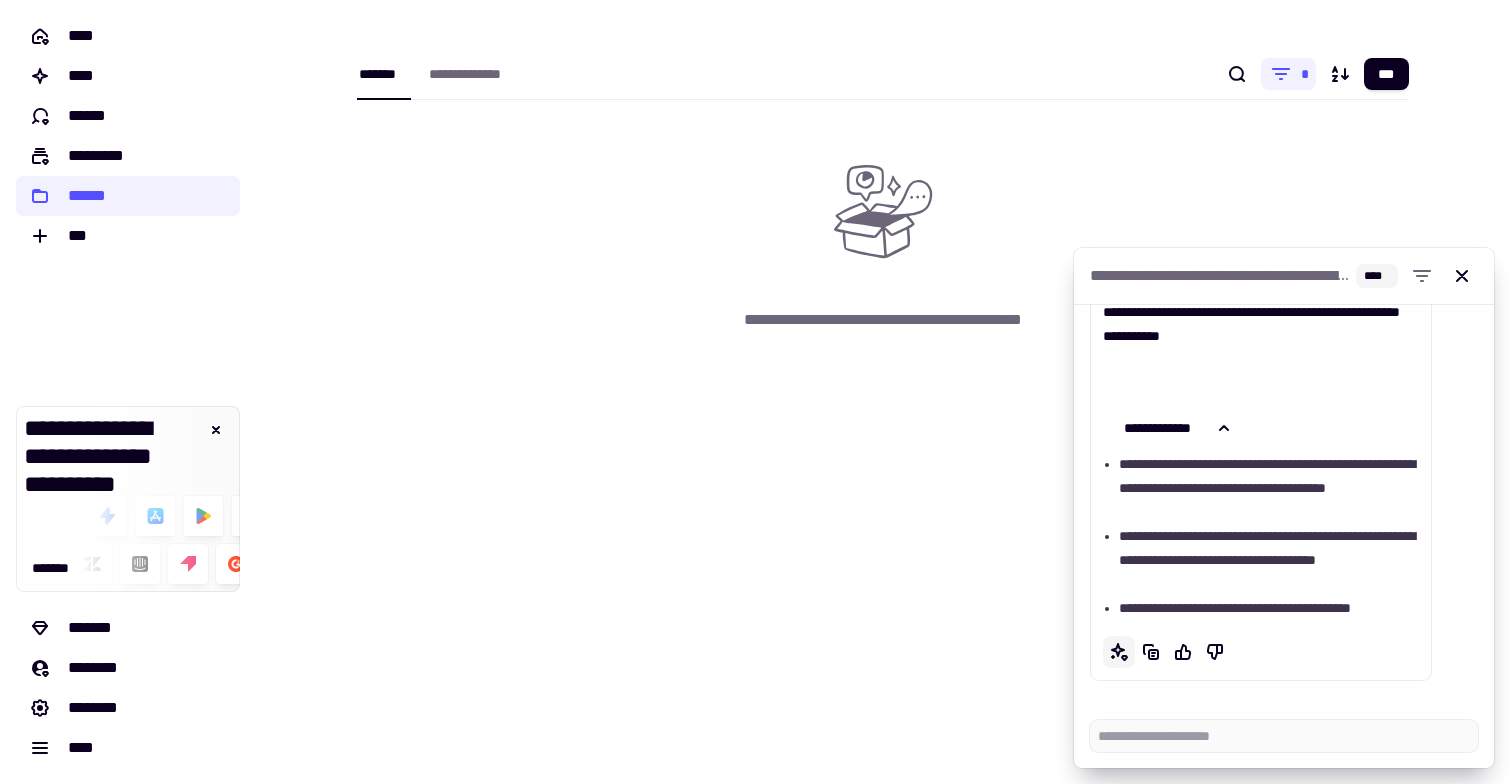 click 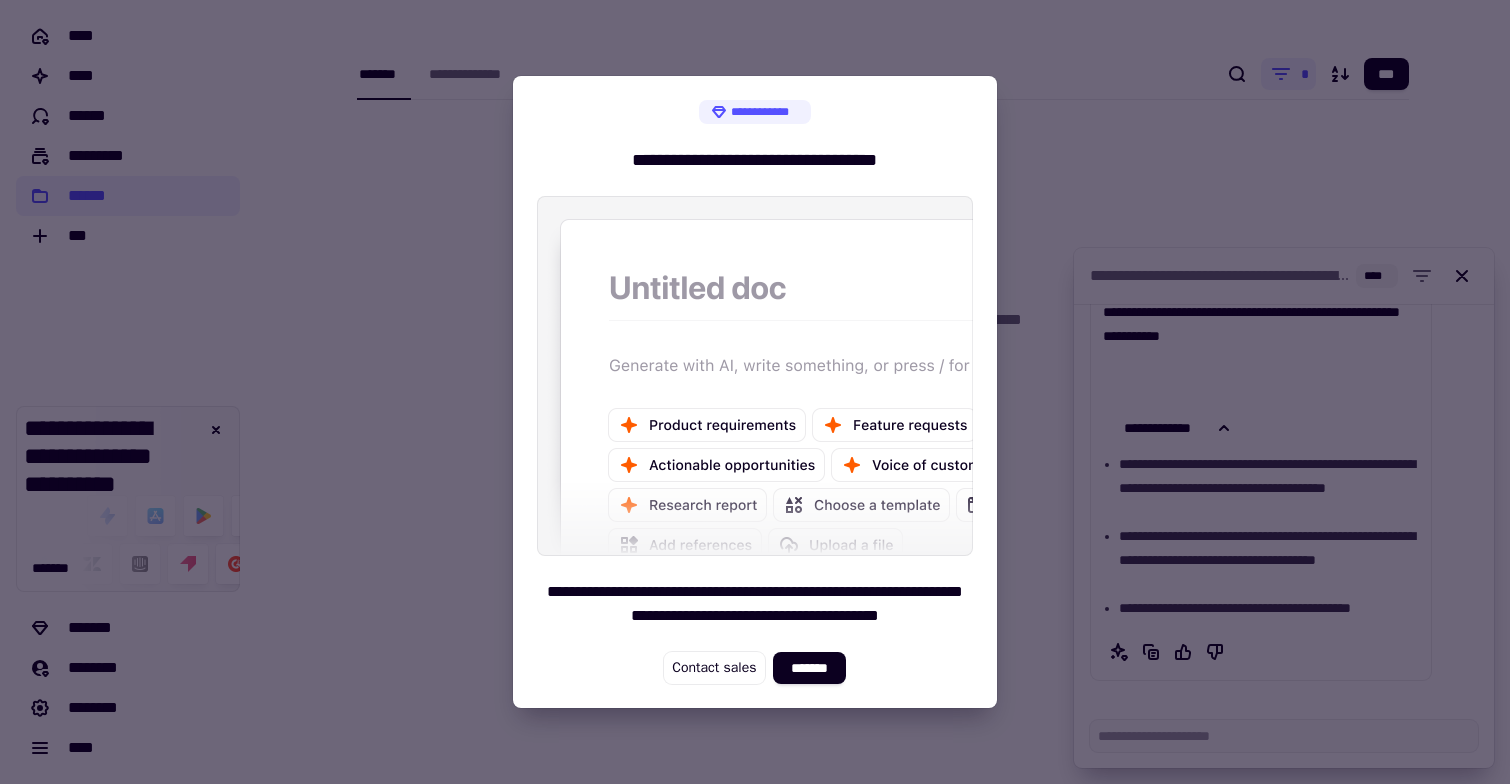 click at bounding box center (755, 392) 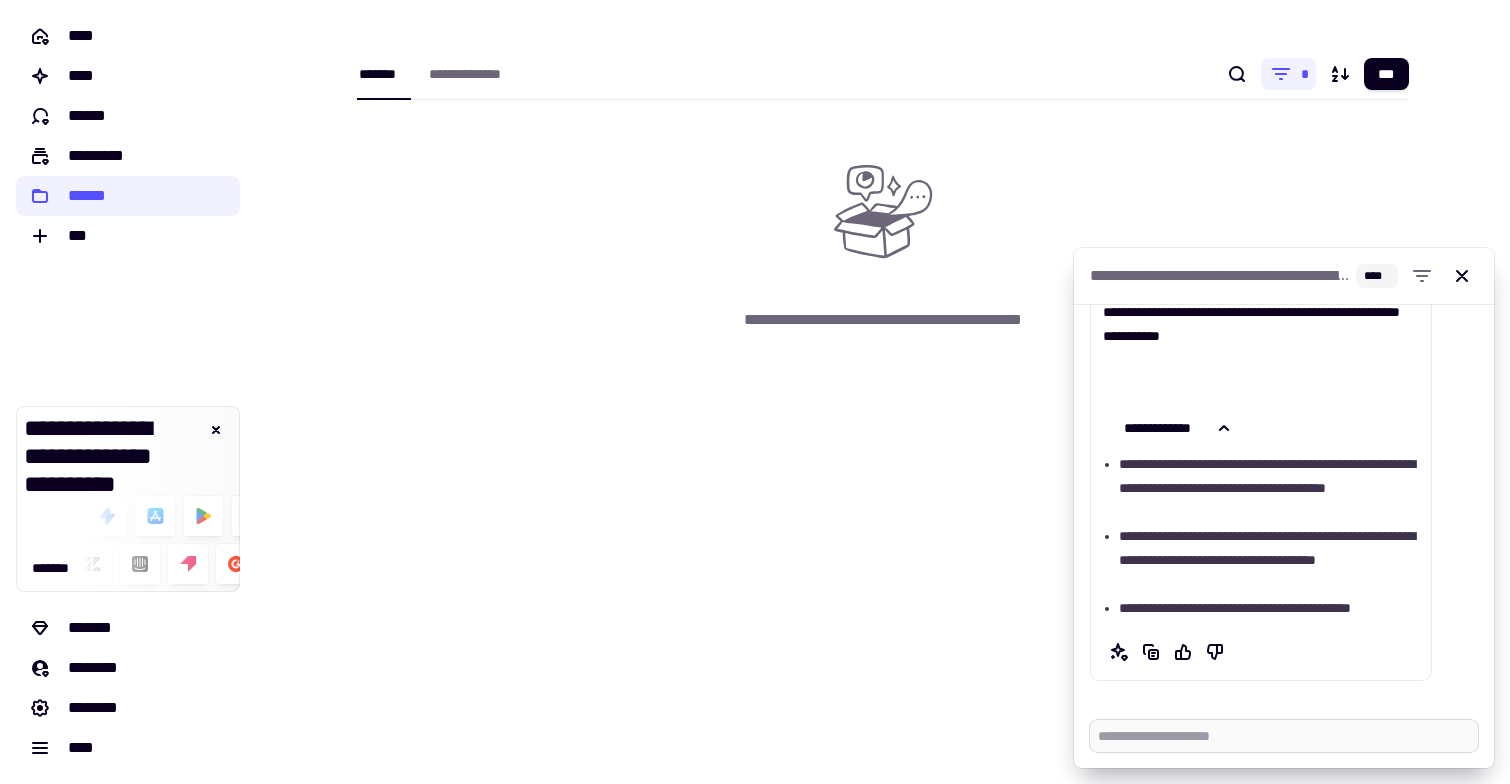click at bounding box center [1284, 736] 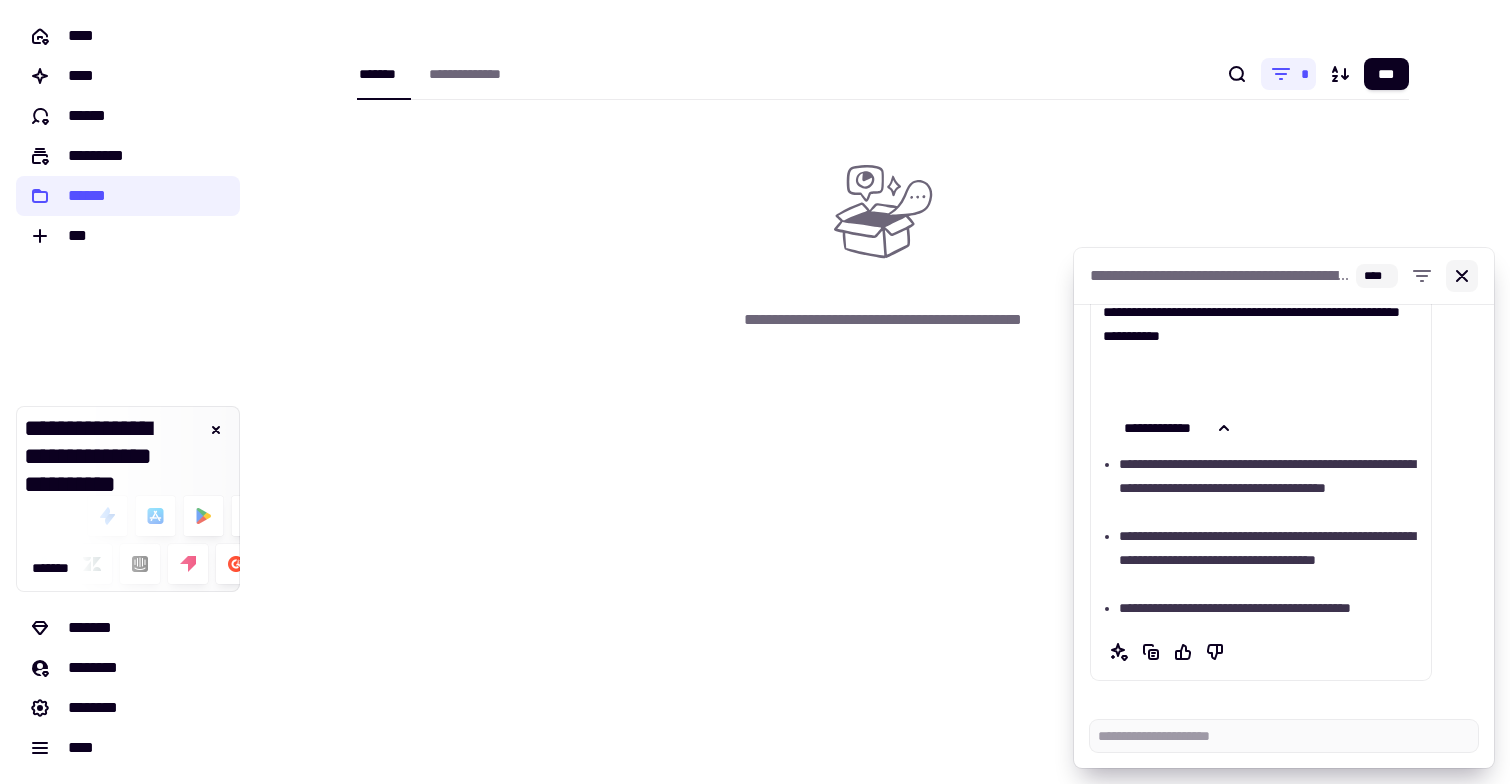 click 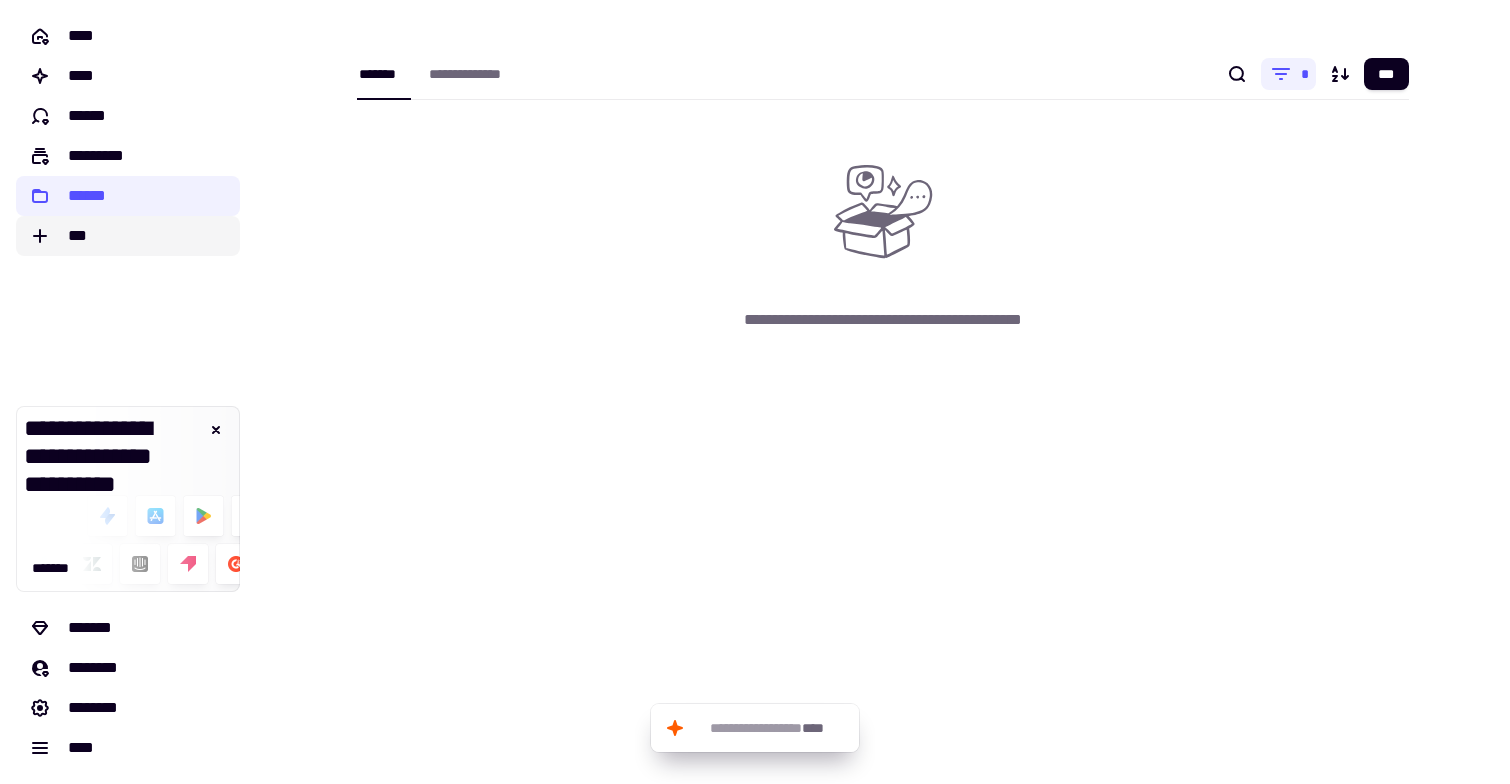 click on "***" 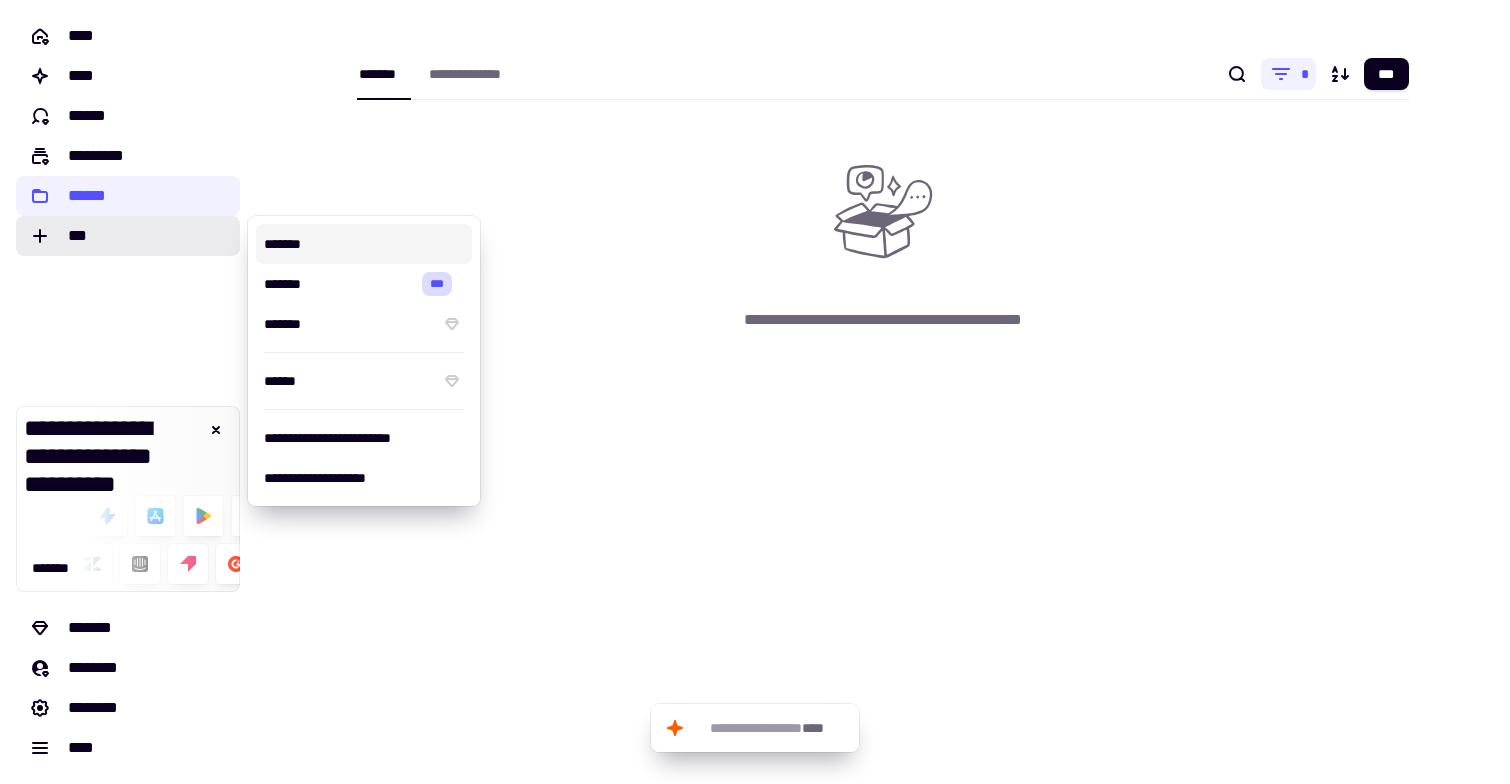 click on "*******" at bounding box center (364, 244) 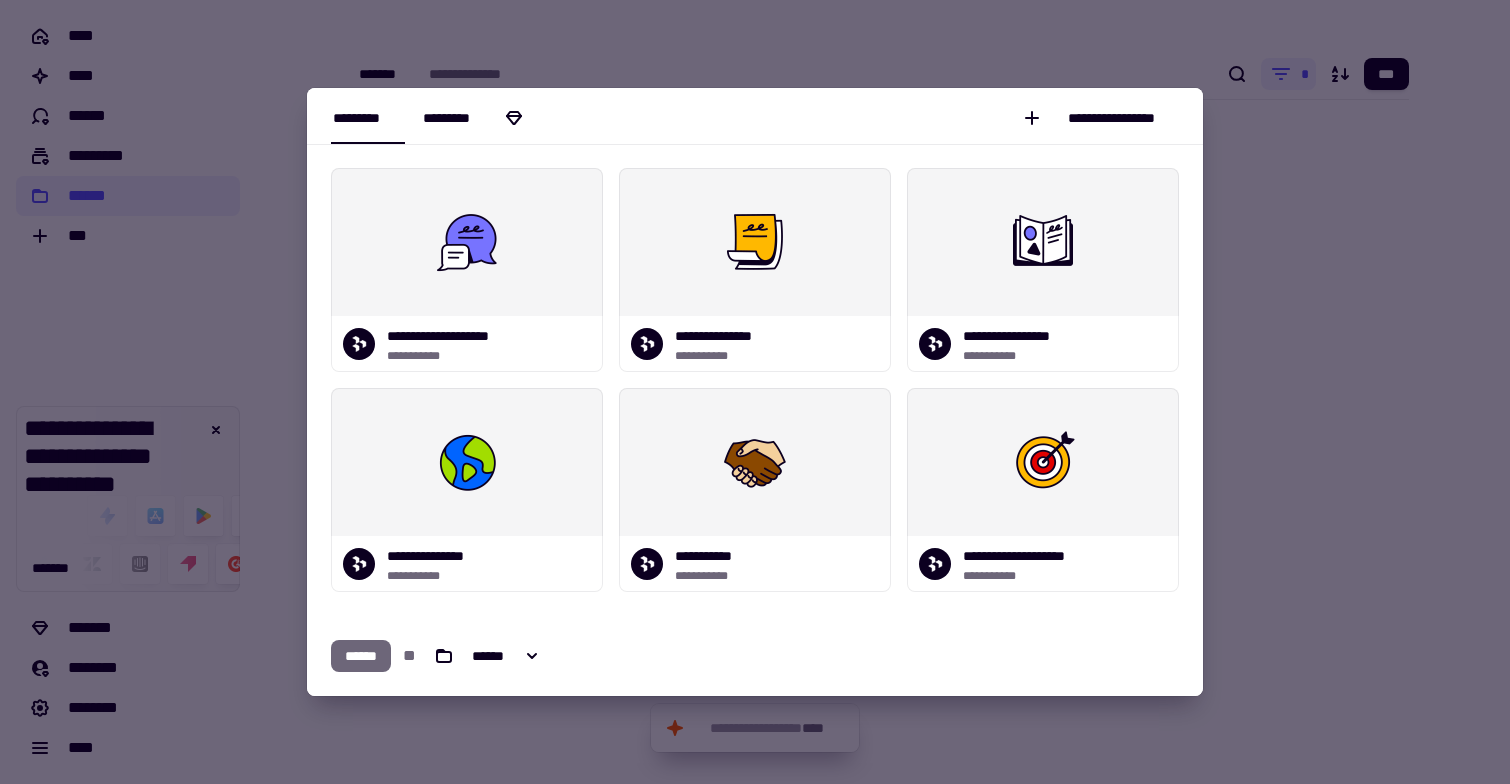 click on "*********" at bounding box center (460, 118) 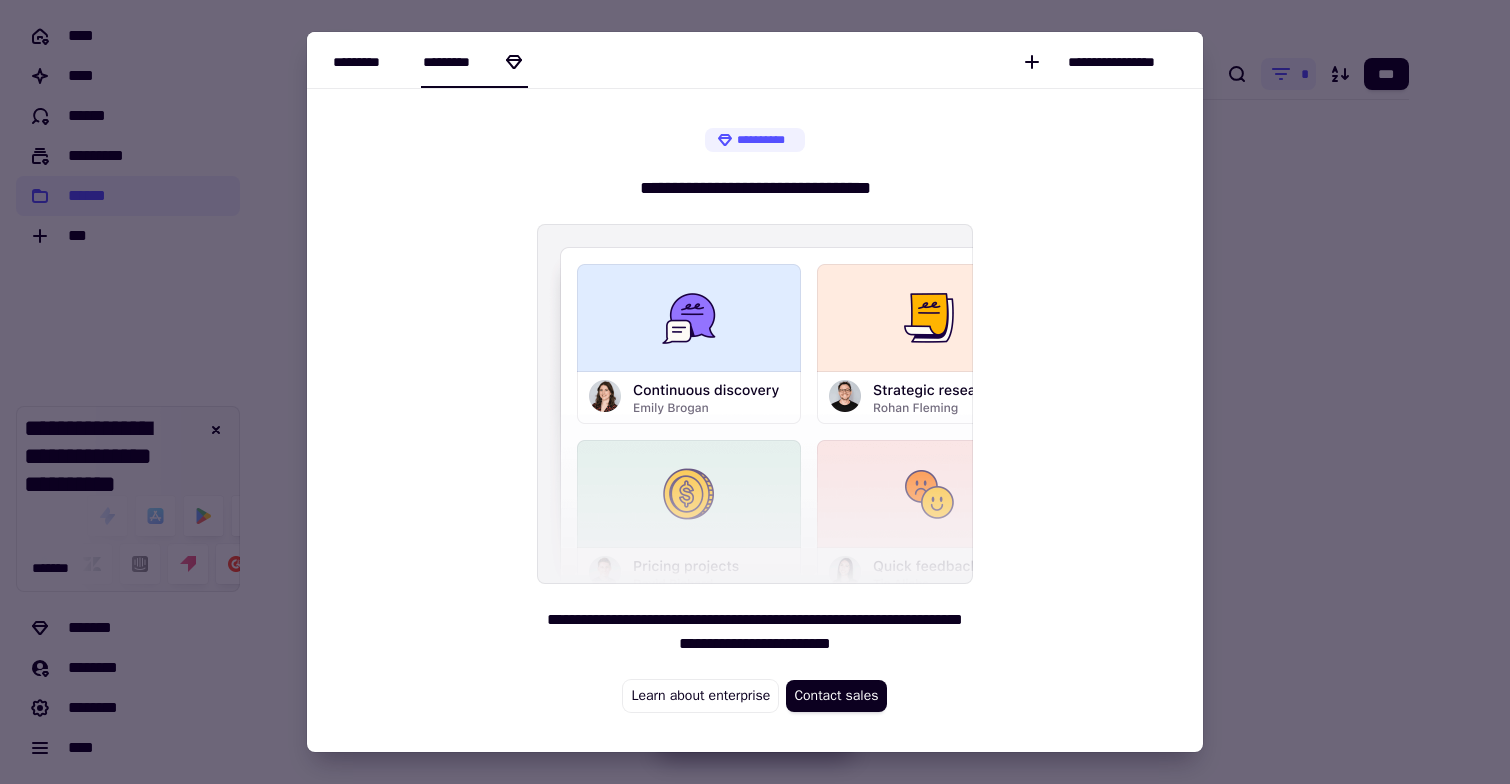 click on "*********" at bounding box center [368, 62] 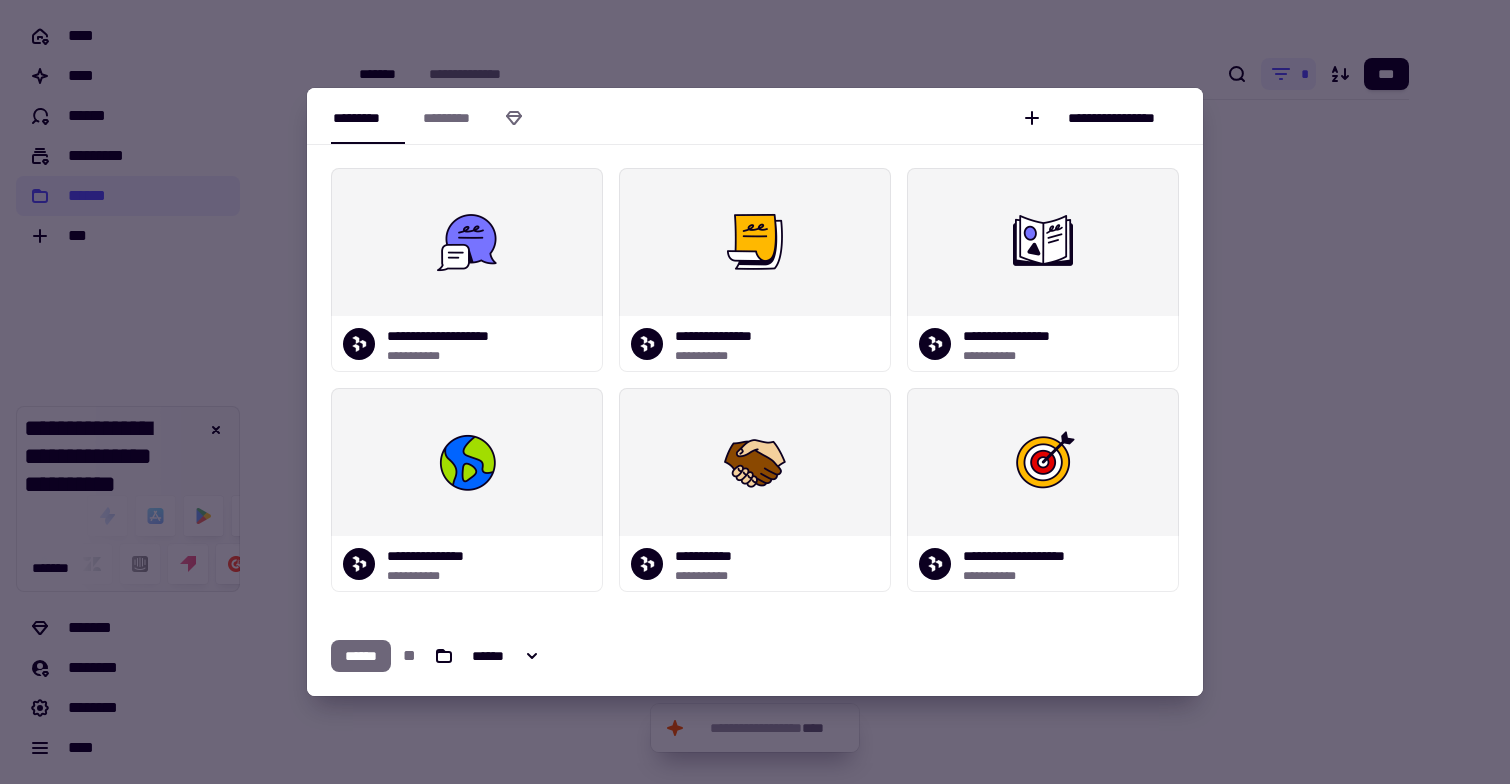 click at bounding box center (755, 392) 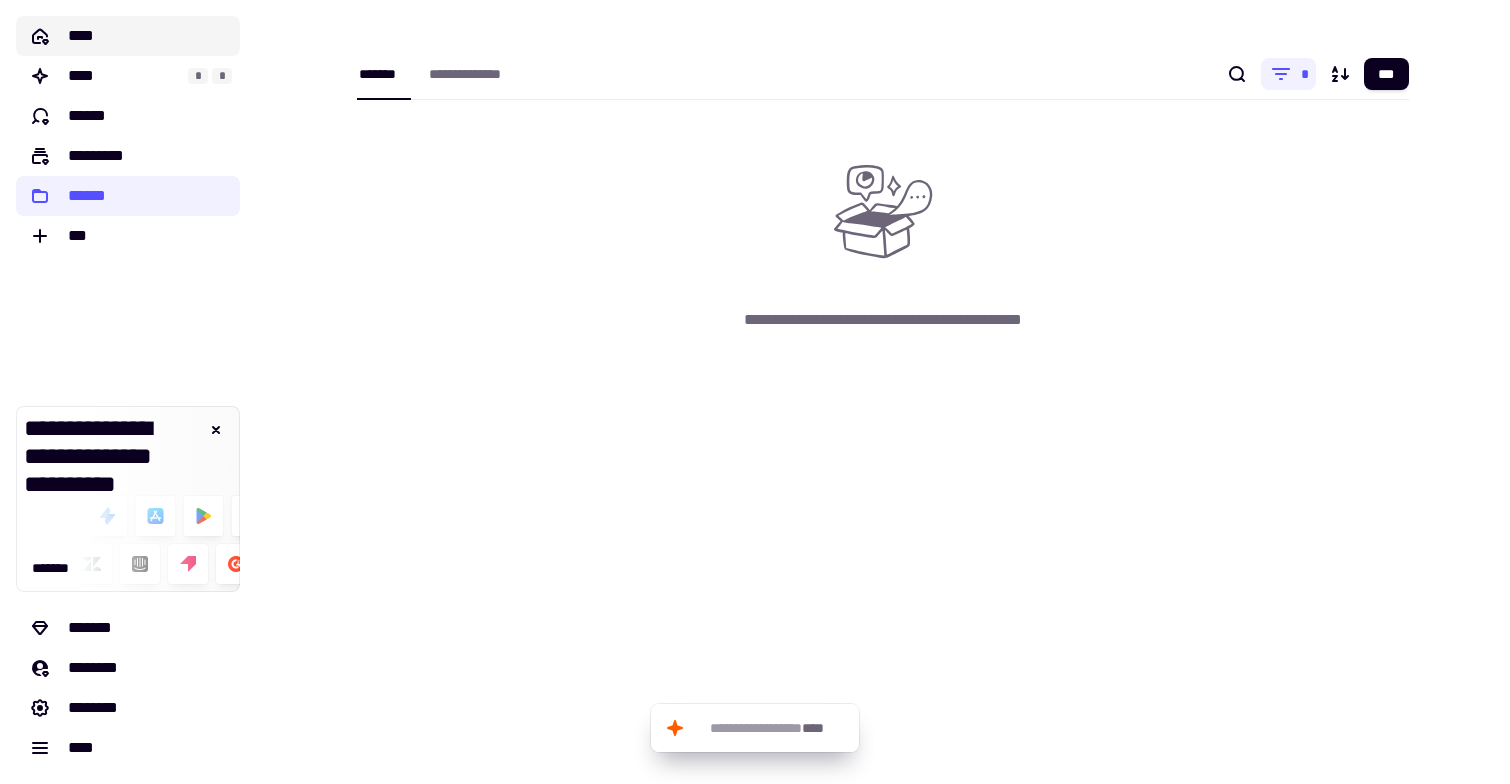 click on "****" 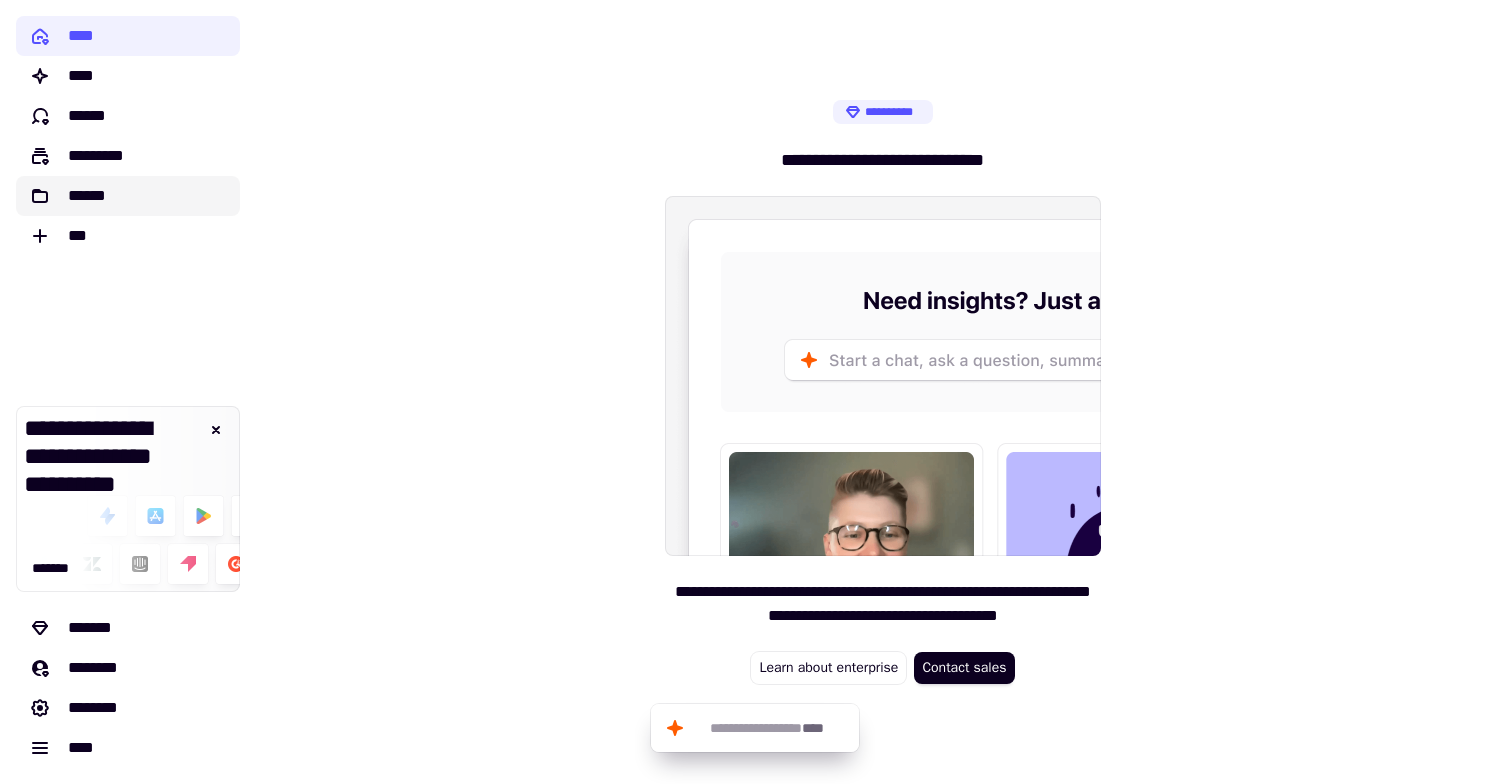 click on "******" 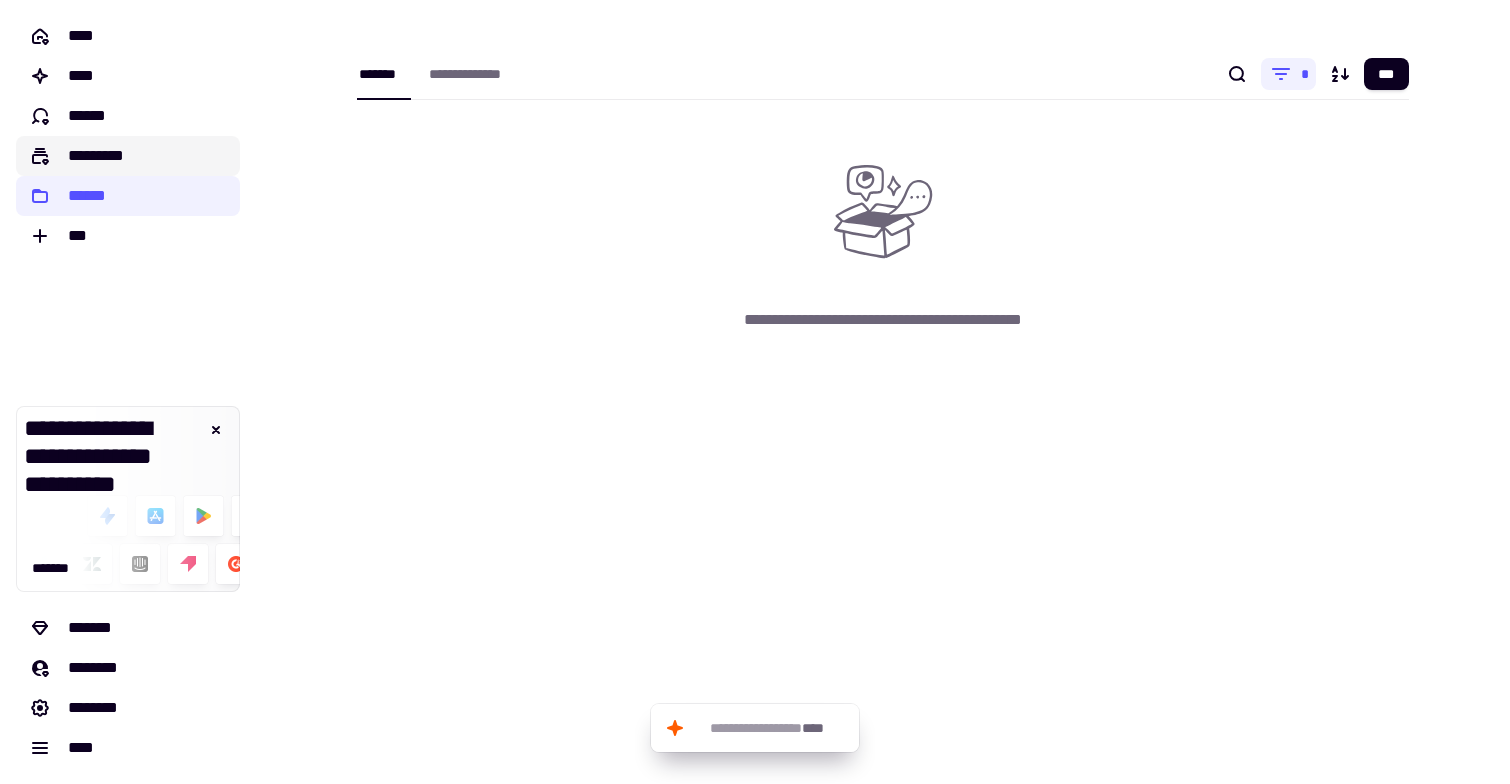 click on "*********" 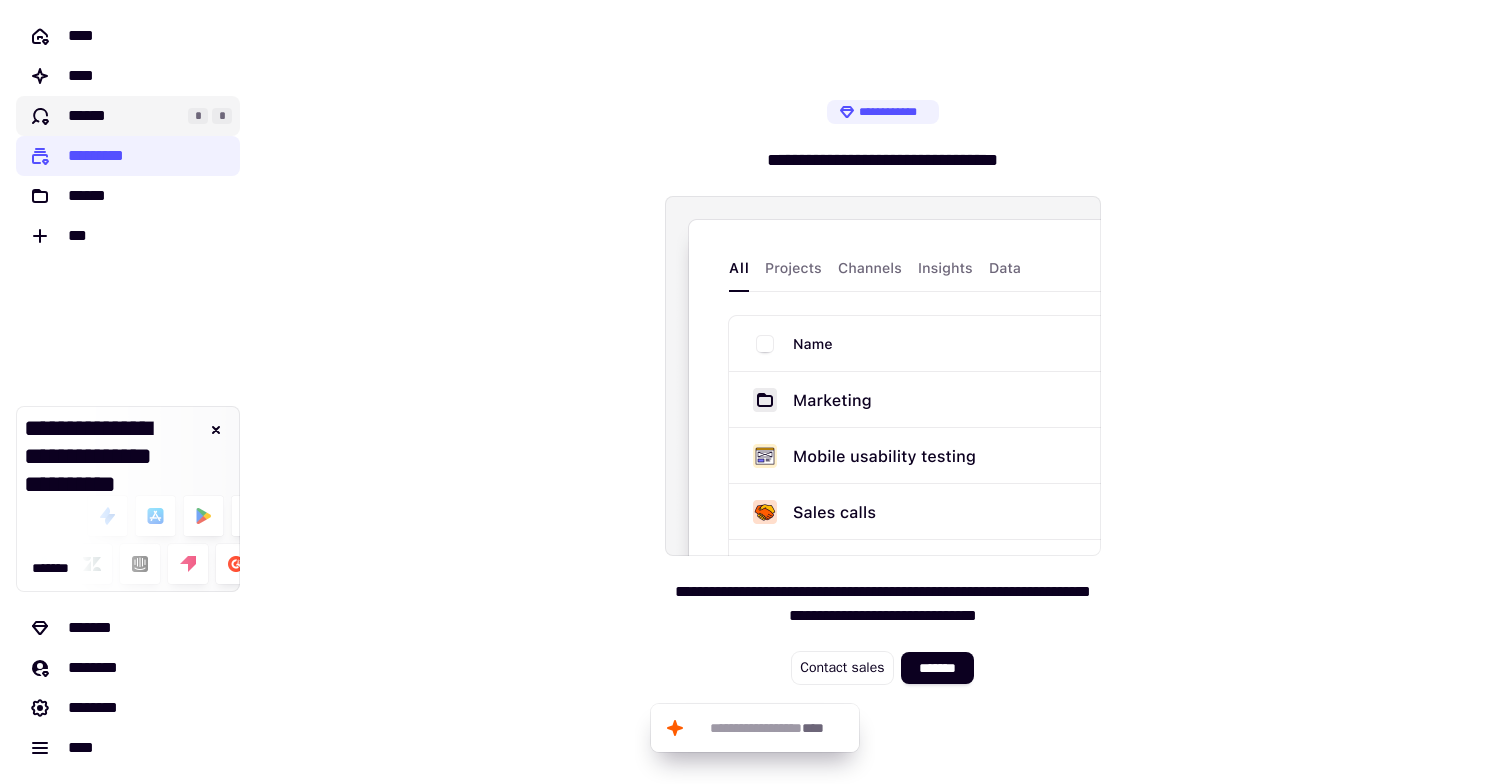 click on "******" 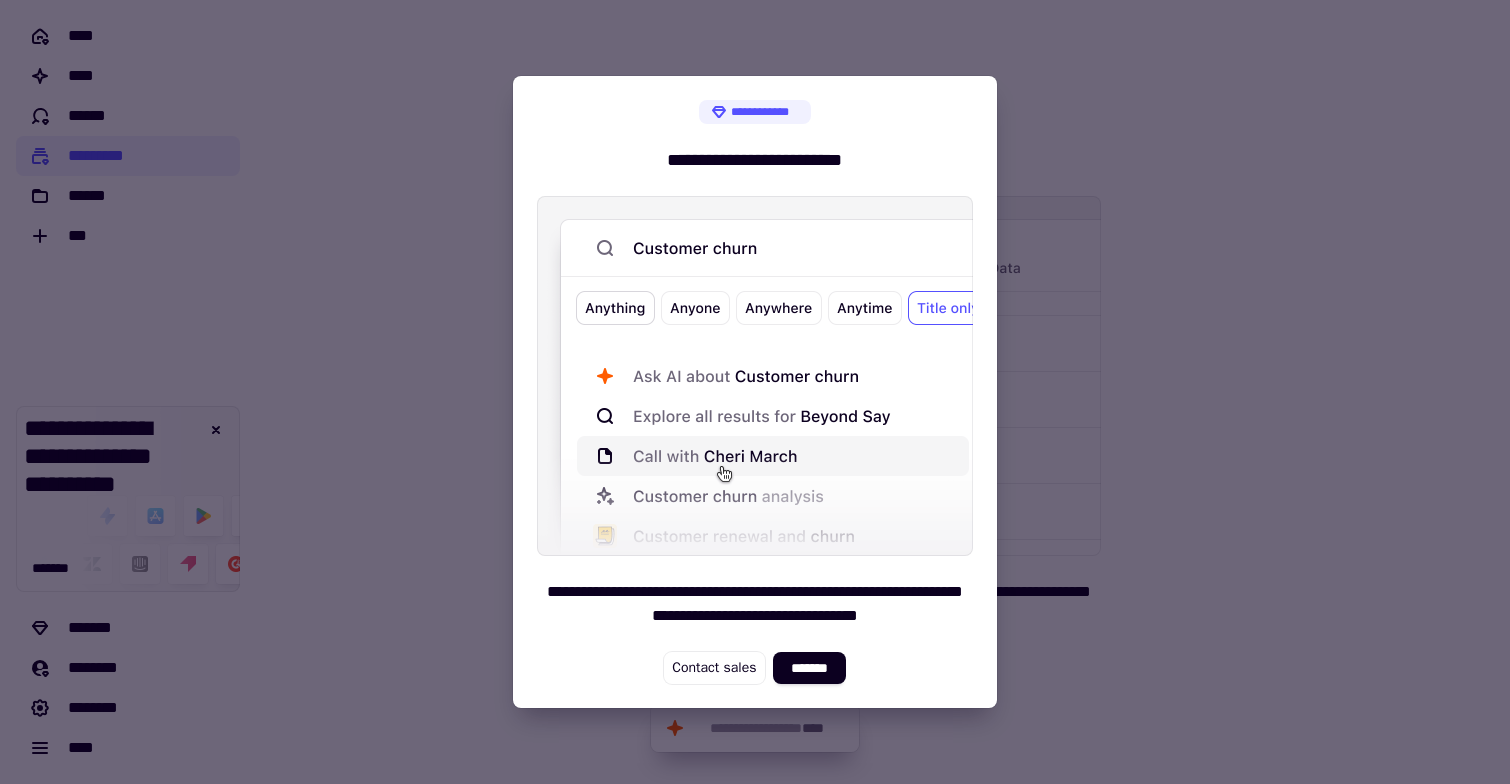 click at bounding box center (755, 392) 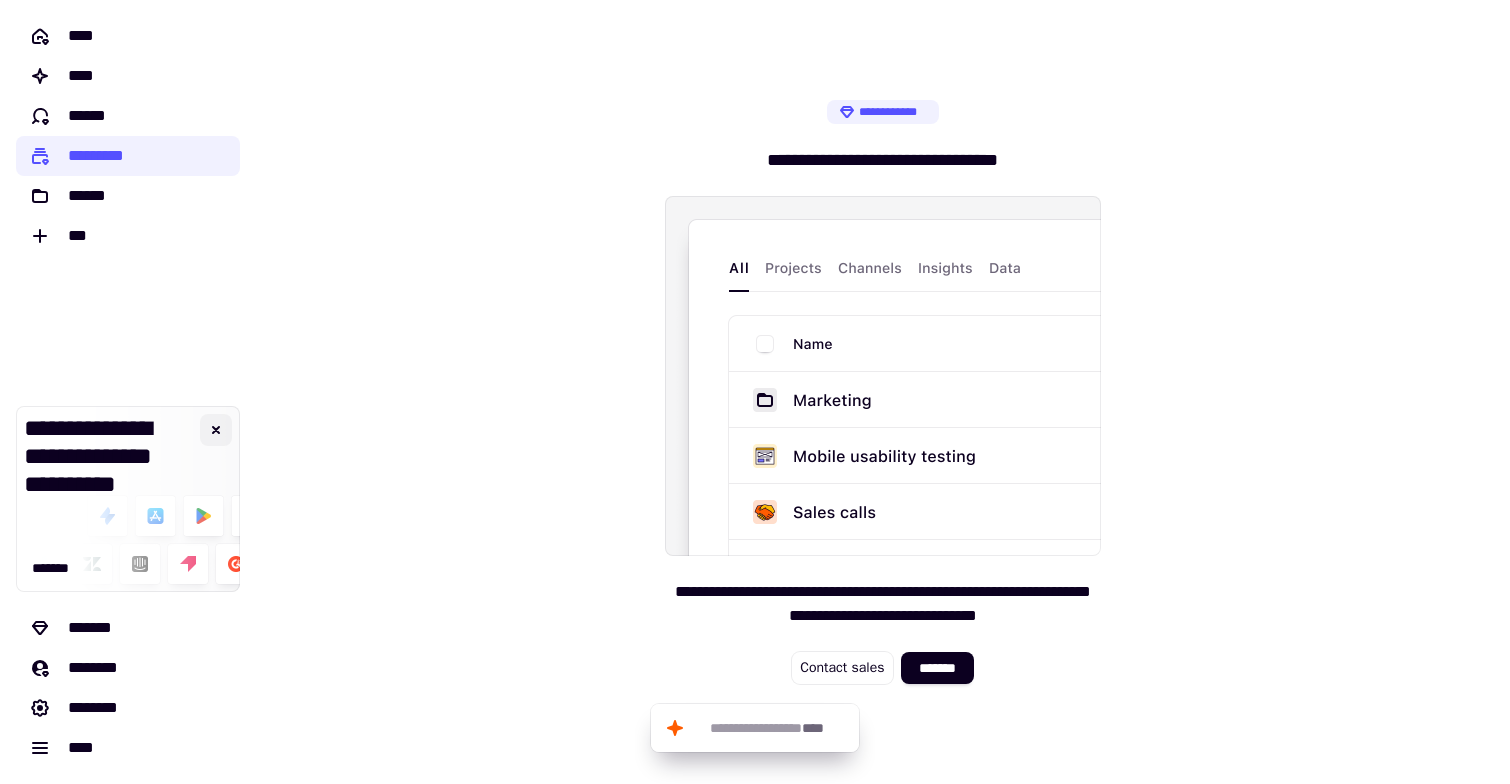 click 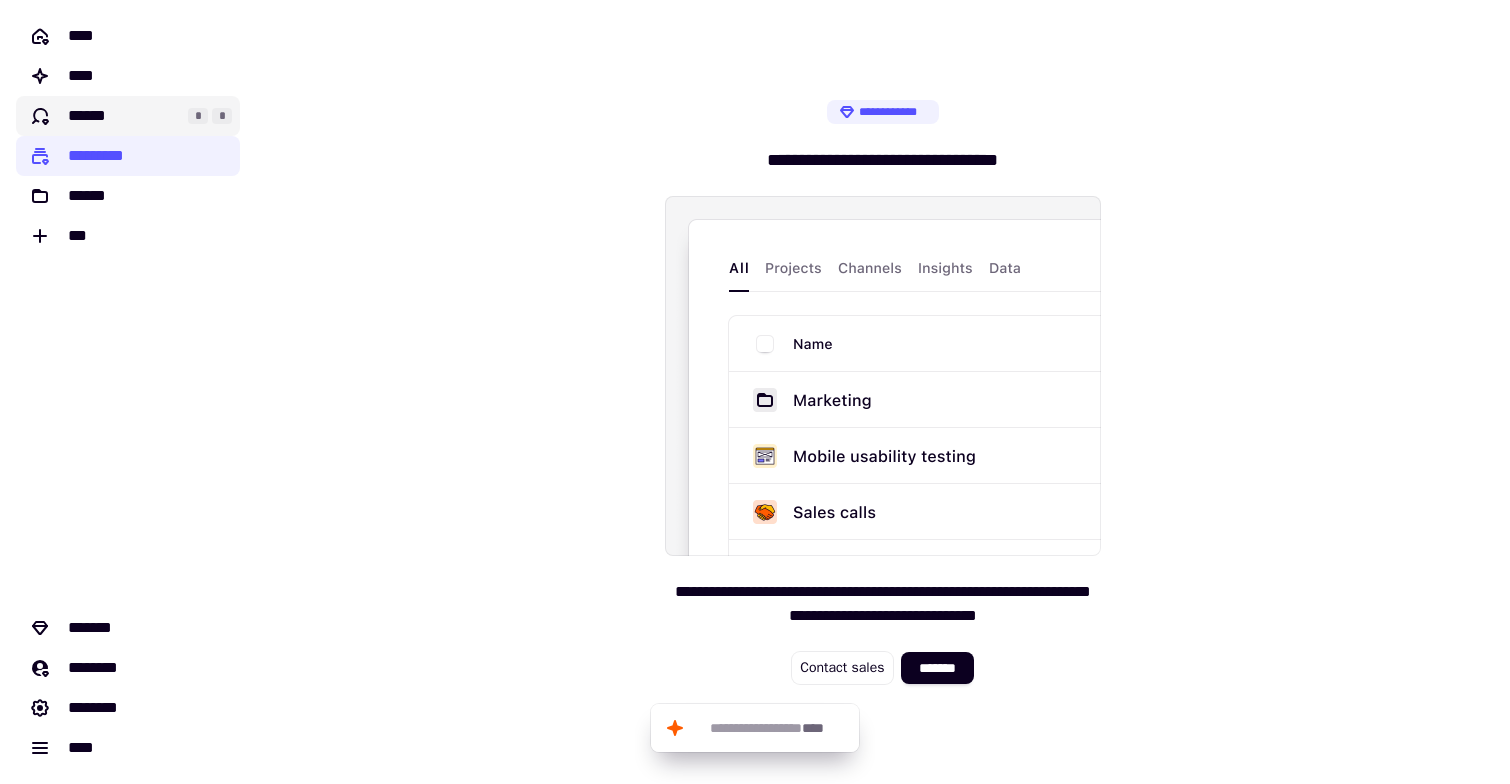 click on "******" 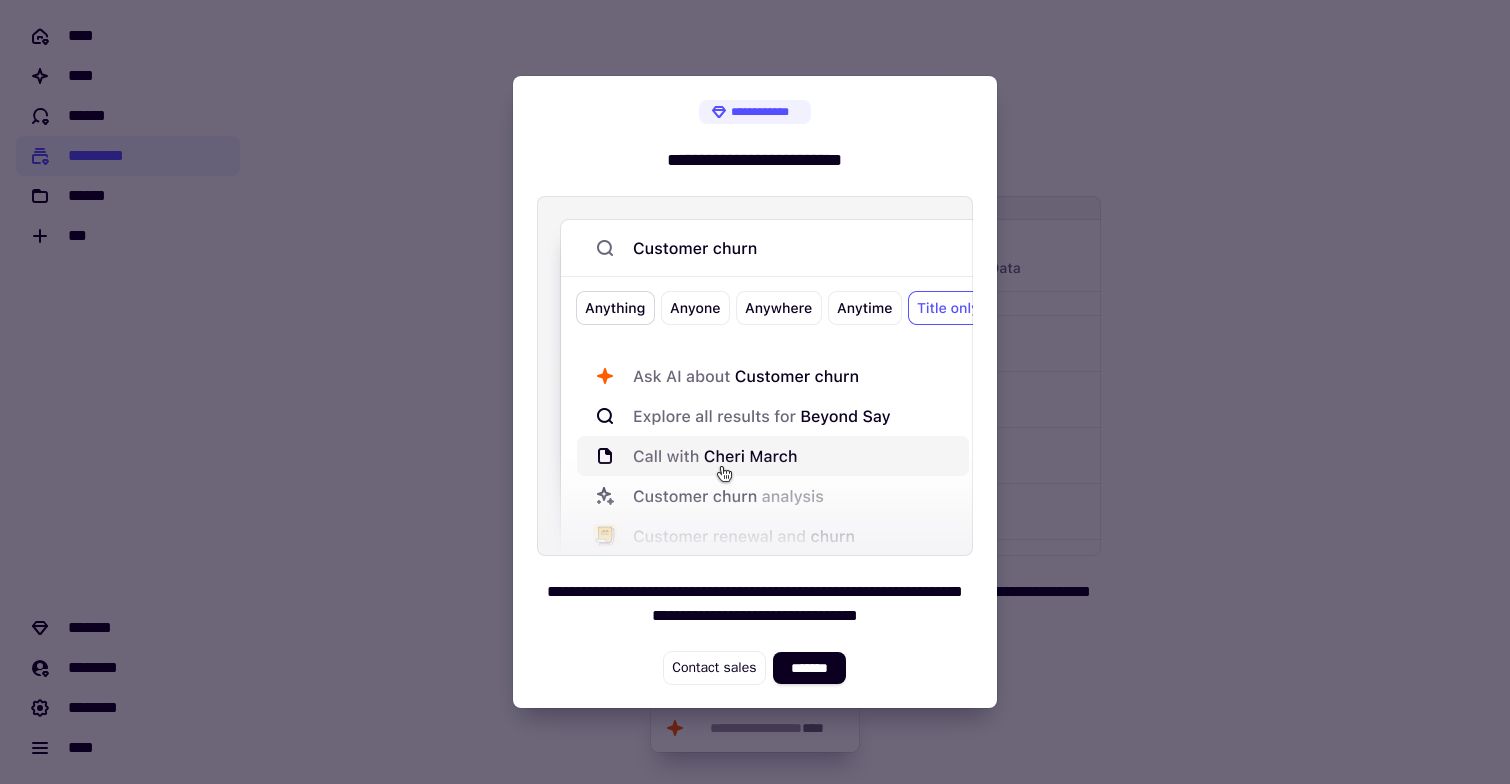 click at bounding box center (755, 392) 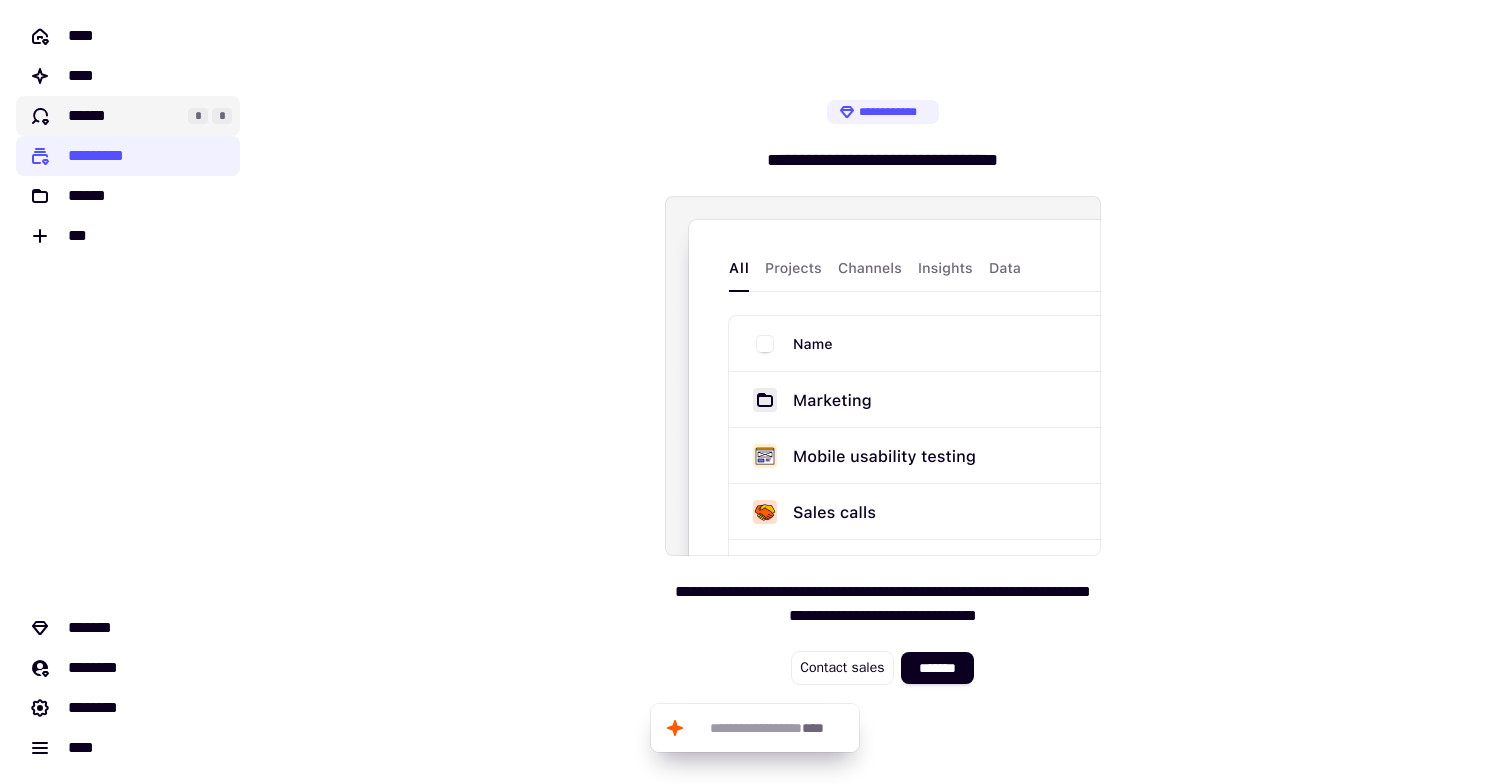 click on "******" 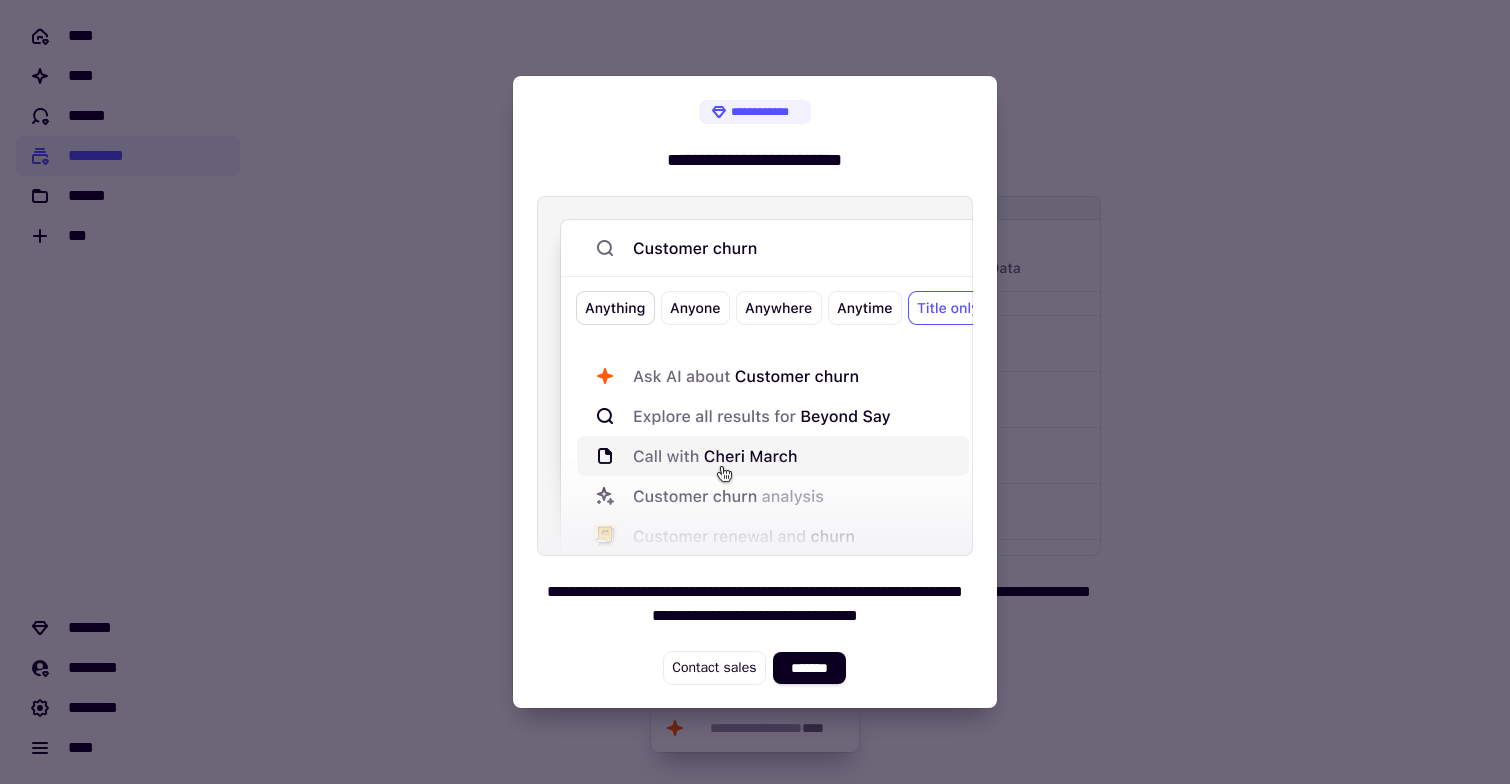 click at bounding box center (755, 392) 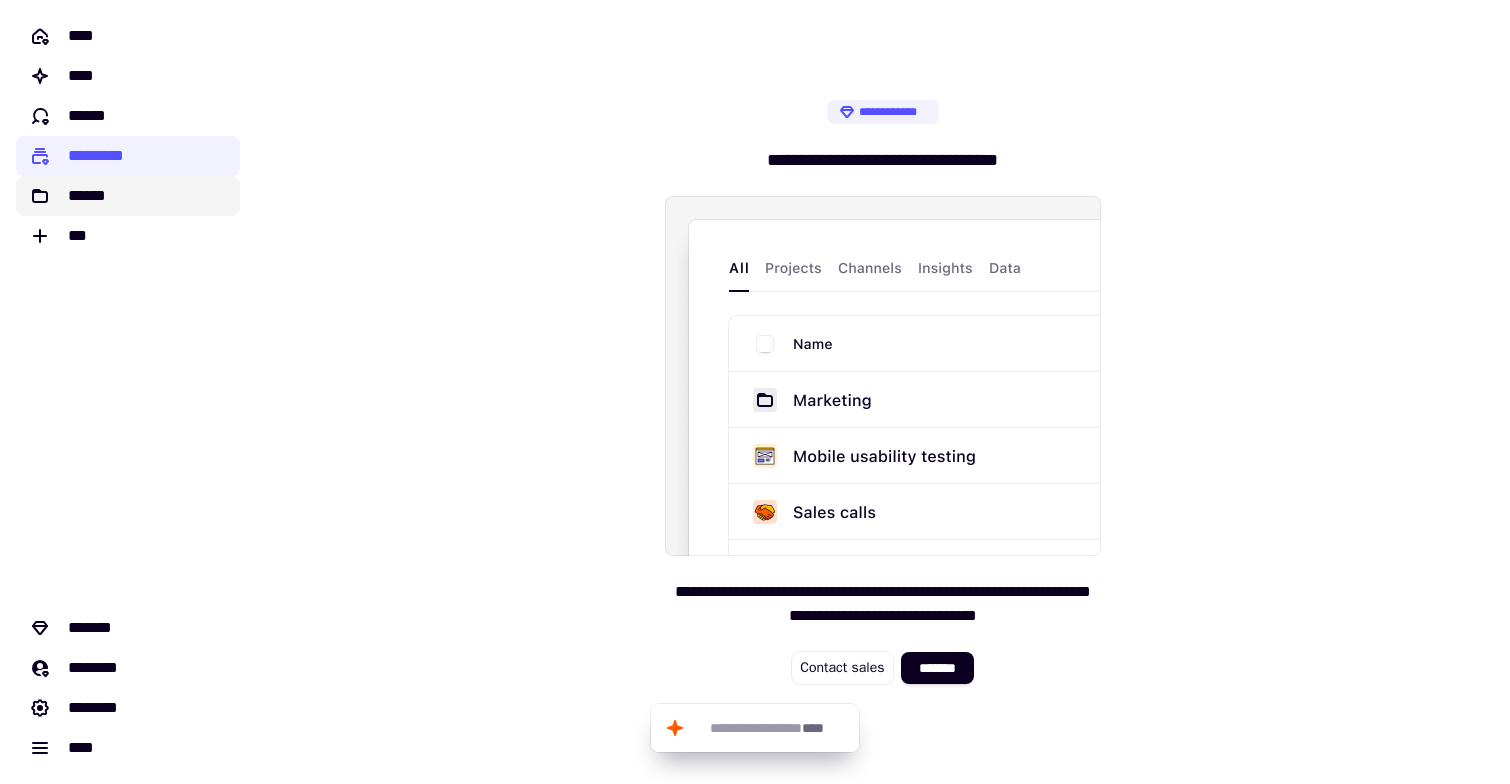 click on "******" 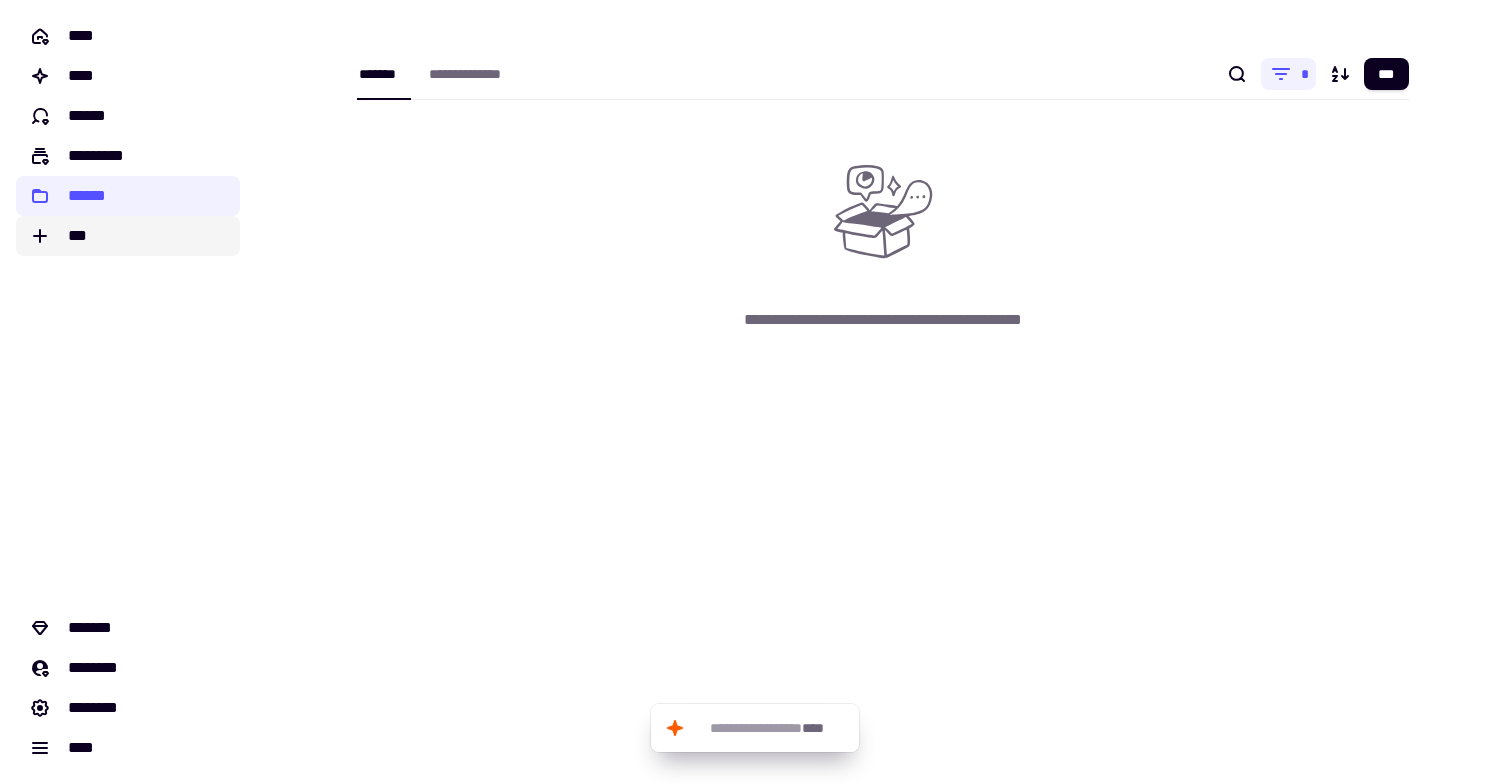 click on "***" 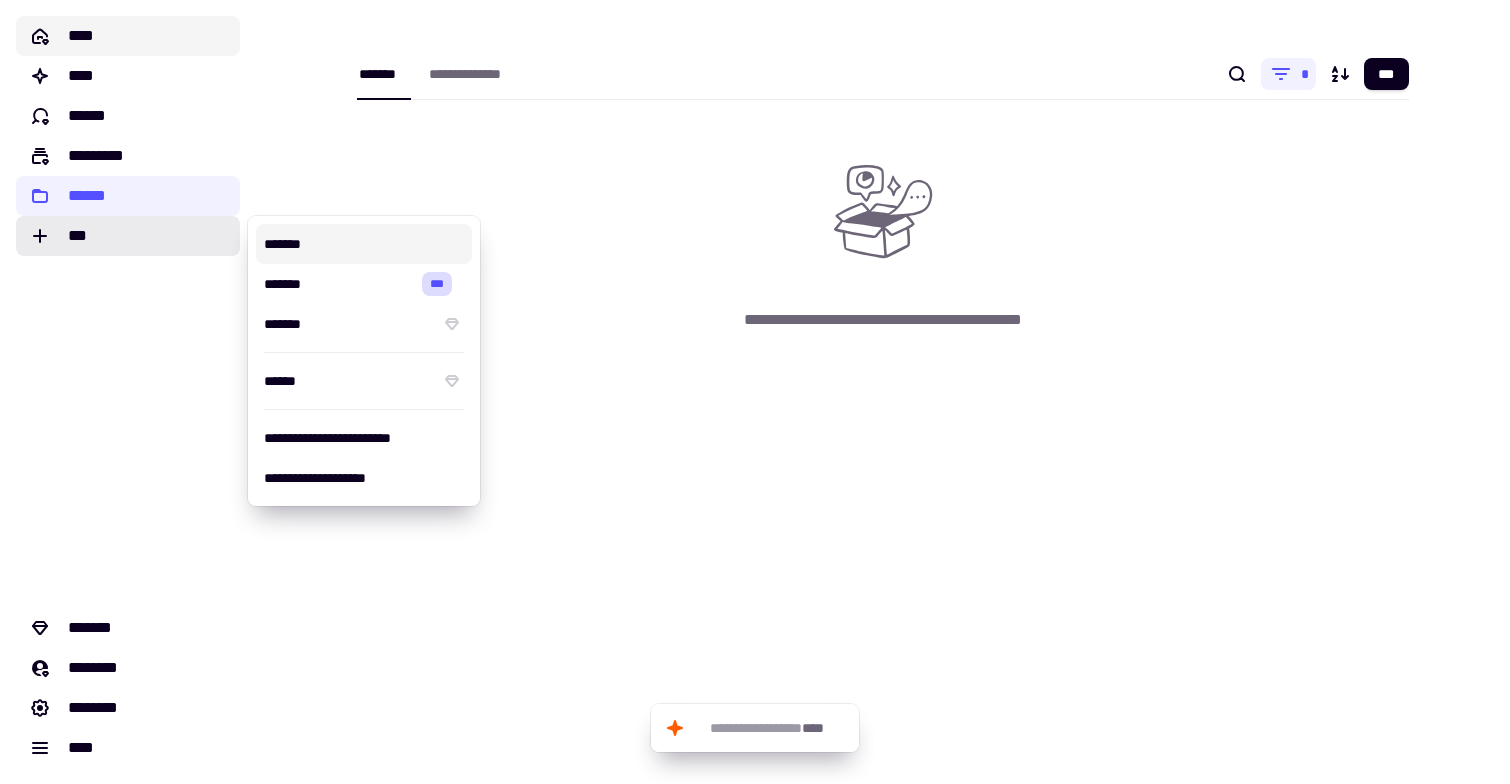 click on "****" 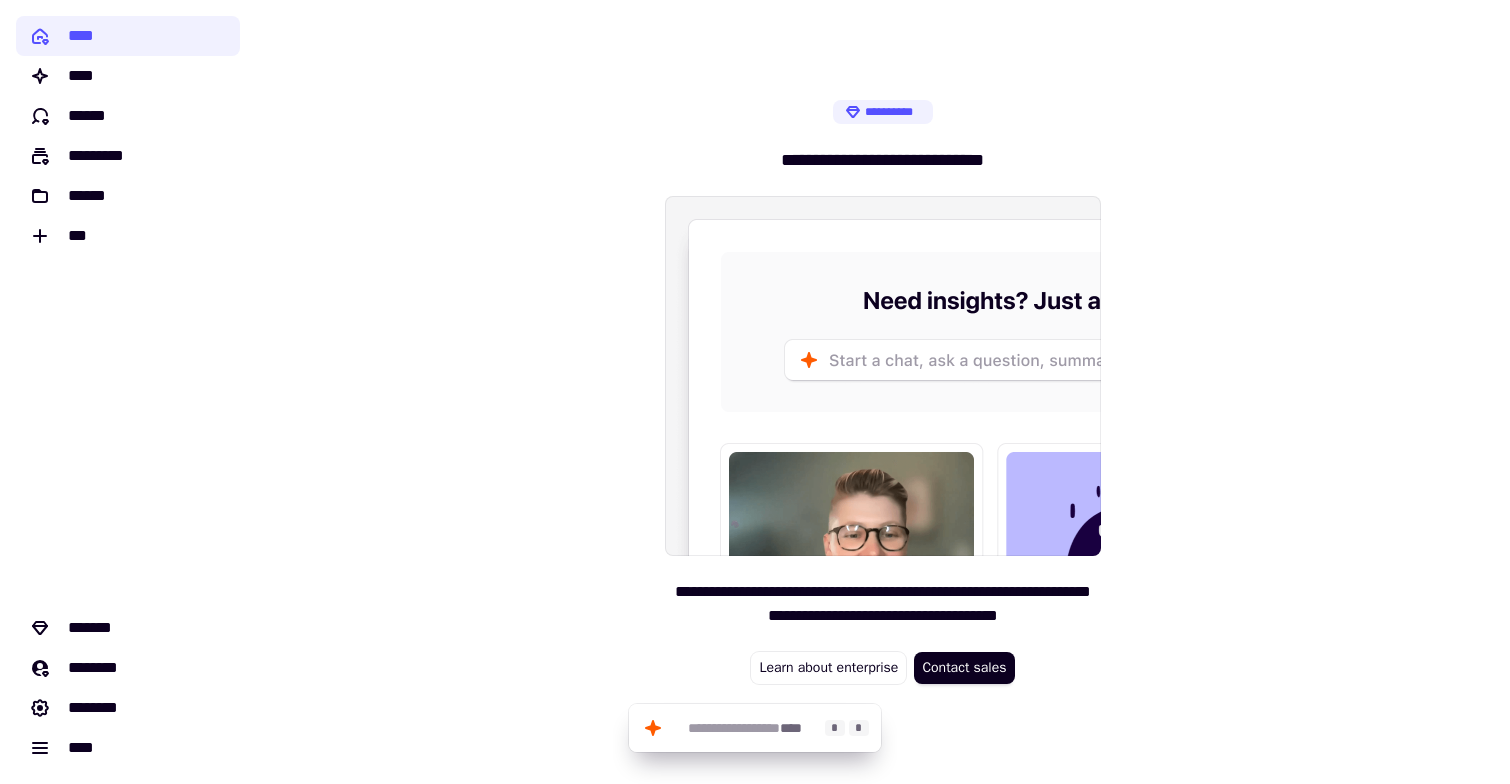 click on "**********" 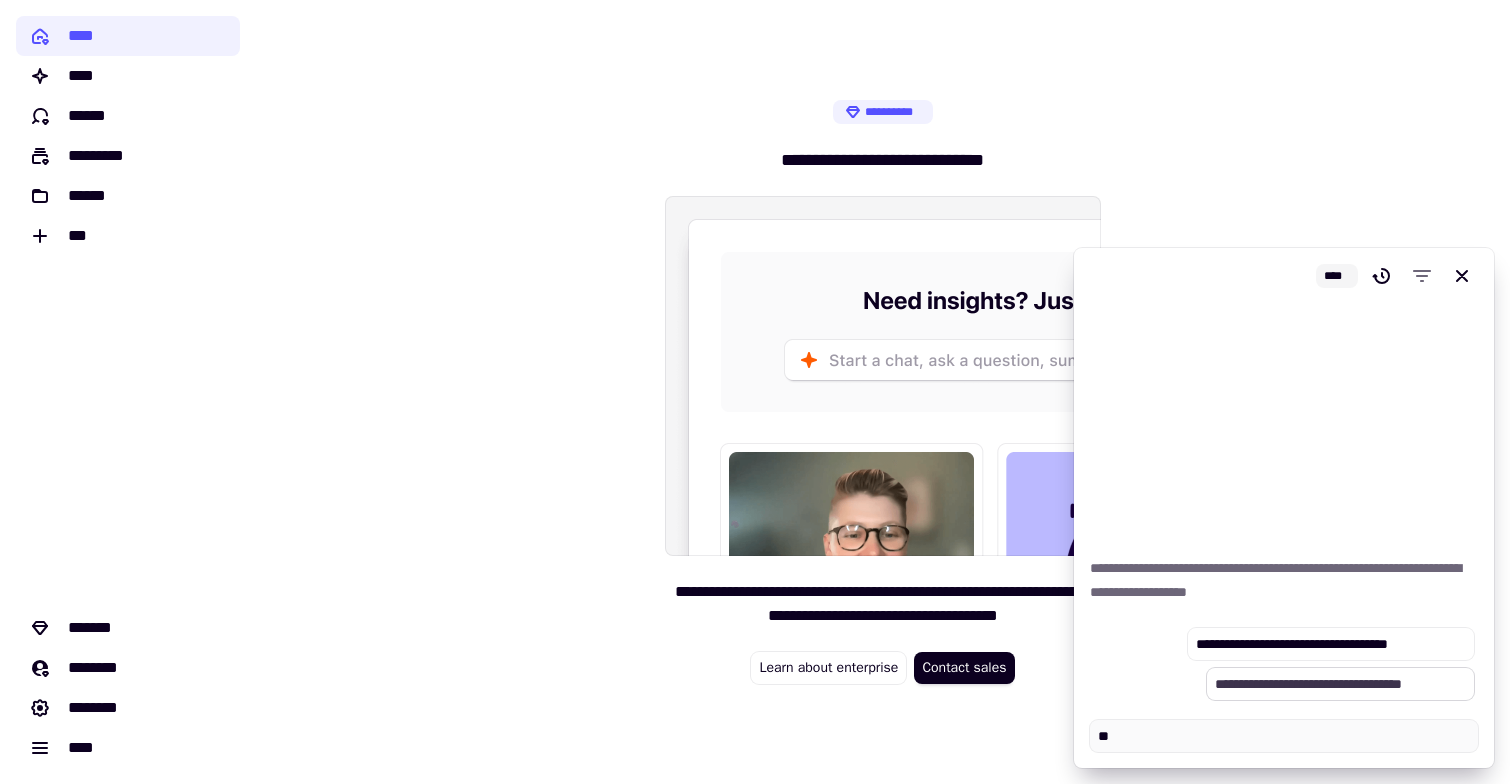 click on "**********" at bounding box center (1340, 684) 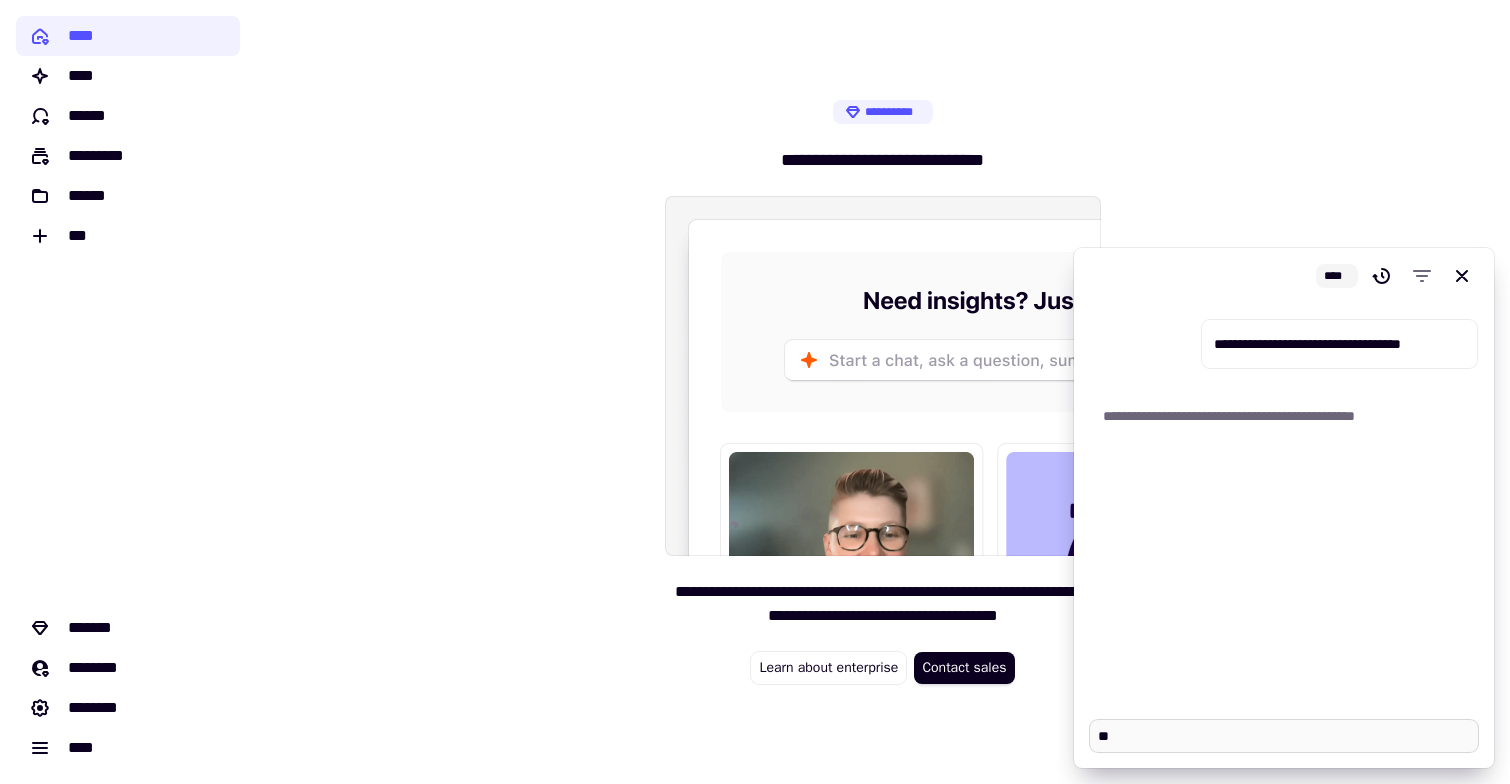 click on "**" at bounding box center [1284, 736] 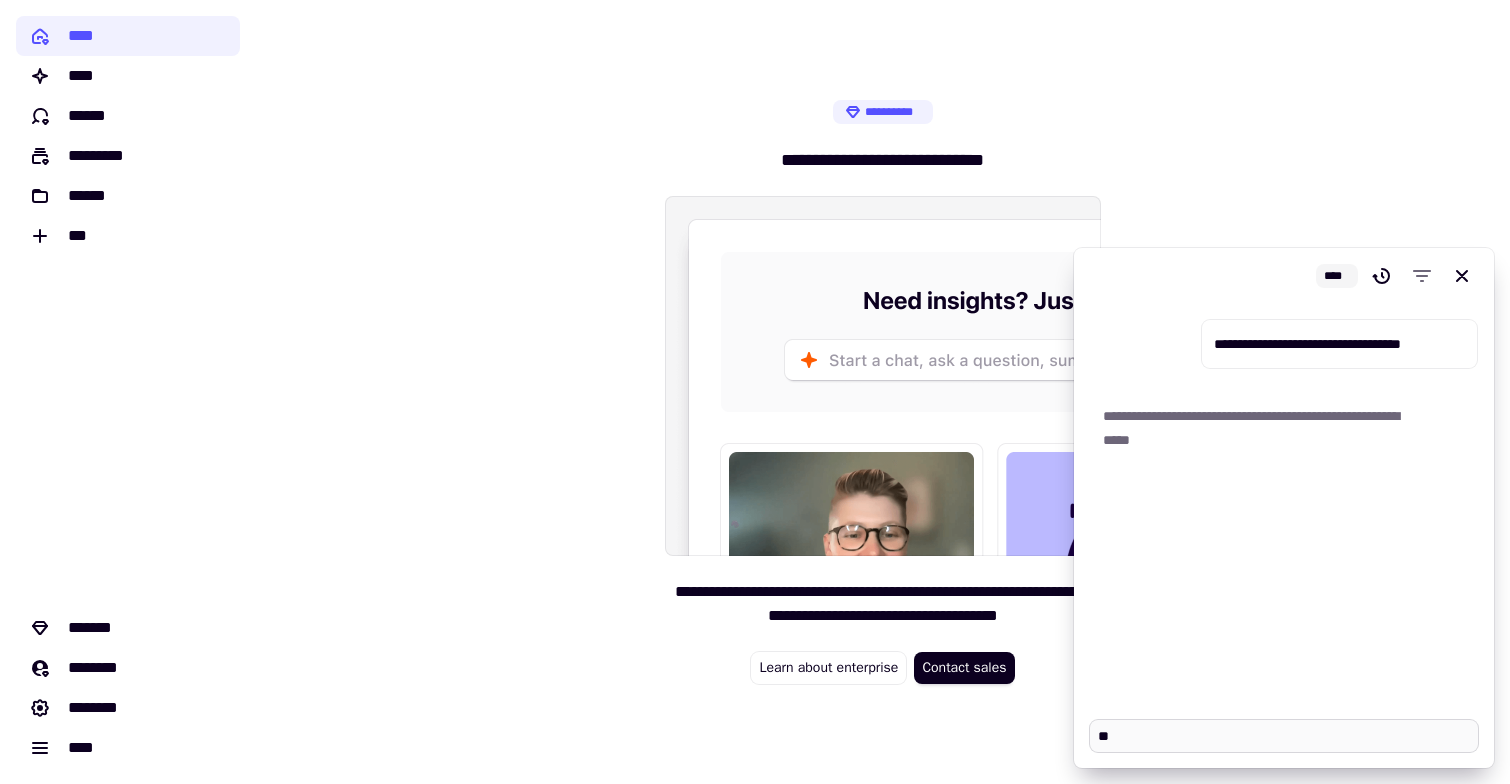 click on "**" at bounding box center (1284, 736) 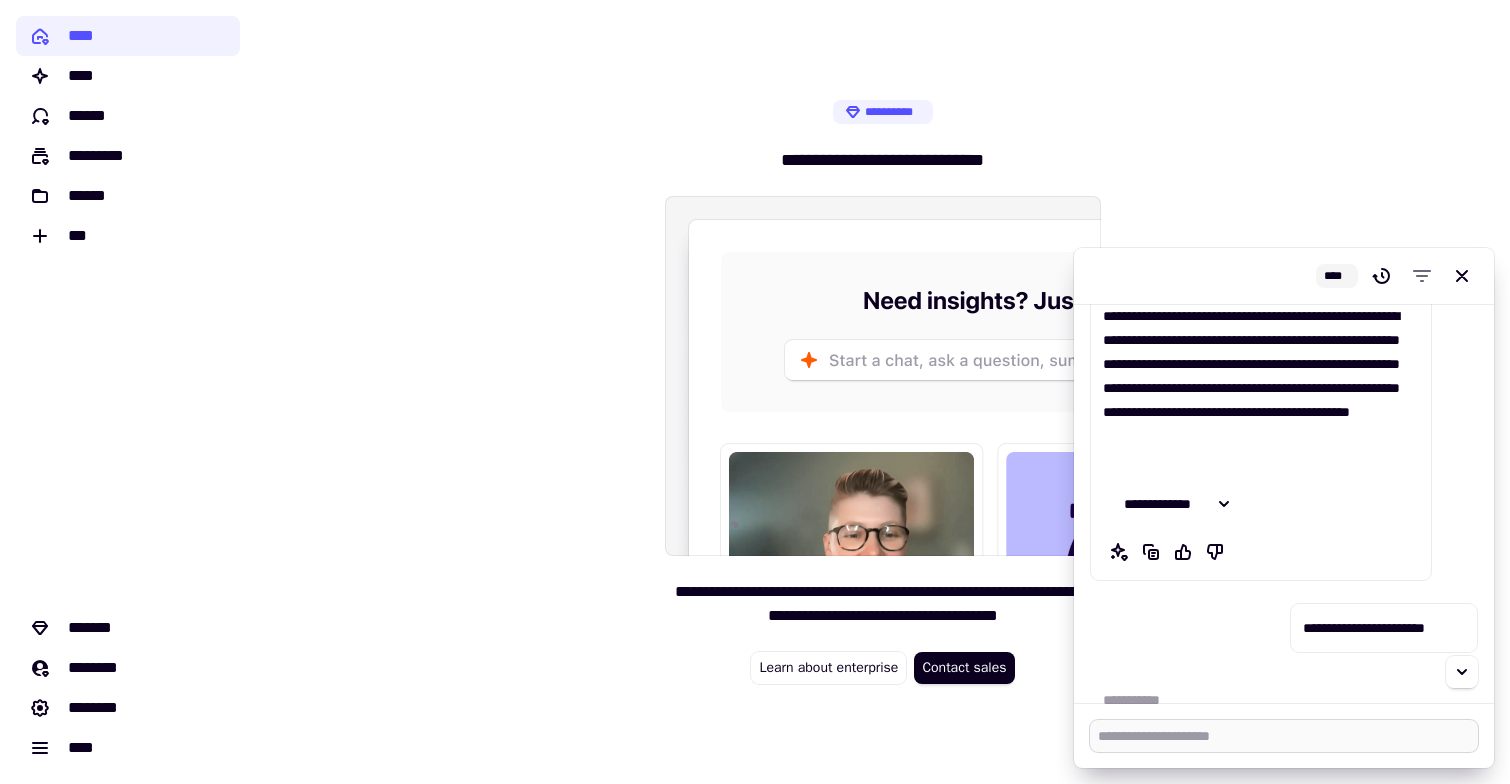 scroll, scrollTop: 144, scrollLeft: 0, axis: vertical 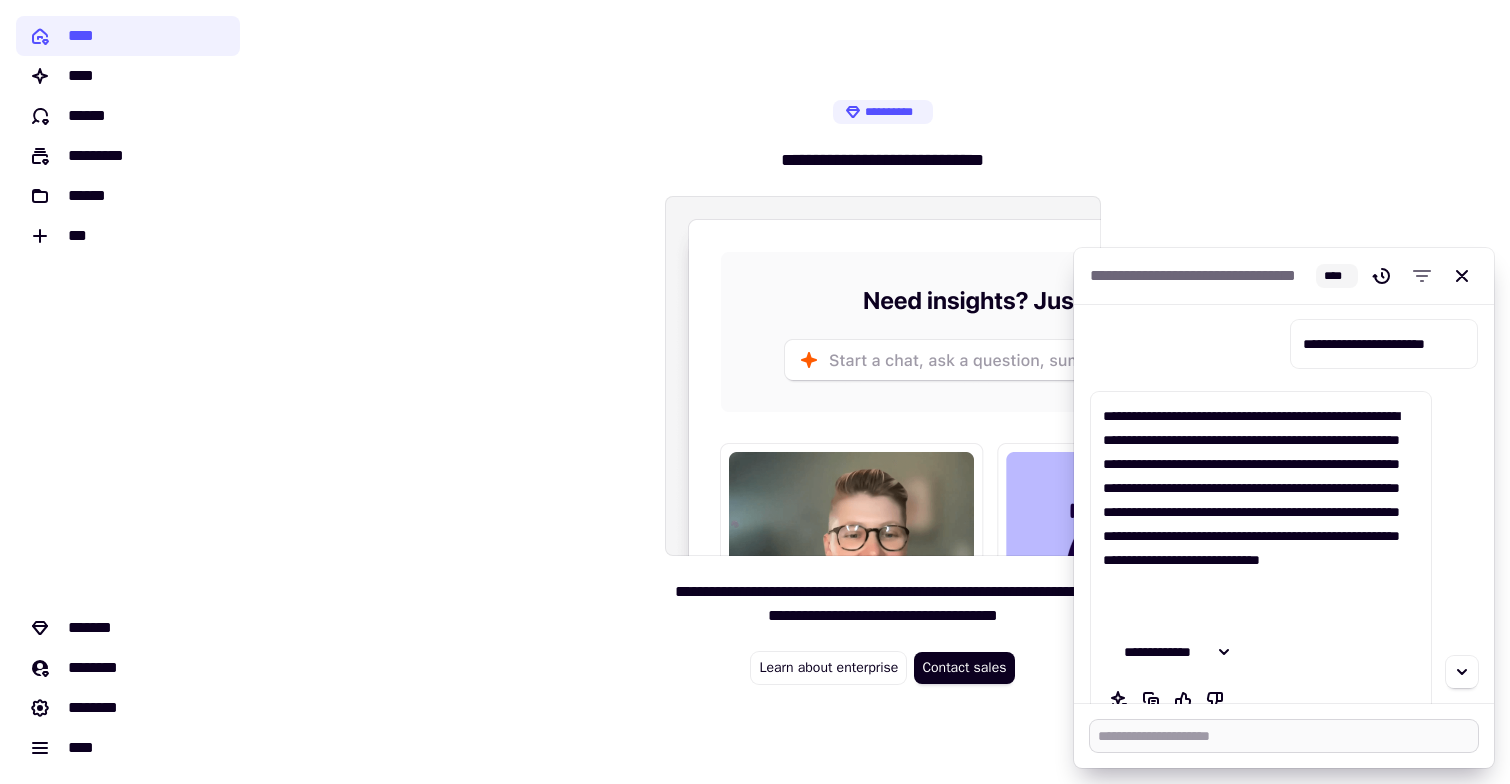 click at bounding box center (1284, 736) 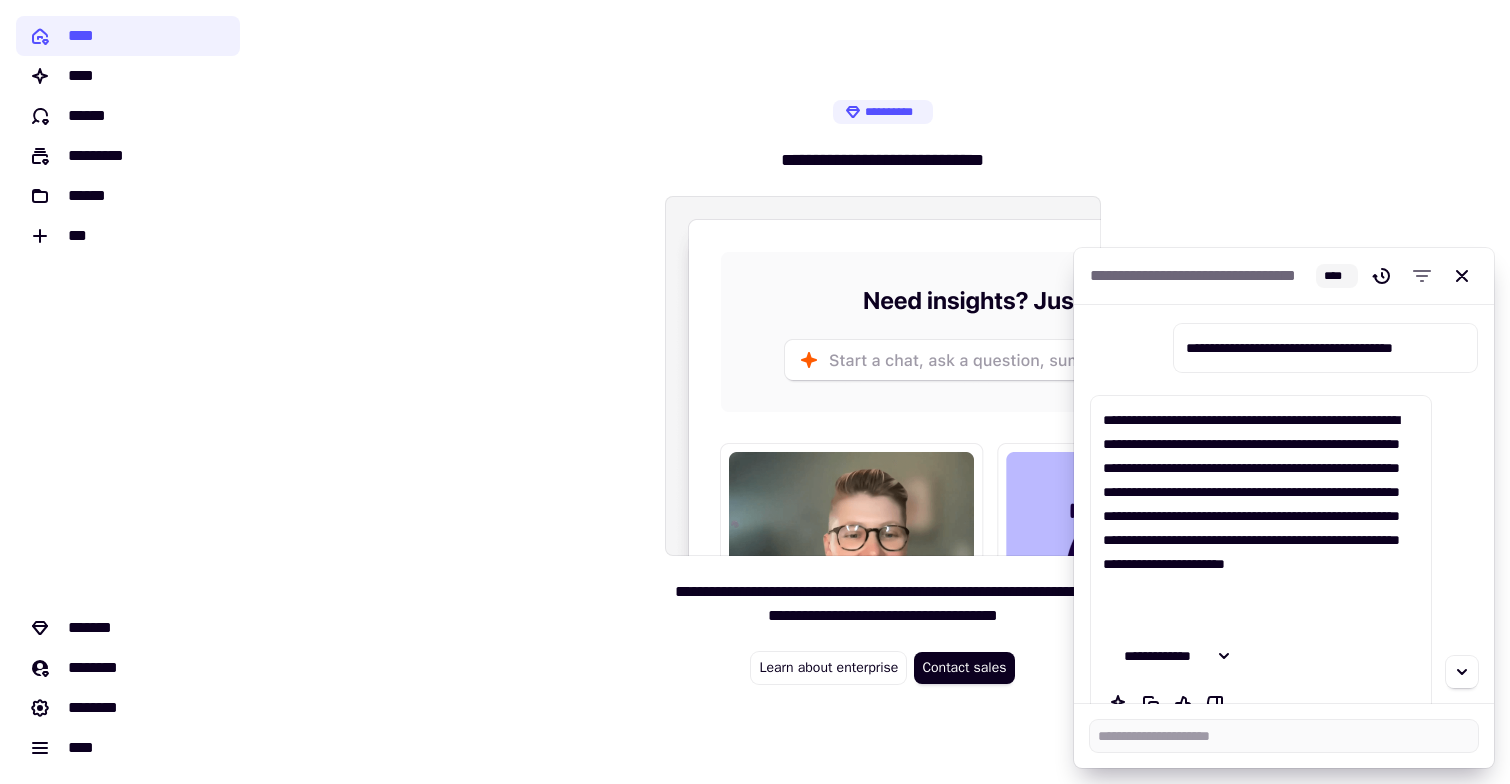 scroll, scrollTop: 816, scrollLeft: 0, axis: vertical 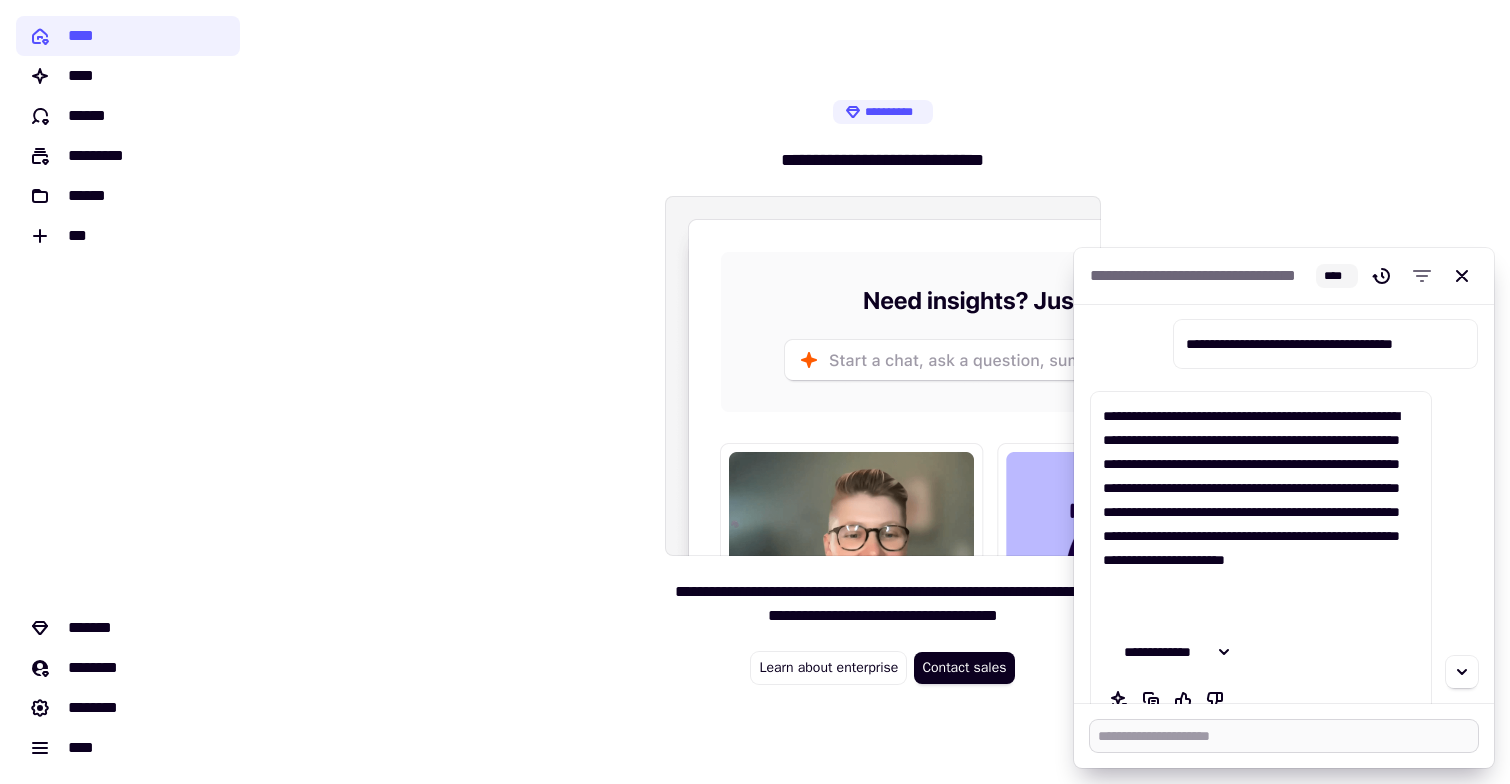 click at bounding box center (1284, 736) 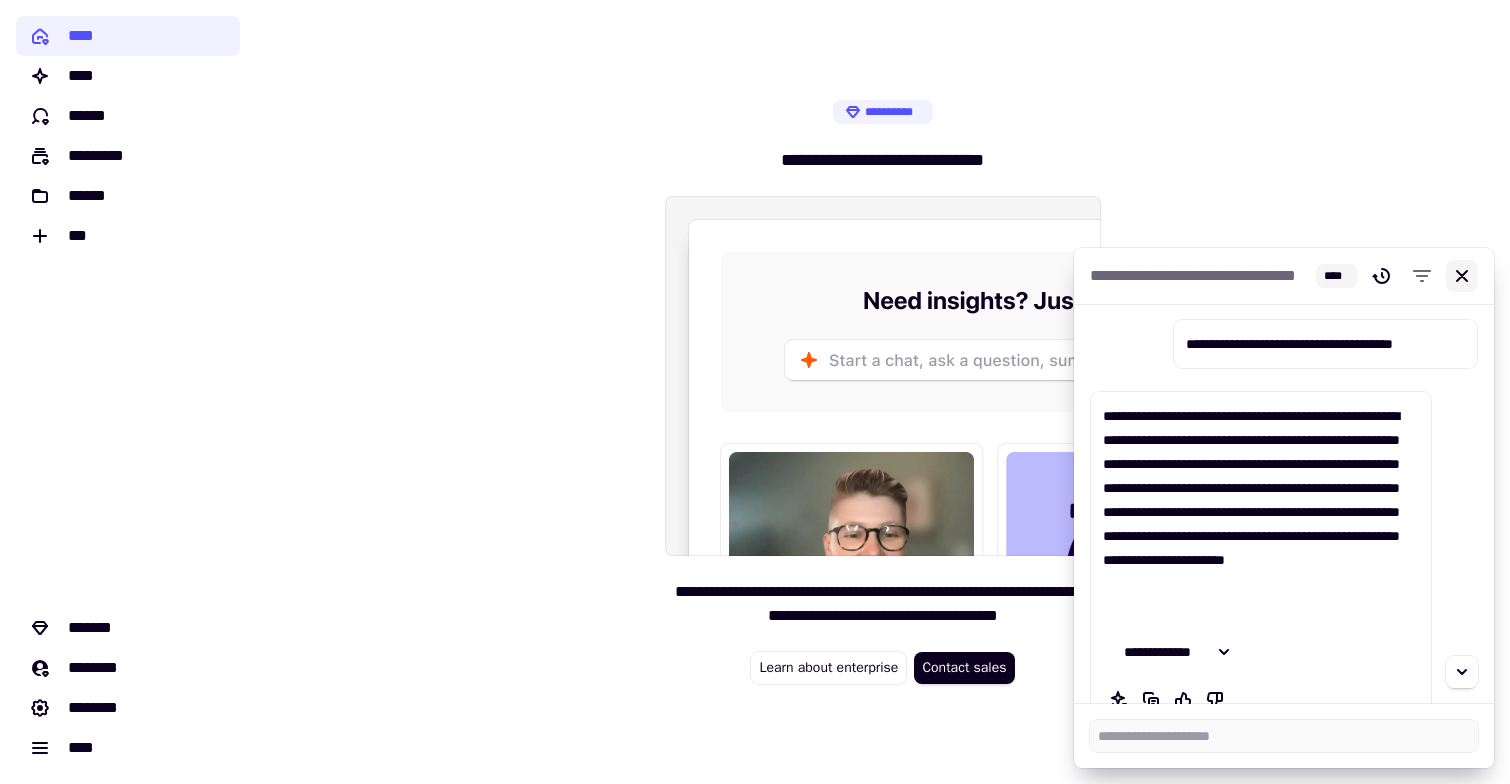 click 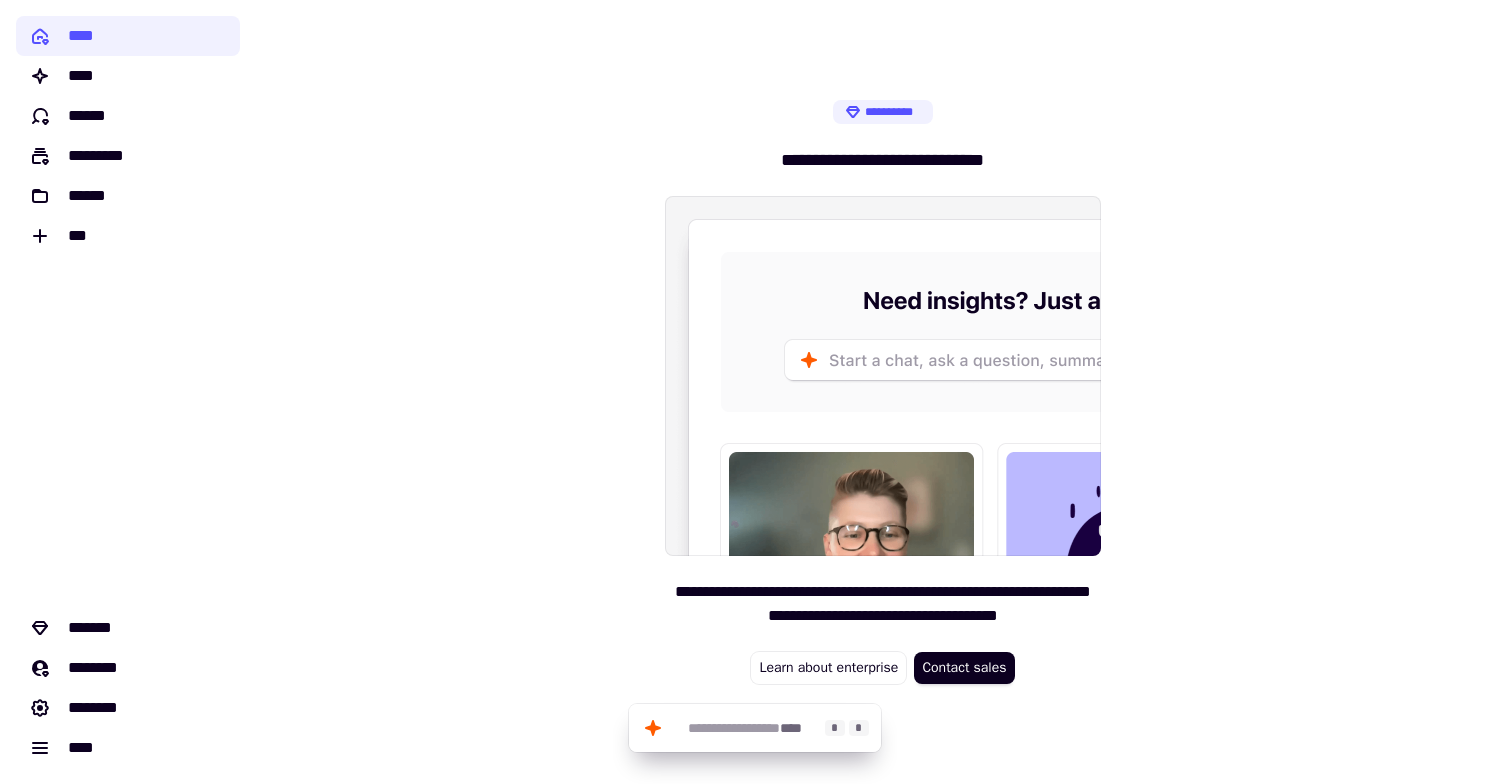 click on "**********" 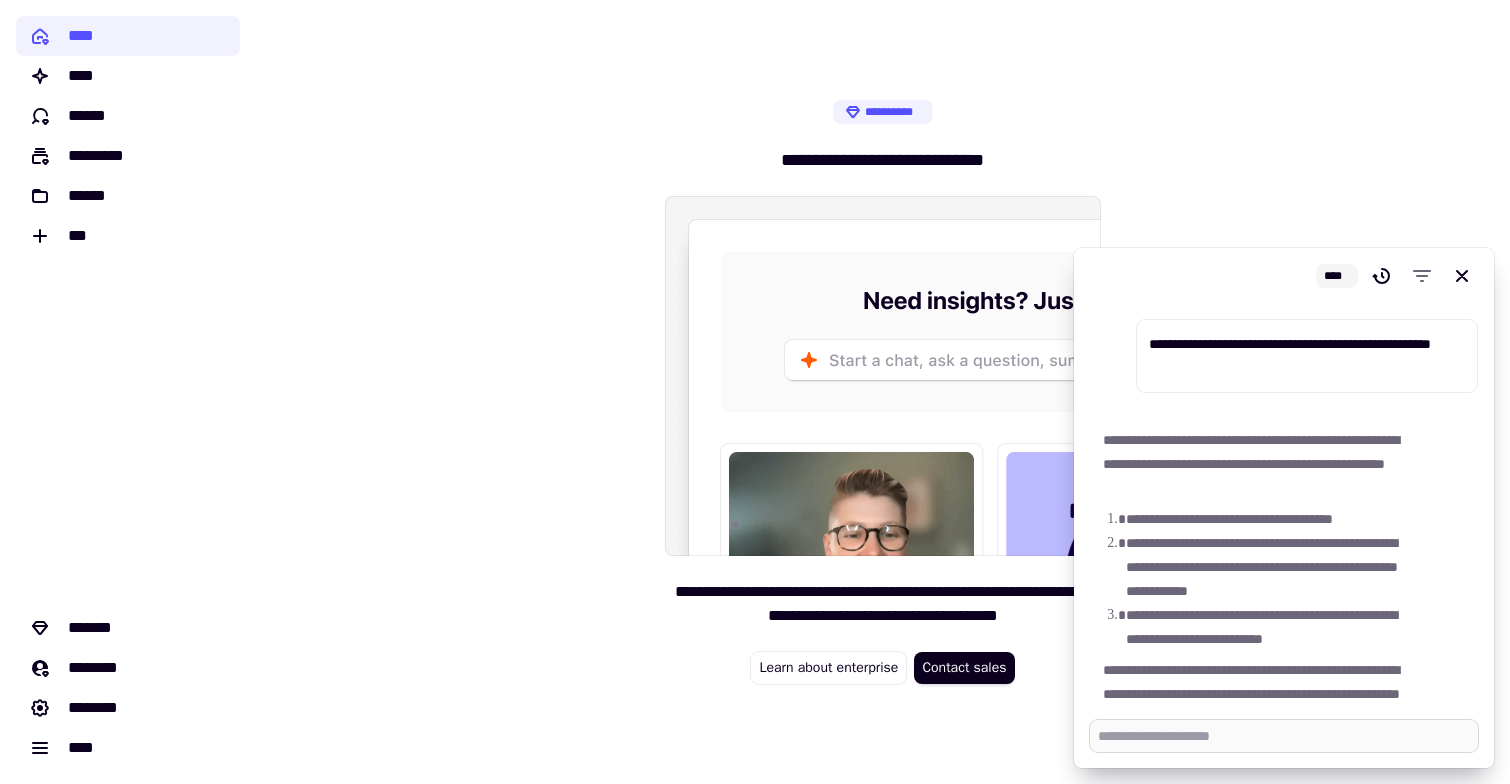 click at bounding box center (1284, 736) 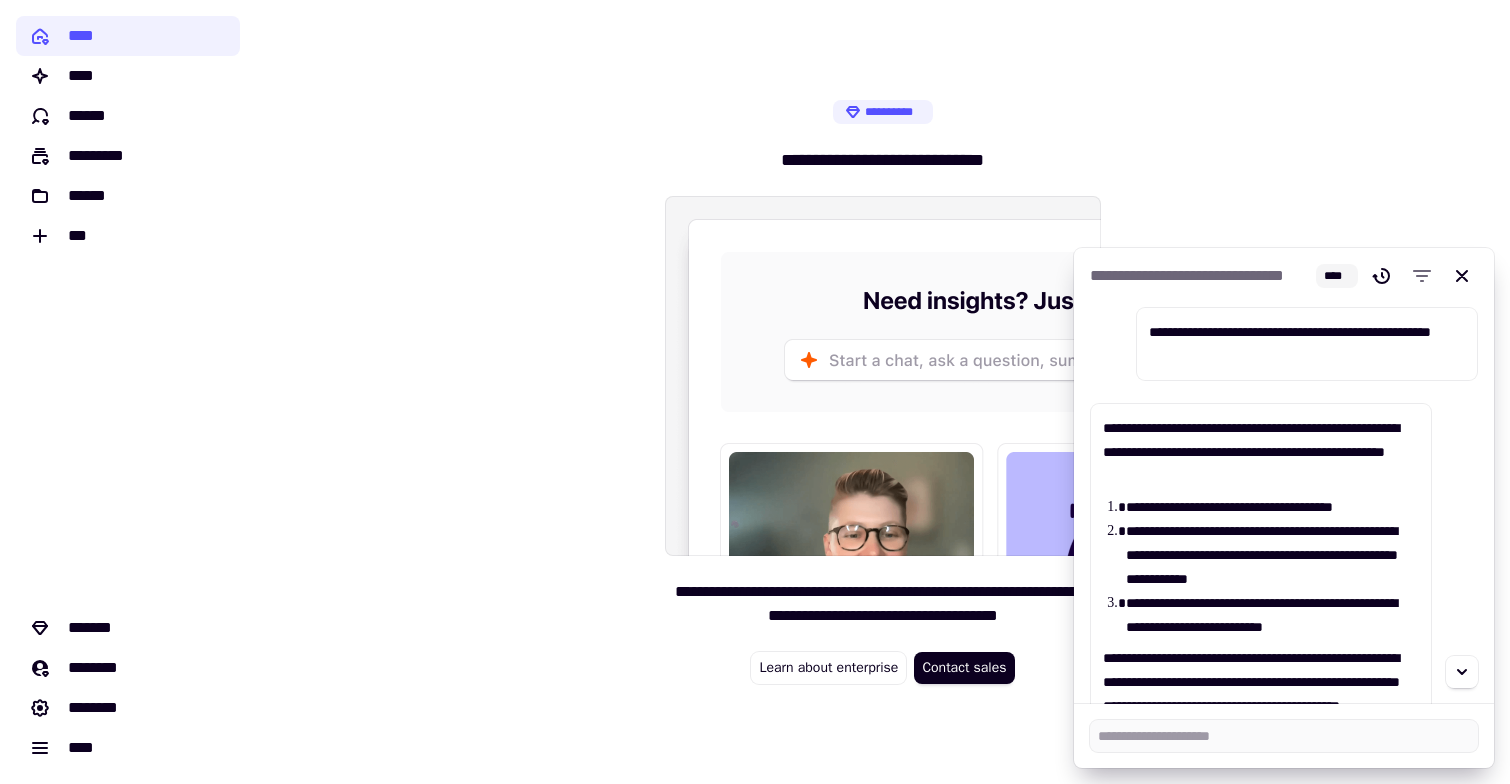 scroll, scrollTop: 0, scrollLeft: 0, axis: both 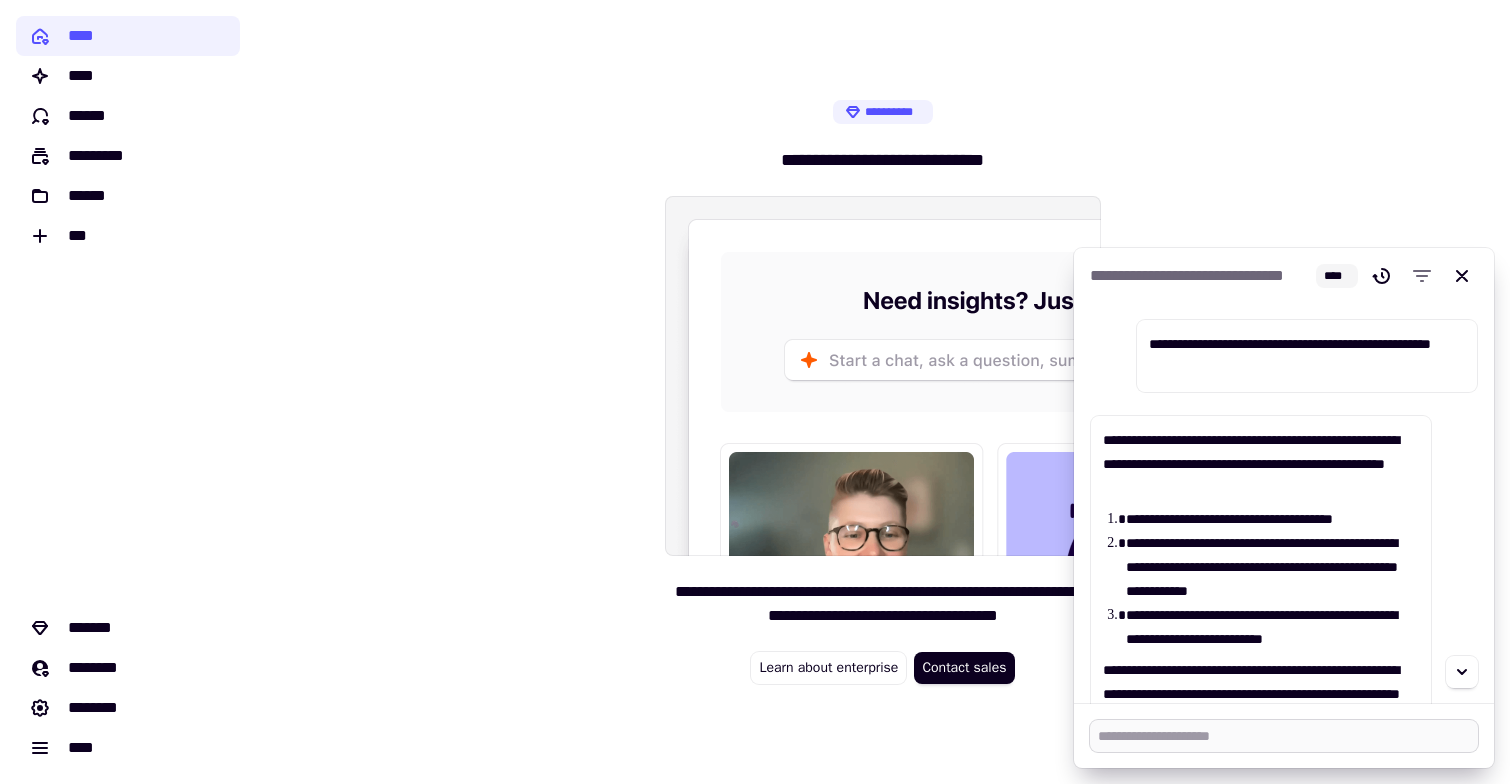 click at bounding box center (1284, 736) 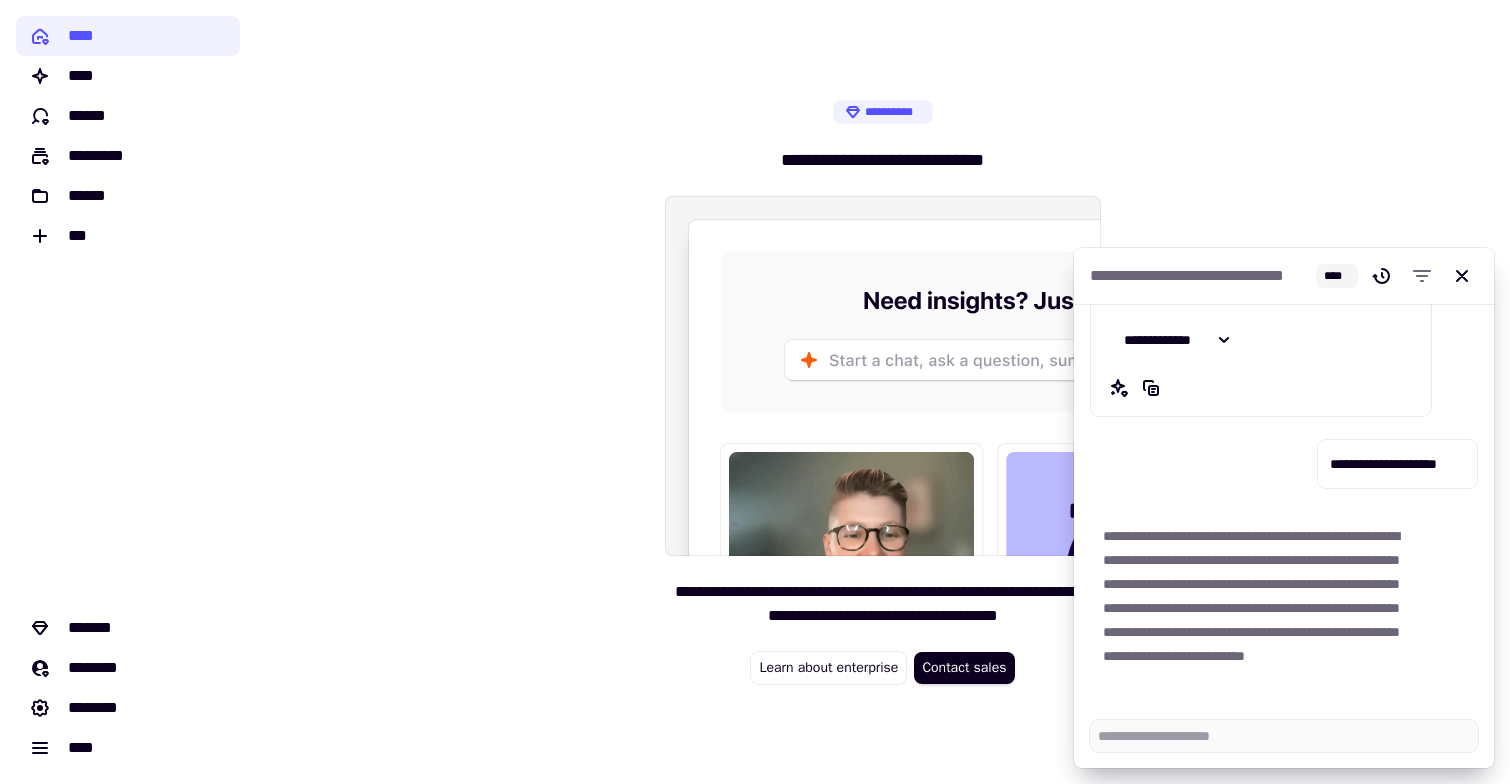scroll, scrollTop: 908, scrollLeft: 0, axis: vertical 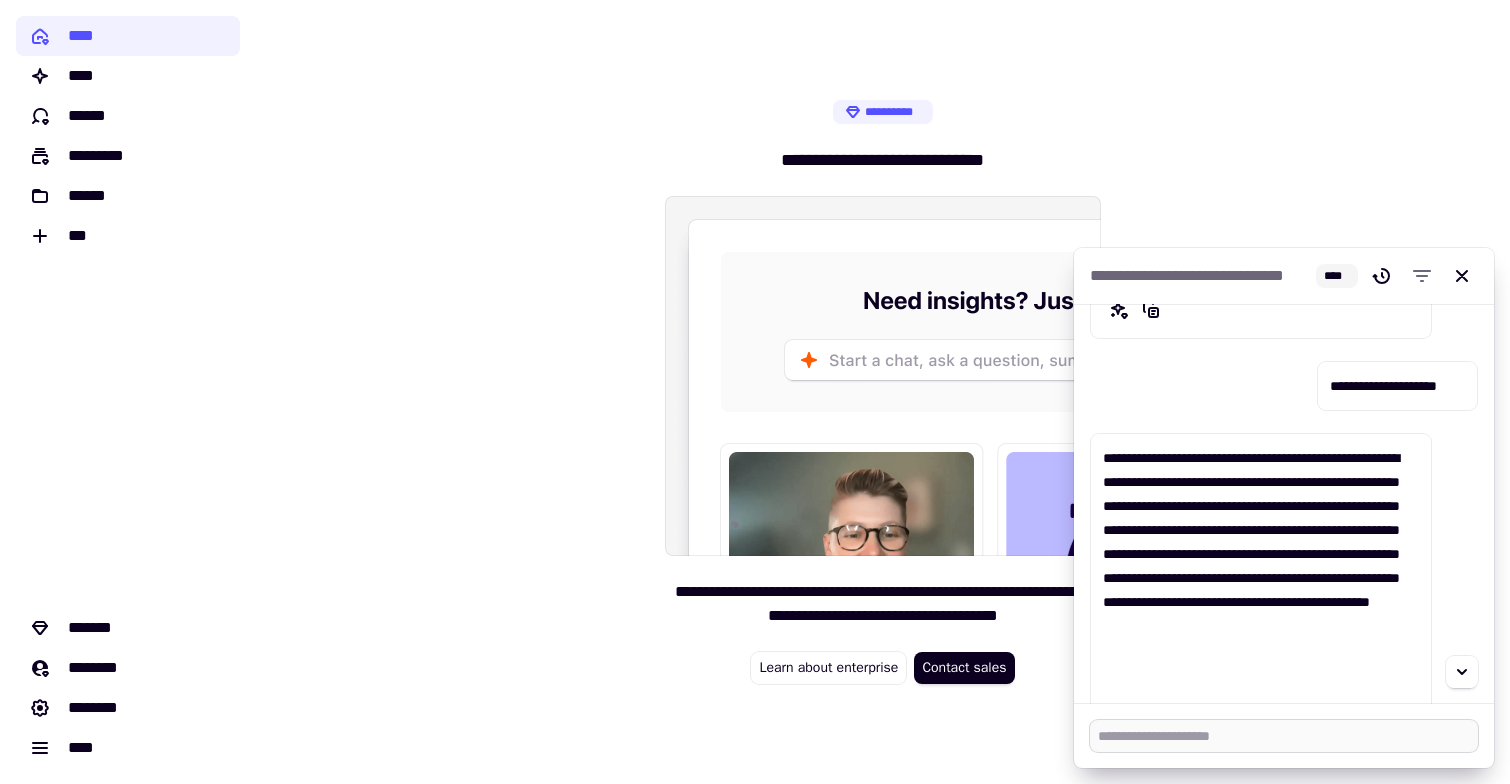 click at bounding box center [1284, 736] 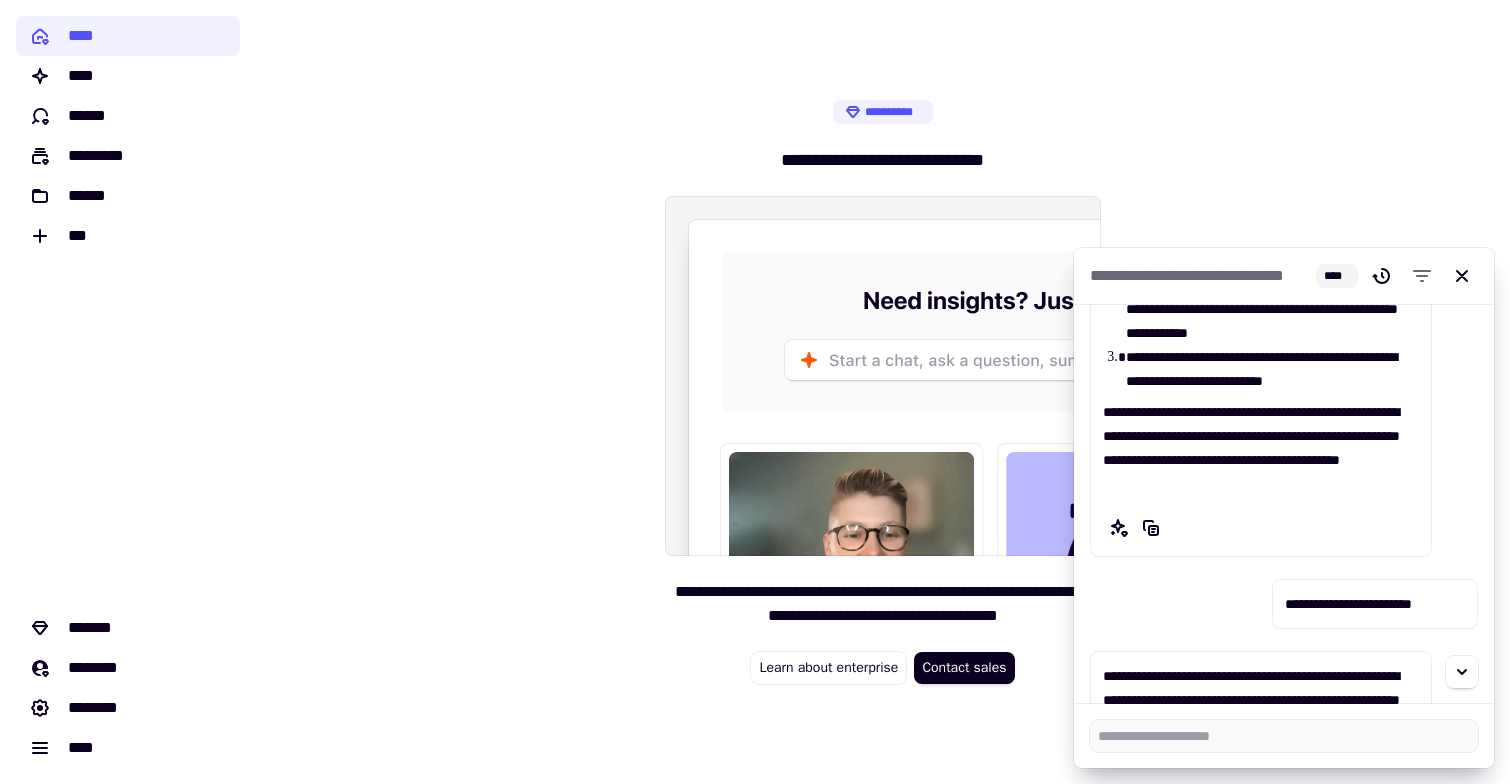scroll, scrollTop: 0, scrollLeft: 0, axis: both 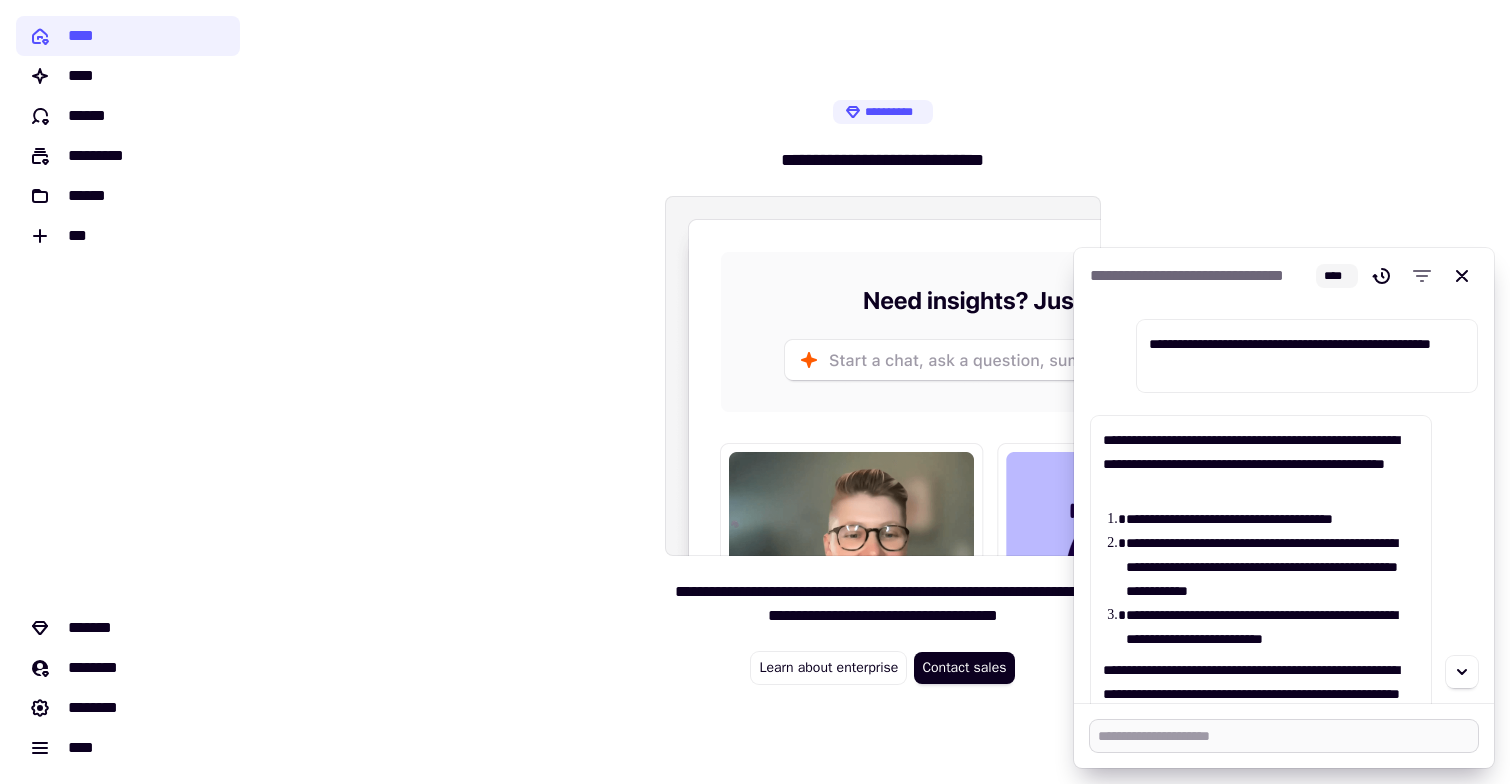 click at bounding box center [1284, 736] 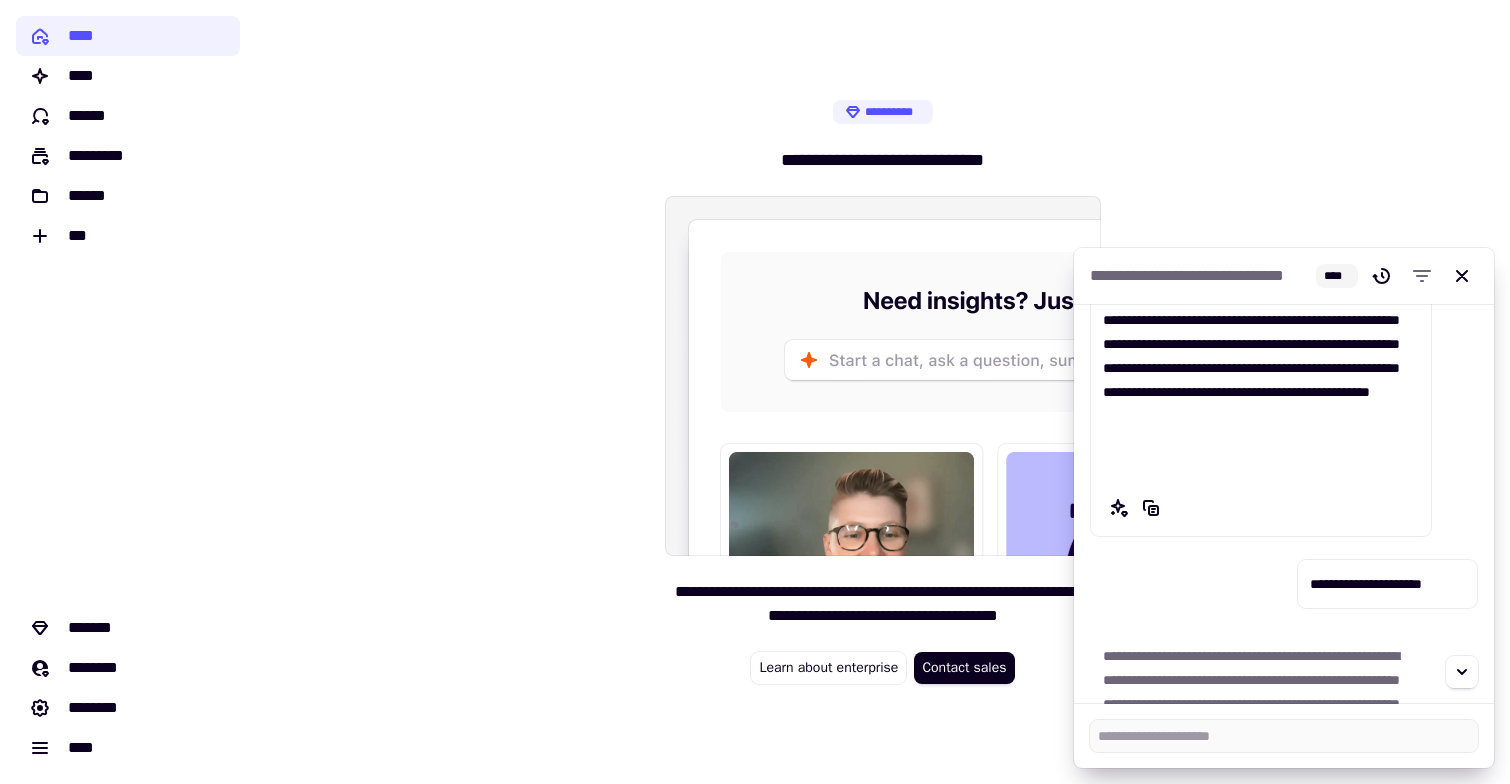 scroll, scrollTop: 1262, scrollLeft: 0, axis: vertical 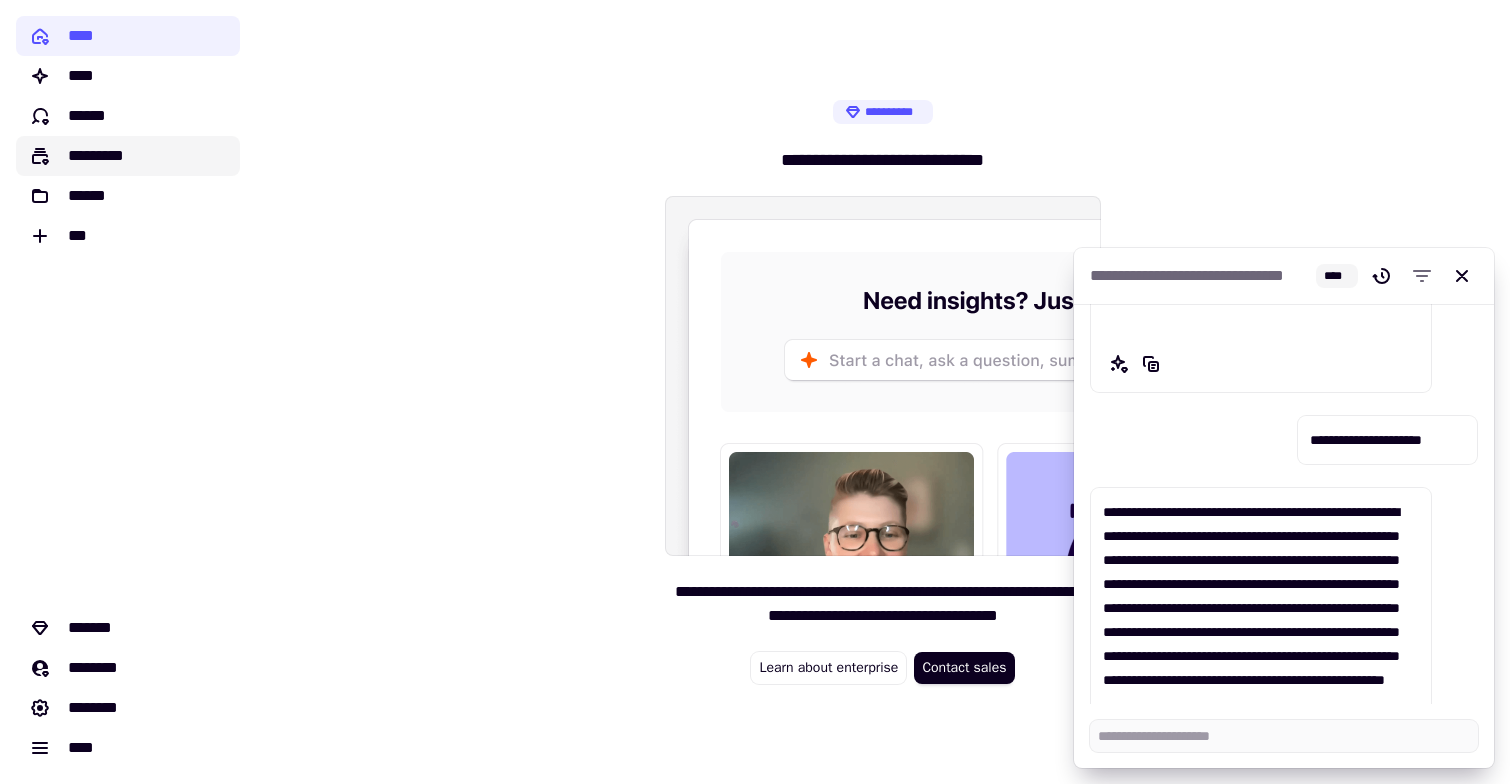 click on "*********" 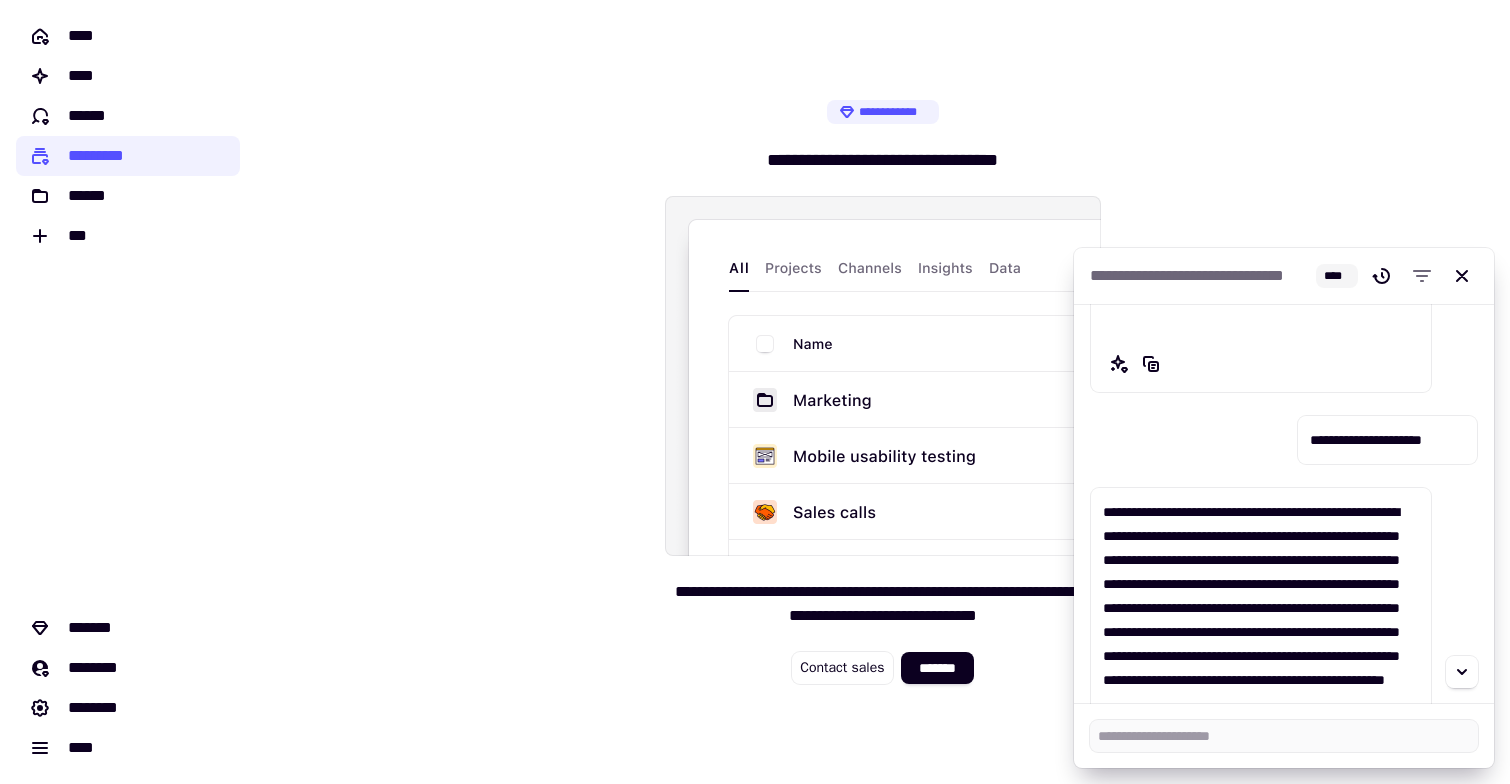 scroll, scrollTop: 1406, scrollLeft: 0, axis: vertical 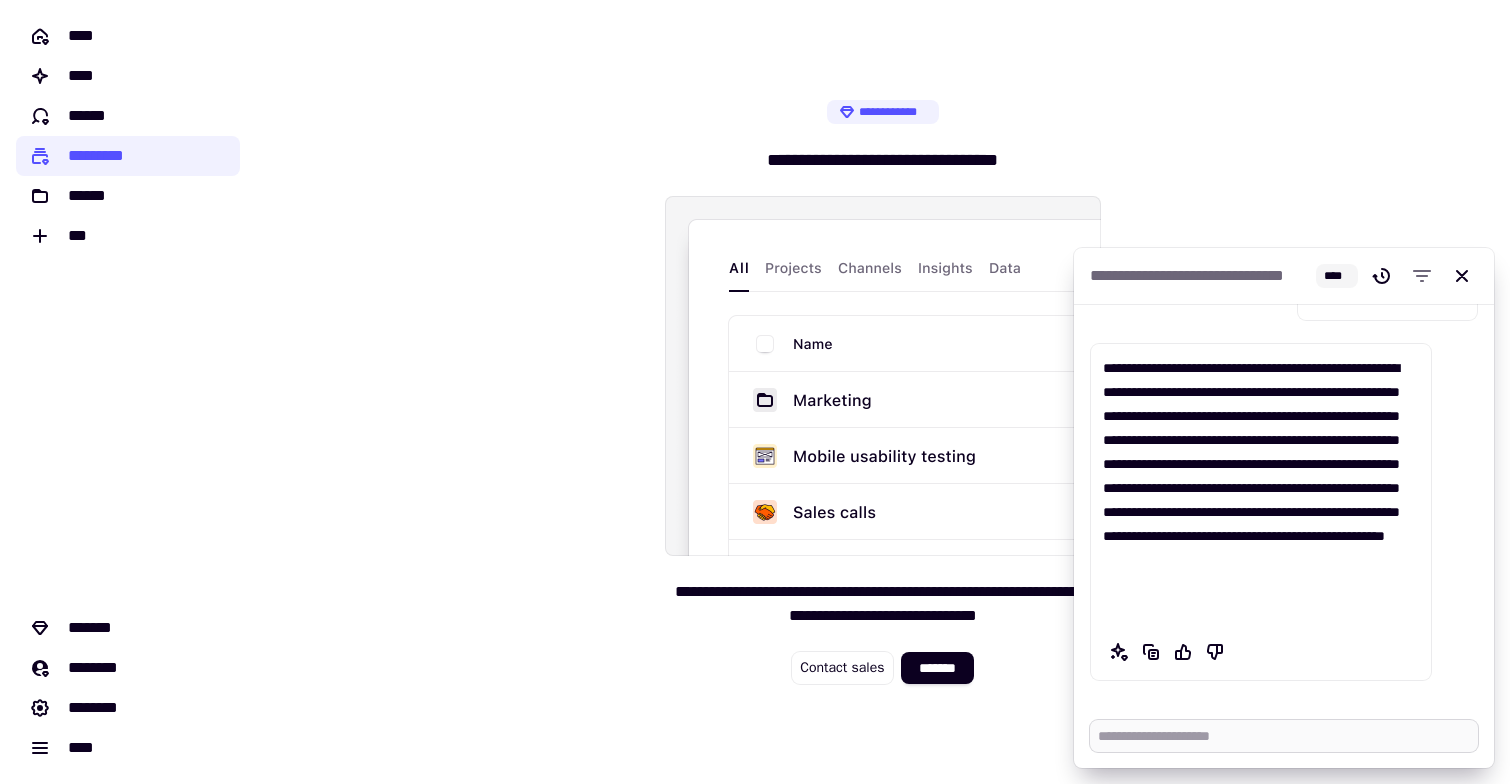 click at bounding box center (1284, 736) 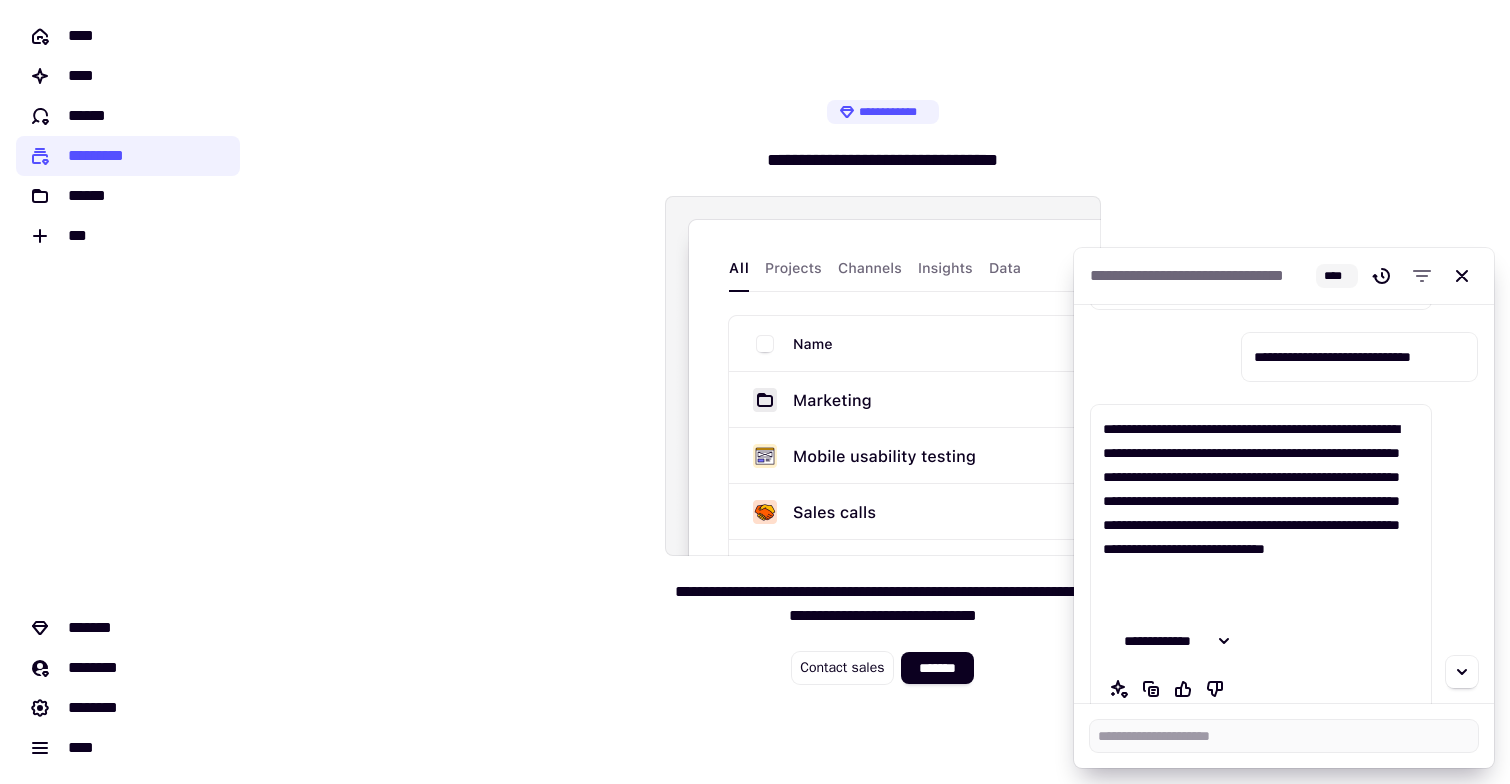 scroll, scrollTop: 1779, scrollLeft: 0, axis: vertical 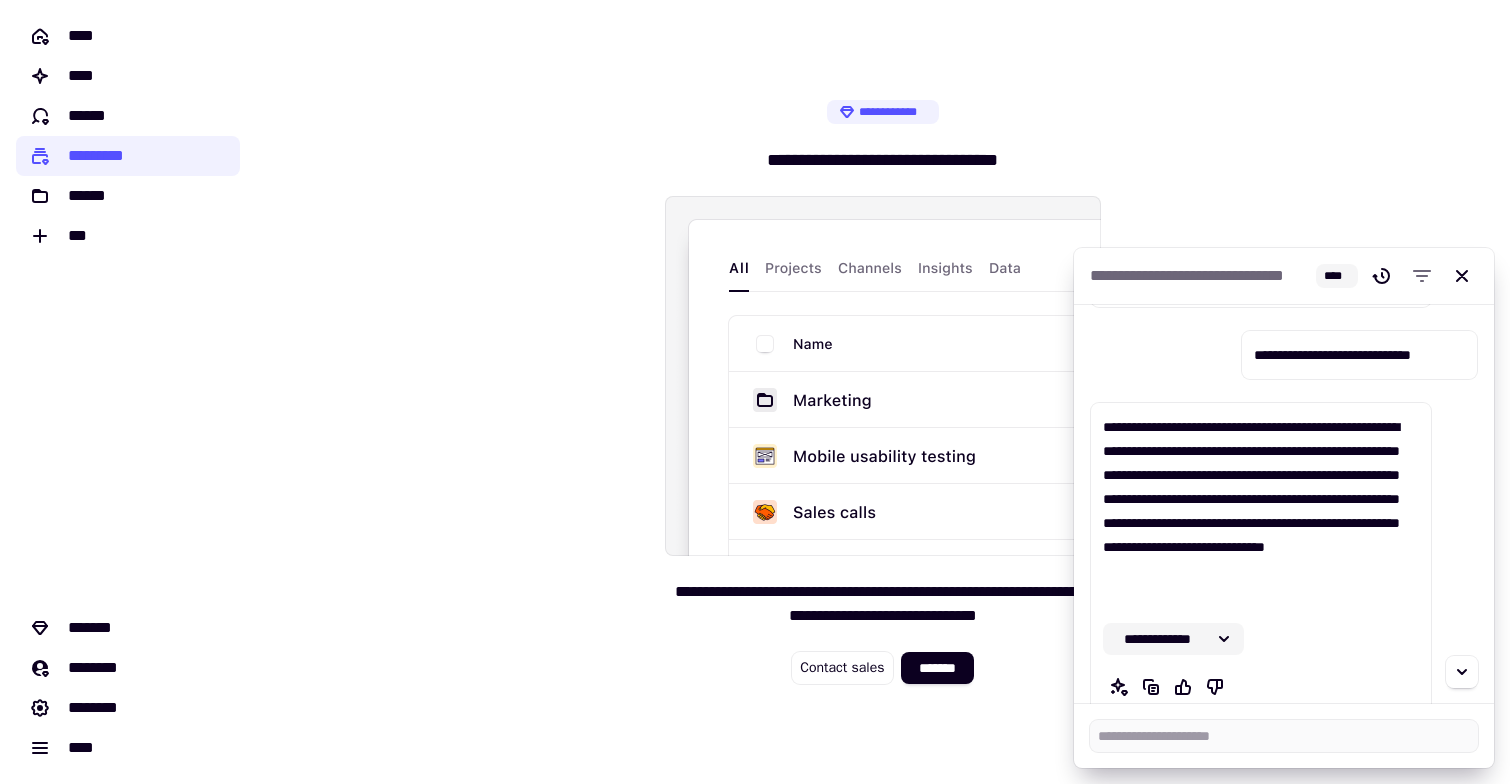 click on "**********" 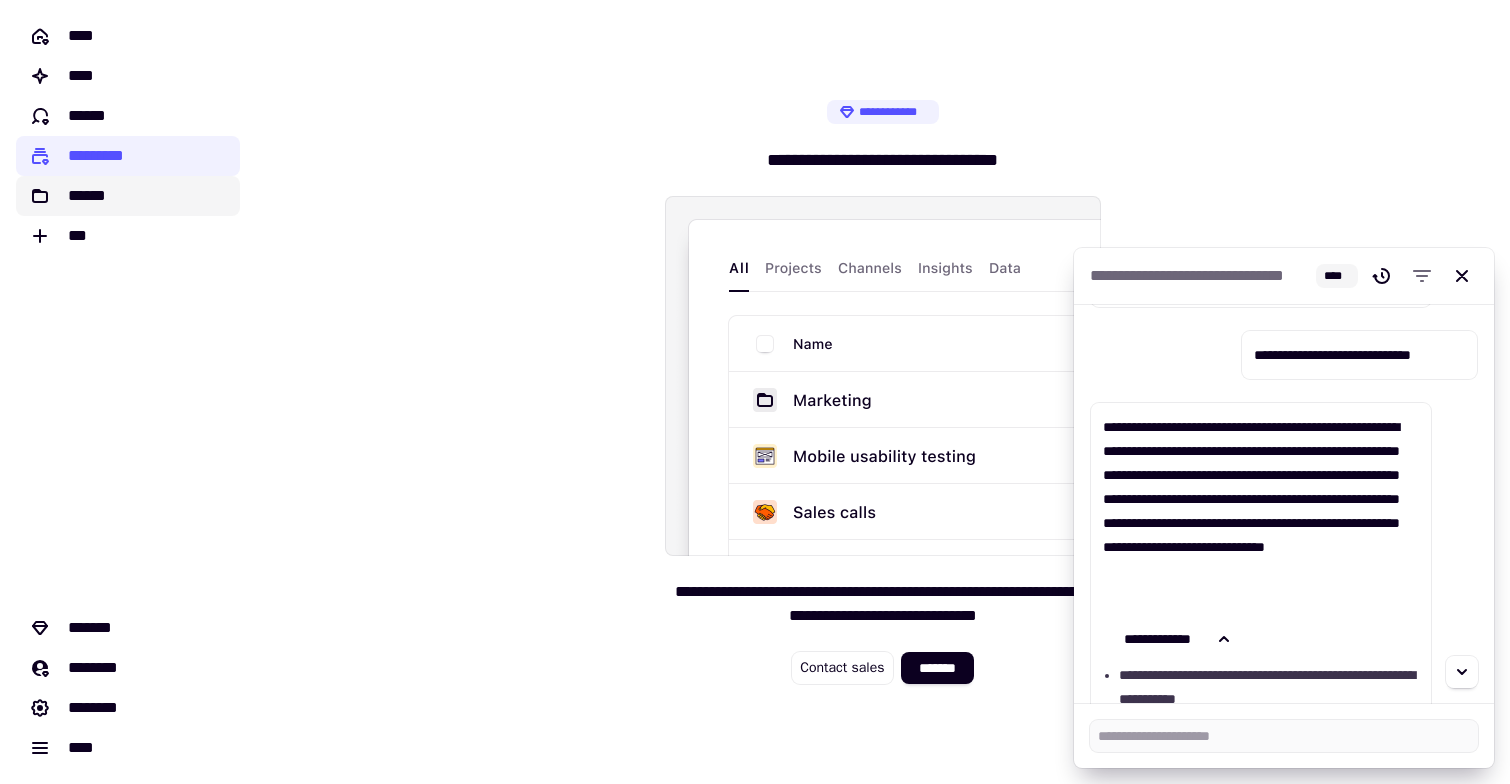click on "******" 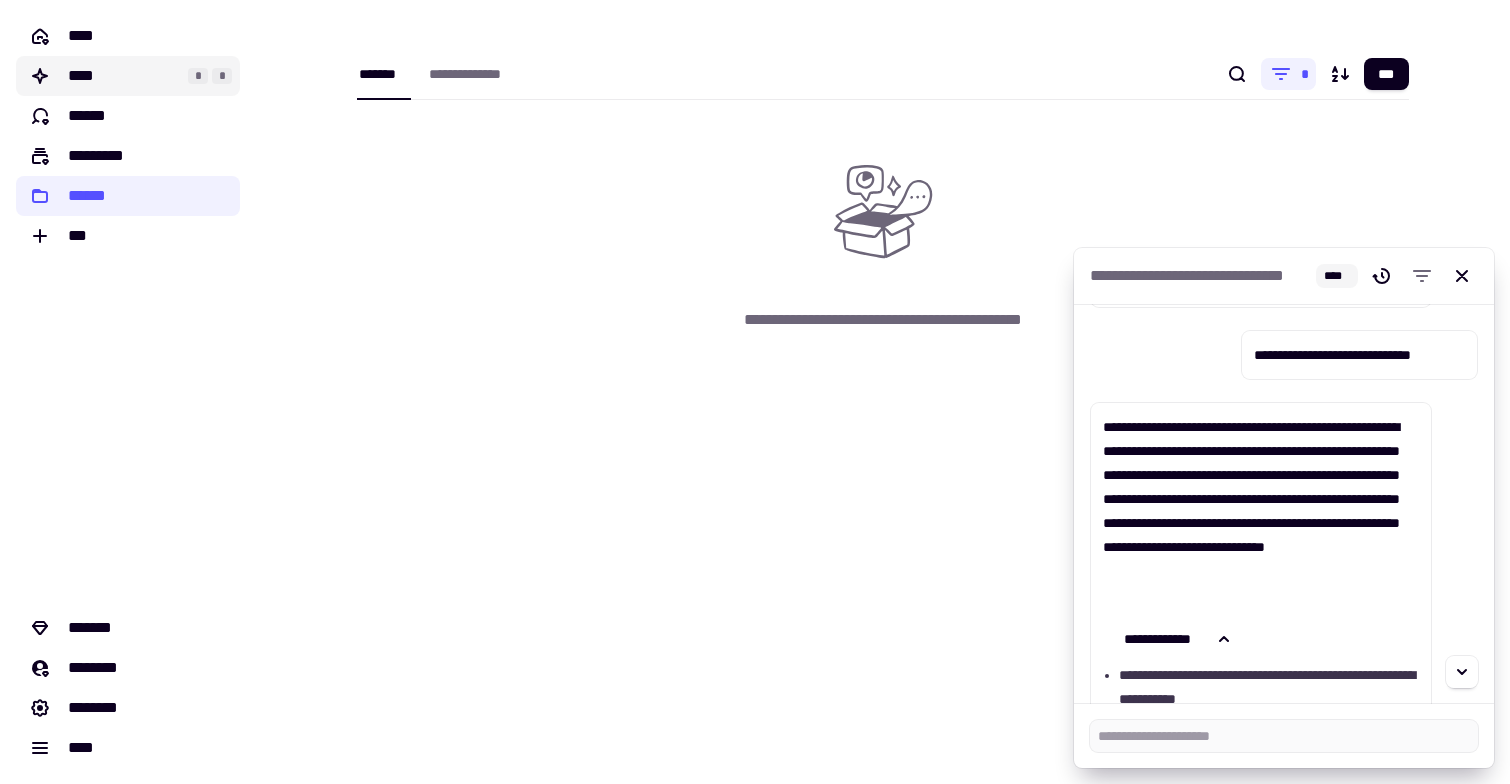 click on "****" 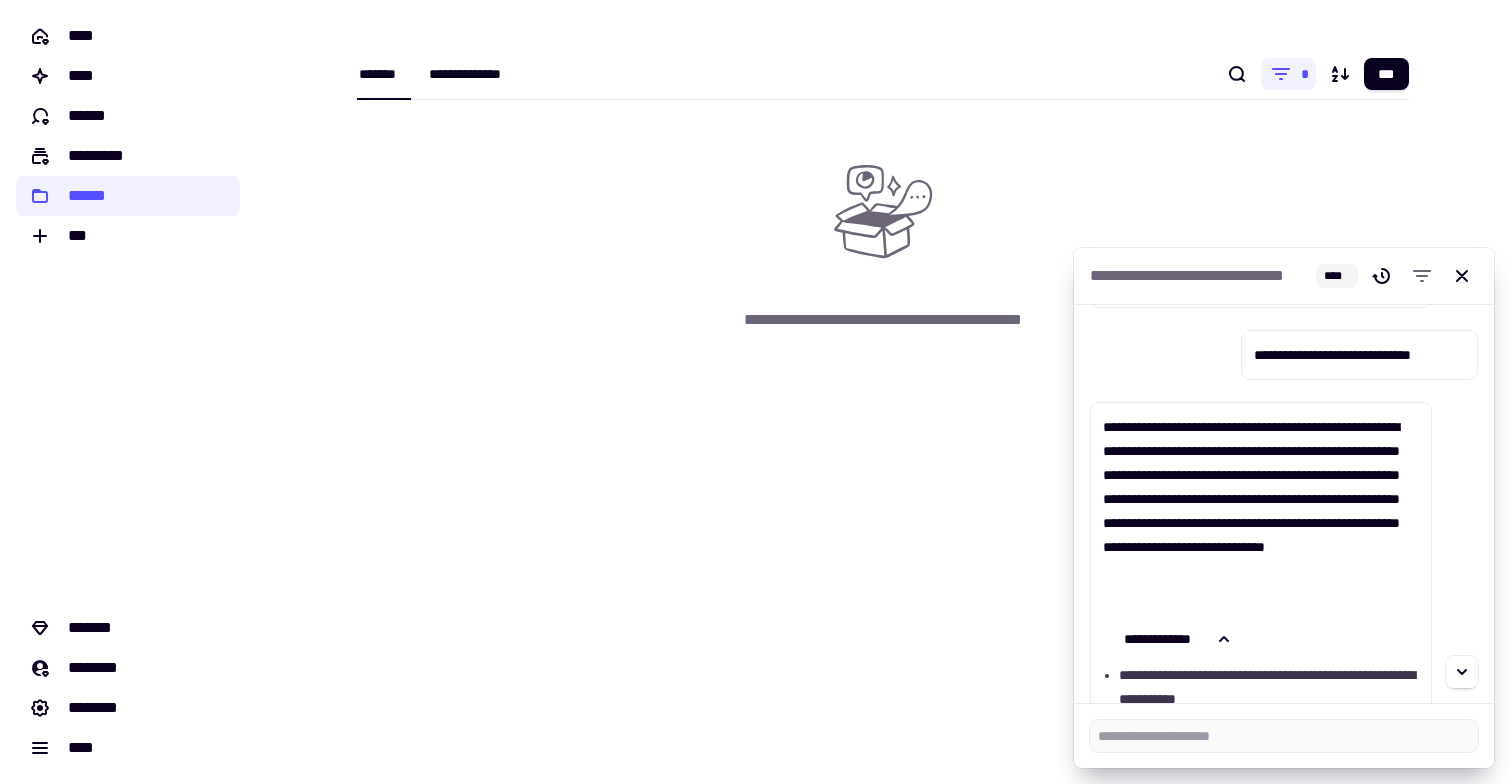 click on "**********" at bounding box center (480, 74) 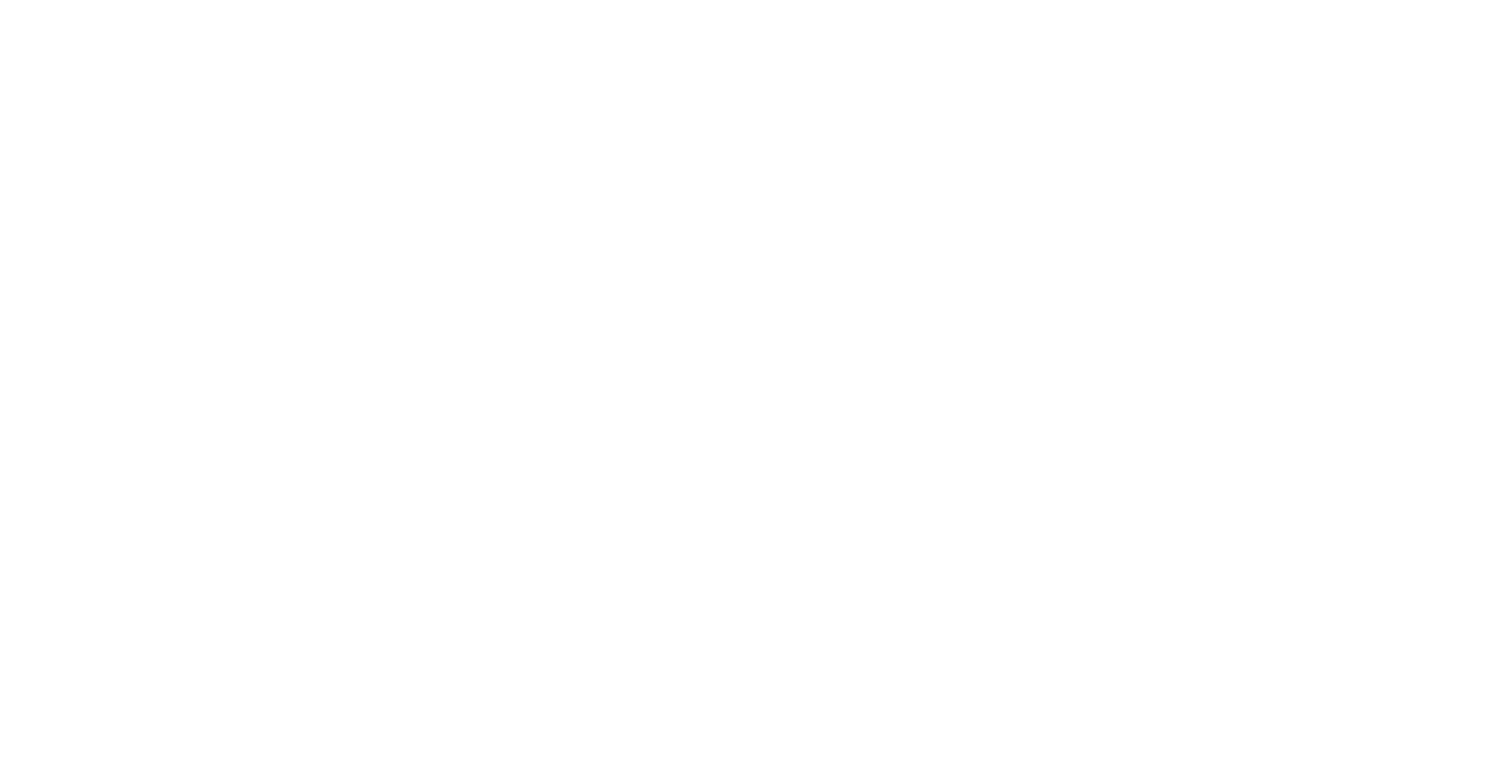 scroll, scrollTop: 0, scrollLeft: 0, axis: both 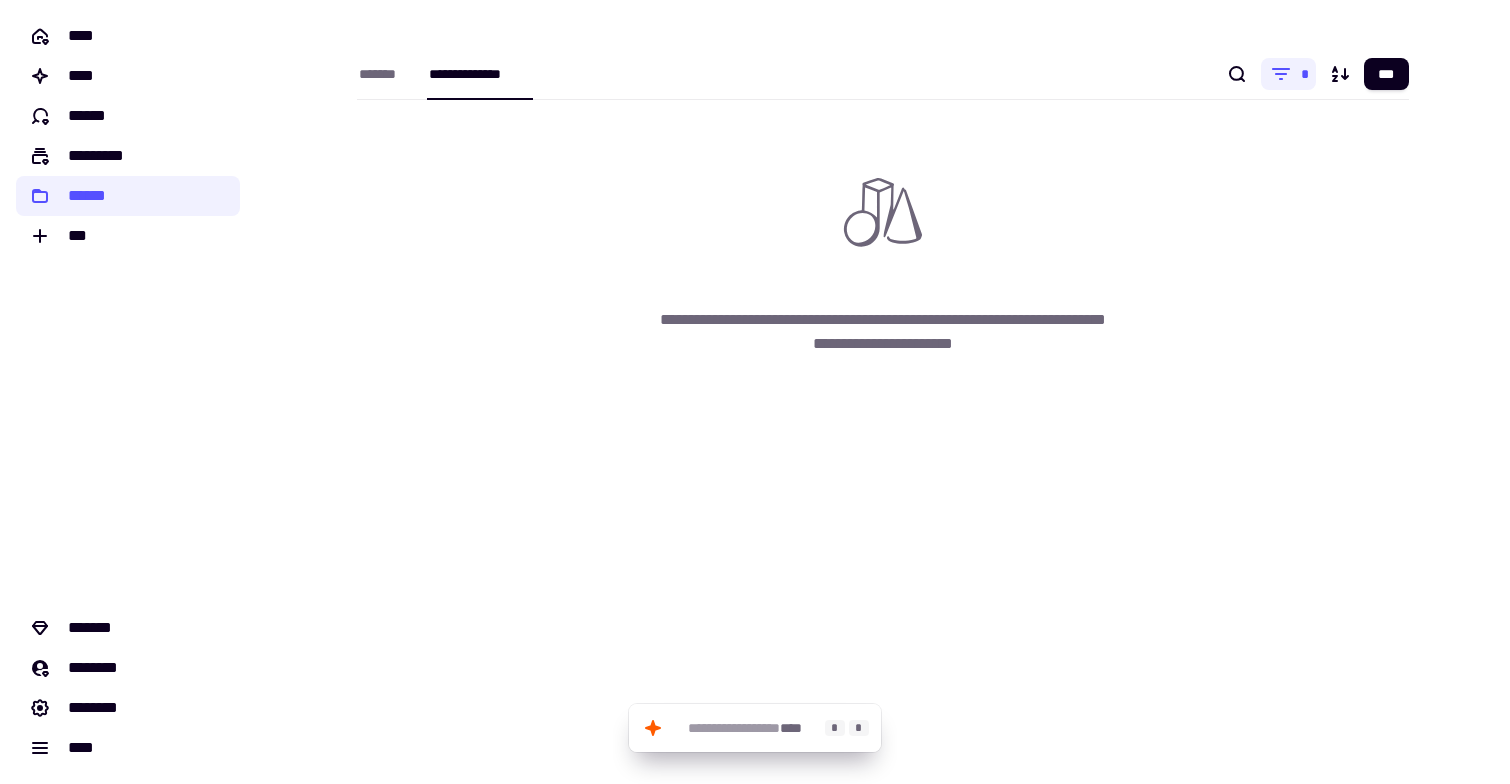 click on "**********" 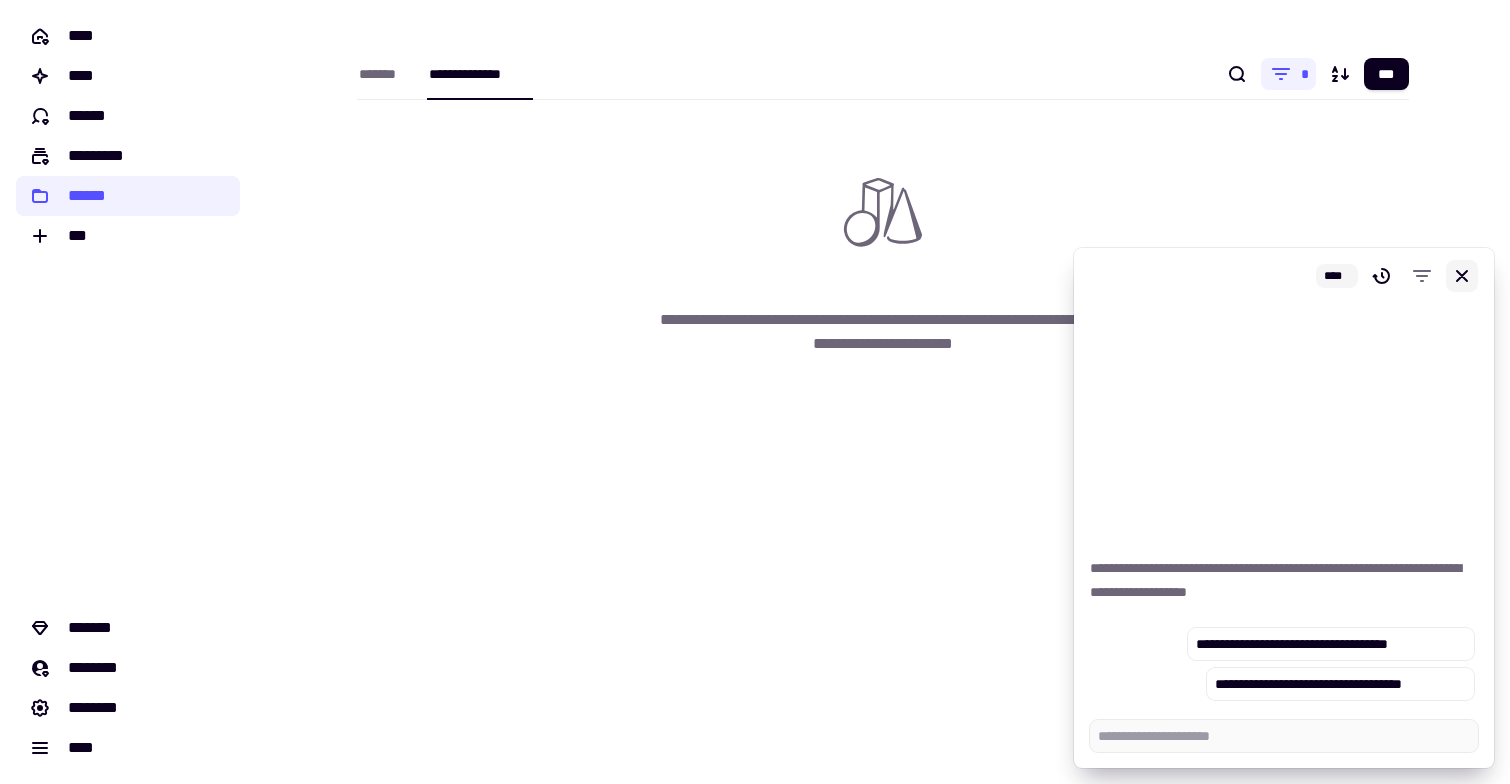 type on "*" 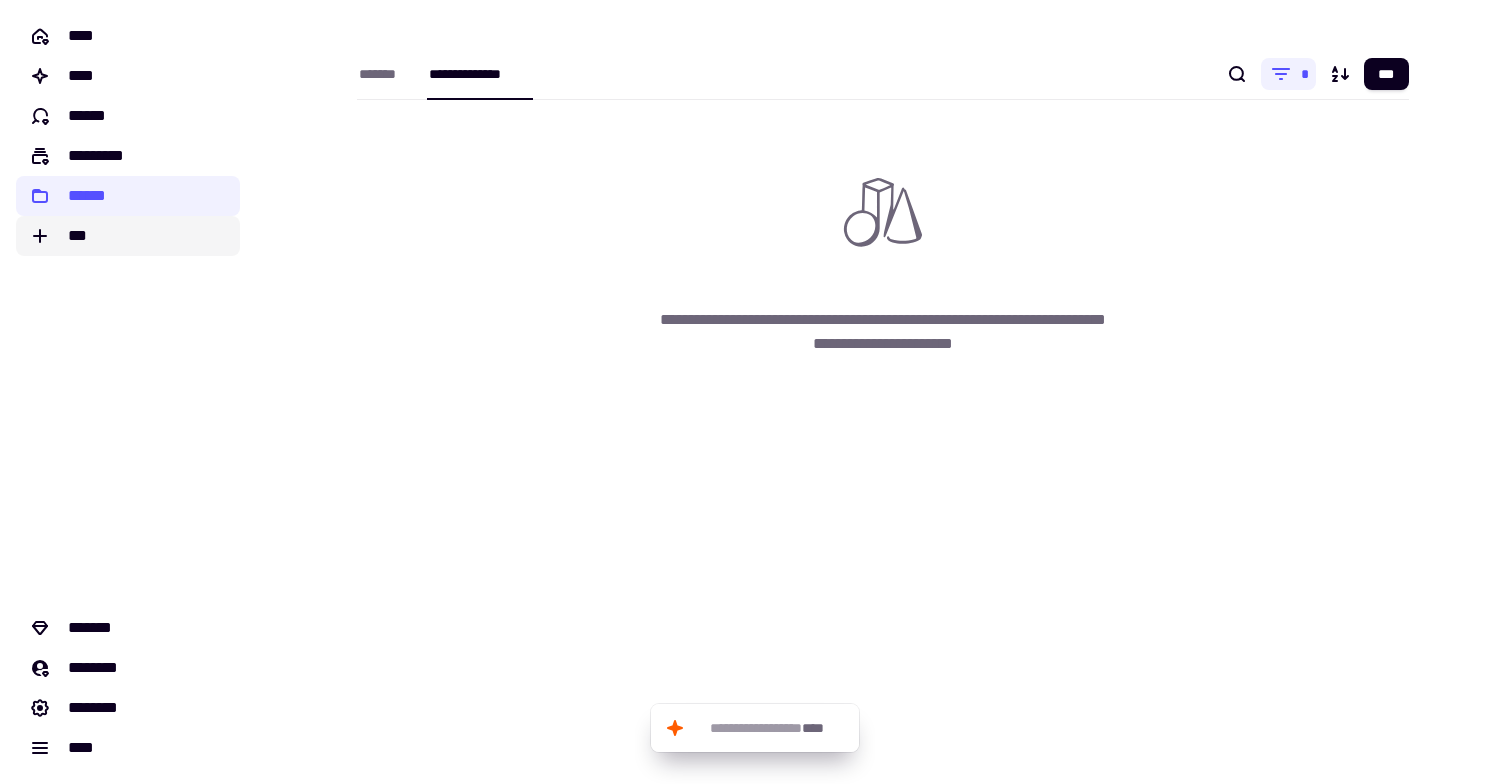 click on "***" 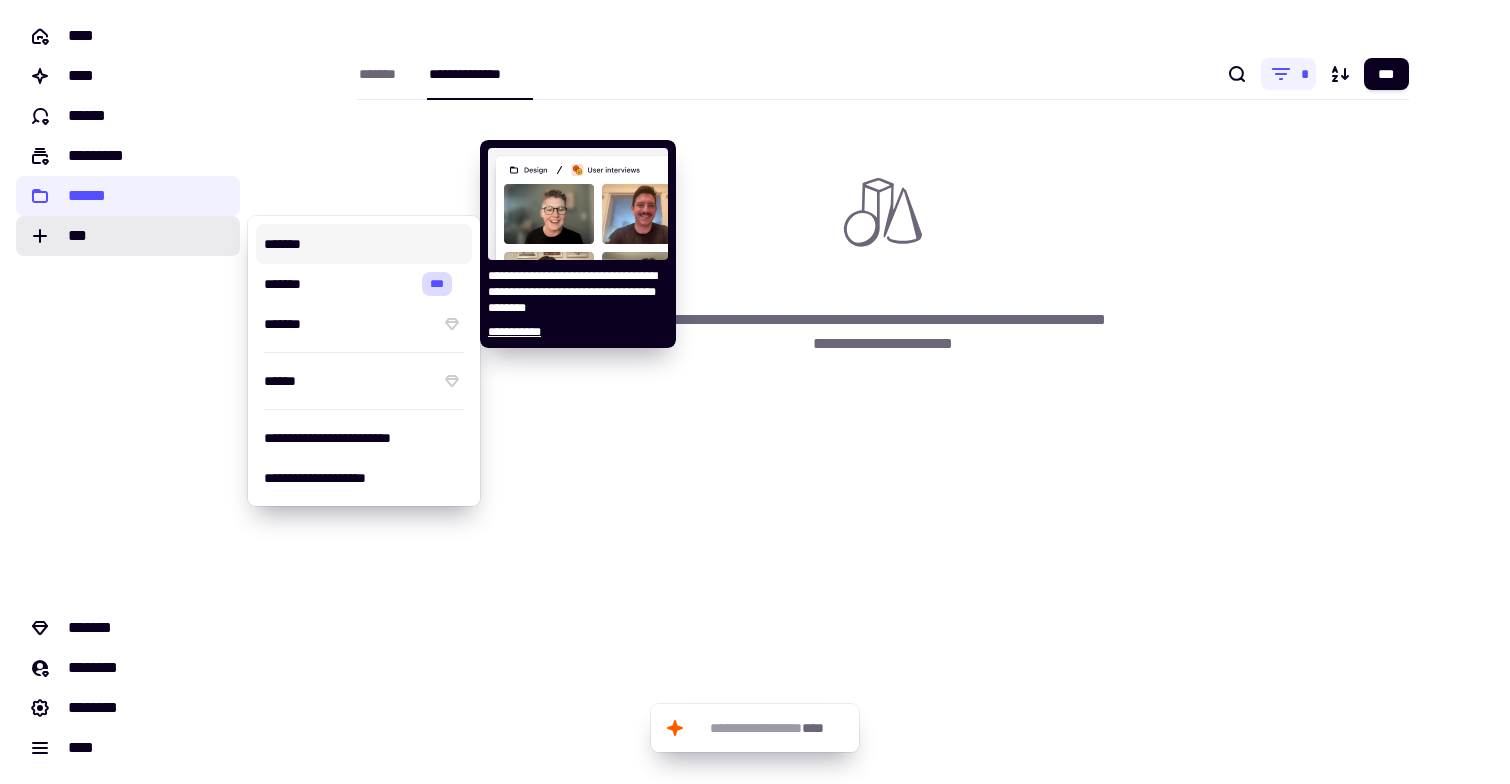 click on "*******" at bounding box center [364, 244] 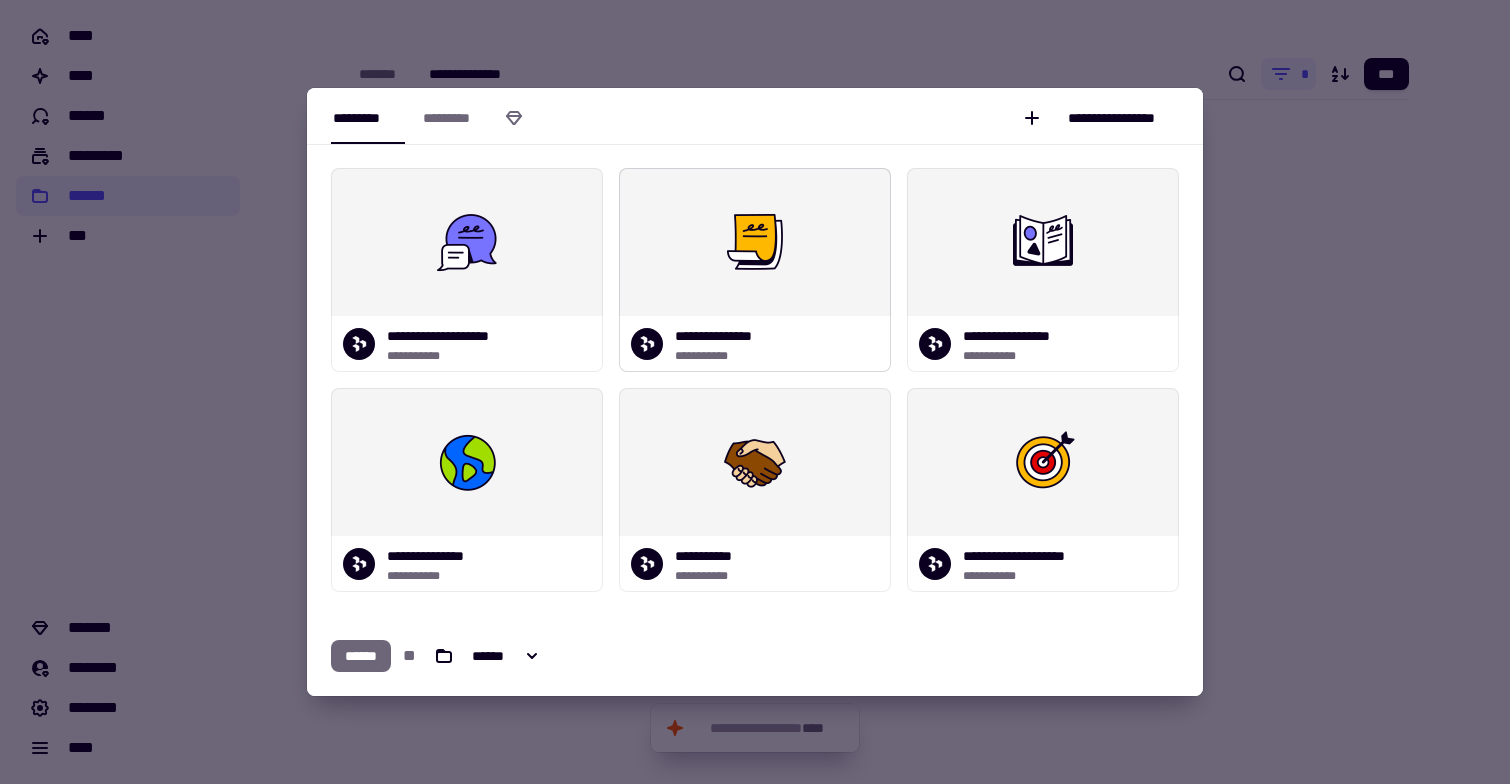 click at bounding box center [755, 242] 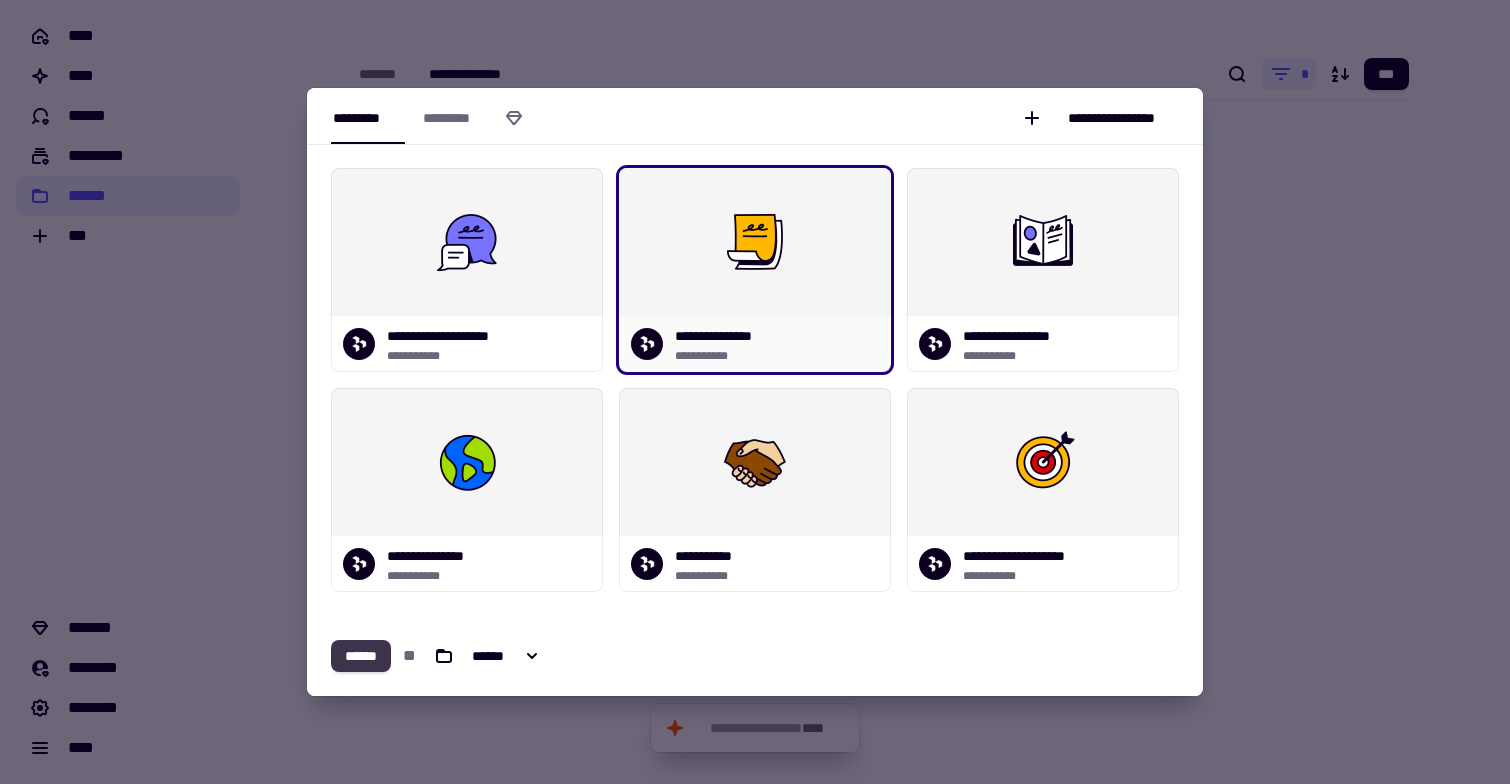 click on "******" 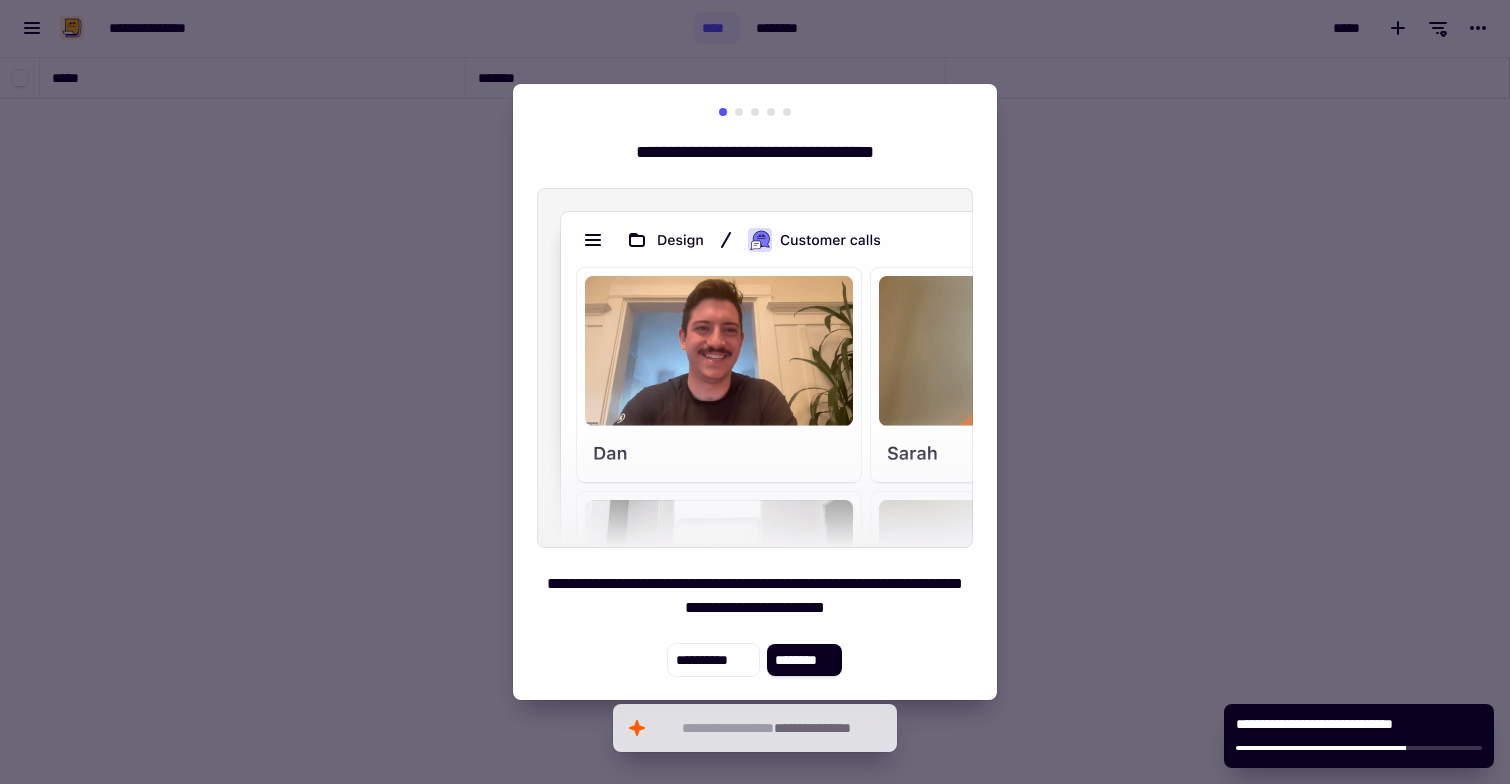 scroll, scrollTop: 1, scrollLeft: 1, axis: both 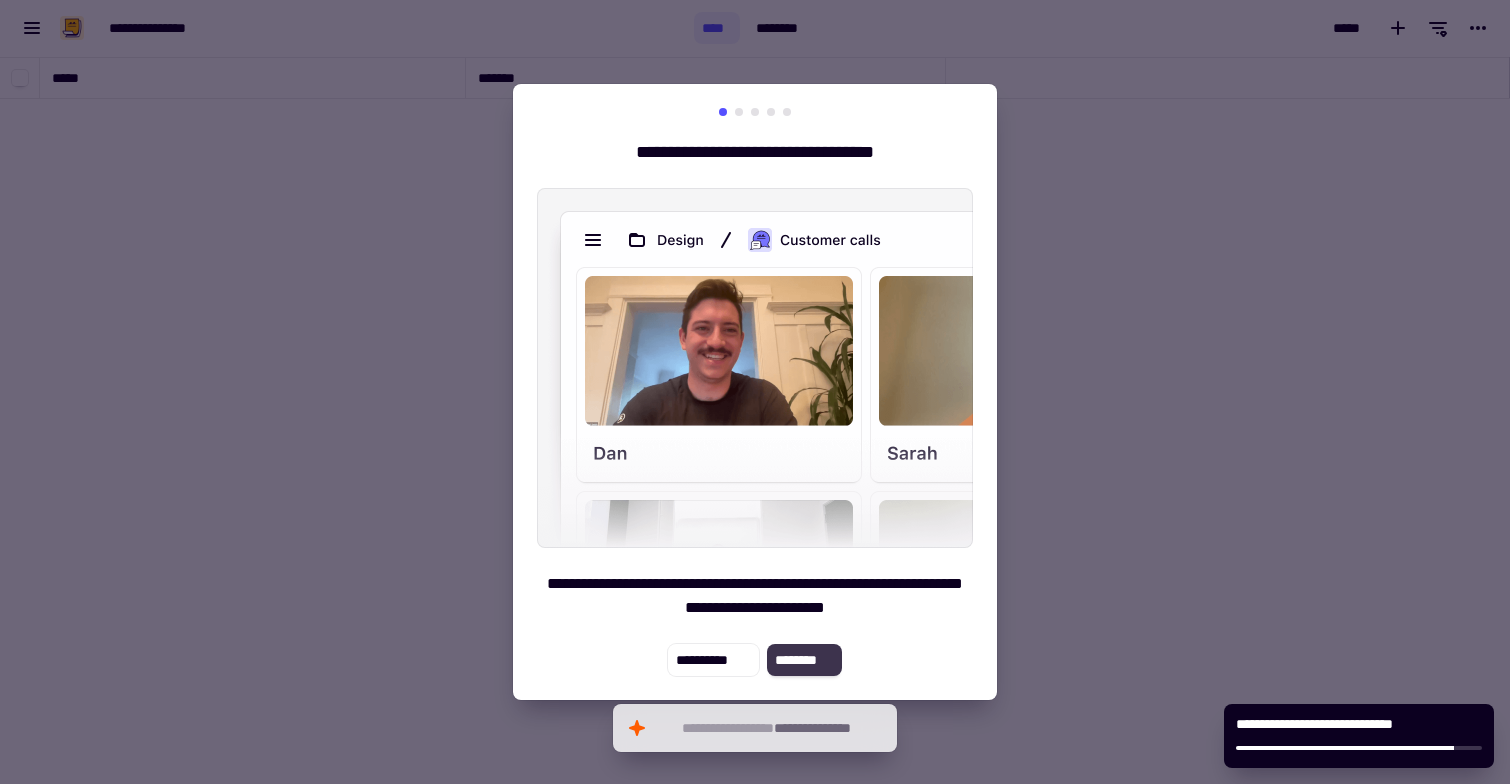 click on "********" 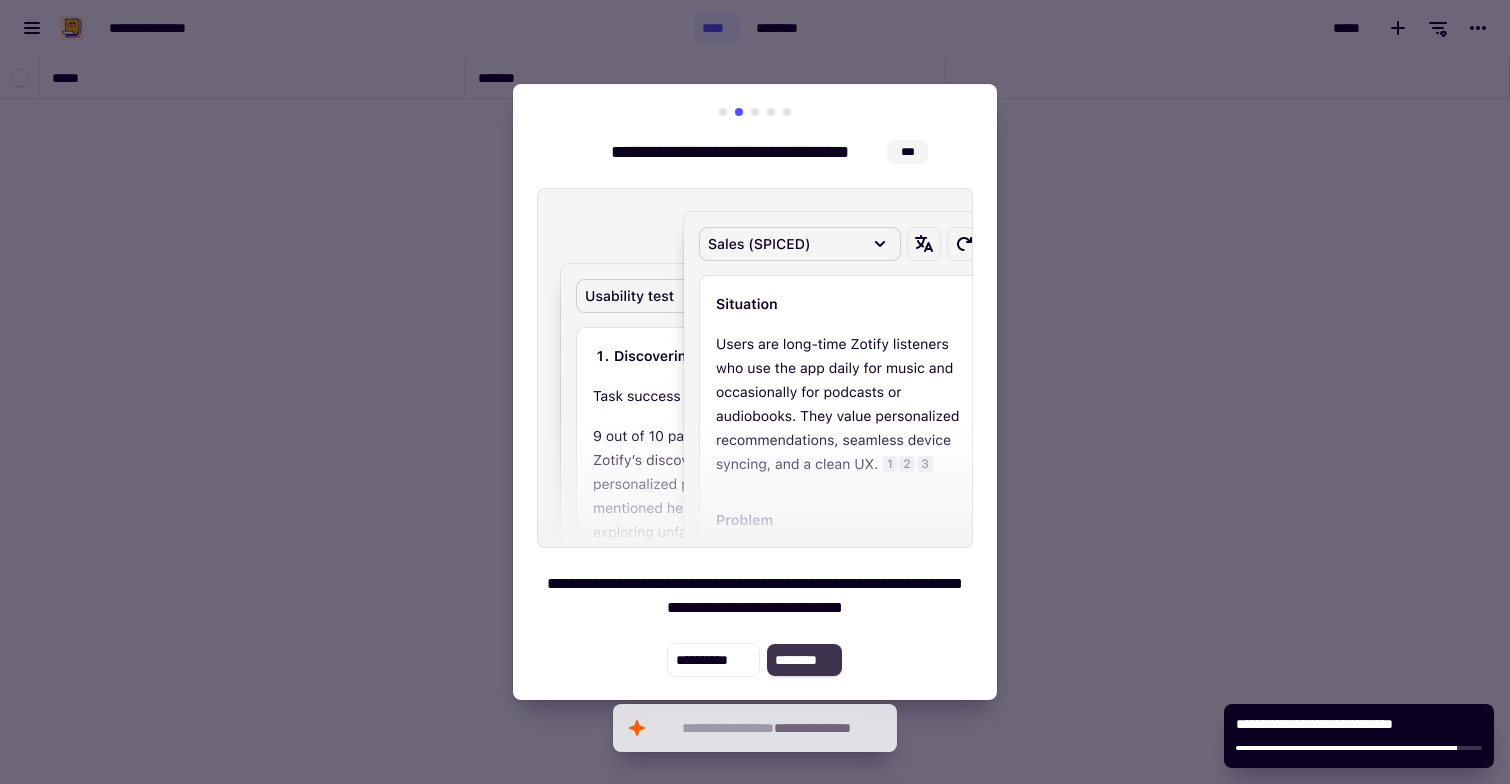 click on "********" 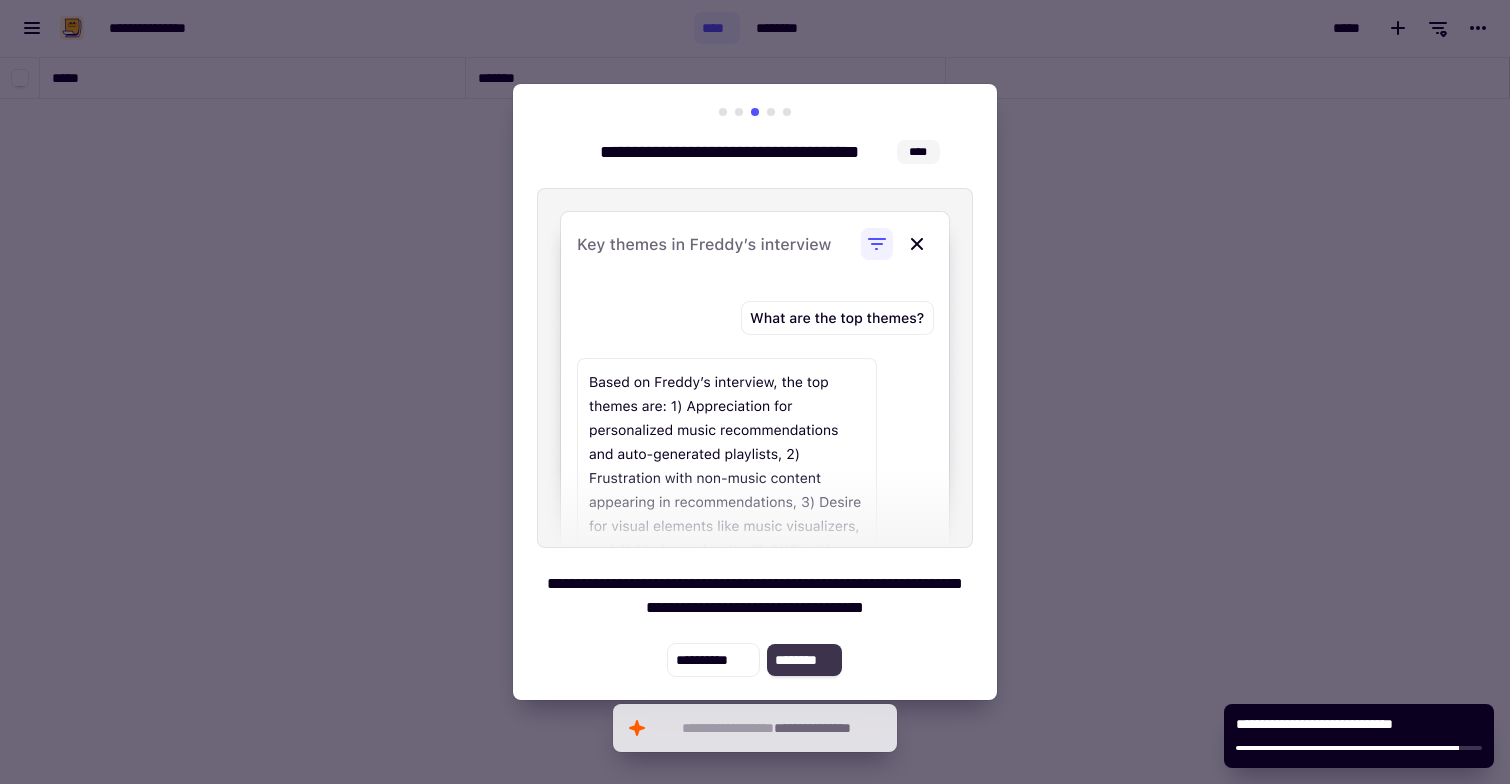 click on "********" 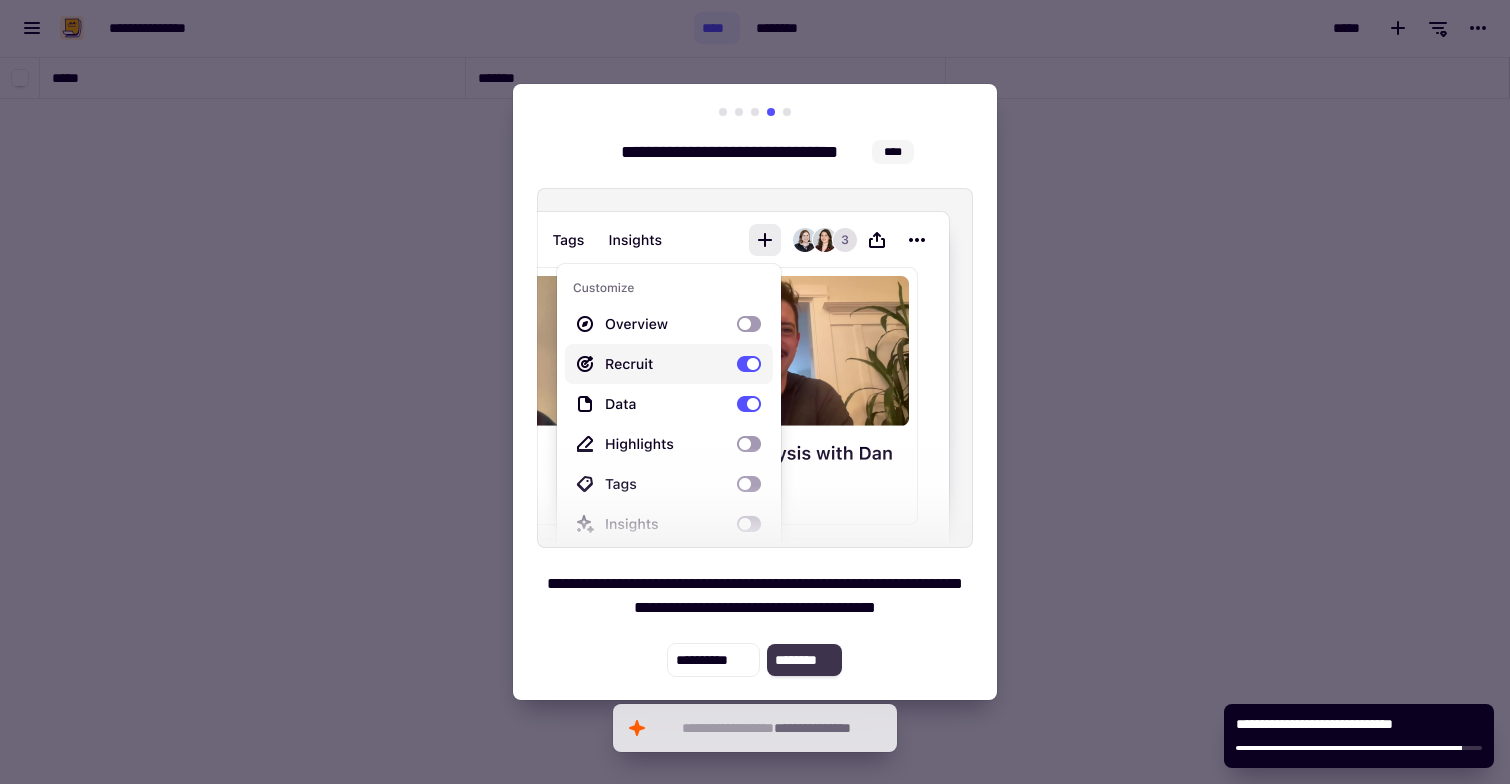 click on "********" 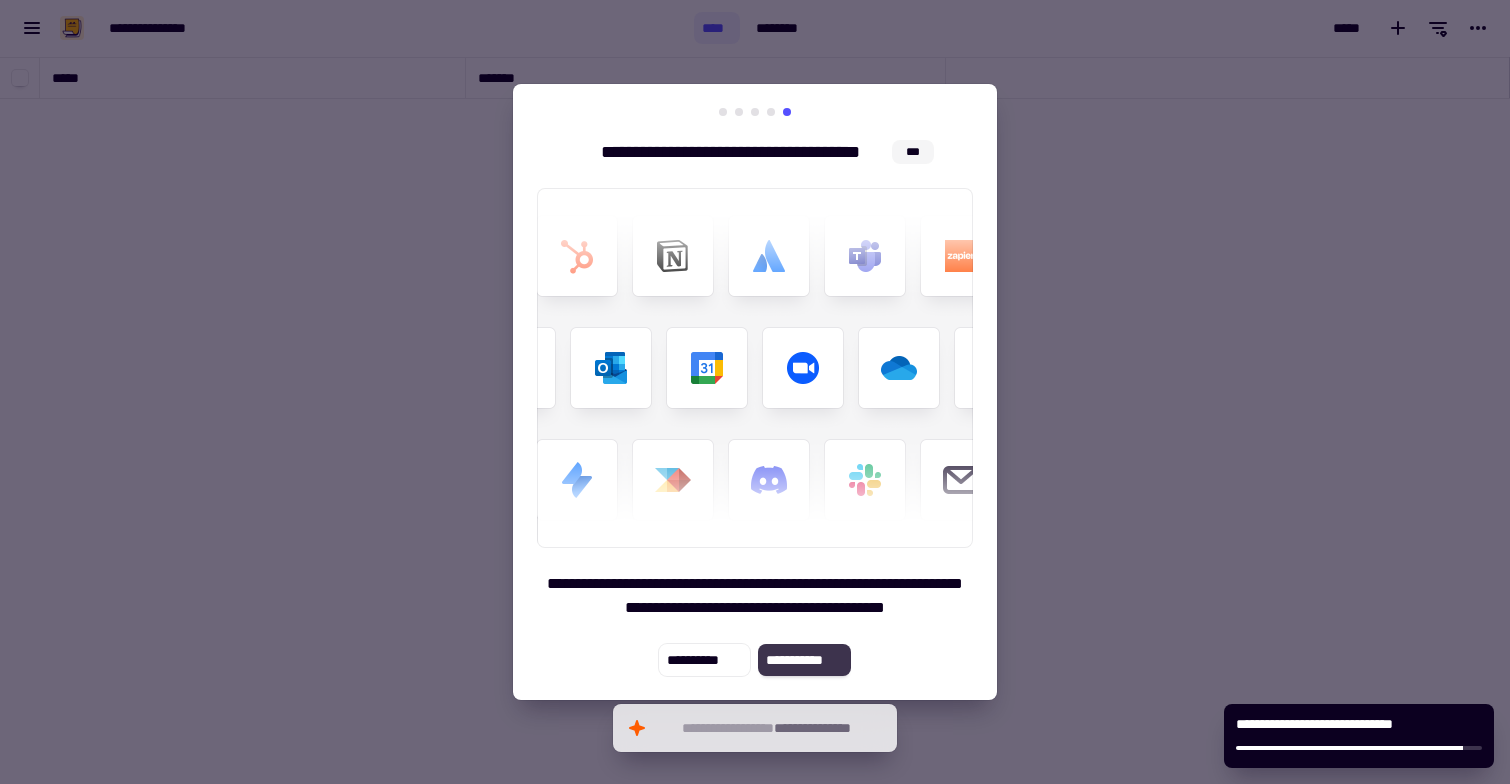 click on "**********" 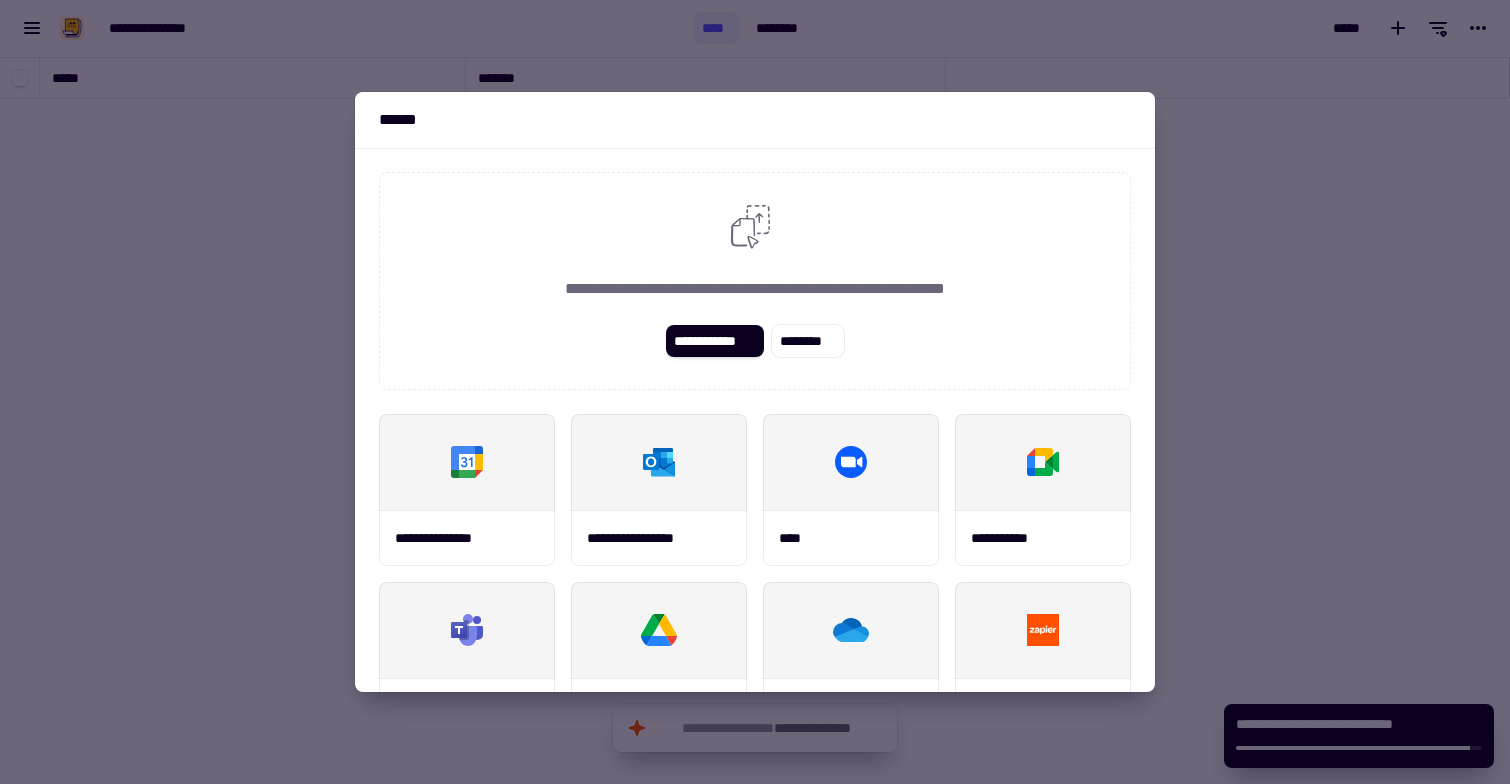 click at bounding box center [755, 392] 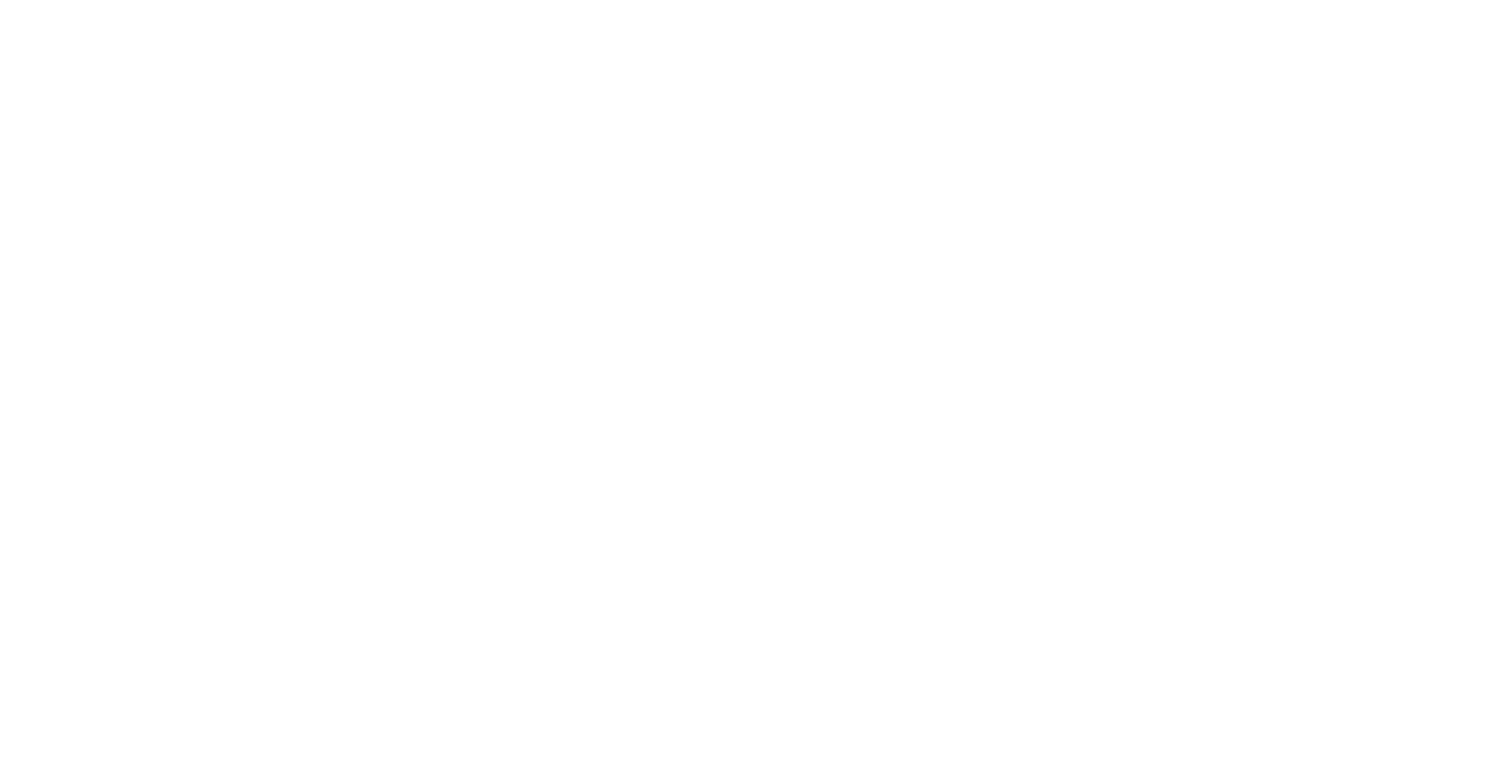 scroll, scrollTop: 0, scrollLeft: 0, axis: both 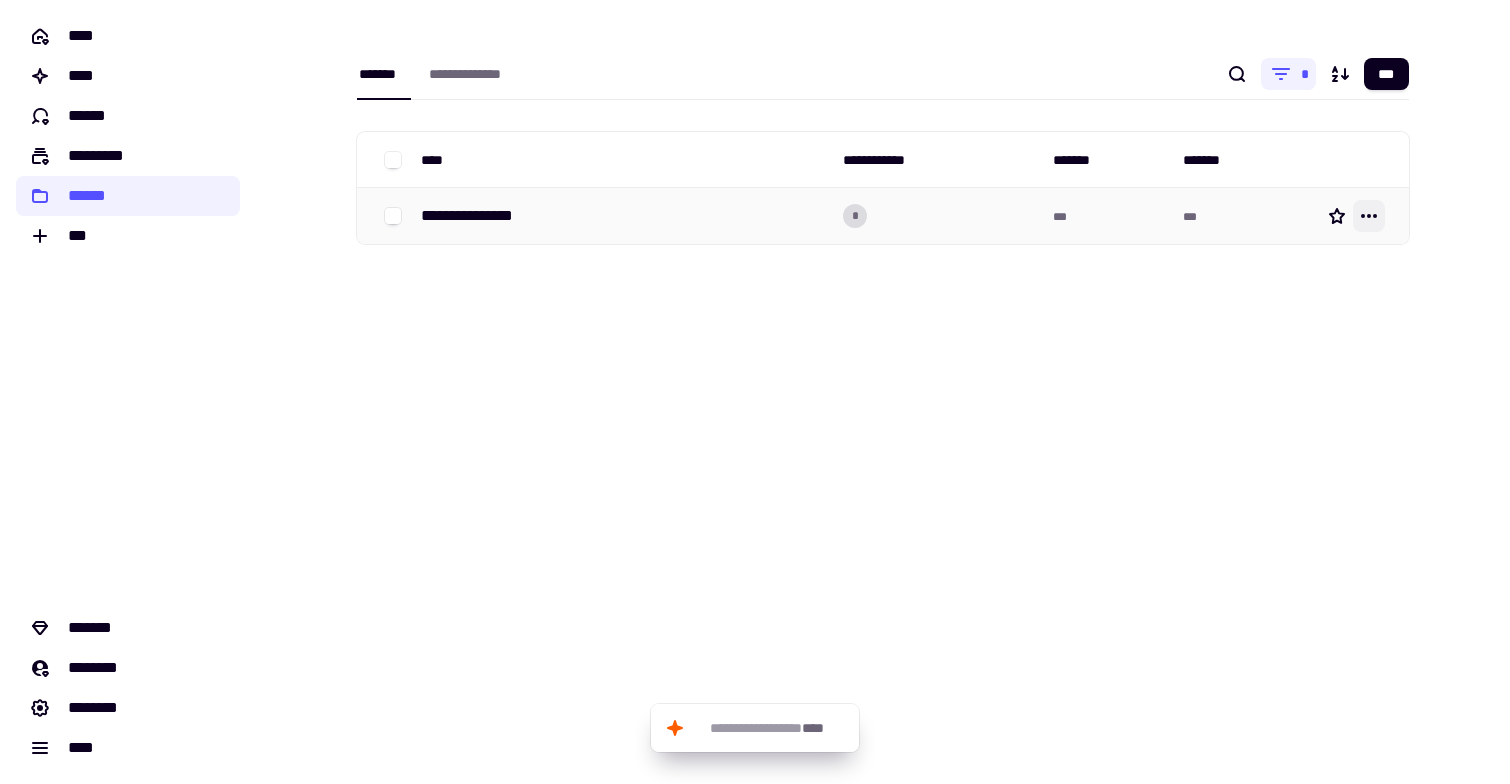 click 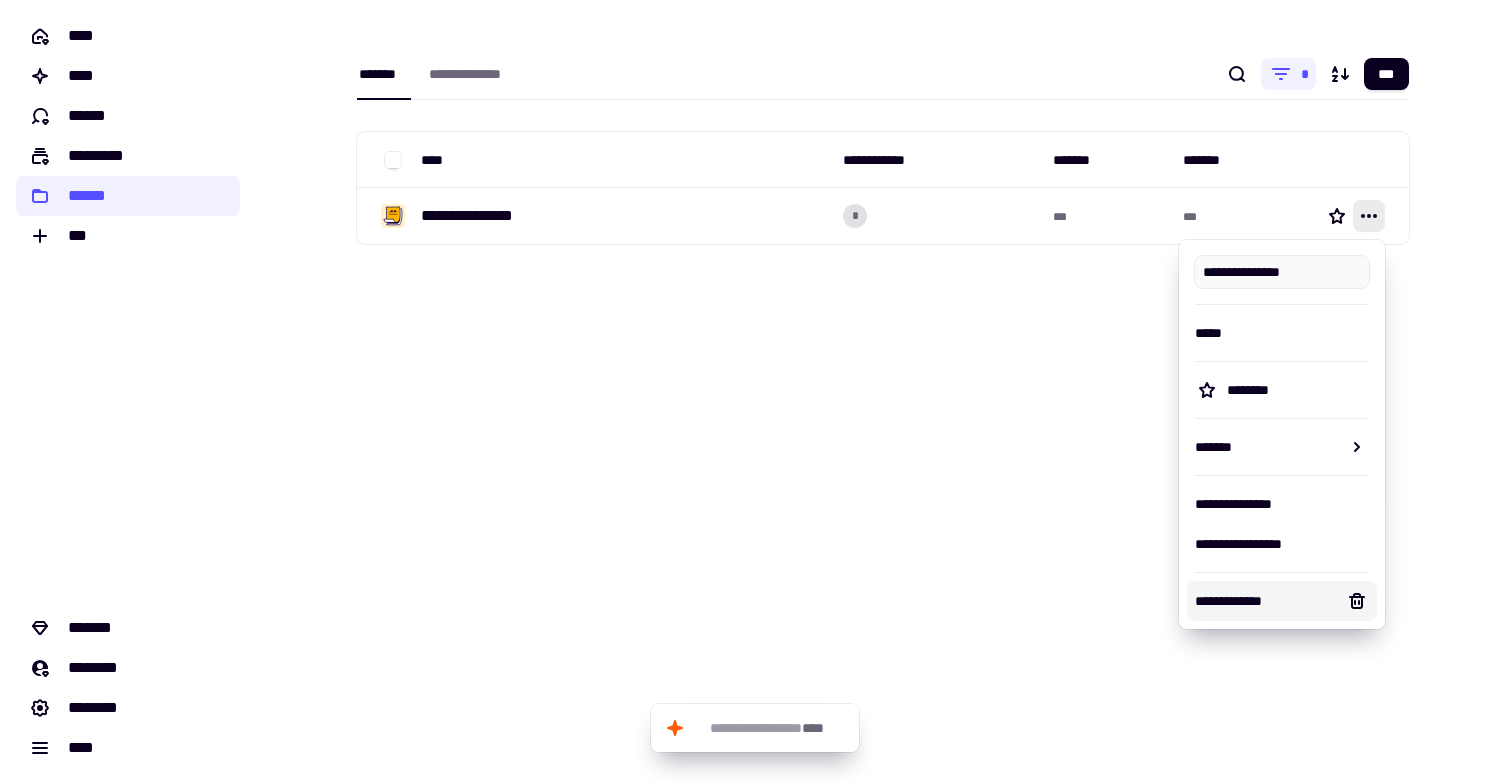 click on "**********" at bounding box center (1266, 601) 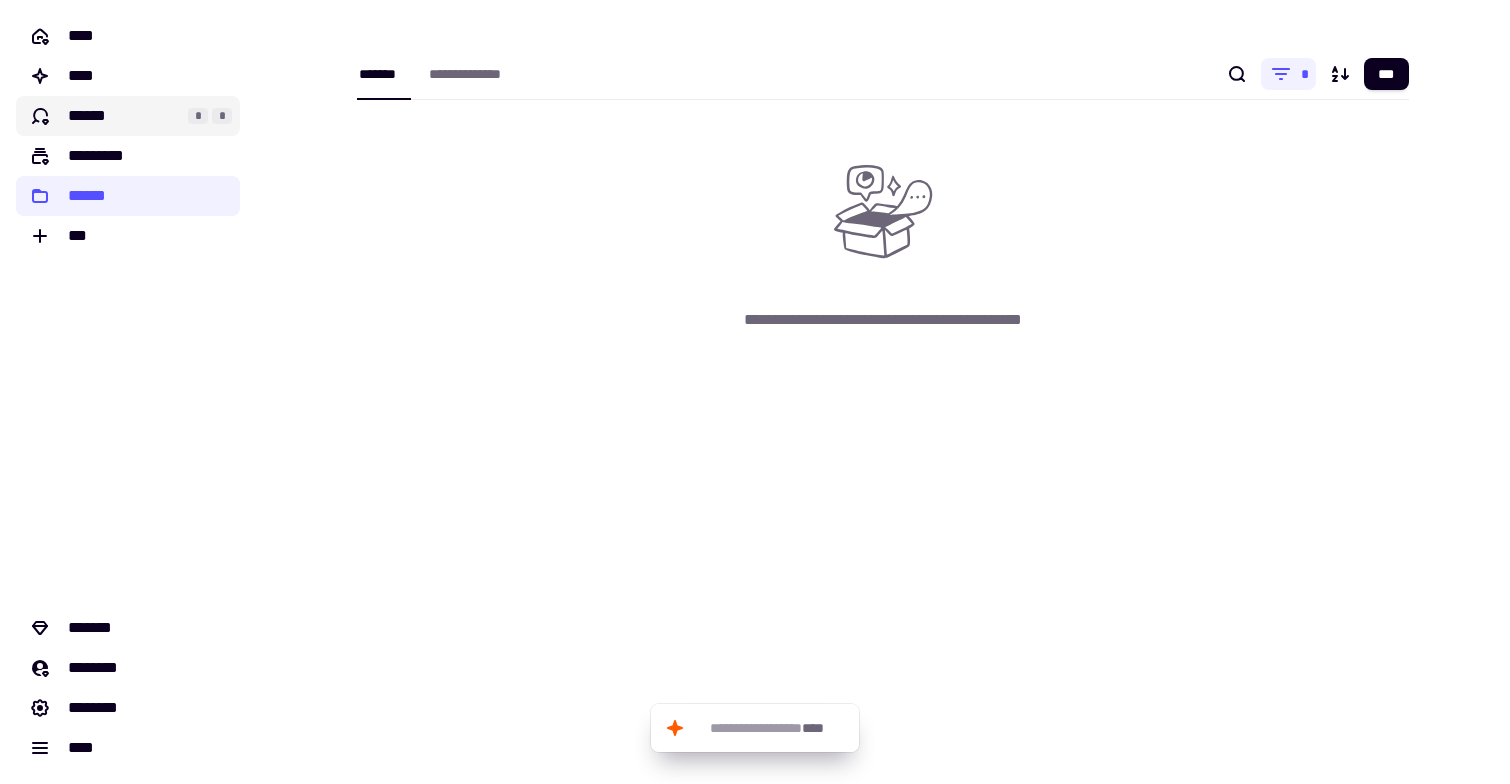 click on "******" 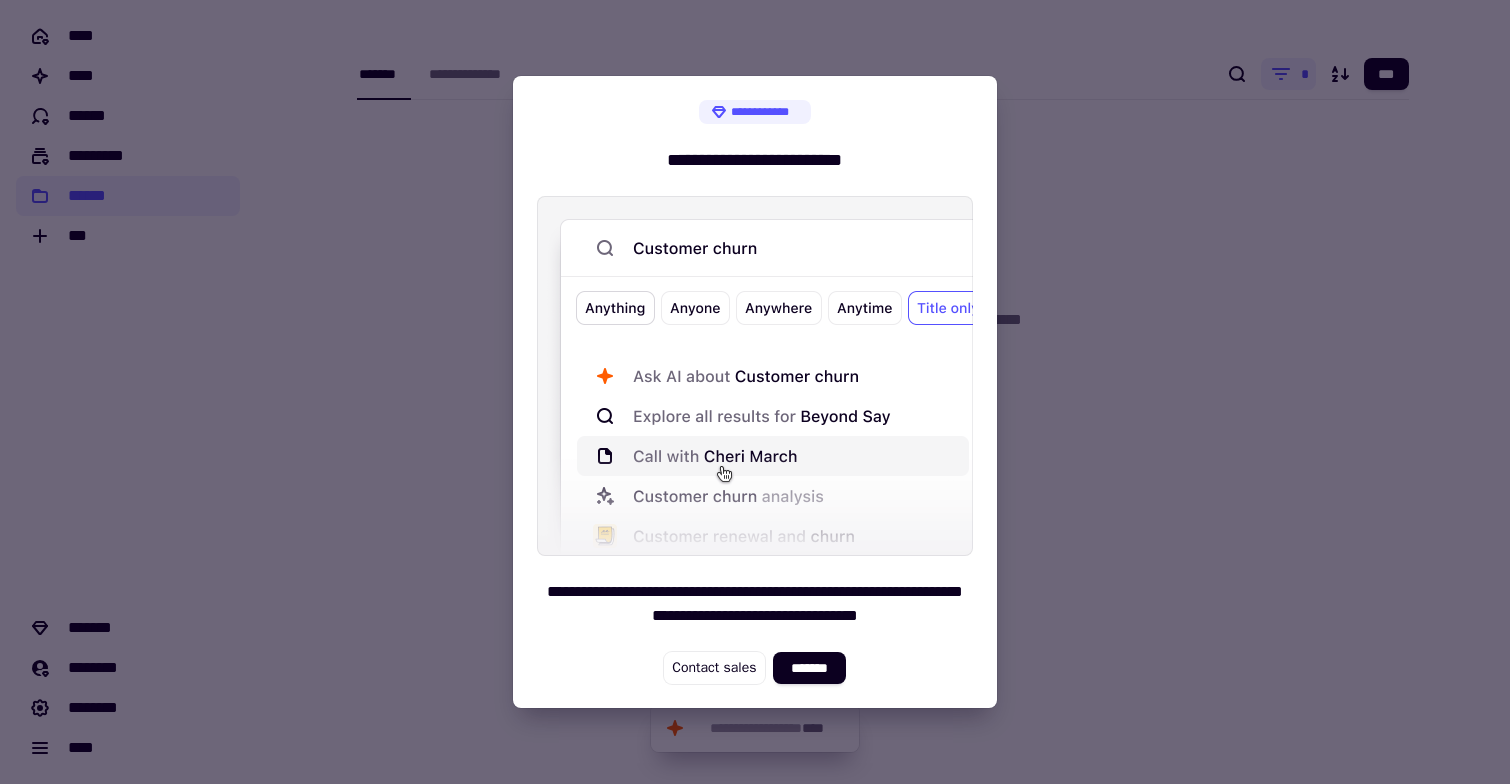click at bounding box center (755, 392) 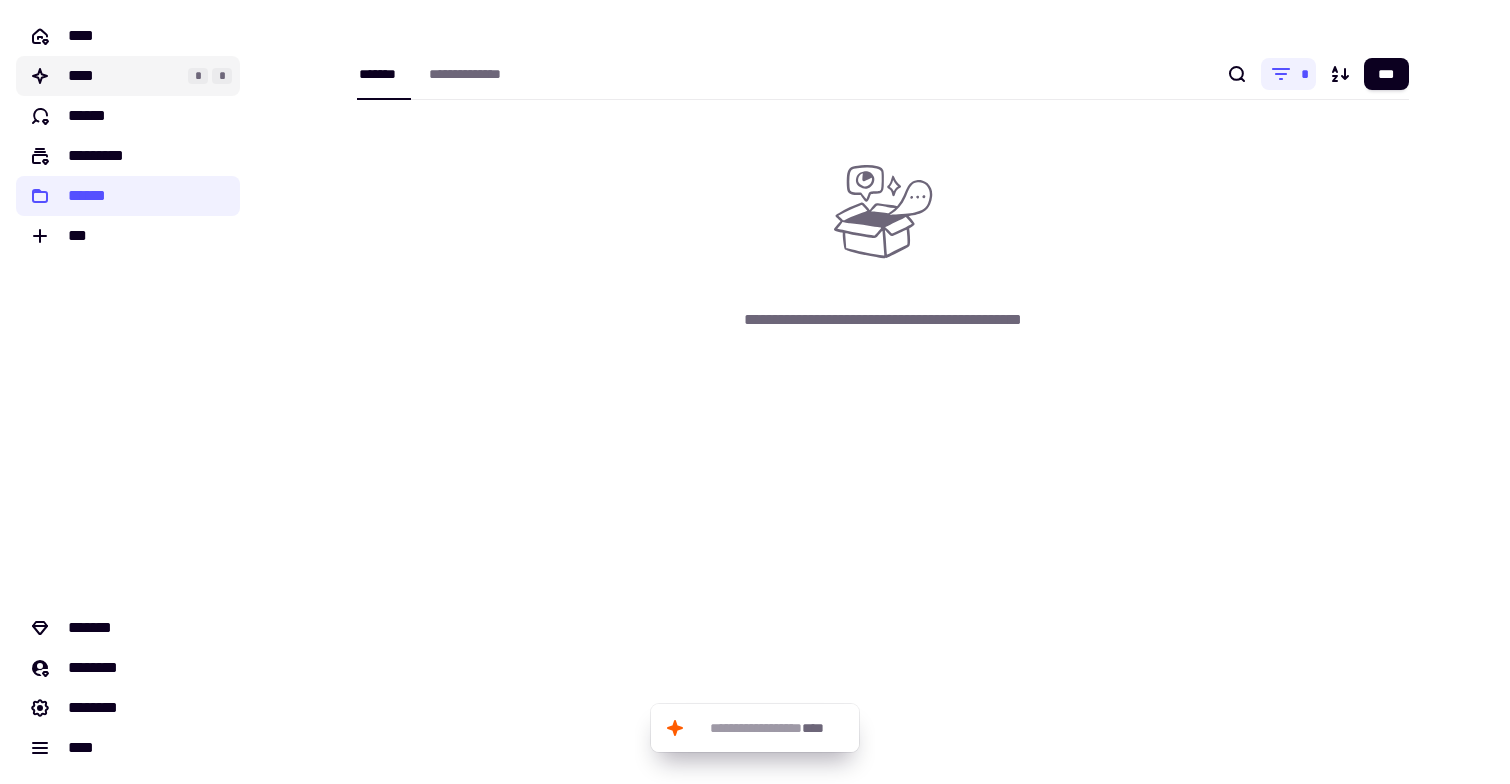 click on "****" 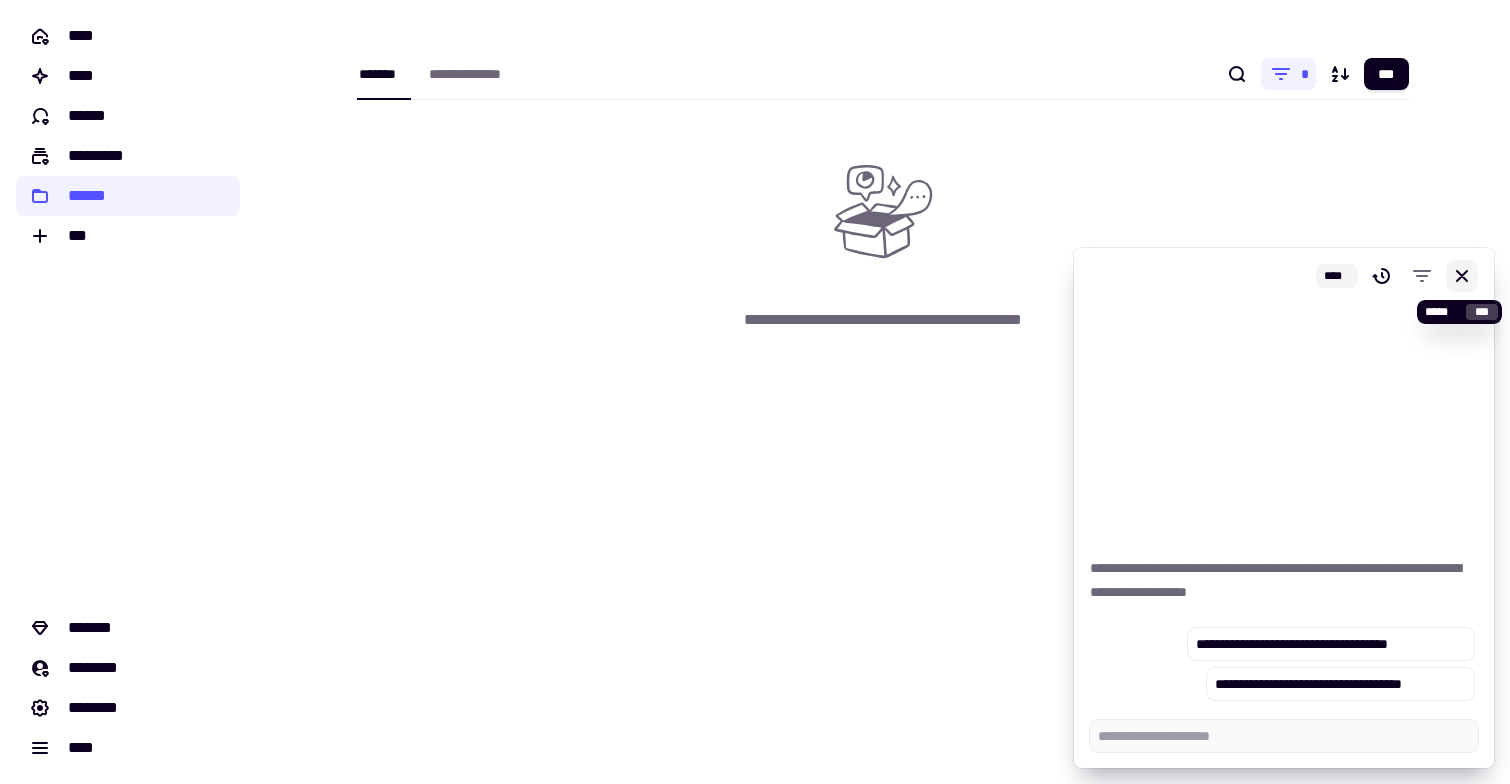 type on "*" 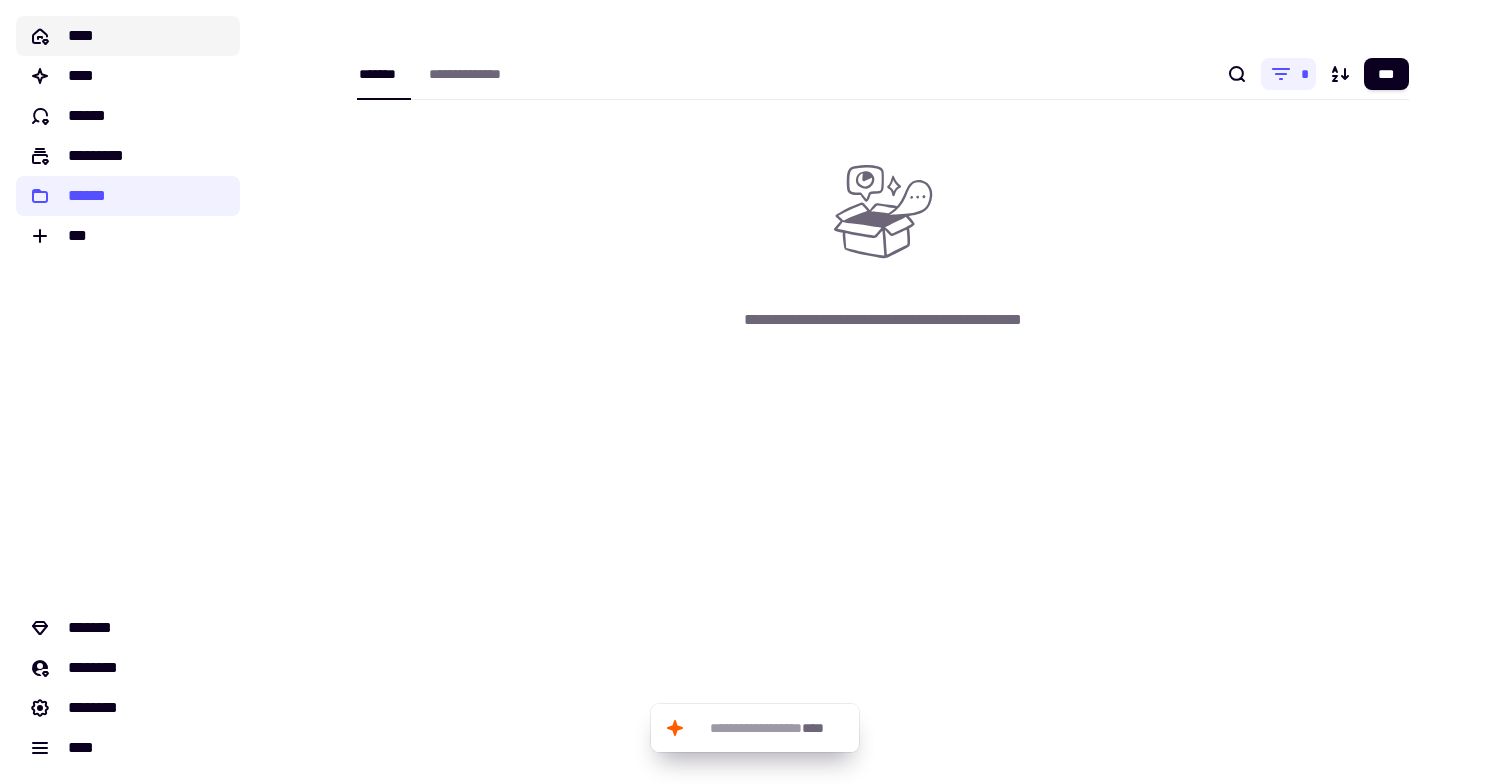 click on "****" 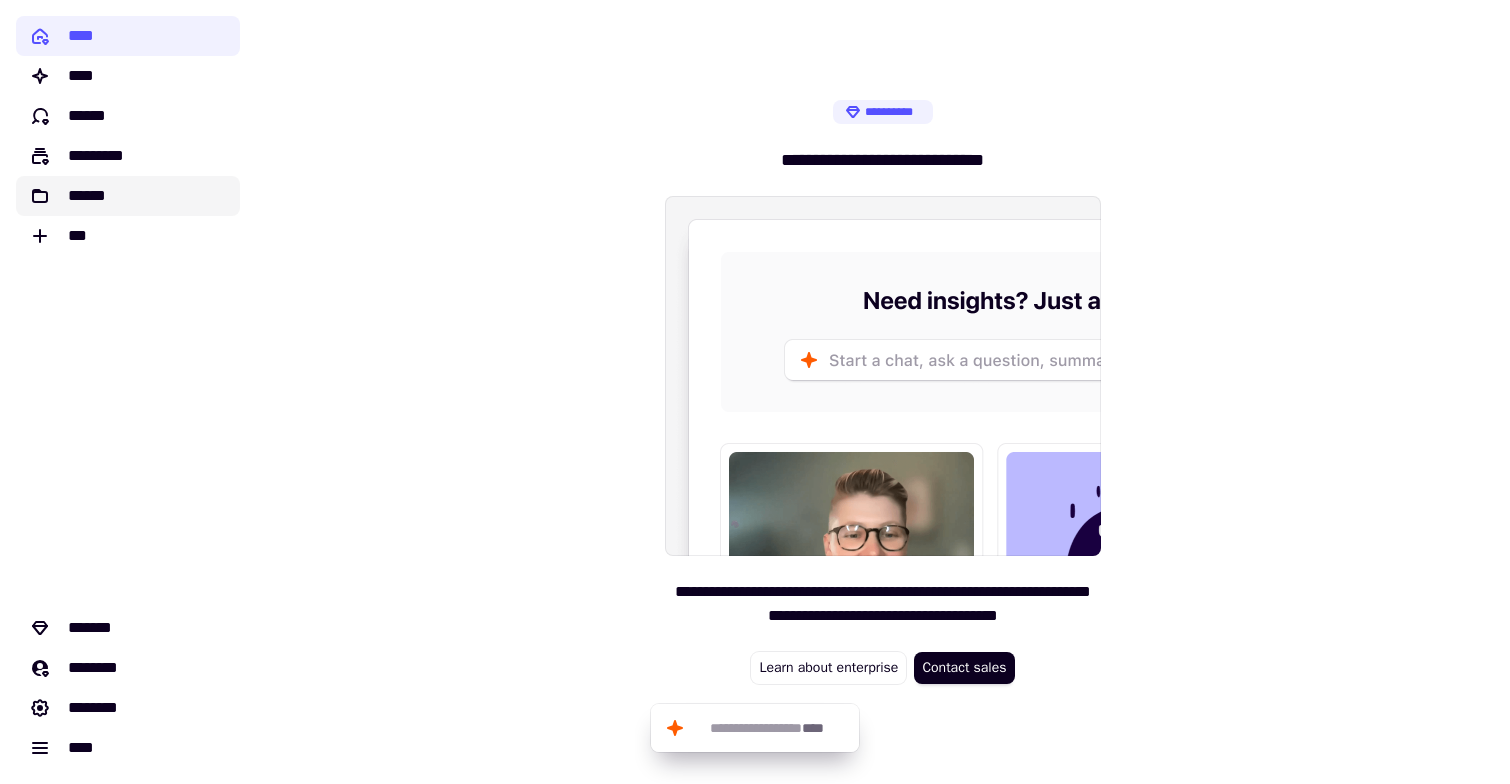 click on "******" 